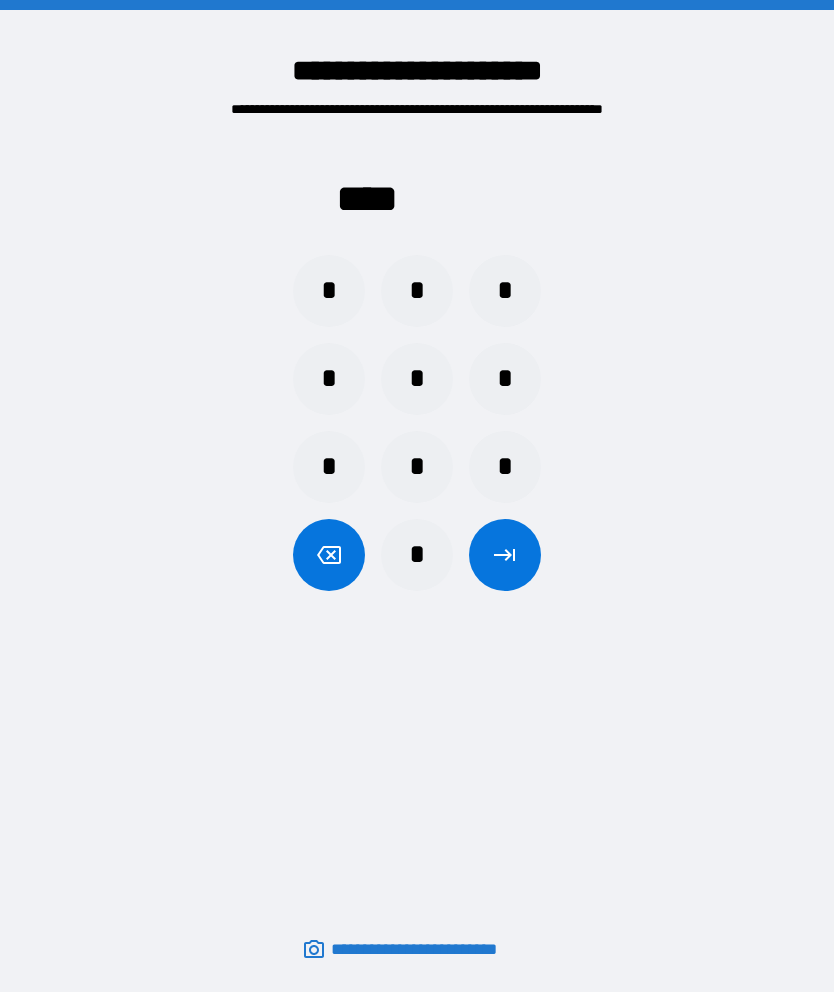 scroll, scrollTop: 0, scrollLeft: 0, axis: both 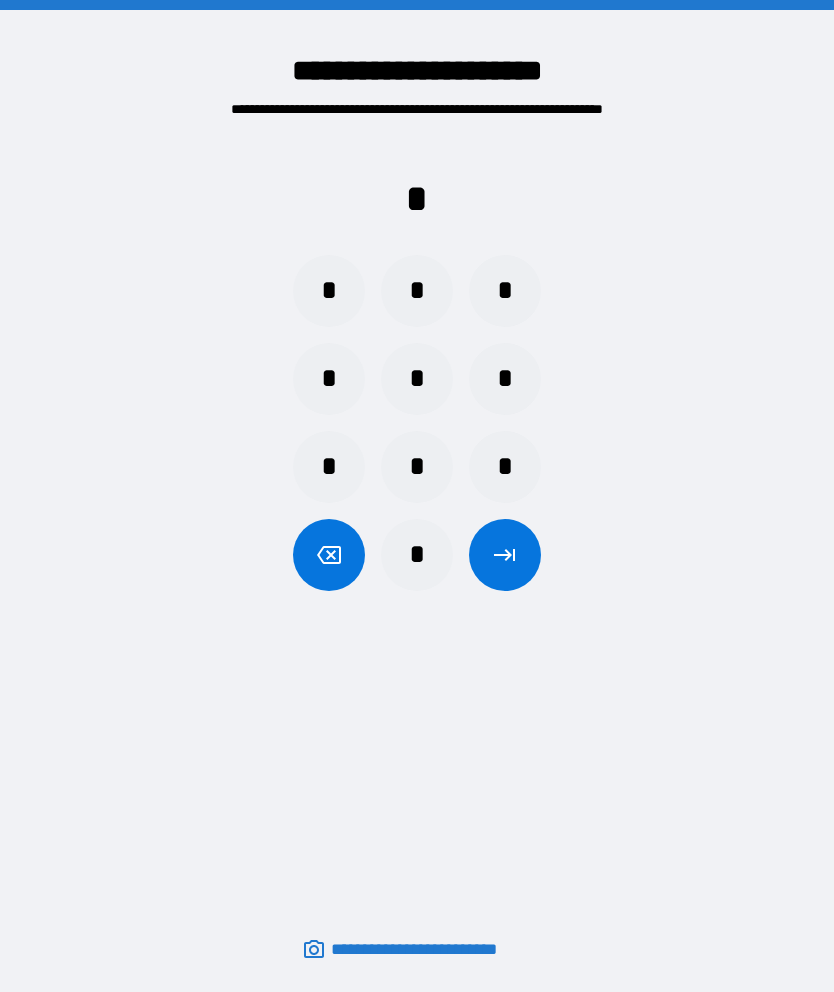 click on "*" at bounding box center (329, 291) 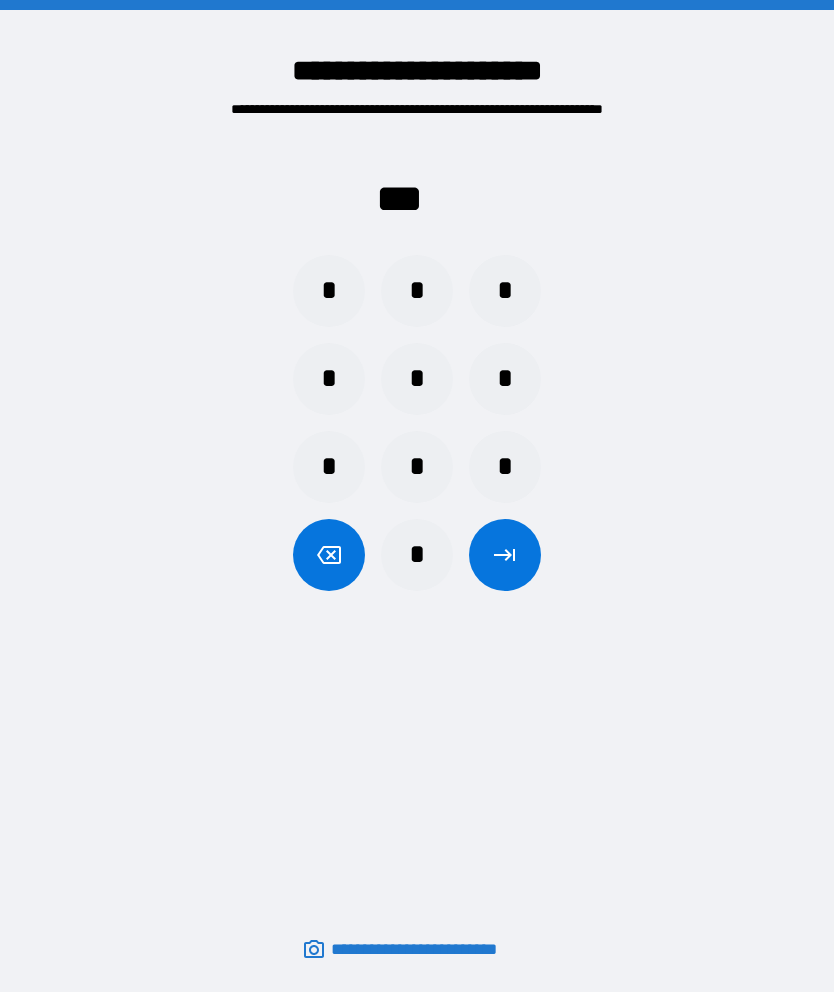click on "*" at bounding box center [417, 467] 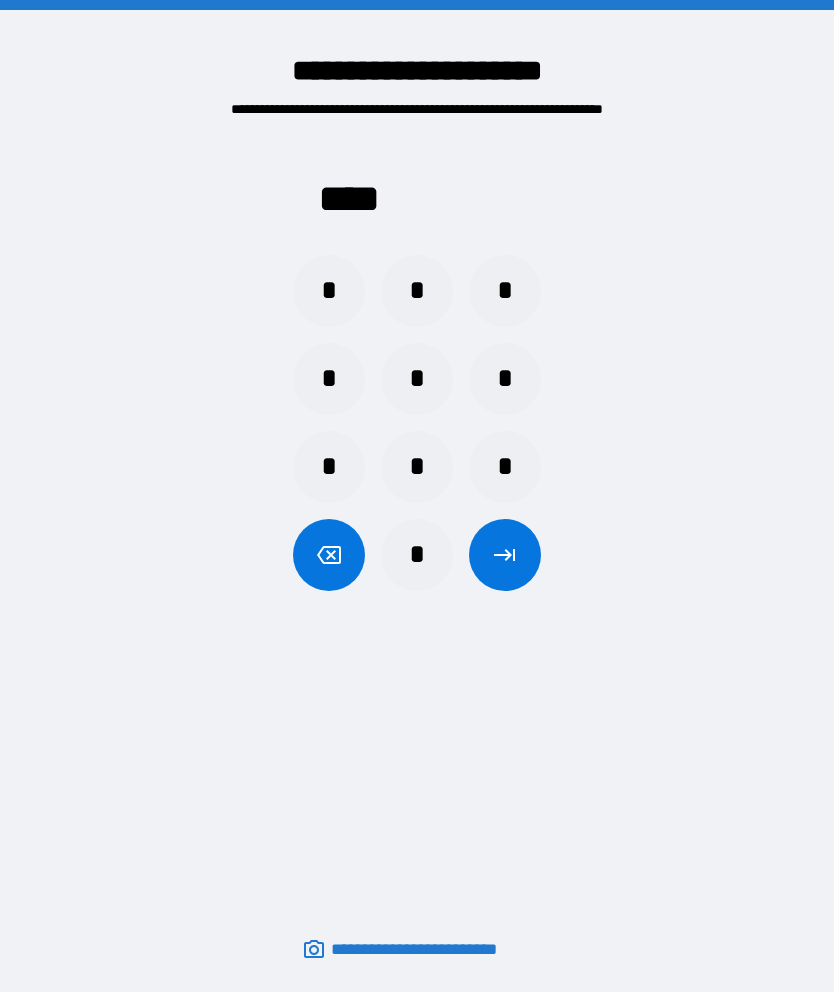 click 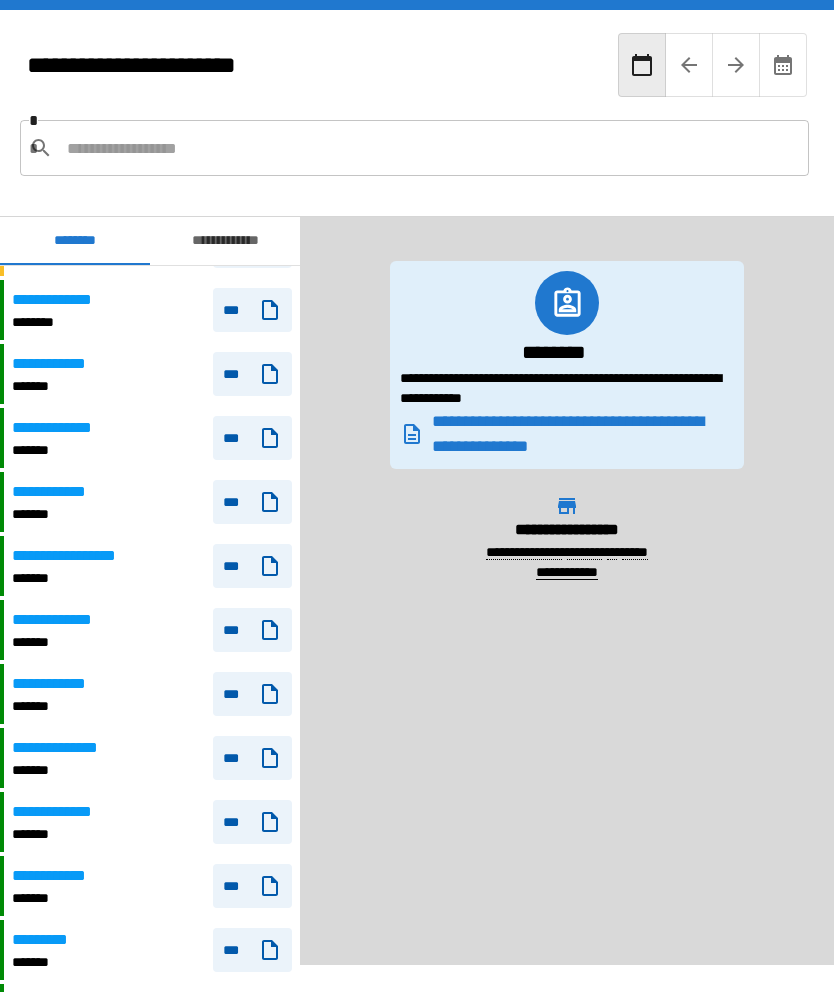 scroll, scrollTop: 1310, scrollLeft: 0, axis: vertical 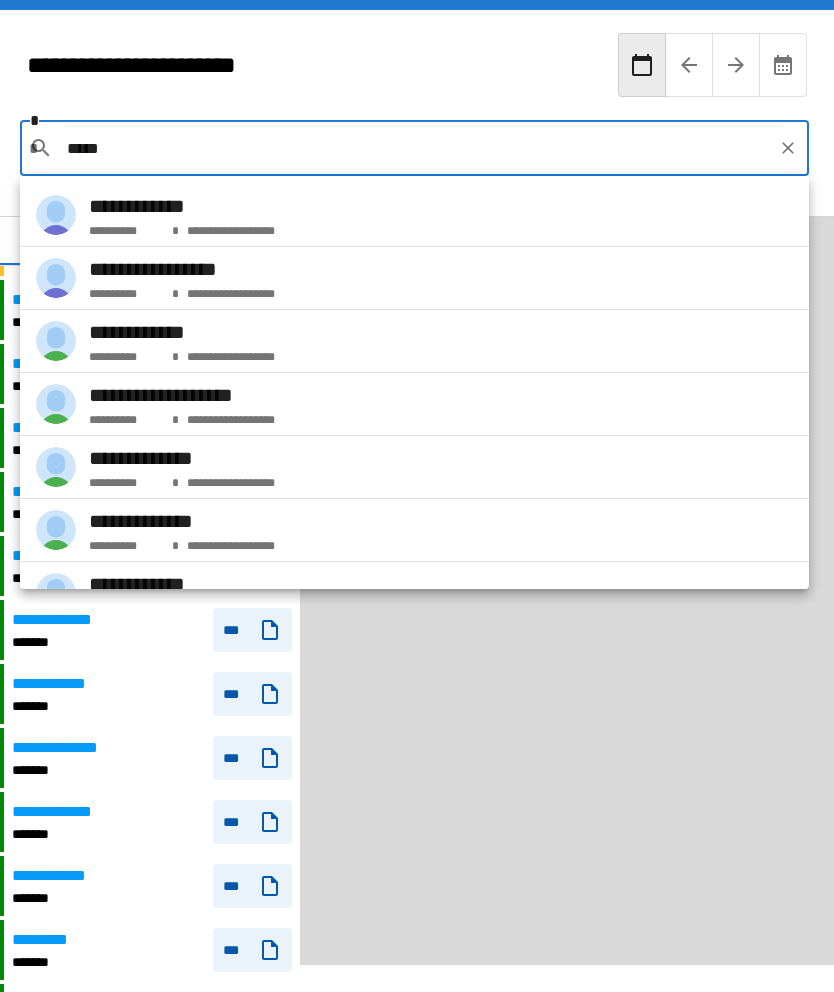 click on "**********" at bounding box center (182, 269) 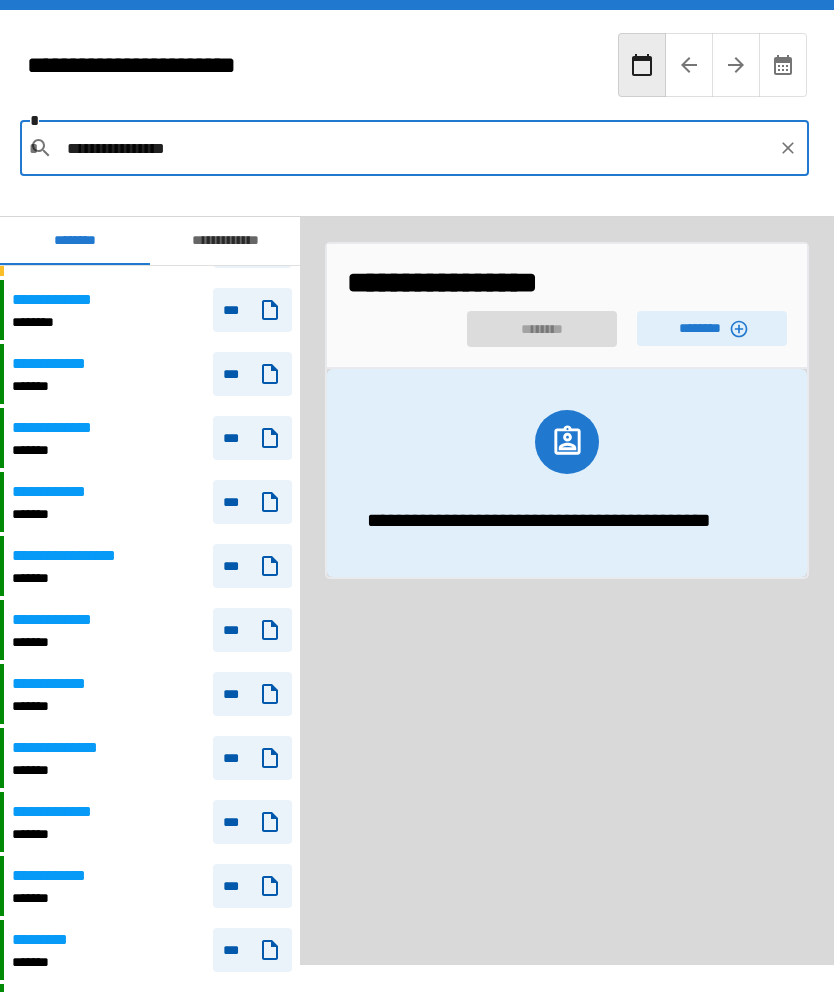 click on "********" at bounding box center [712, 328] 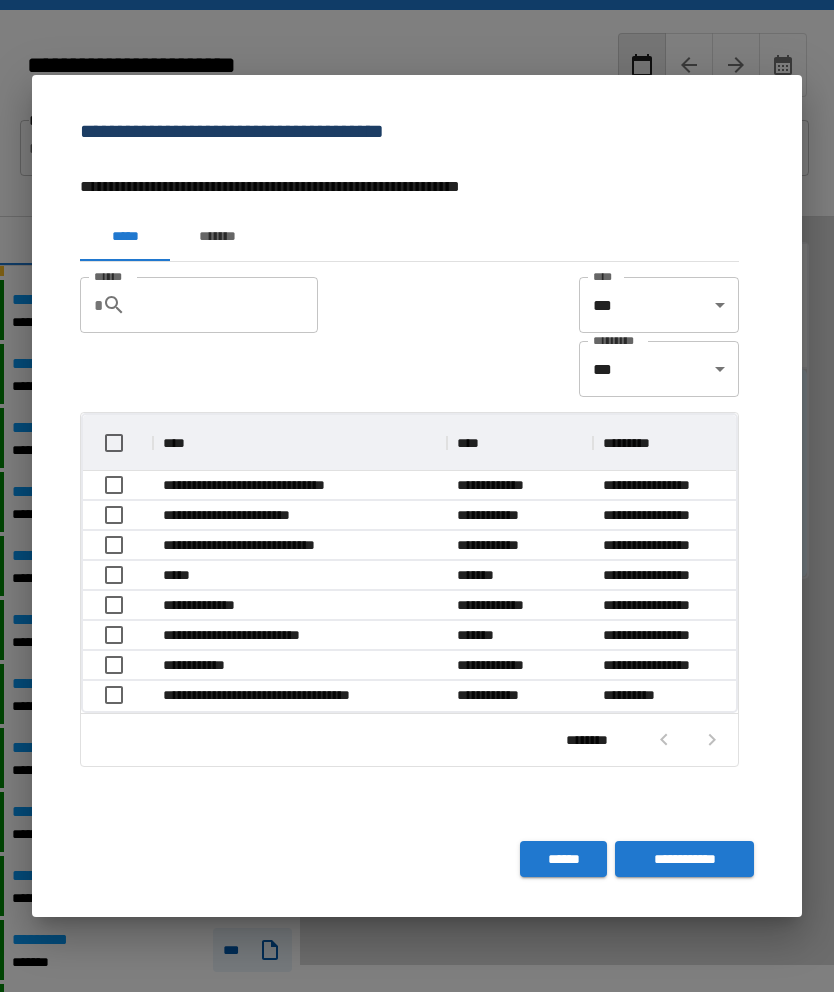 scroll, scrollTop: 116, scrollLeft: 653, axis: both 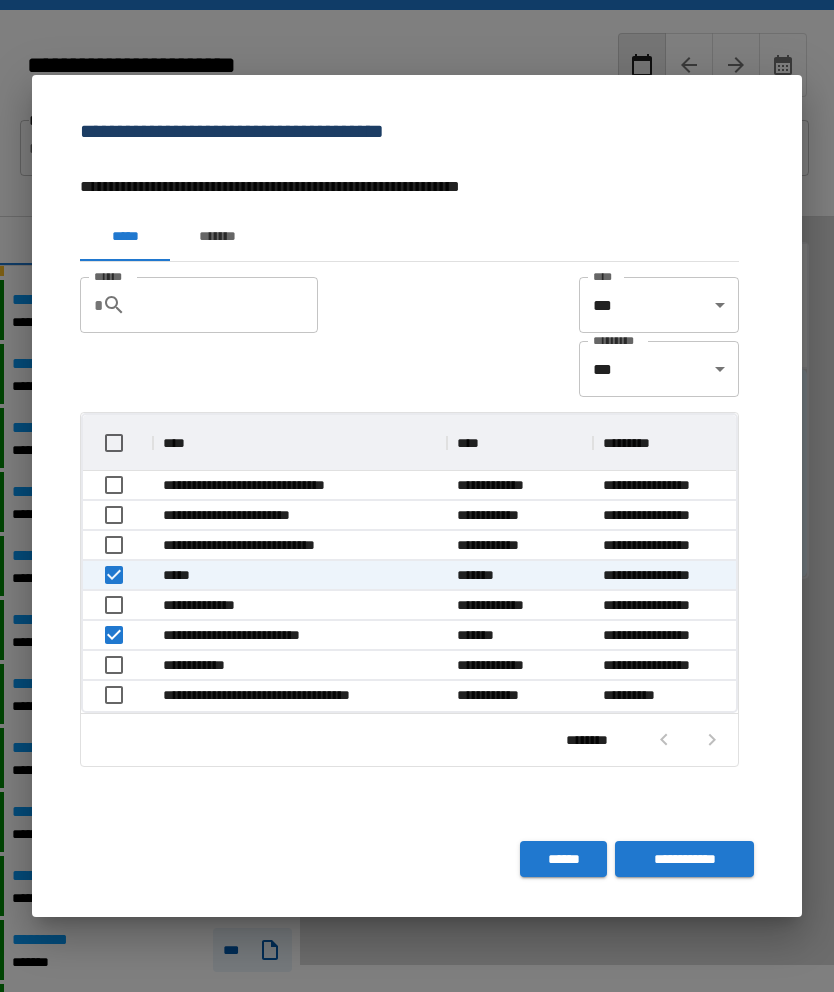 click on "**********" at bounding box center [684, 859] 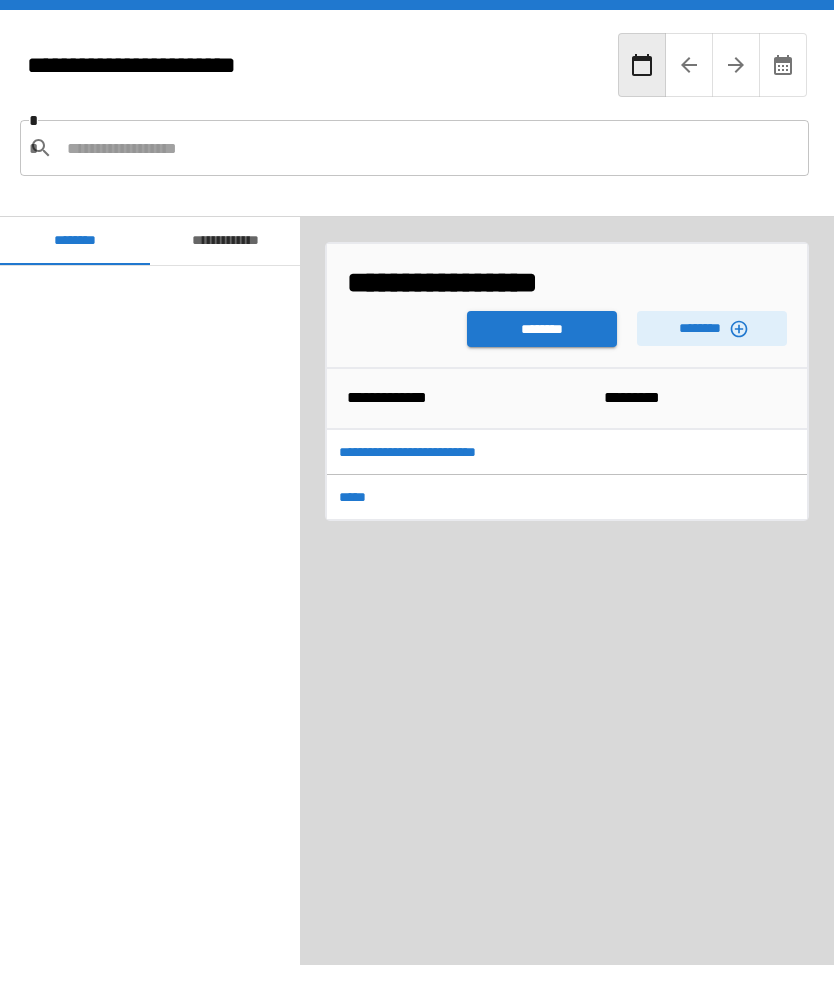 scroll, scrollTop: 1310, scrollLeft: 0, axis: vertical 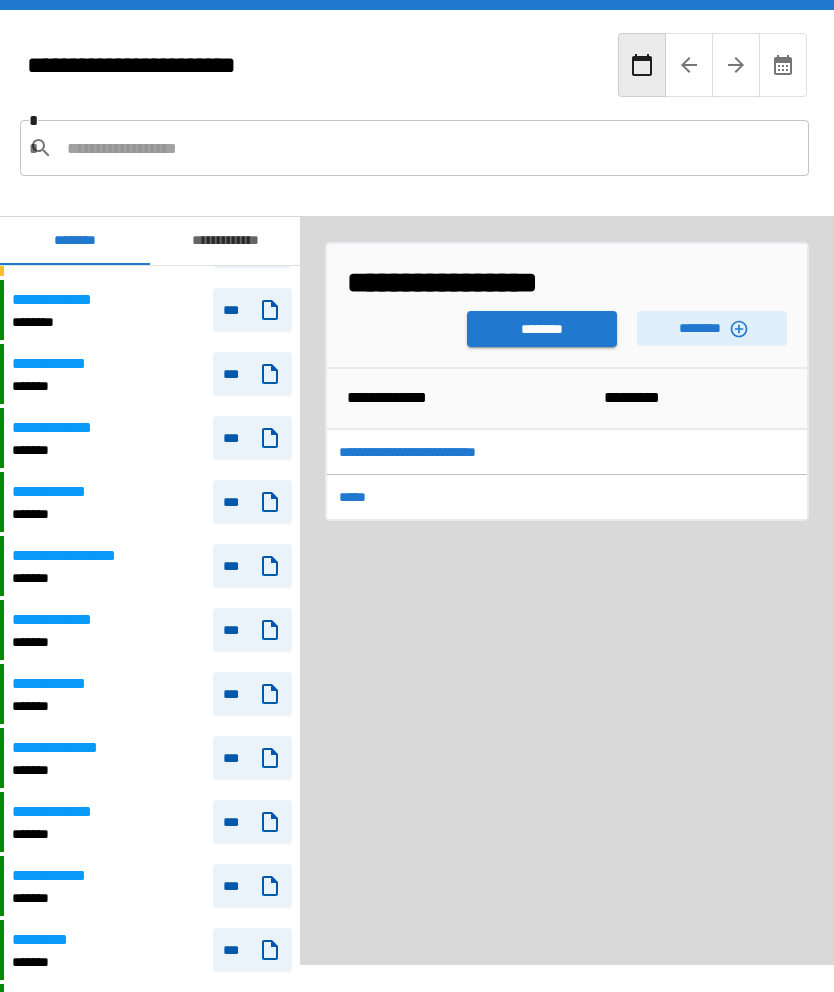 click on "********" at bounding box center [542, 329] 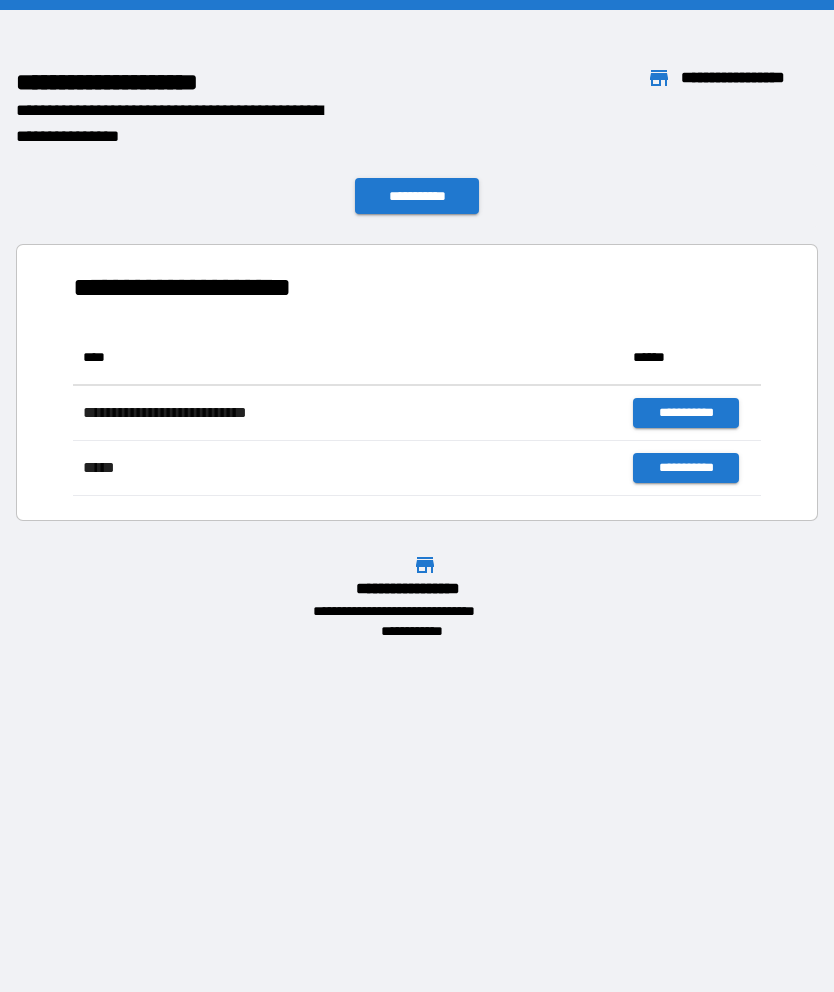 scroll, scrollTop: 1, scrollLeft: 1, axis: both 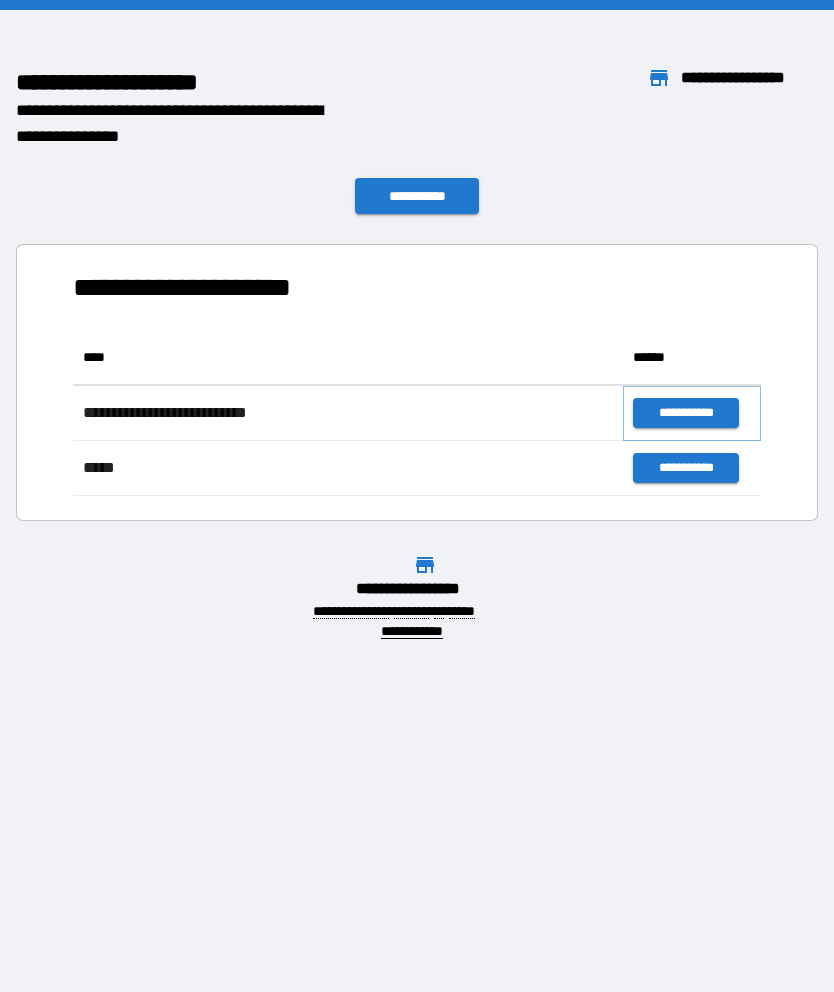 click on "**********" at bounding box center (685, 413) 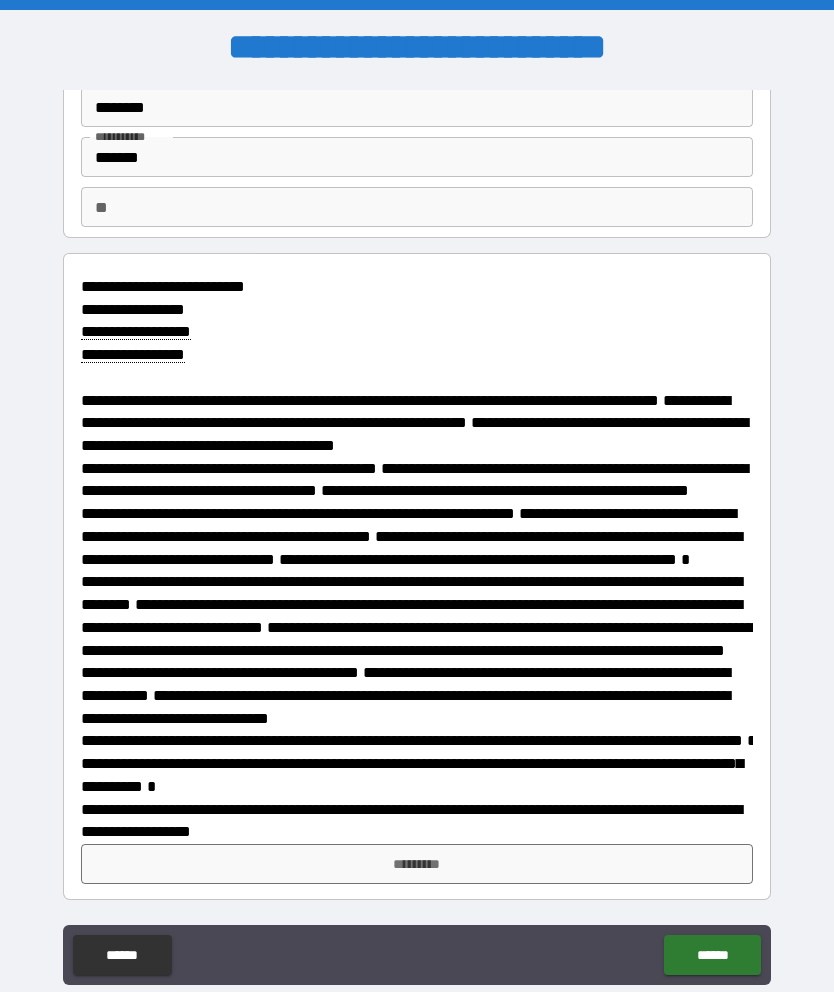 scroll, scrollTop: 144, scrollLeft: 0, axis: vertical 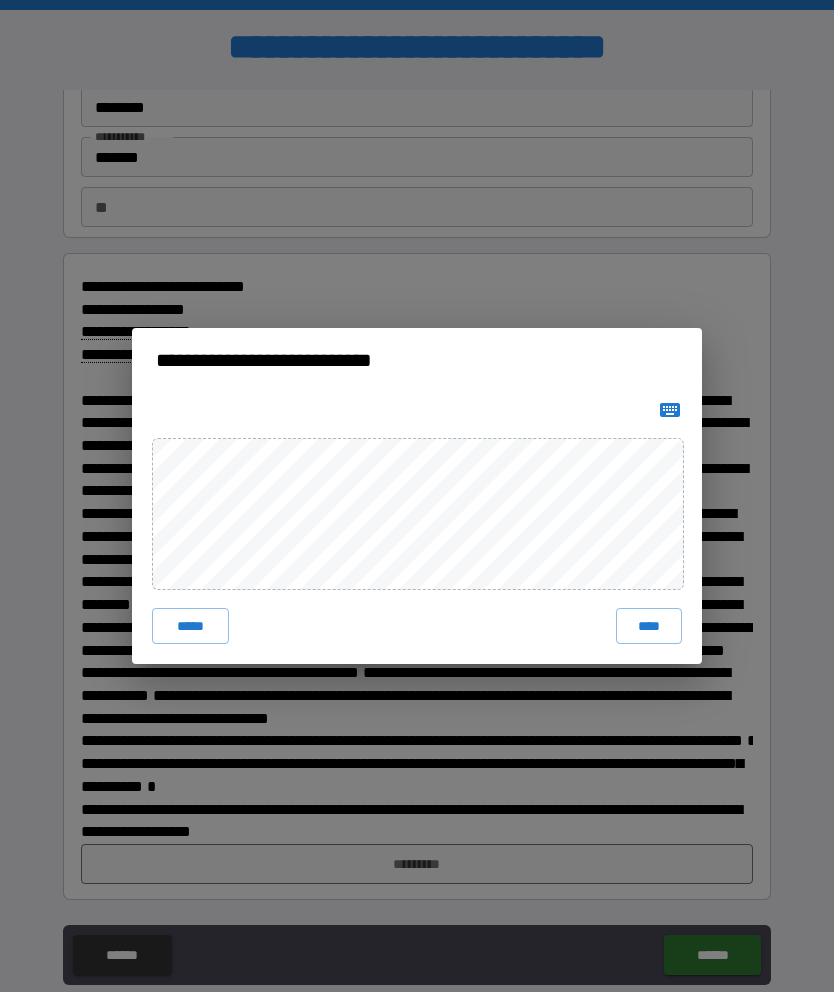 click on "****" at bounding box center [649, 626] 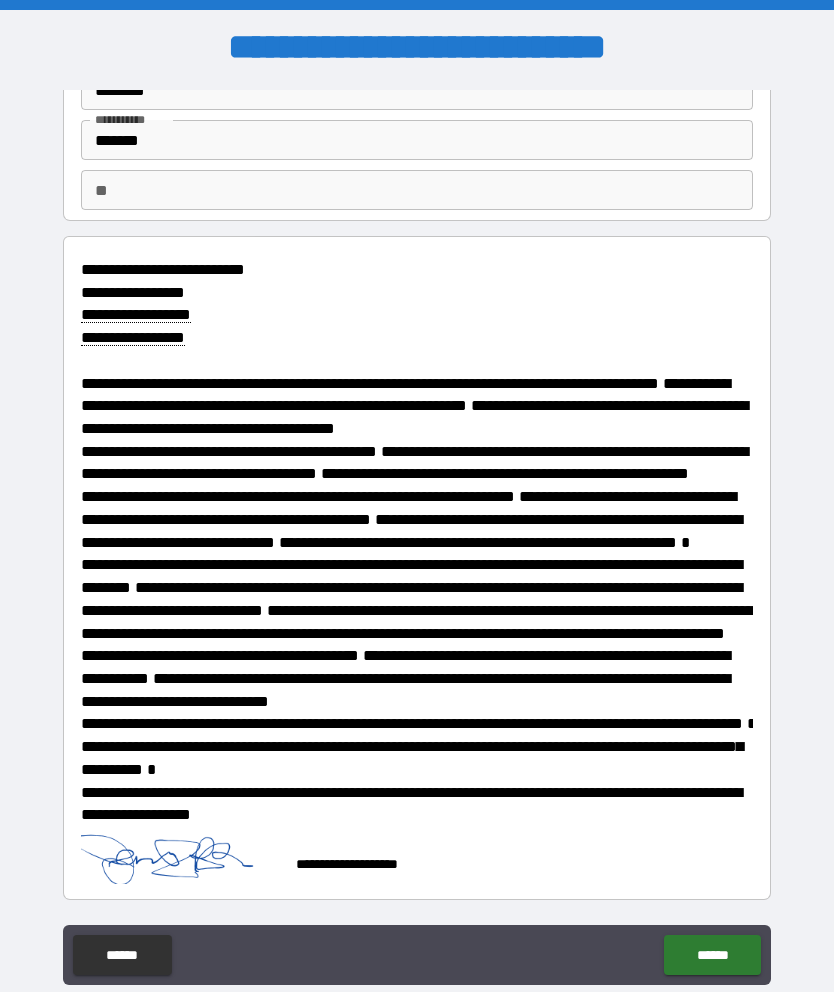 click on "******" at bounding box center [712, 955] 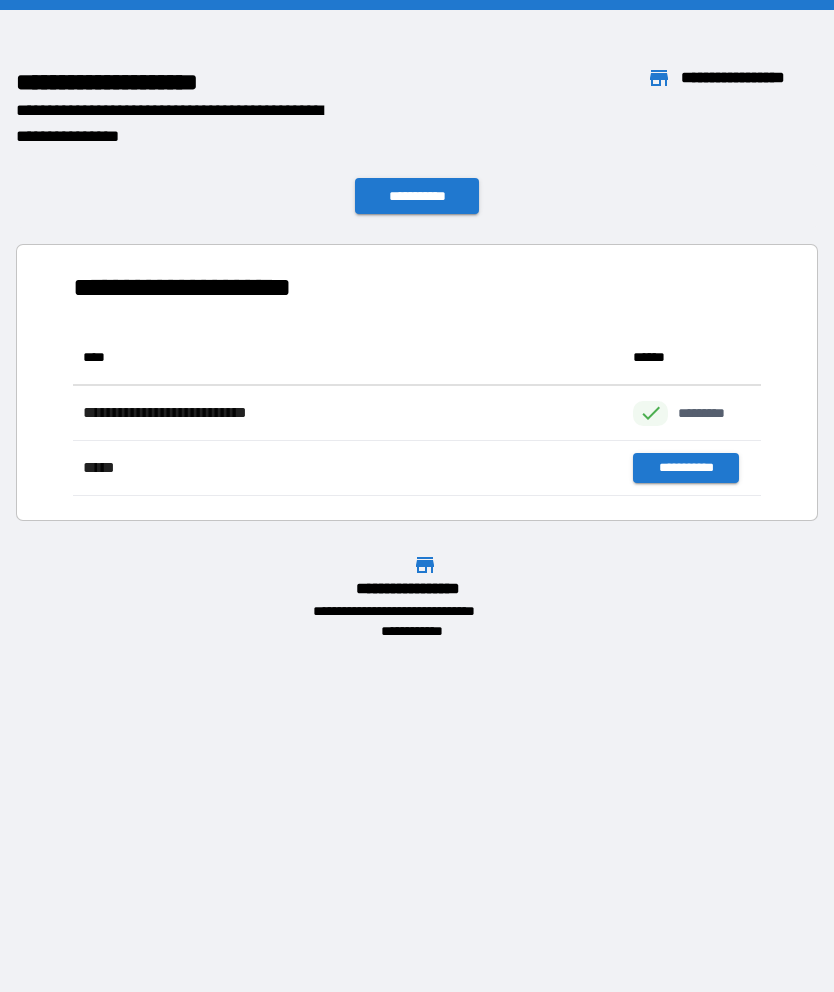 scroll, scrollTop: 1, scrollLeft: 1, axis: both 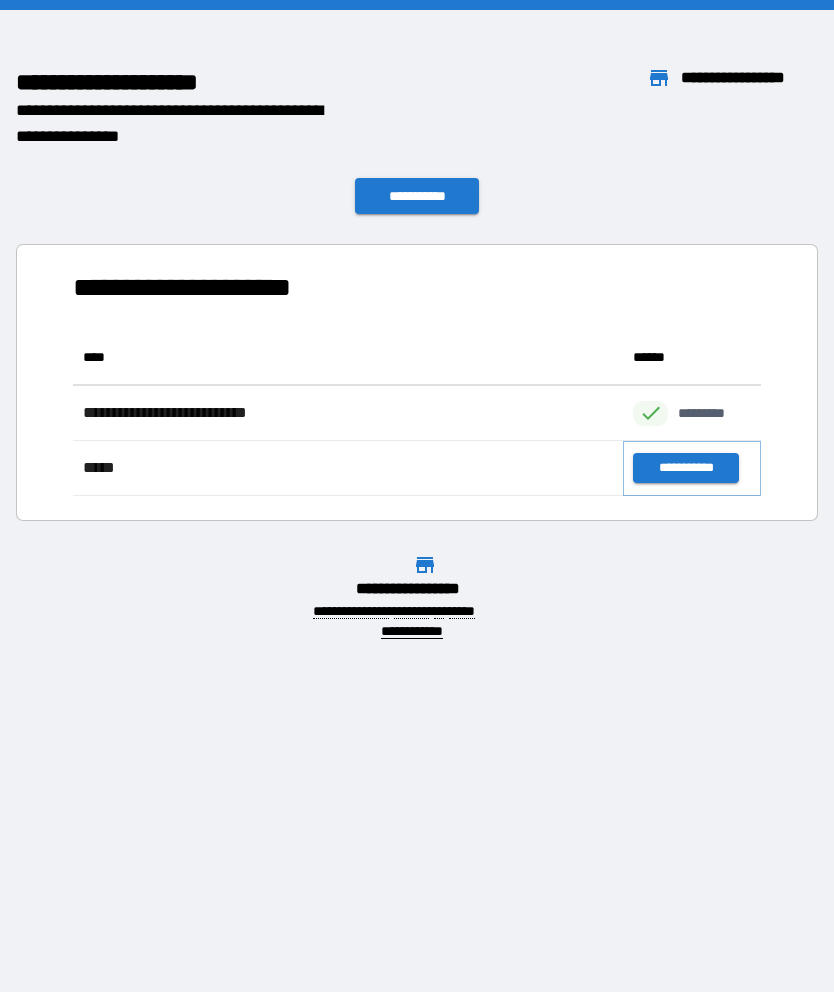click on "**********" at bounding box center [685, 468] 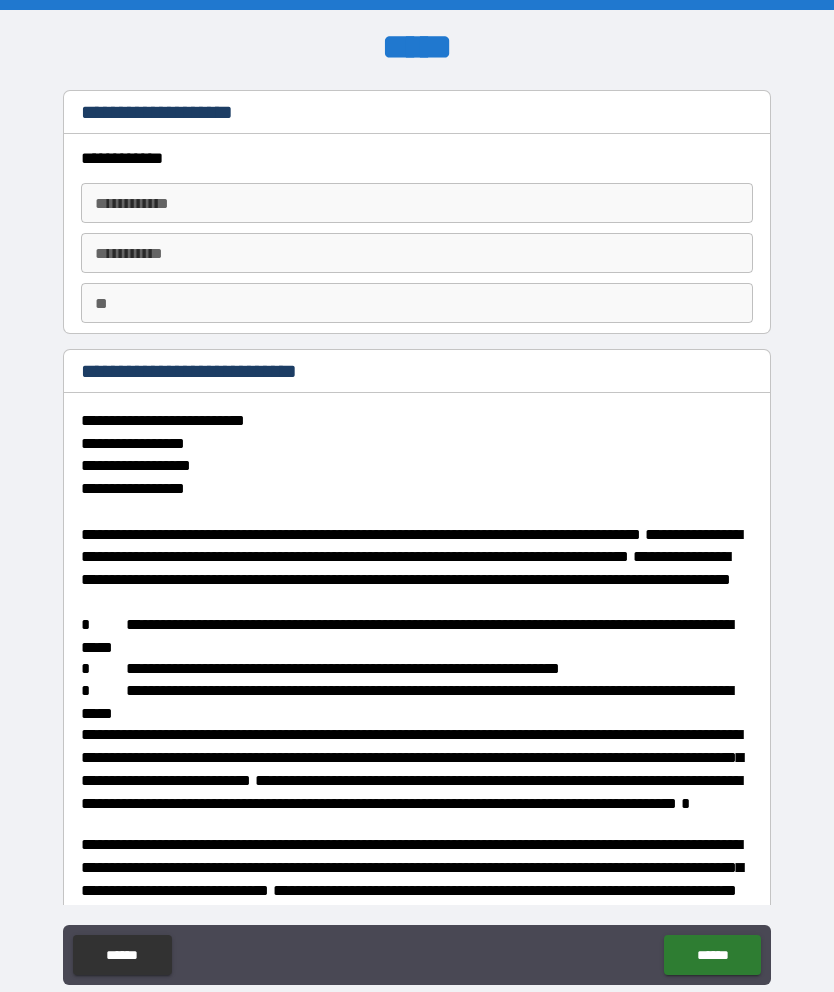 type on "*" 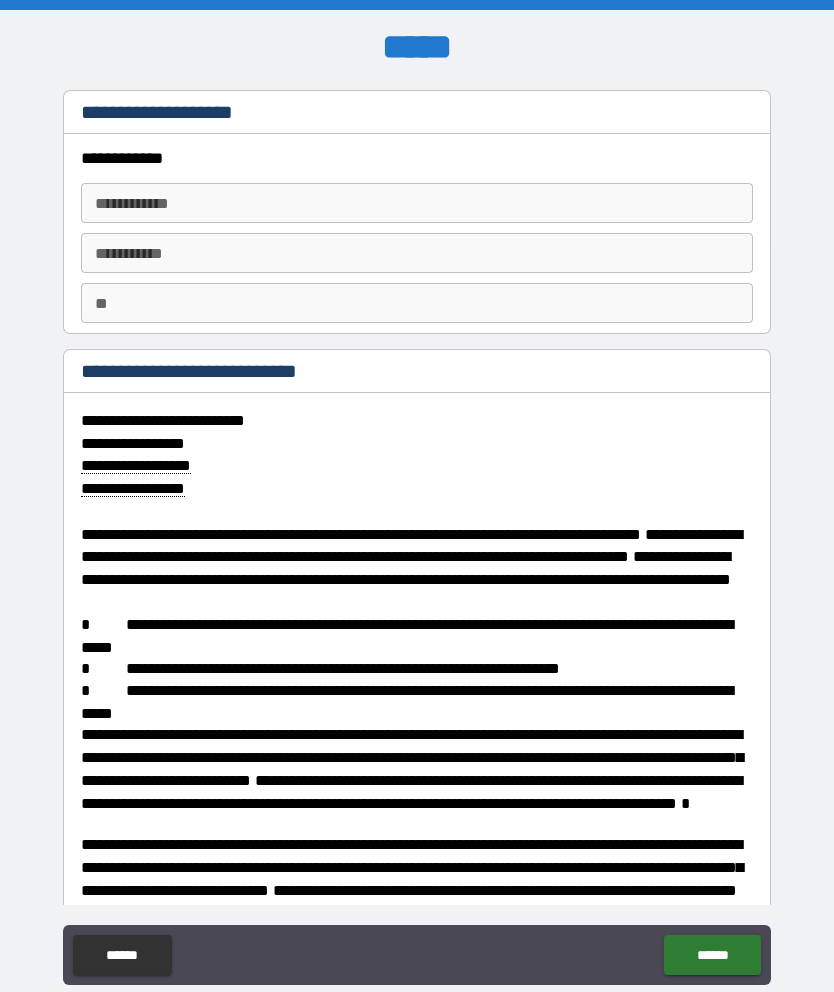 click on "**********" at bounding box center [417, 203] 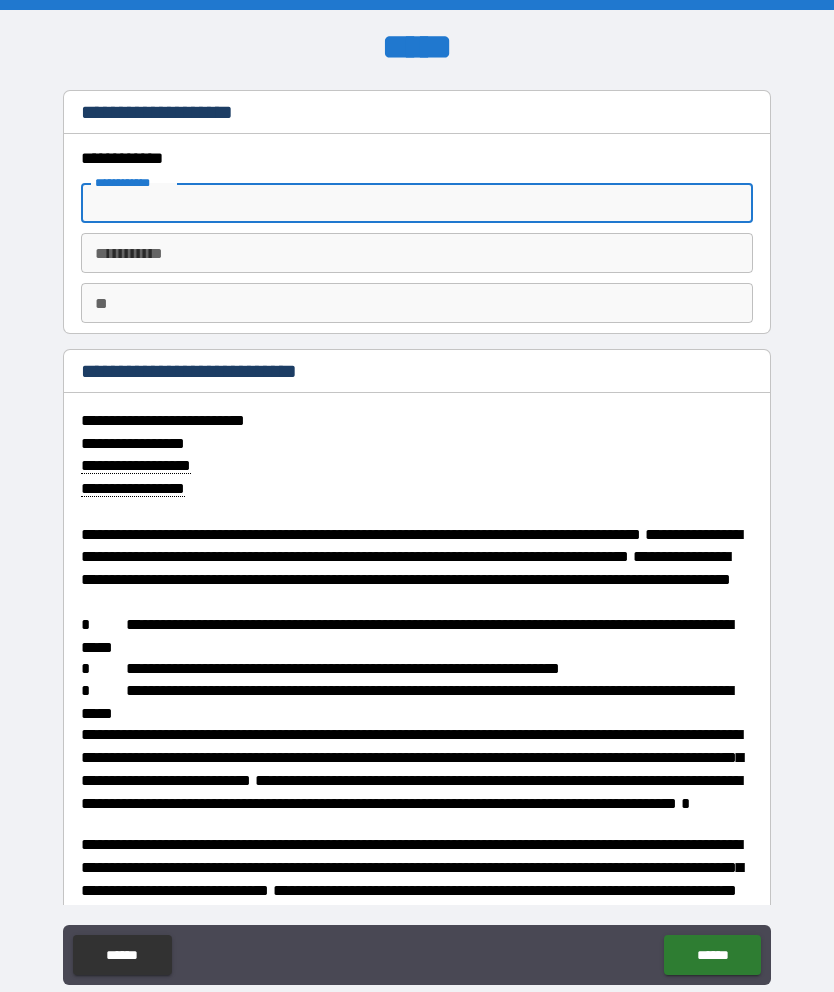 type on "*" 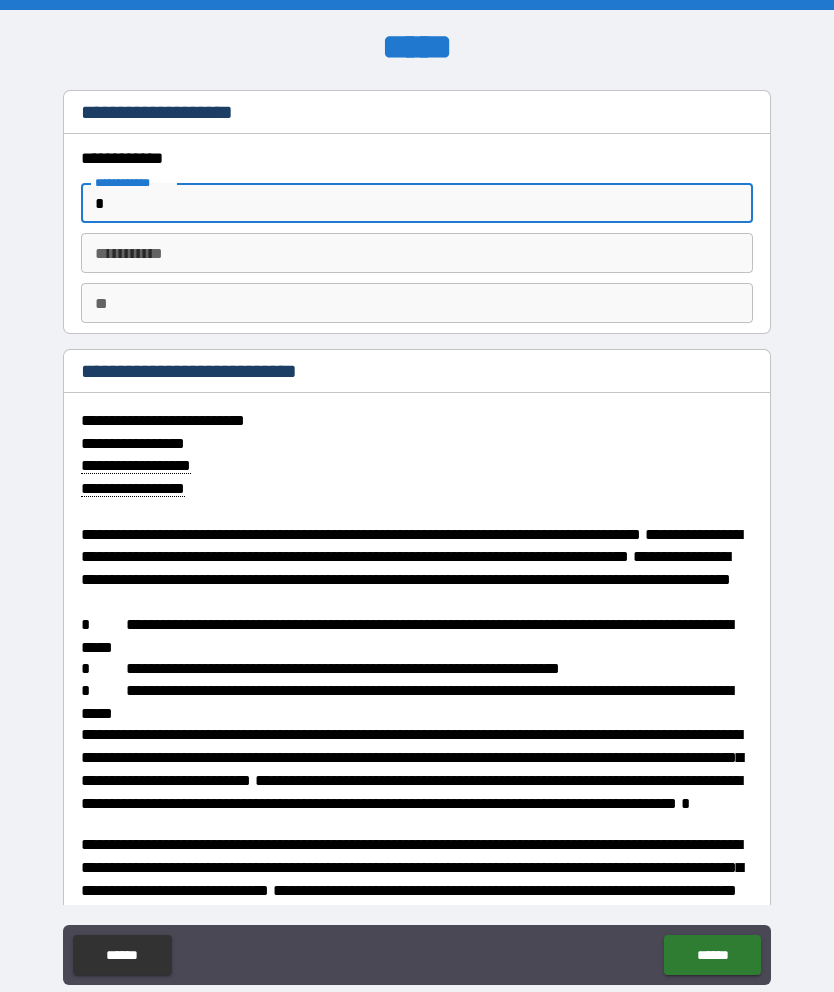 type on "*" 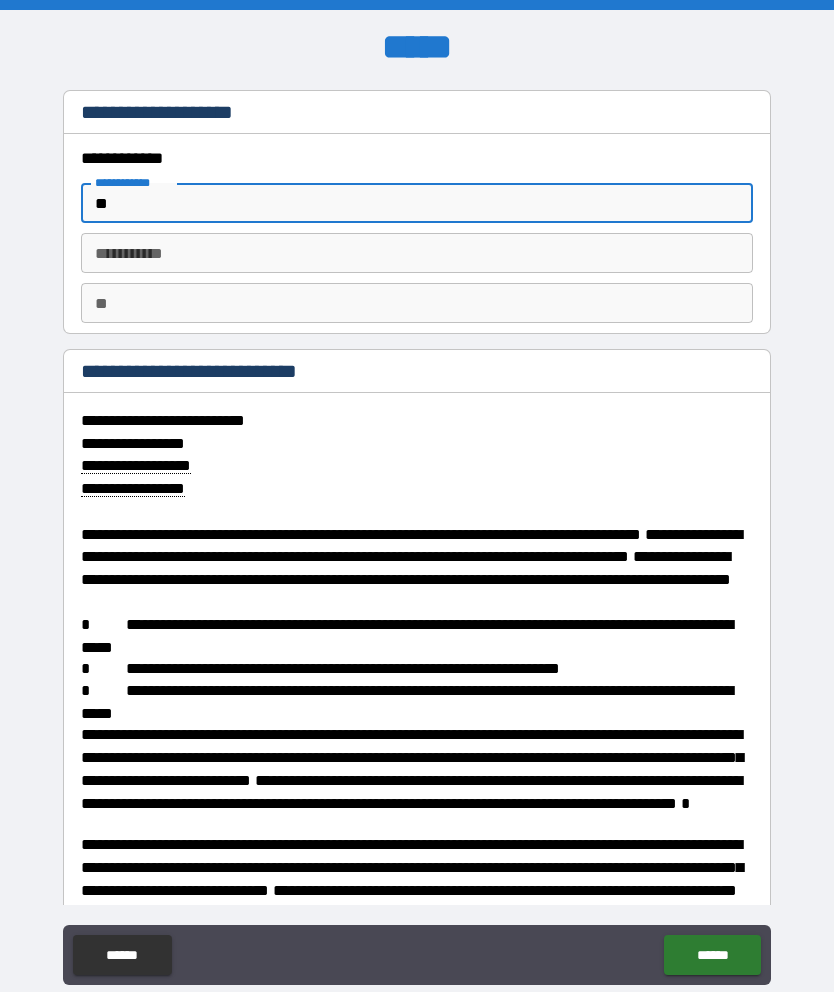 type on "*" 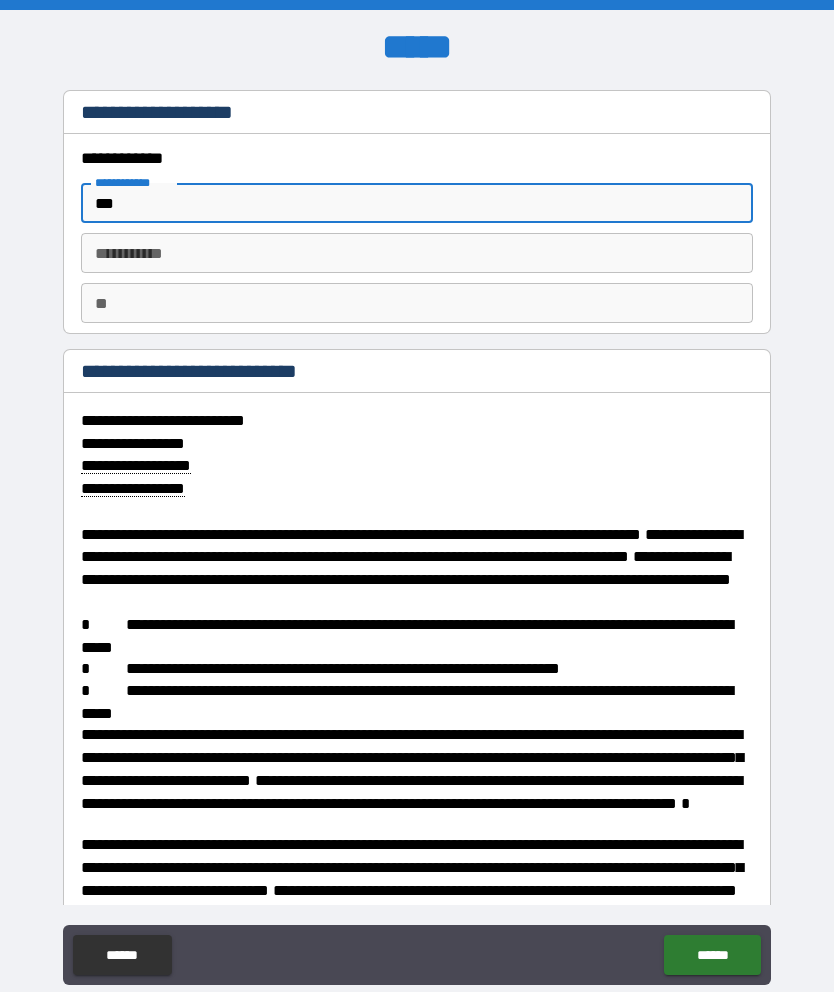 type on "*" 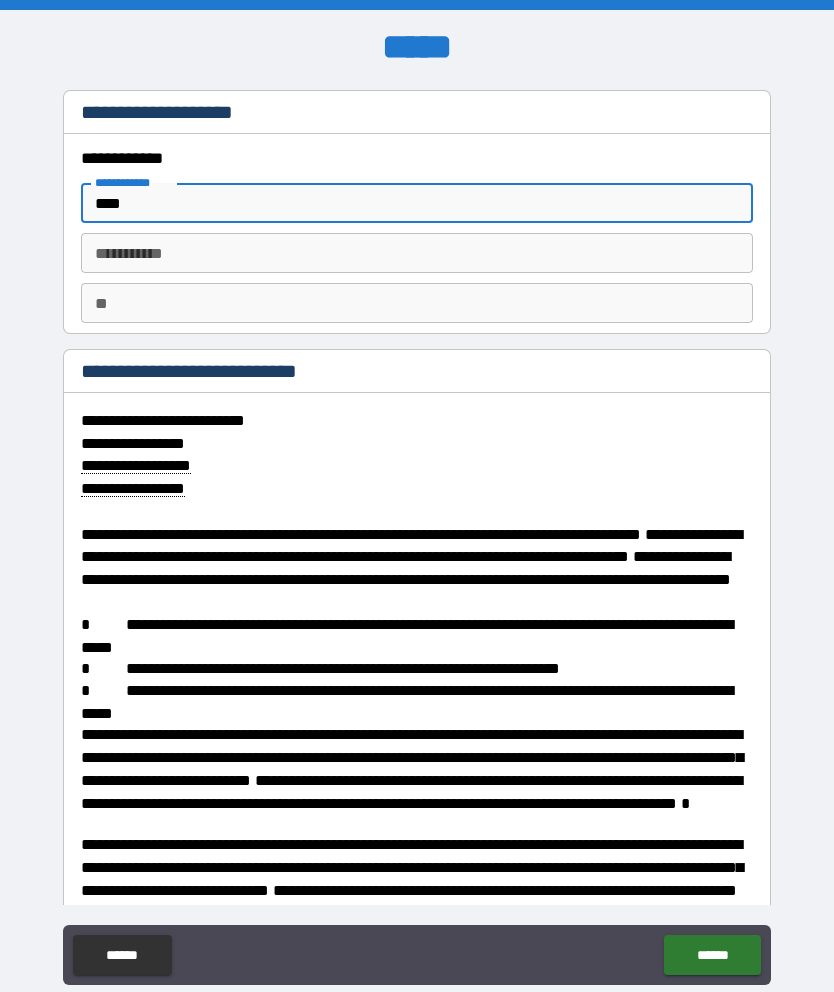 type on "*" 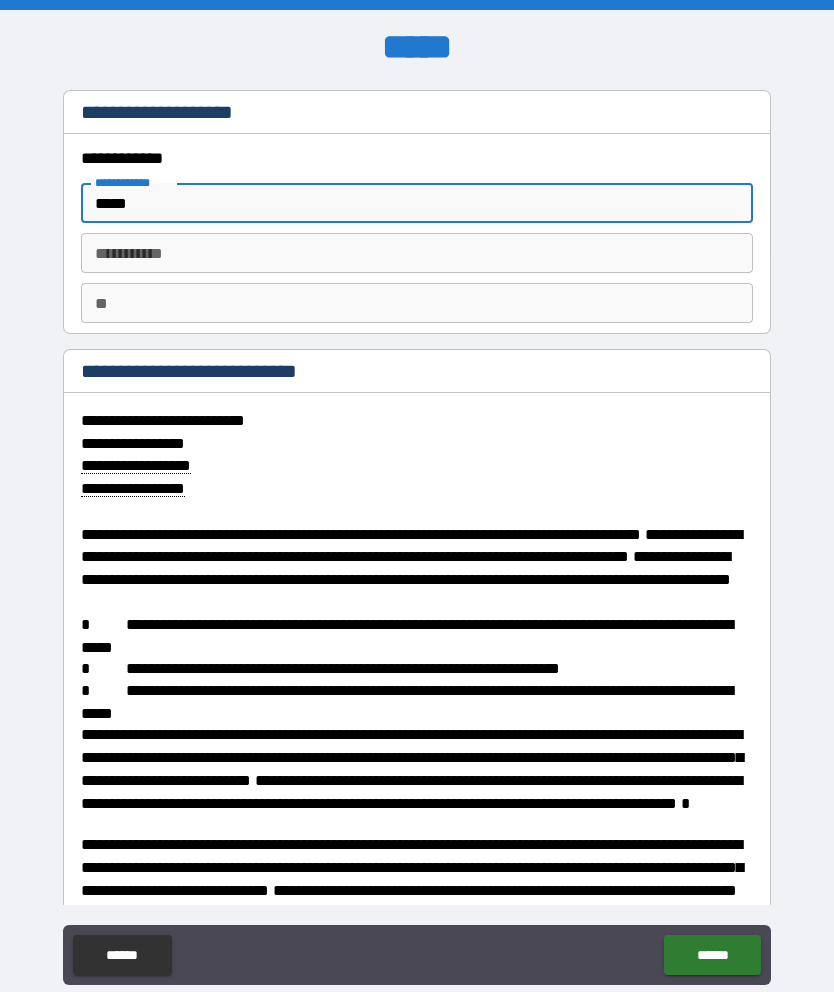 type on "*" 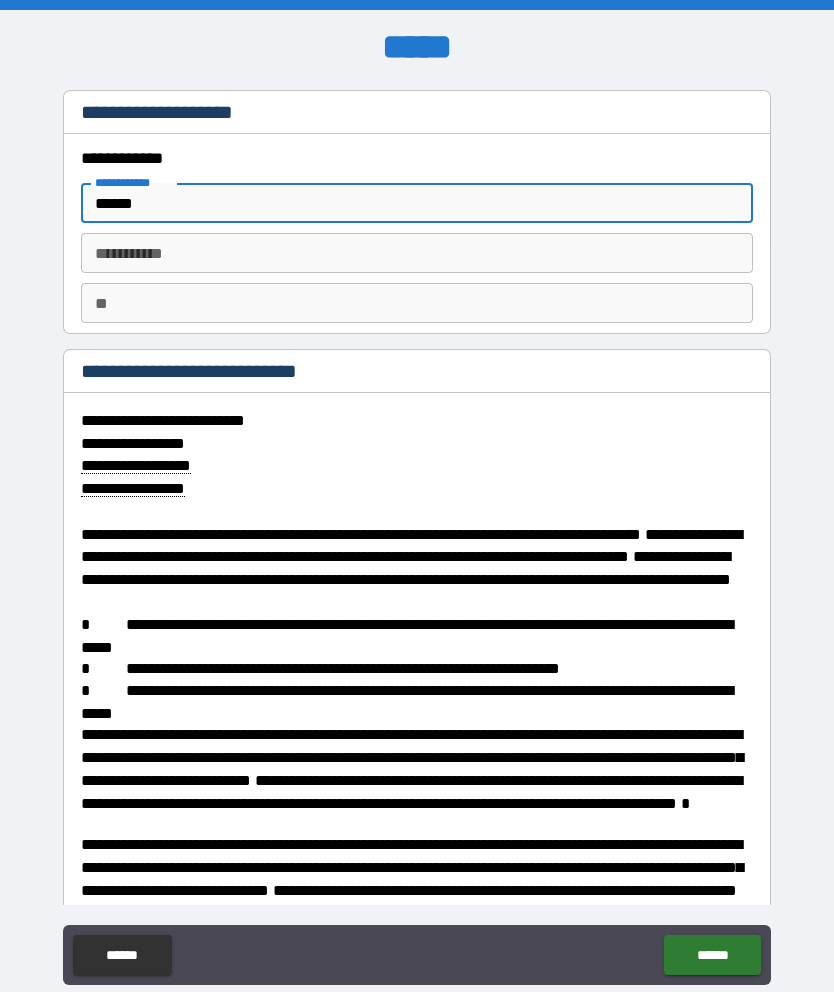 type on "*******" 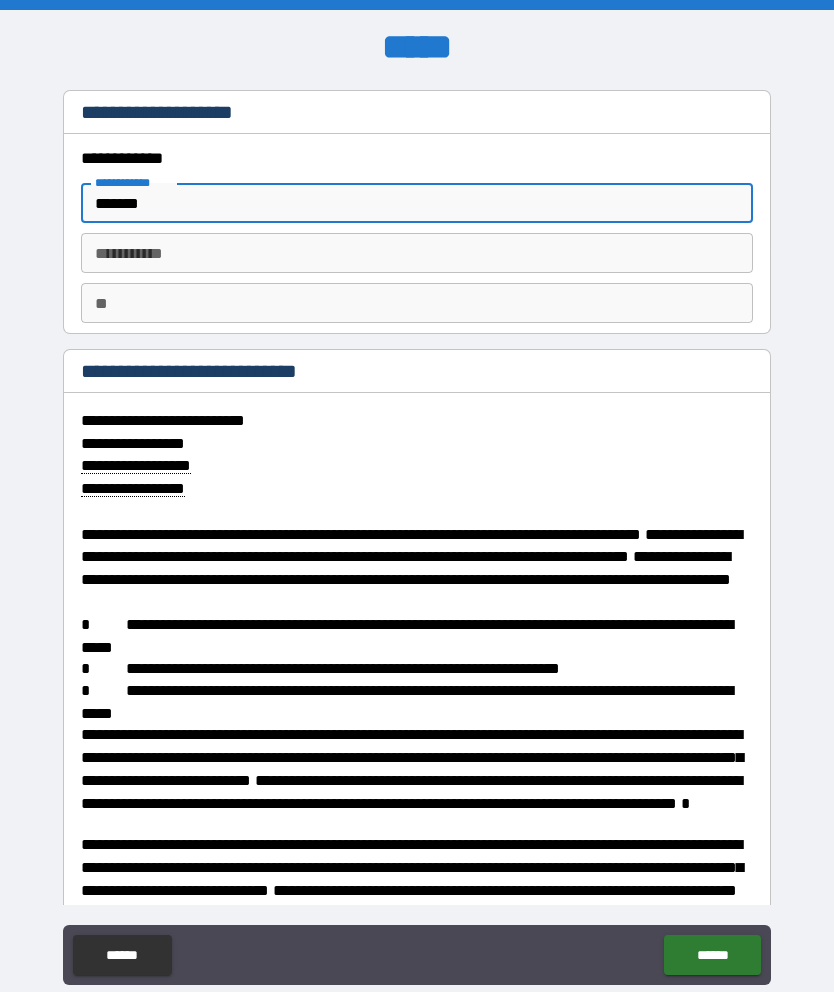type on "*" 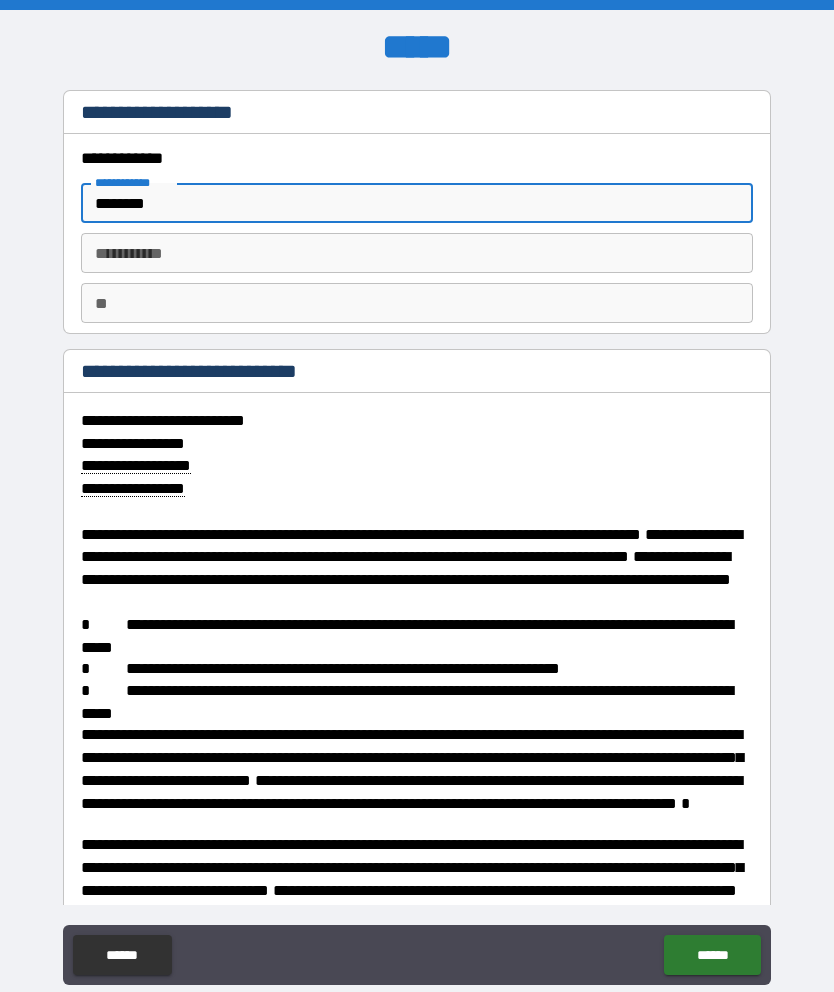 type on "*" 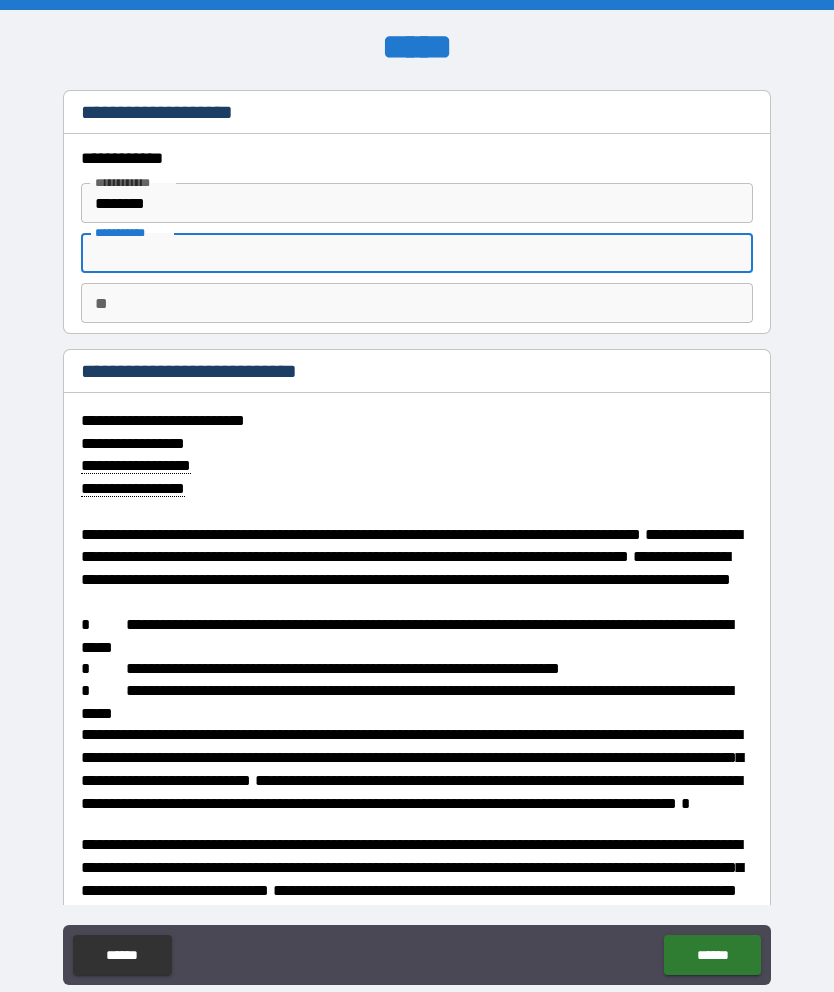 type 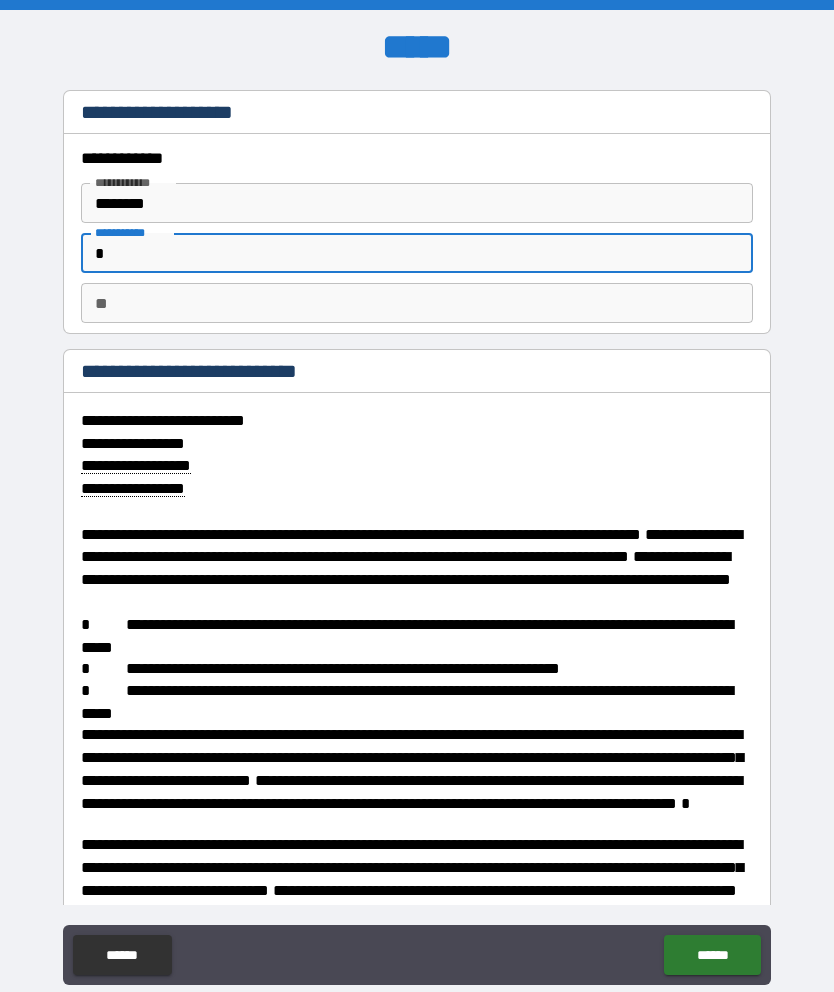 type on "*" 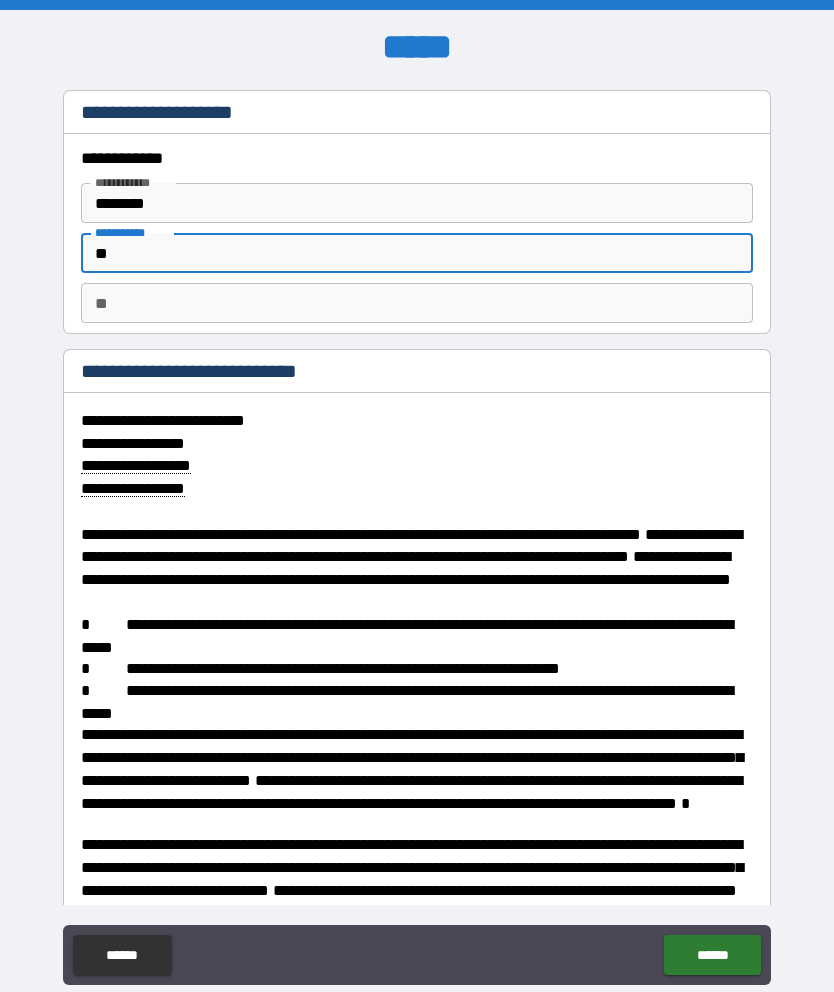 type on "*" 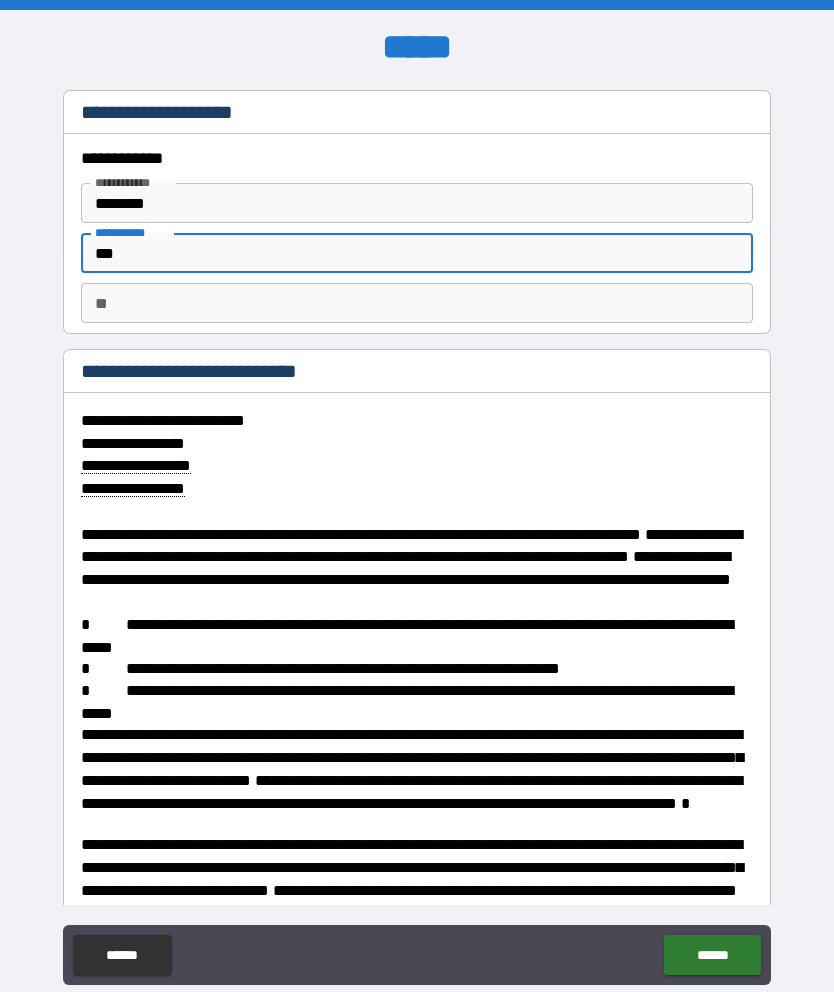 type on "*" 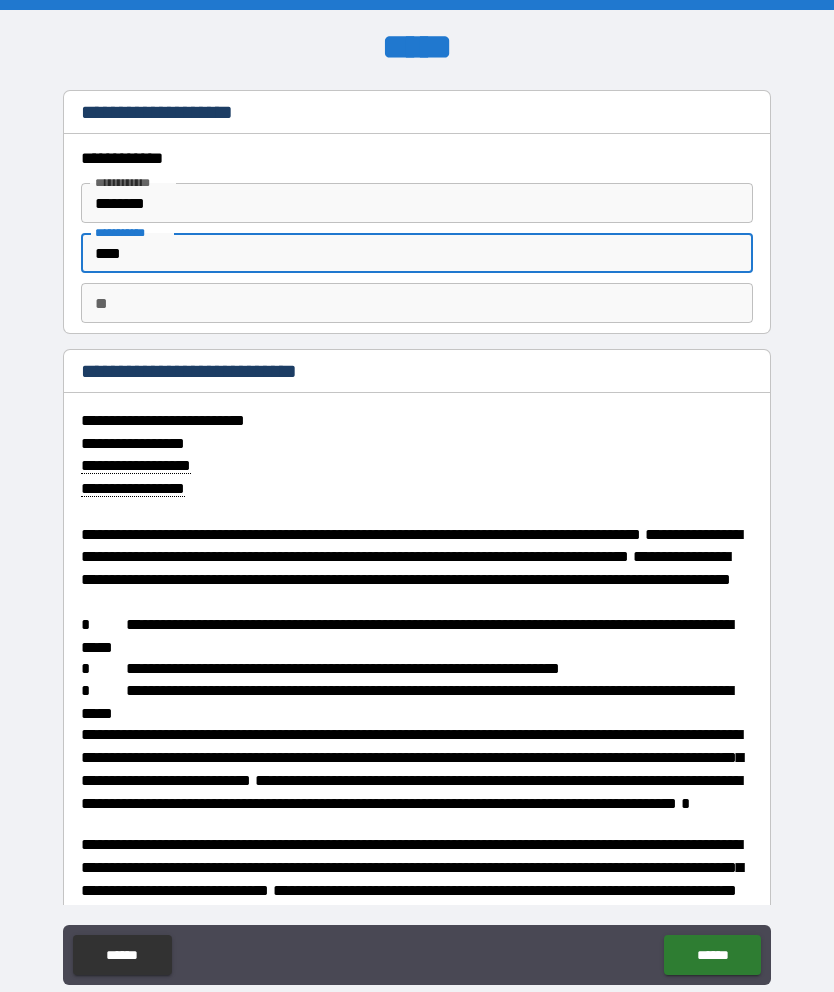 type on "*" 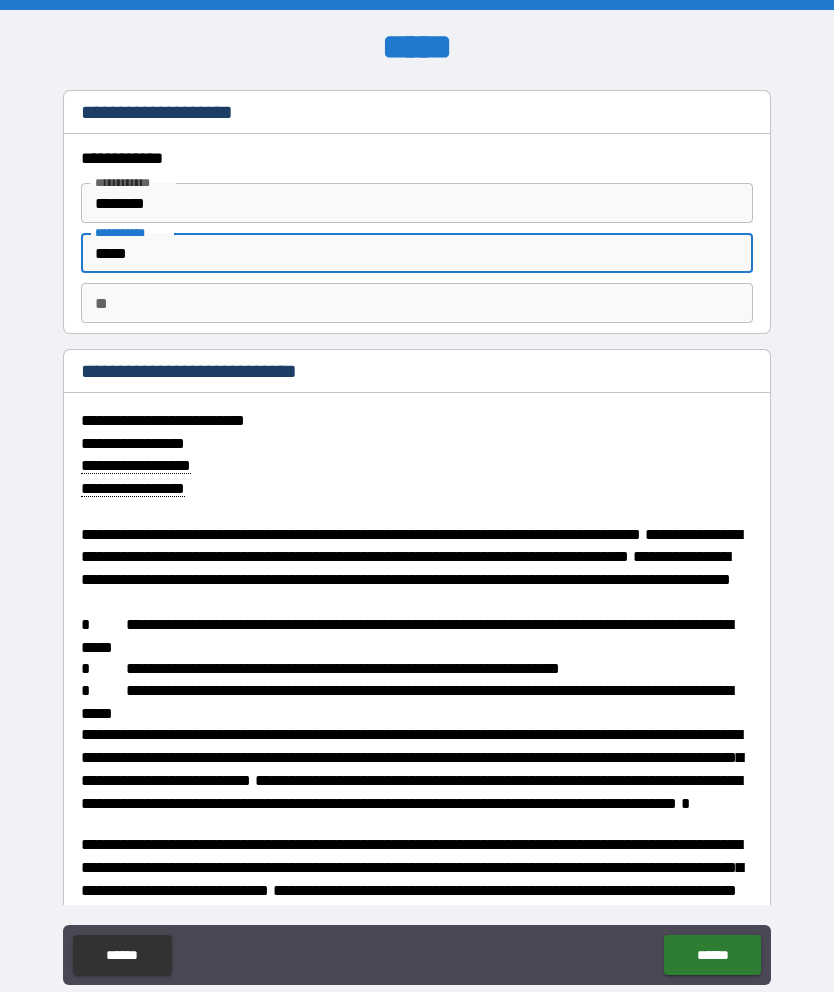 type on "*" 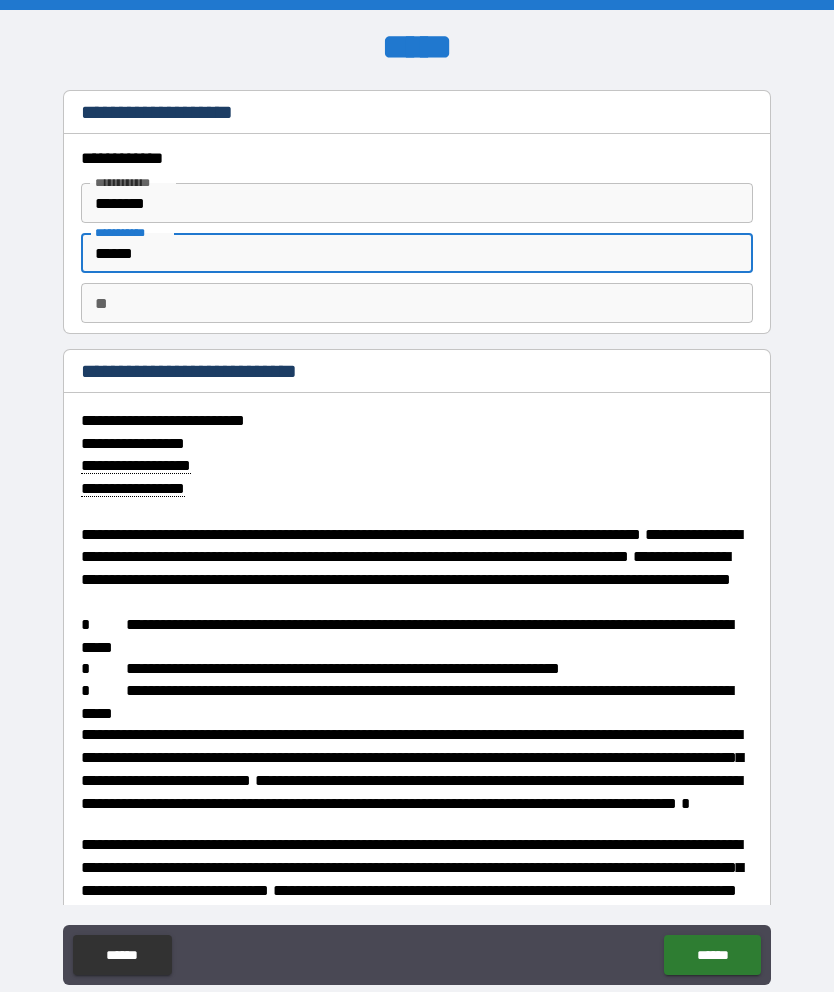 type on "*" 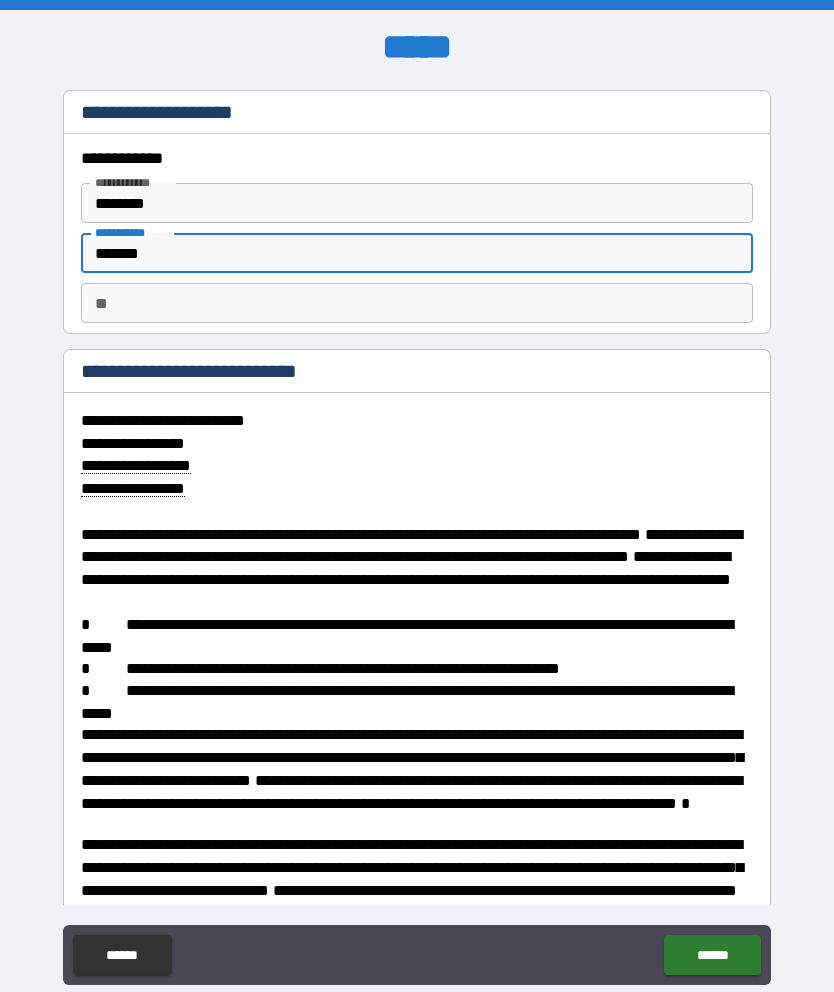 type on "*" 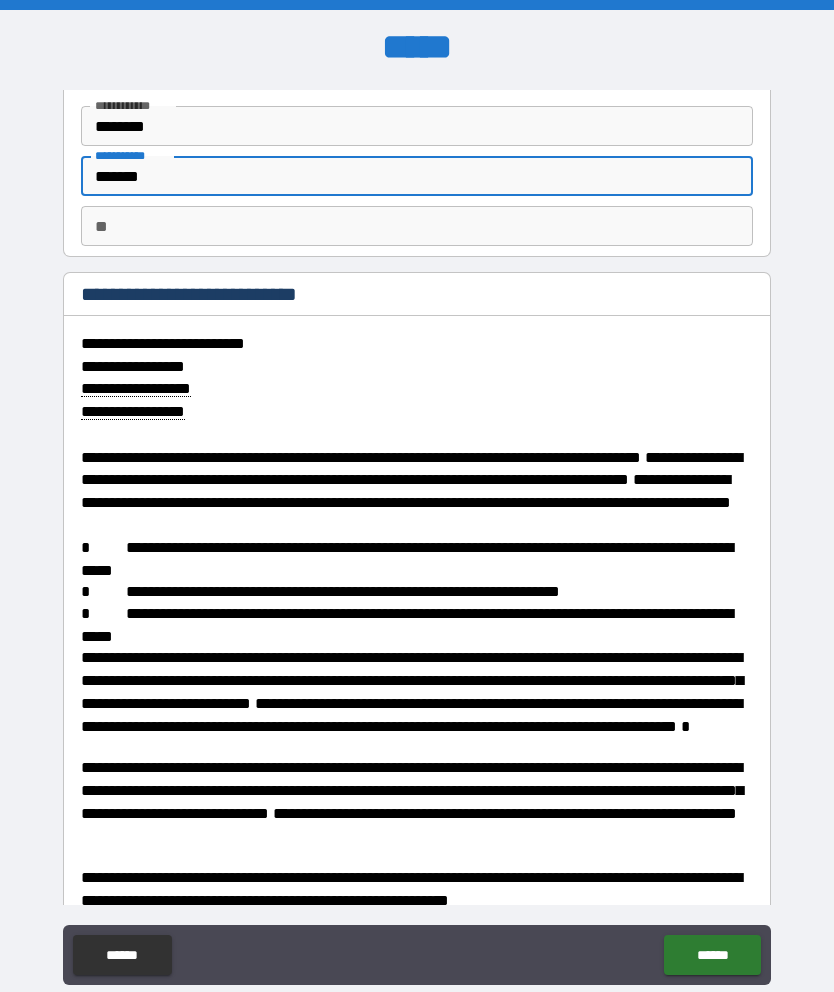 scroll, scrollTop: 76, scrollLeft: 0, axis: vertical 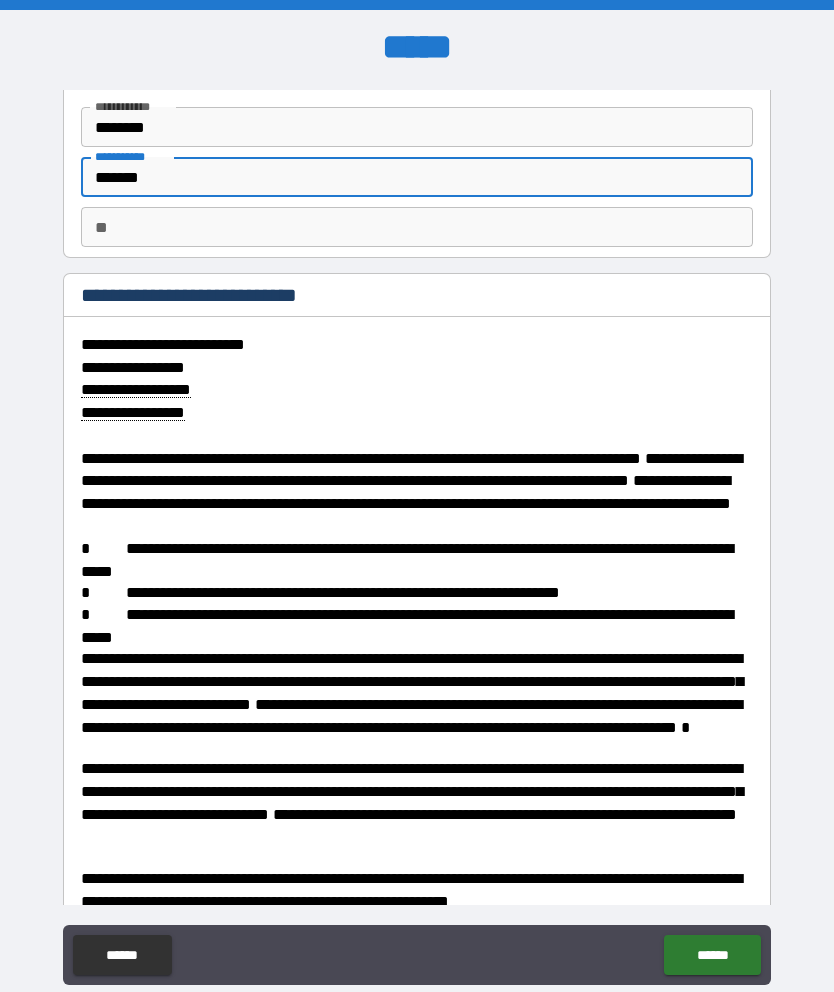 type on "*******" 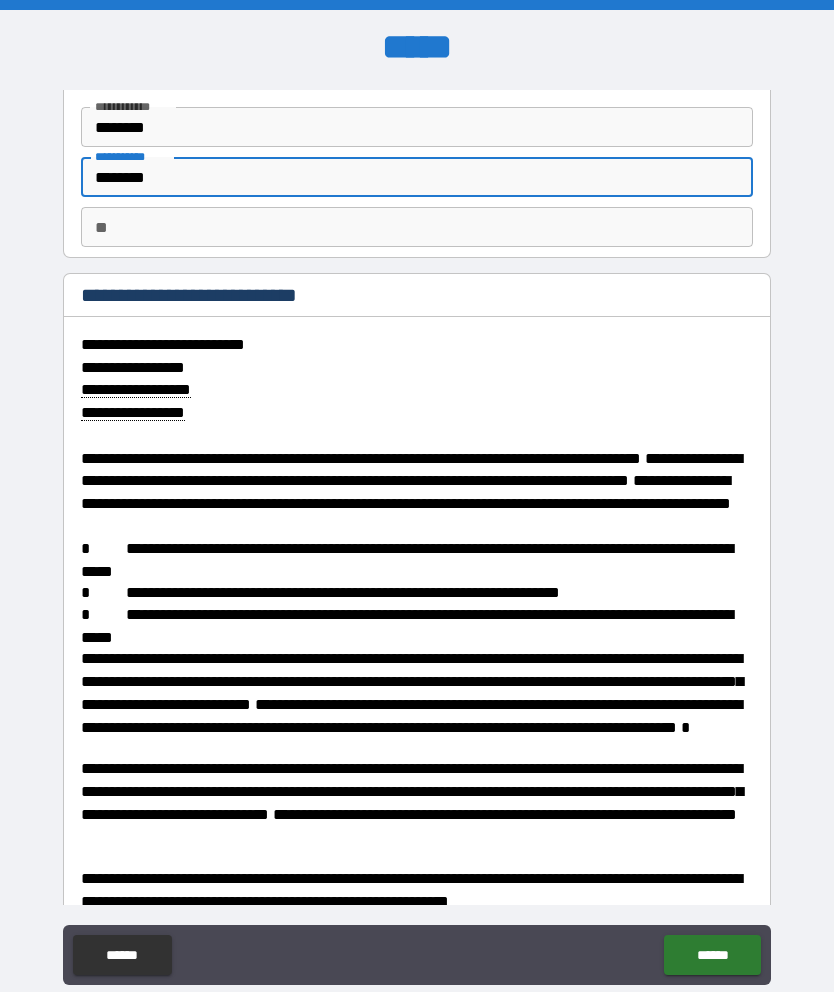 type on "*" 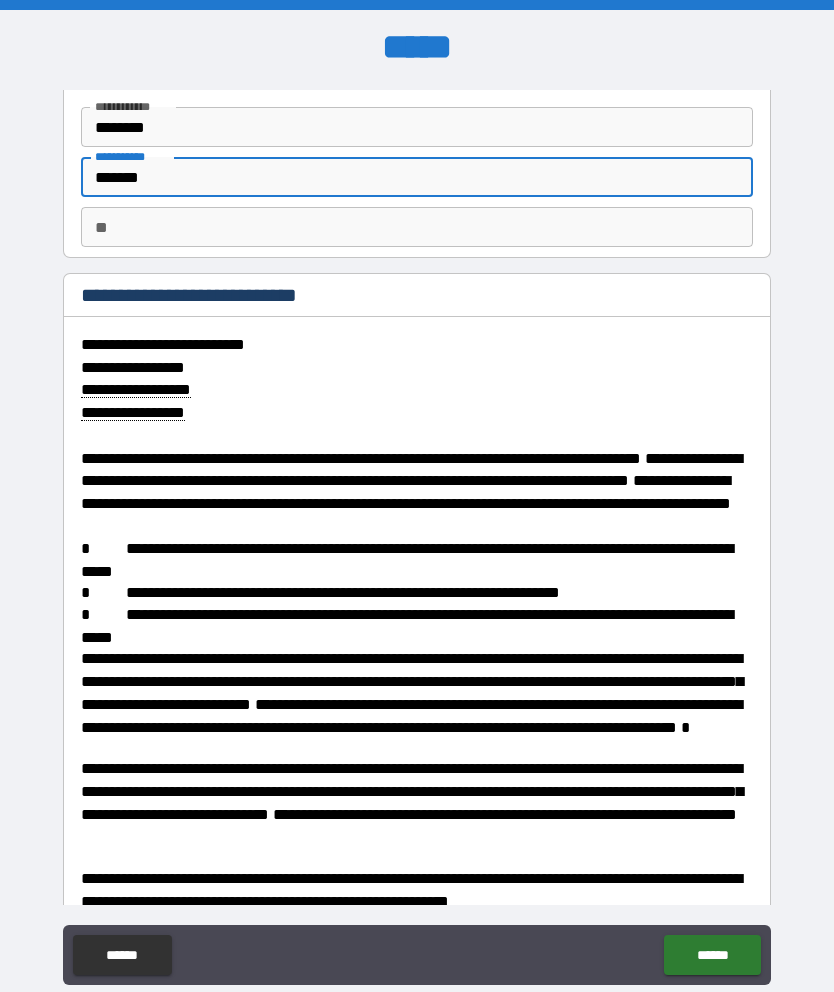 type on "*" 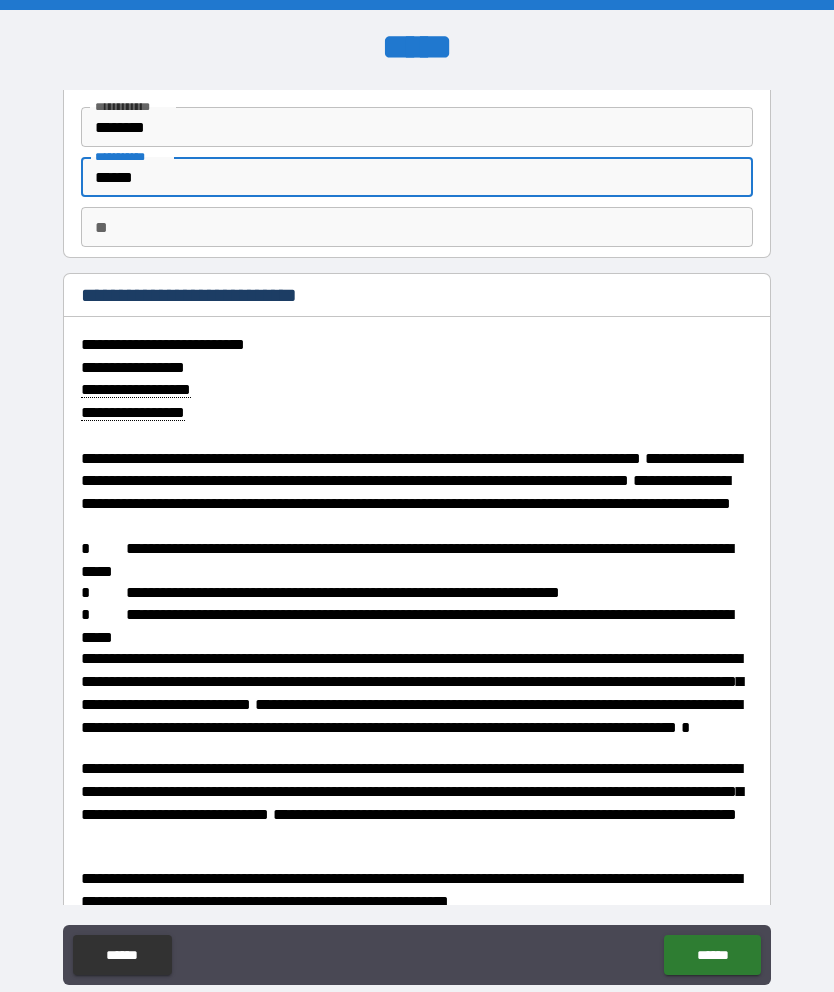 type on "****" 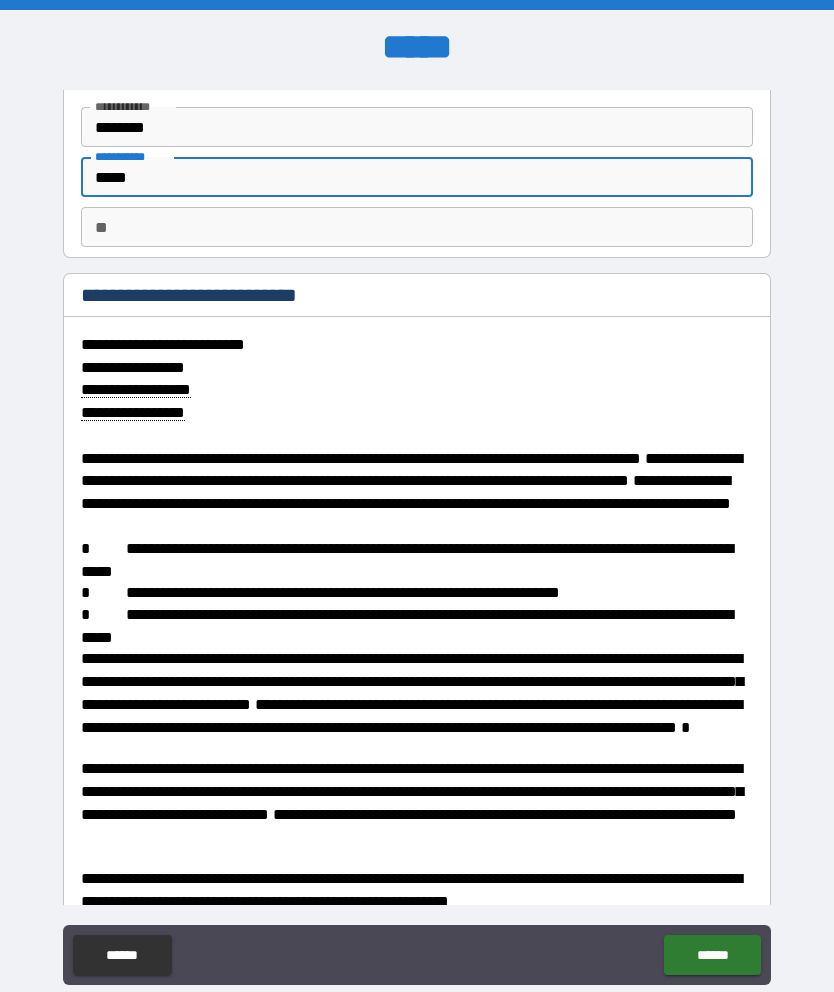 type on "*" 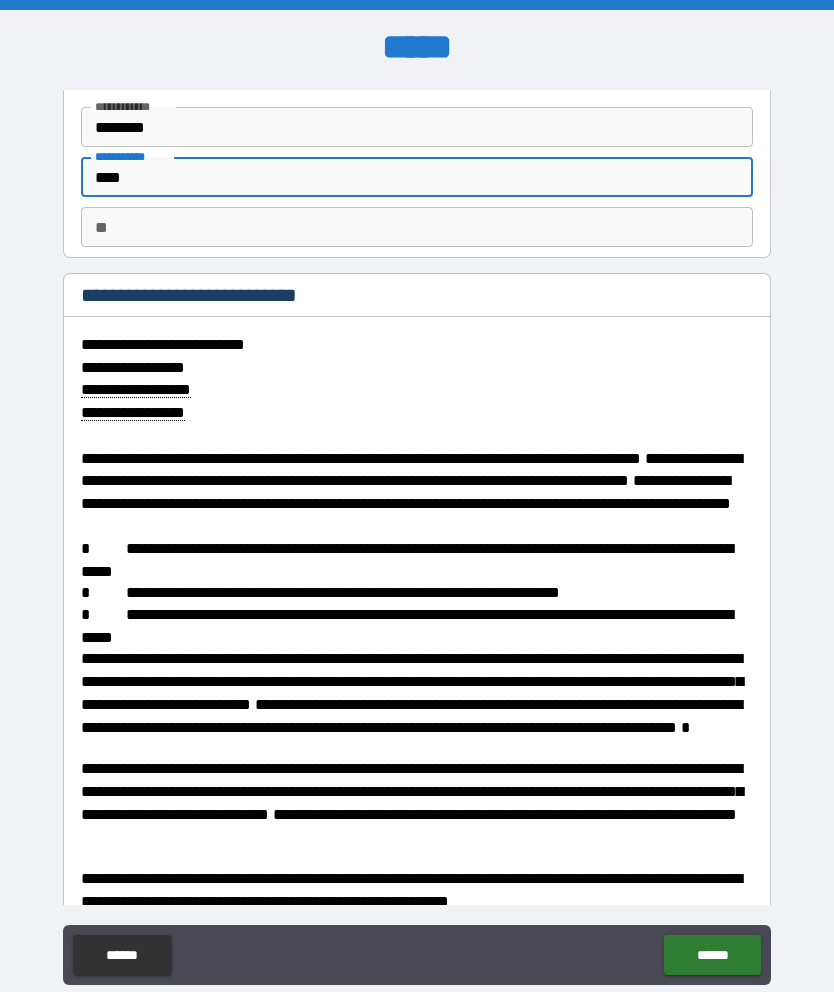 type on "*" 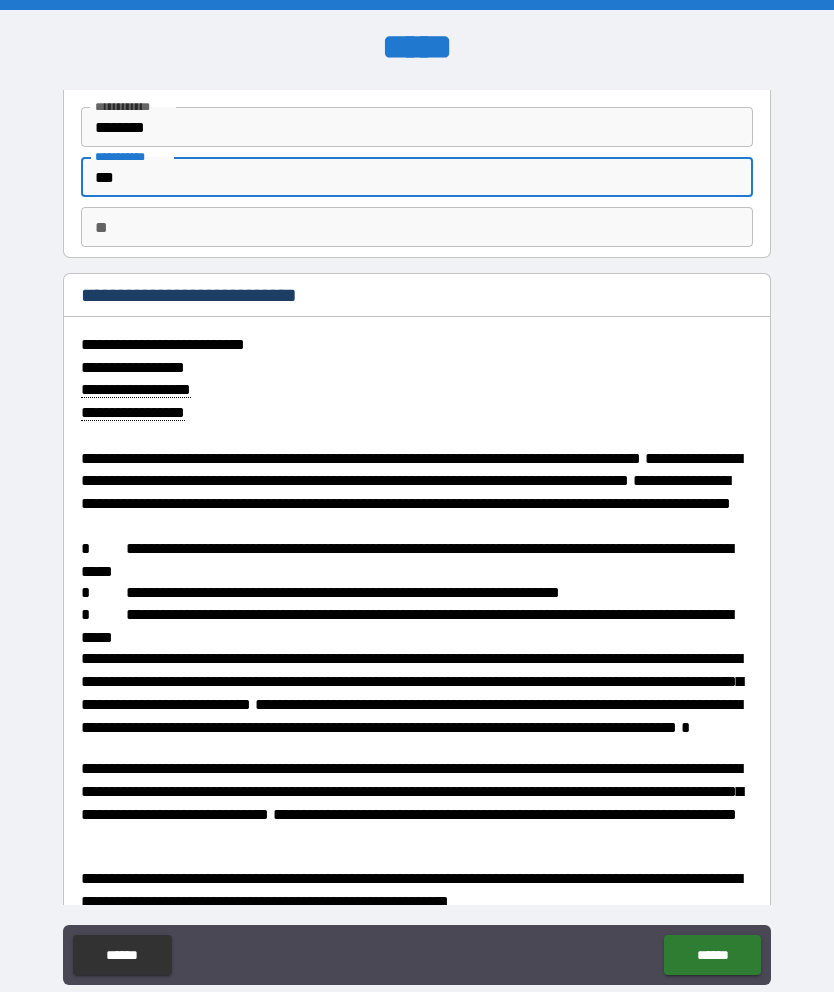 type on "*" 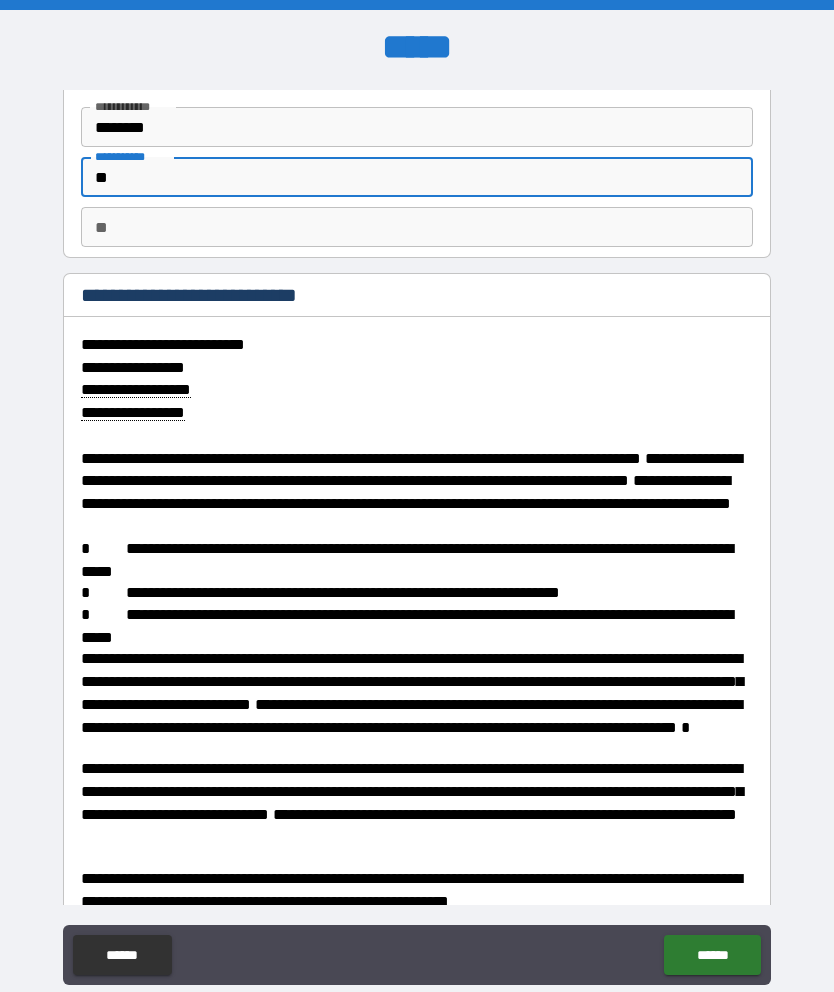 type on "*" 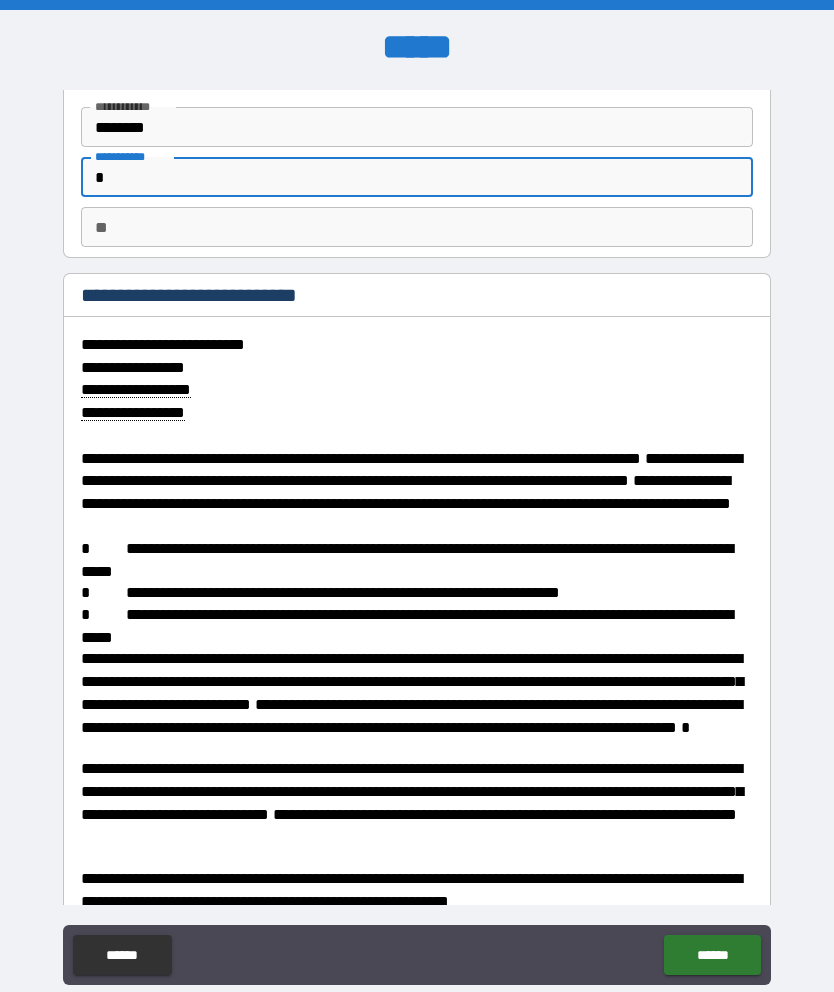 type on "*" 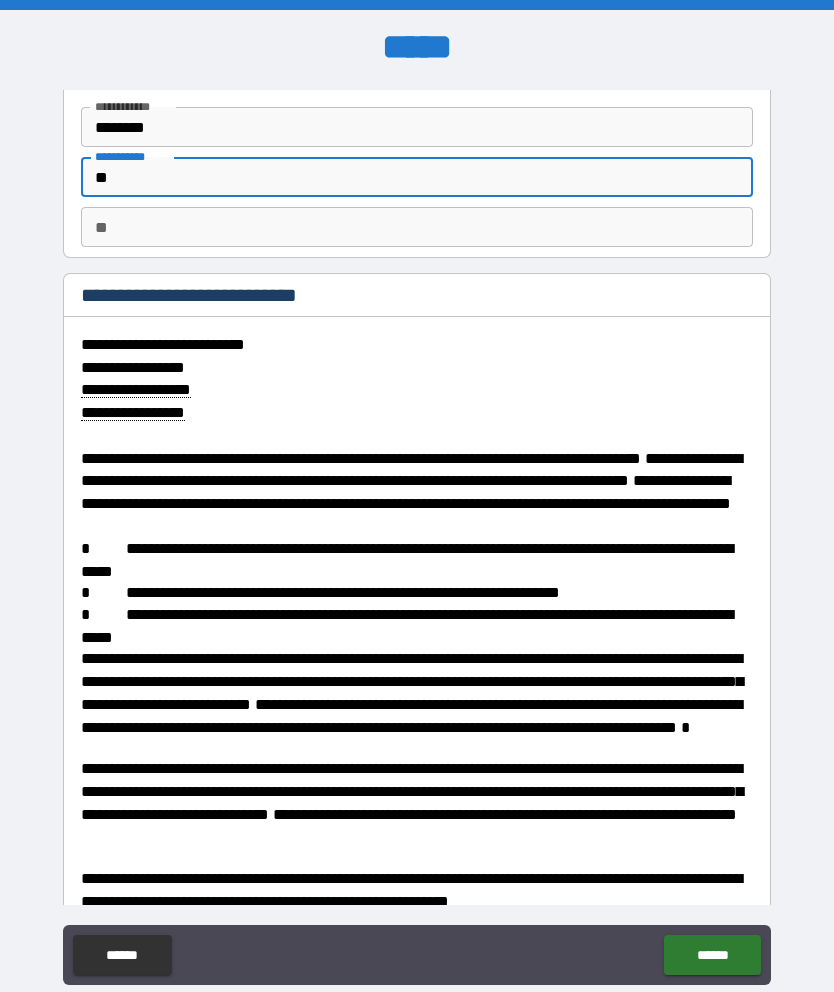 type on "*" 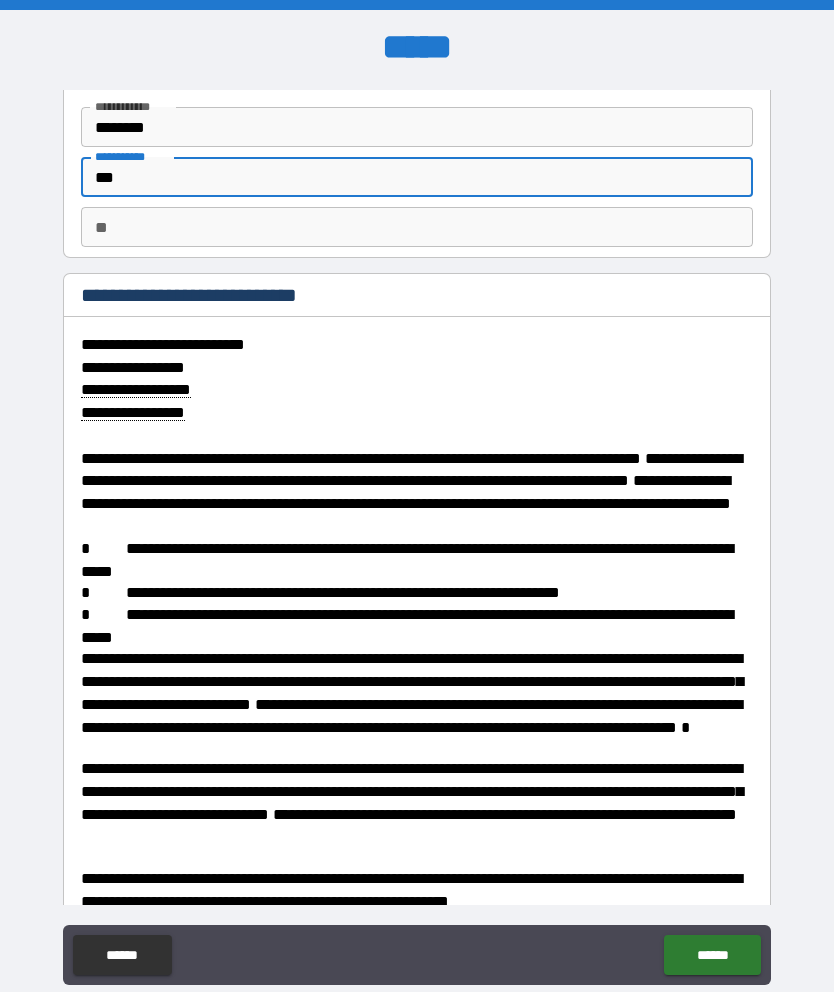 type on "*" 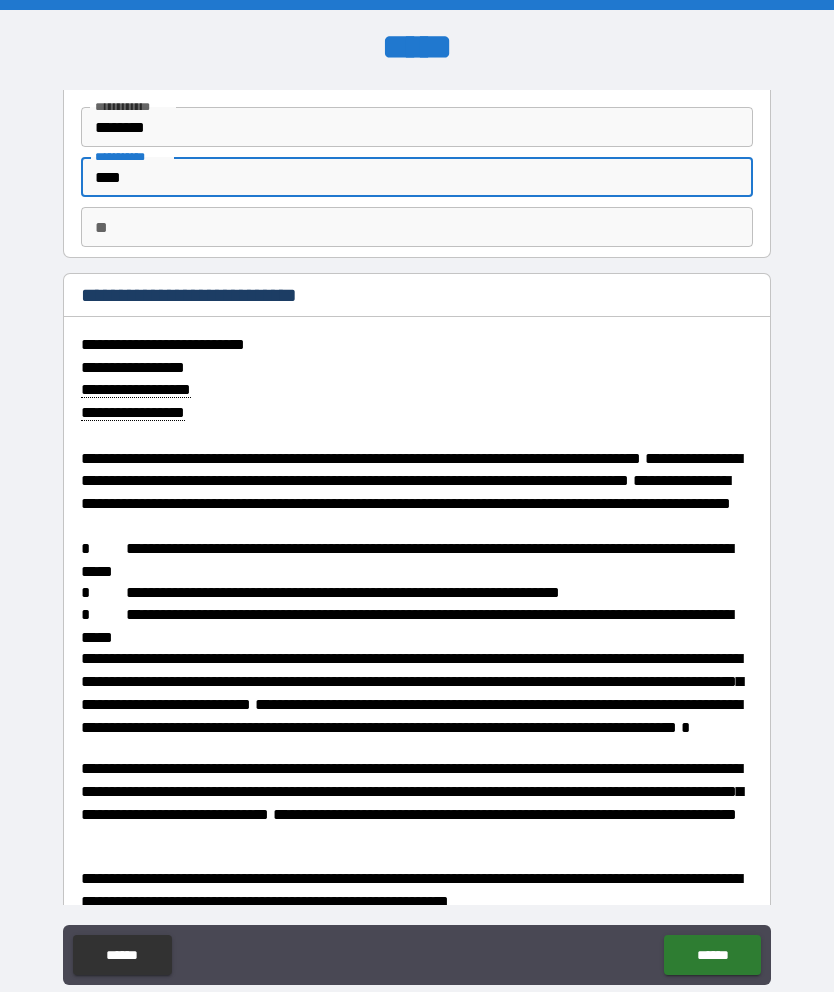 type on "*" 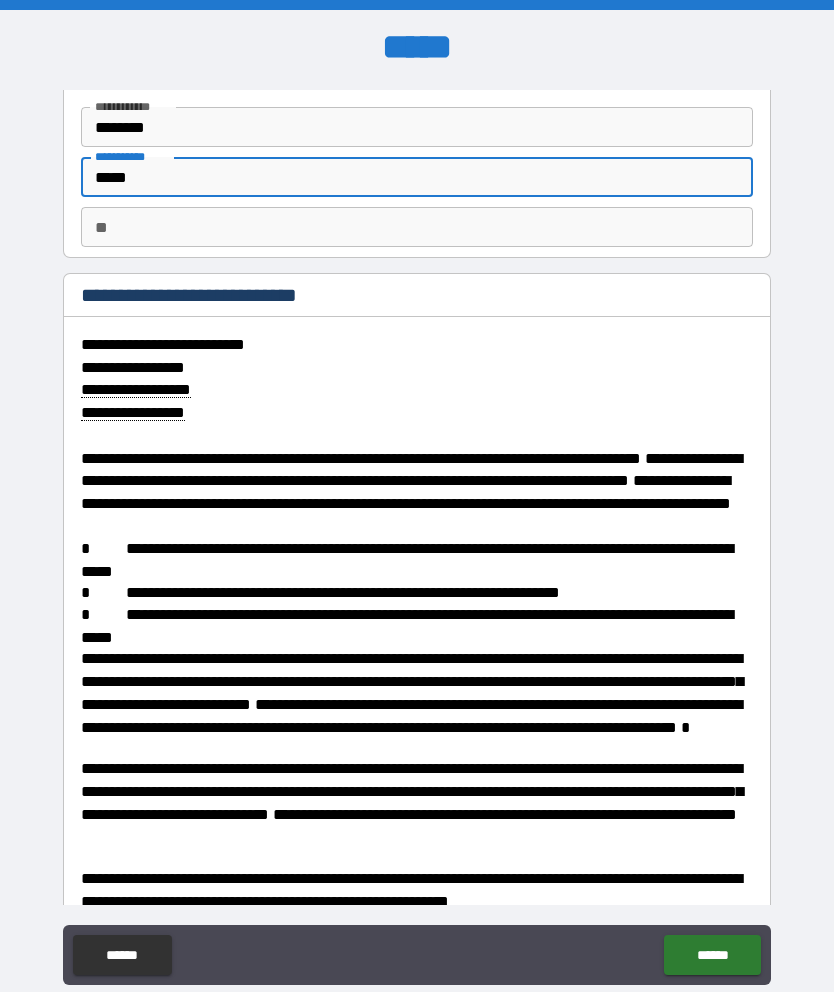 type on "*" 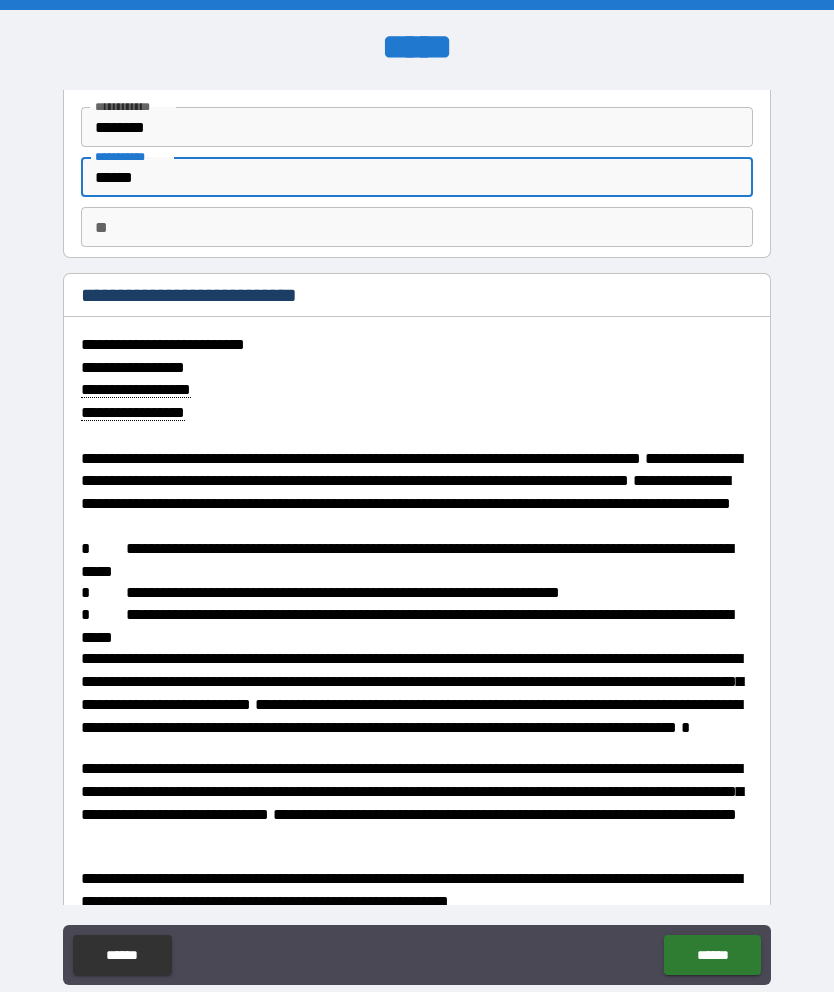 type on "*" 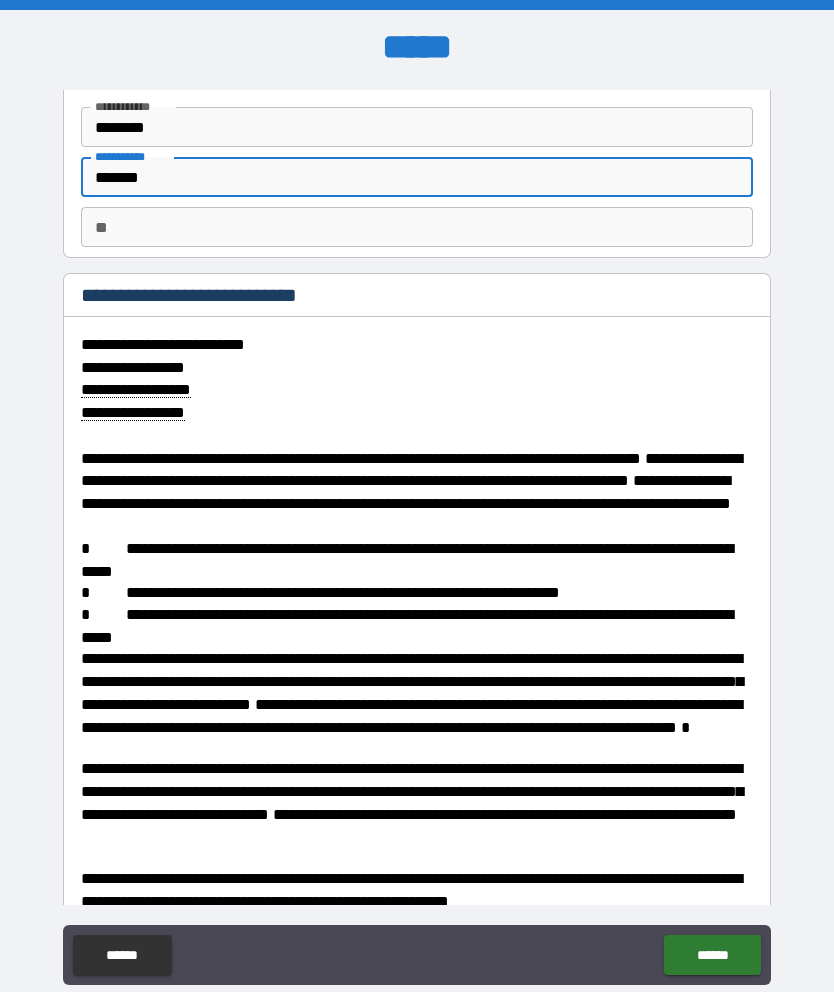 type on "*" 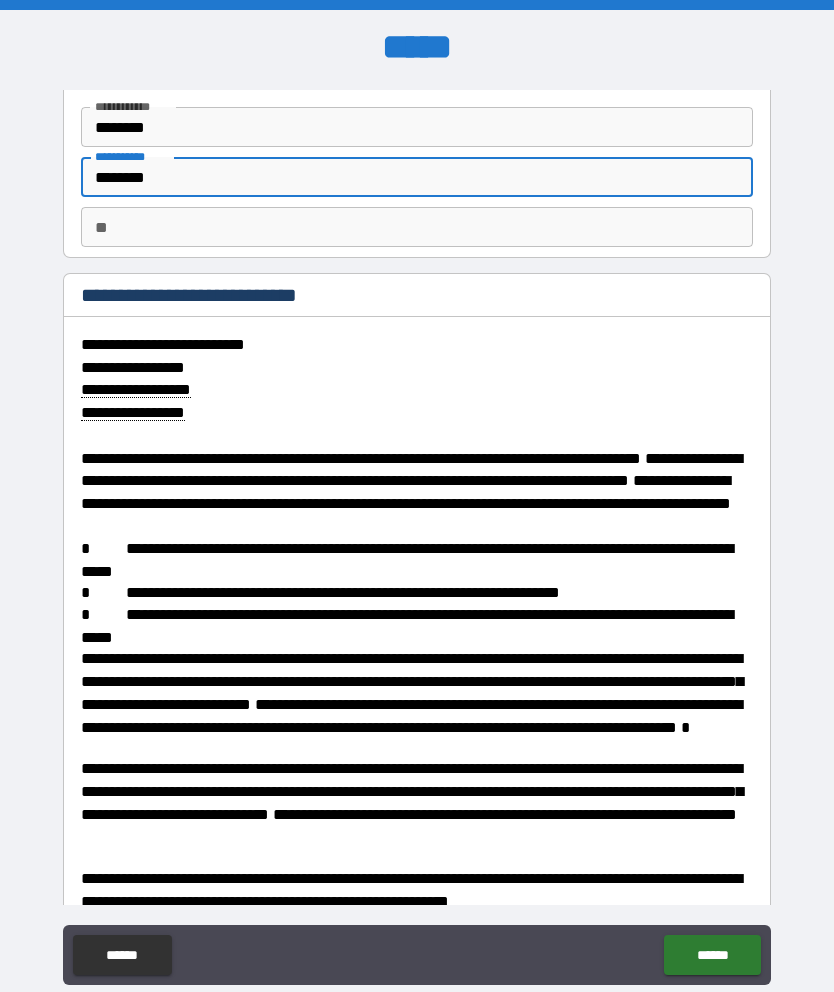type on "*" 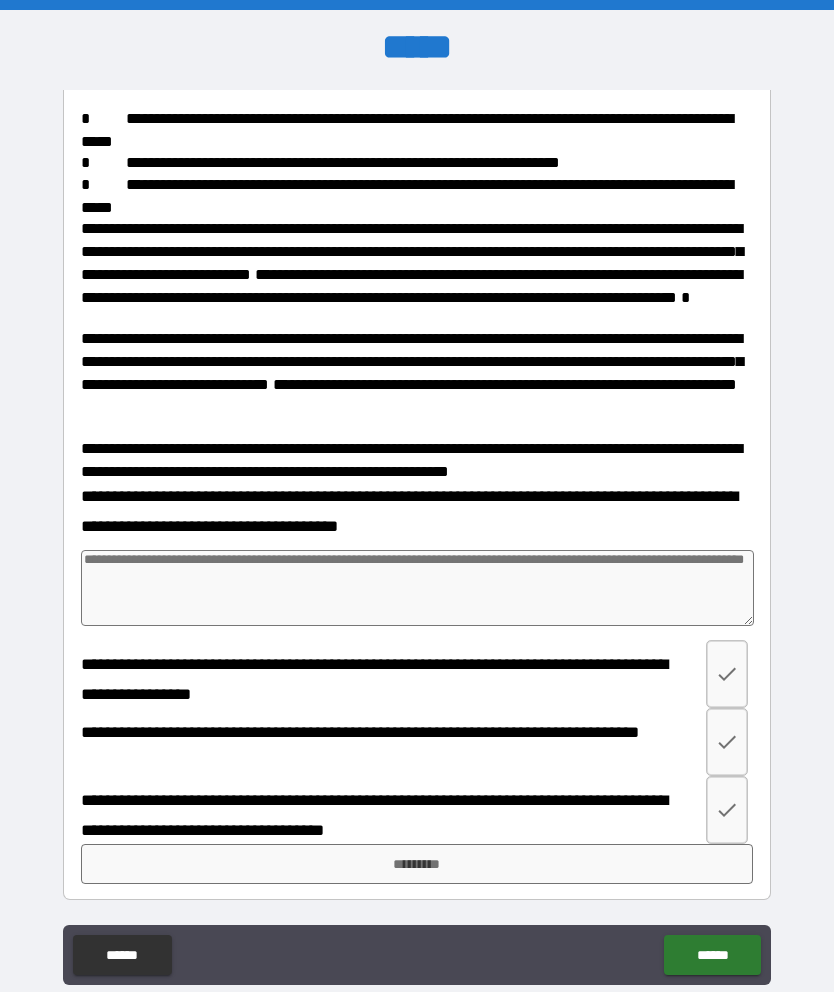 scroll, scrollTop: 522, scrollLeft: 0, axis: vertical 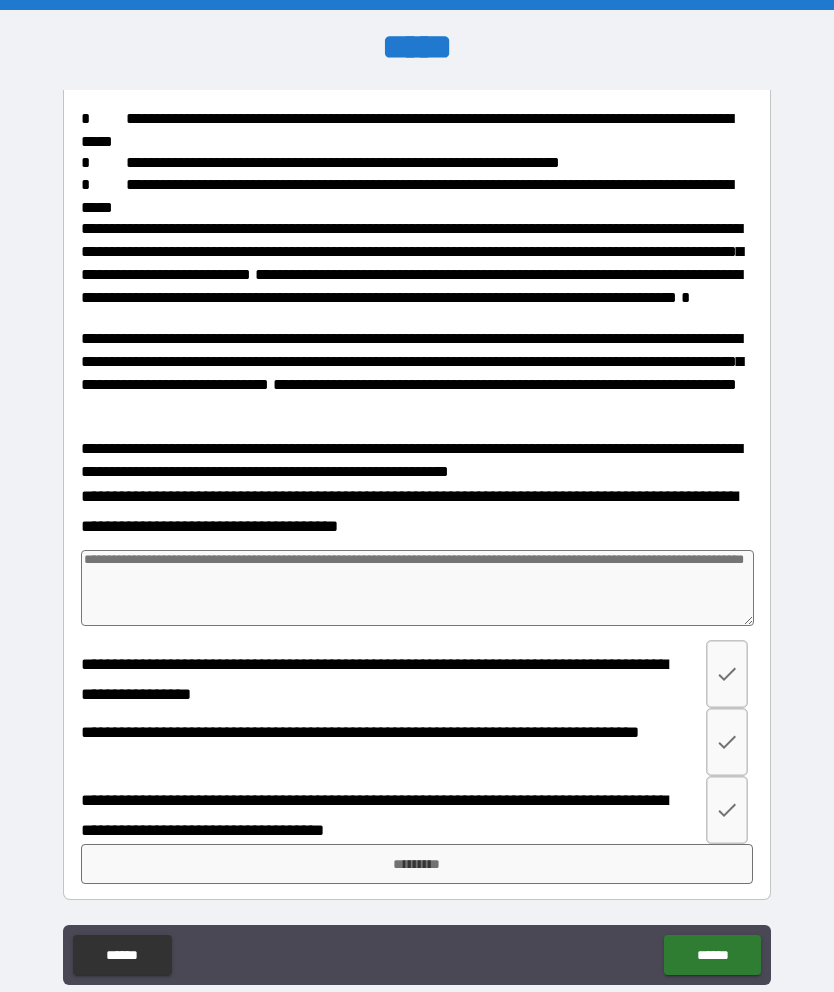 type on "*******" 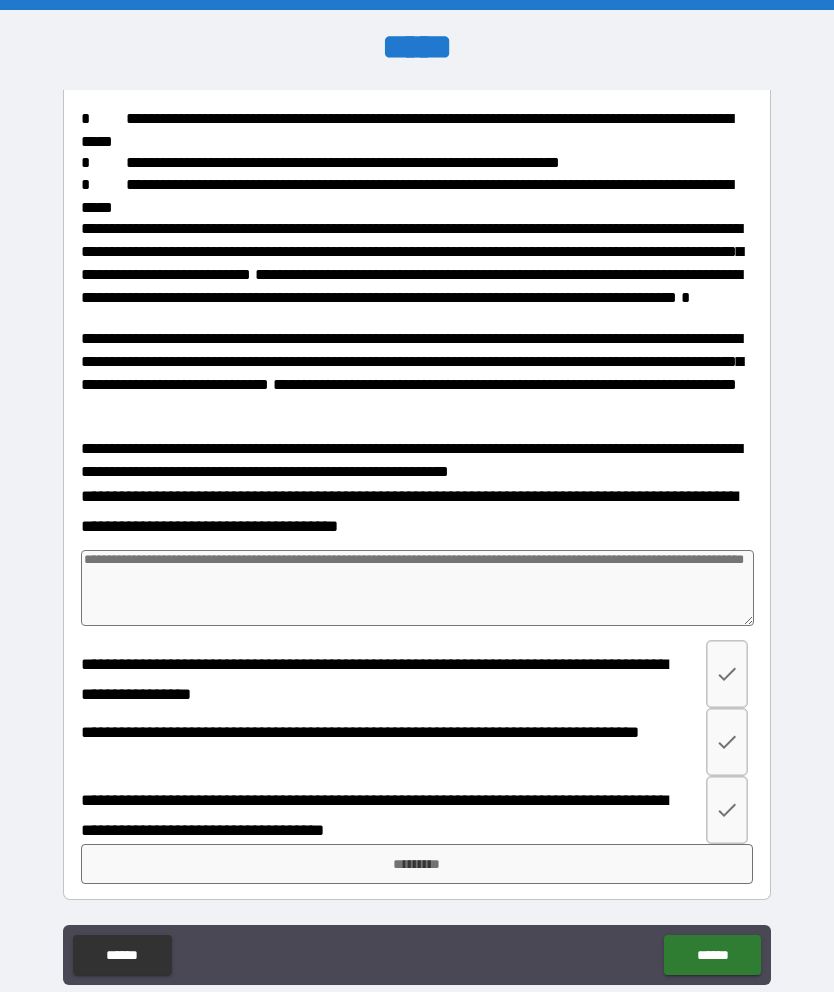click at bounding box center (727, 674) 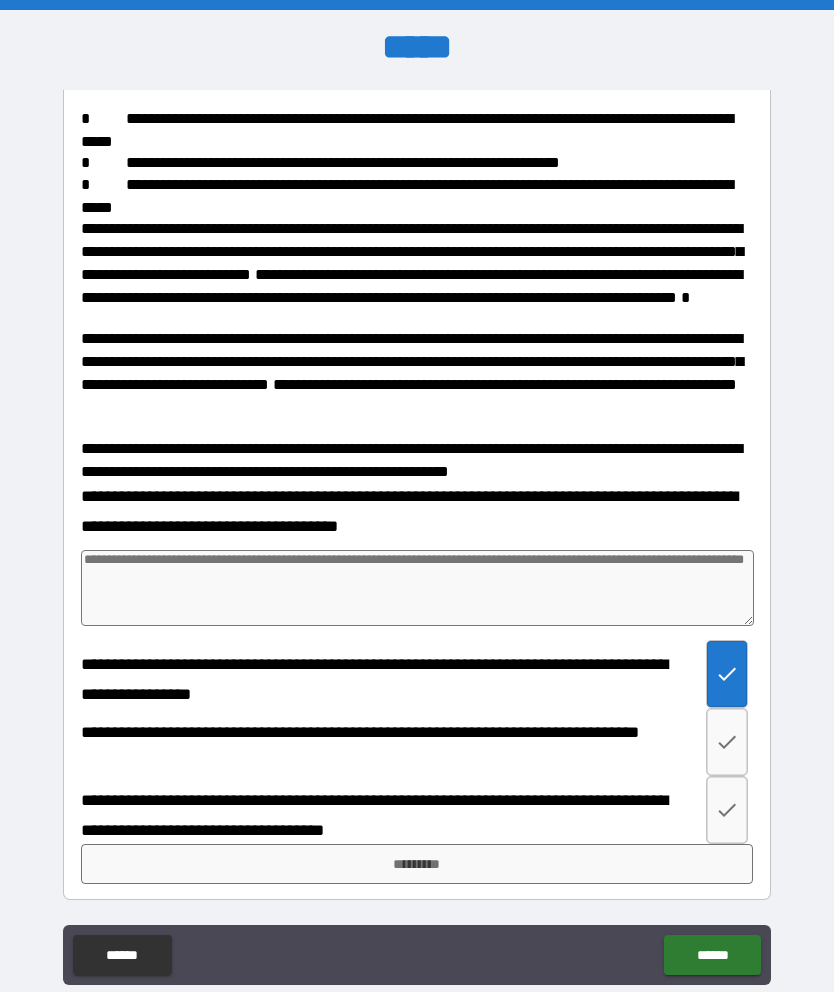 click 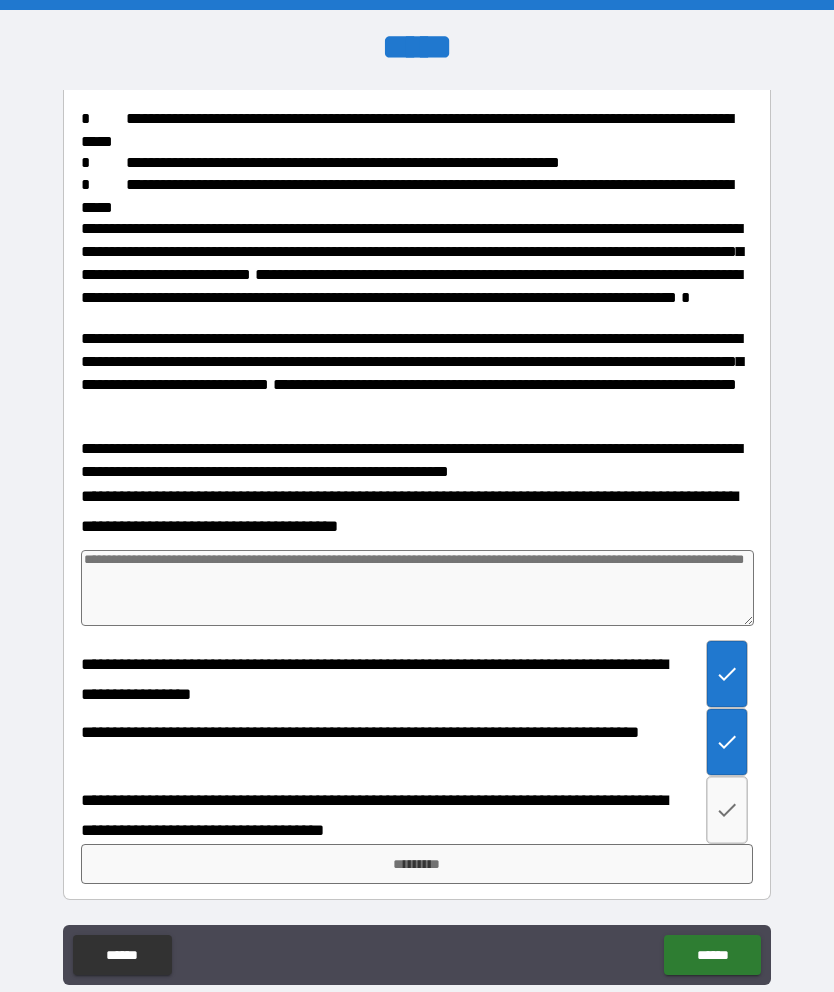 click 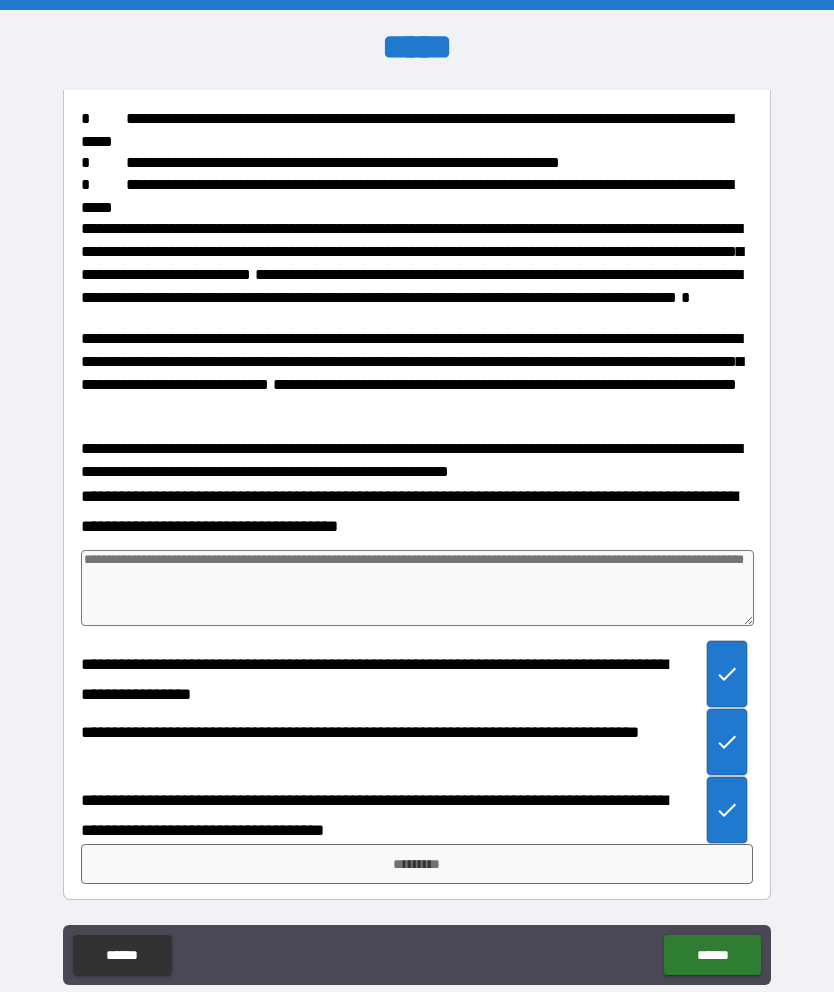 type on "*" 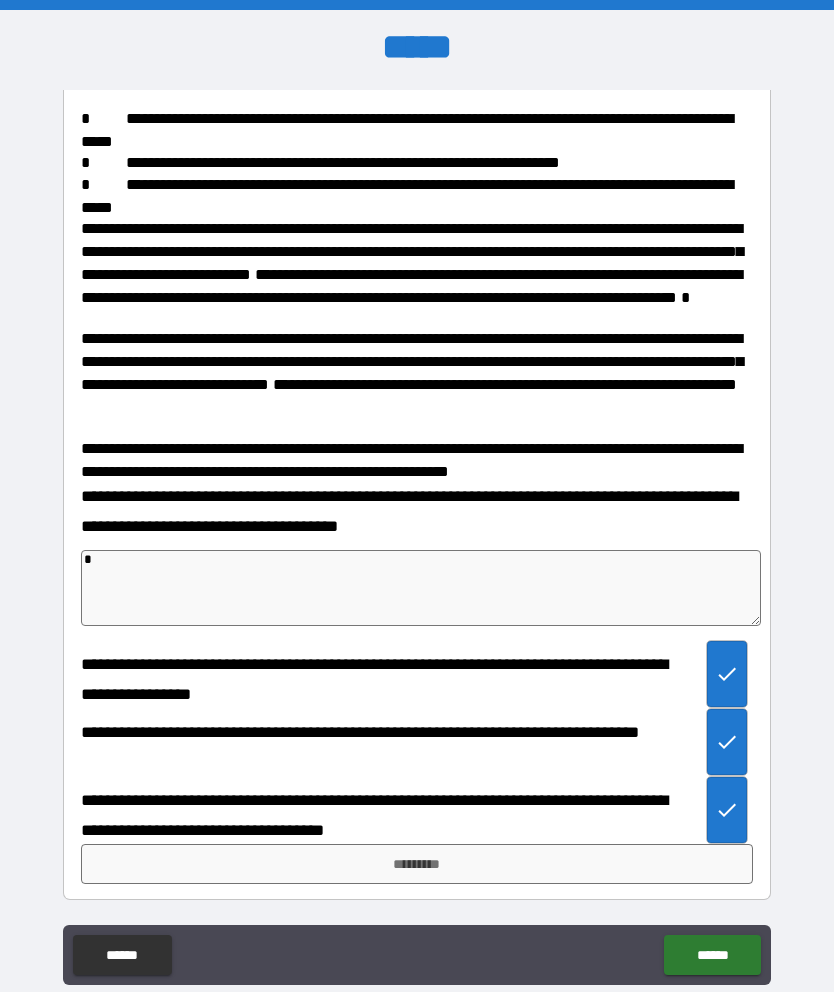 type on "**" 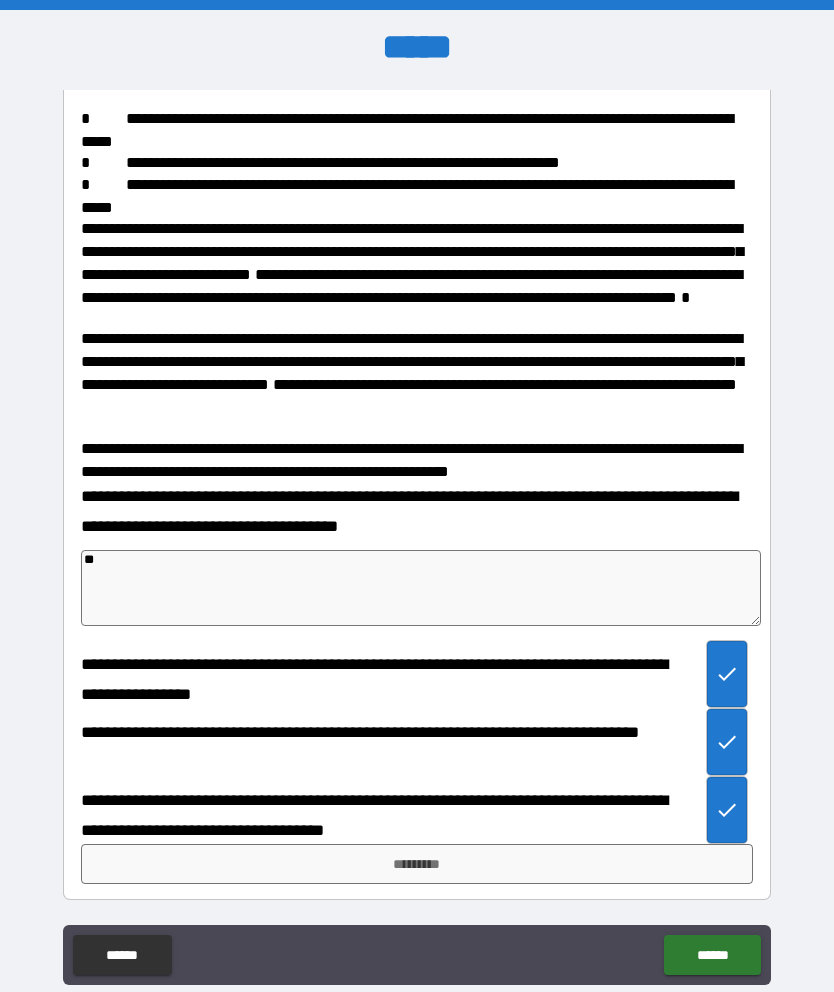 type on "*" 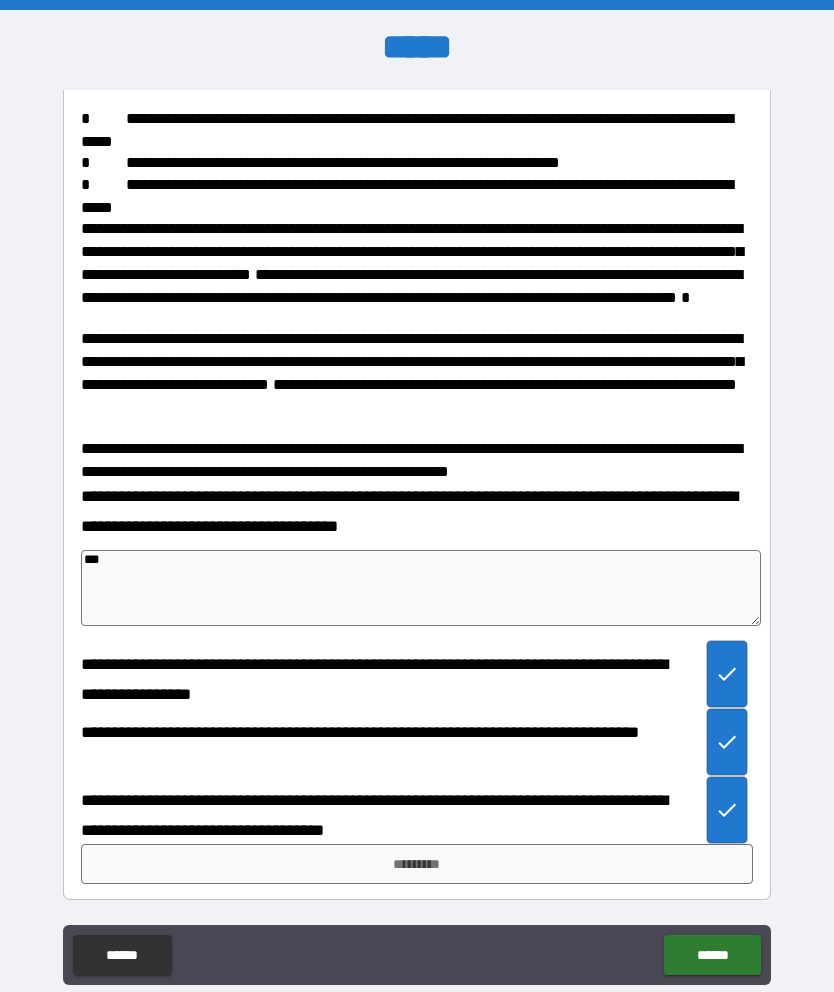type on "*" 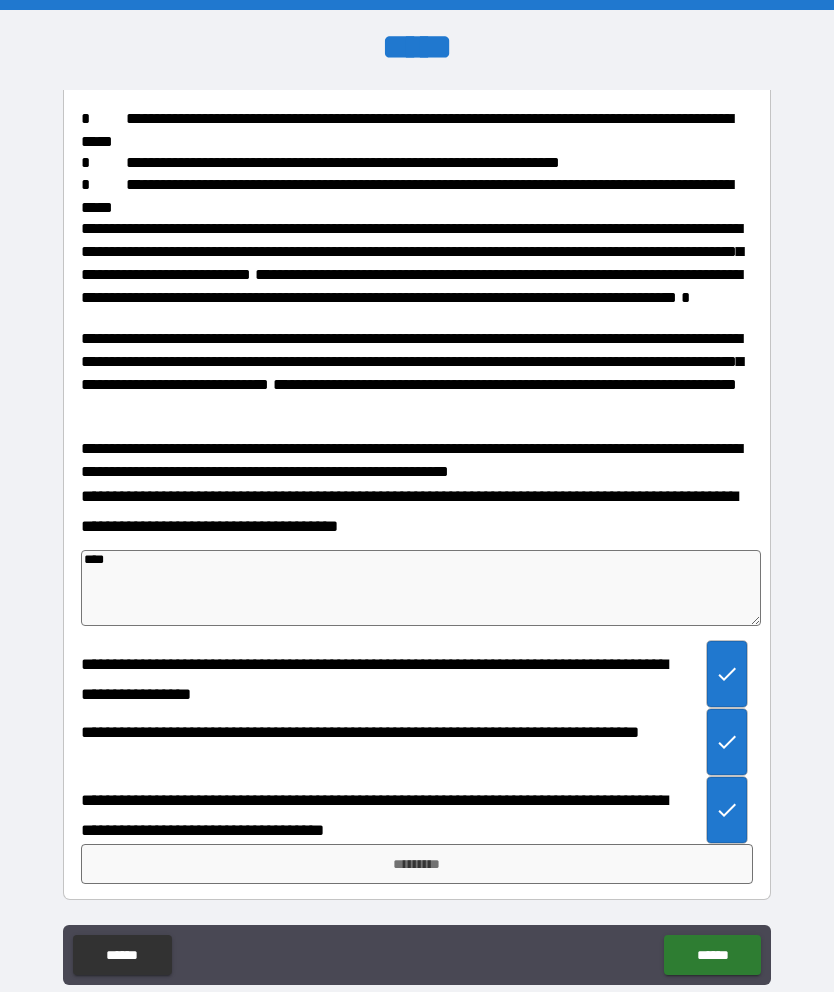 type on "*" 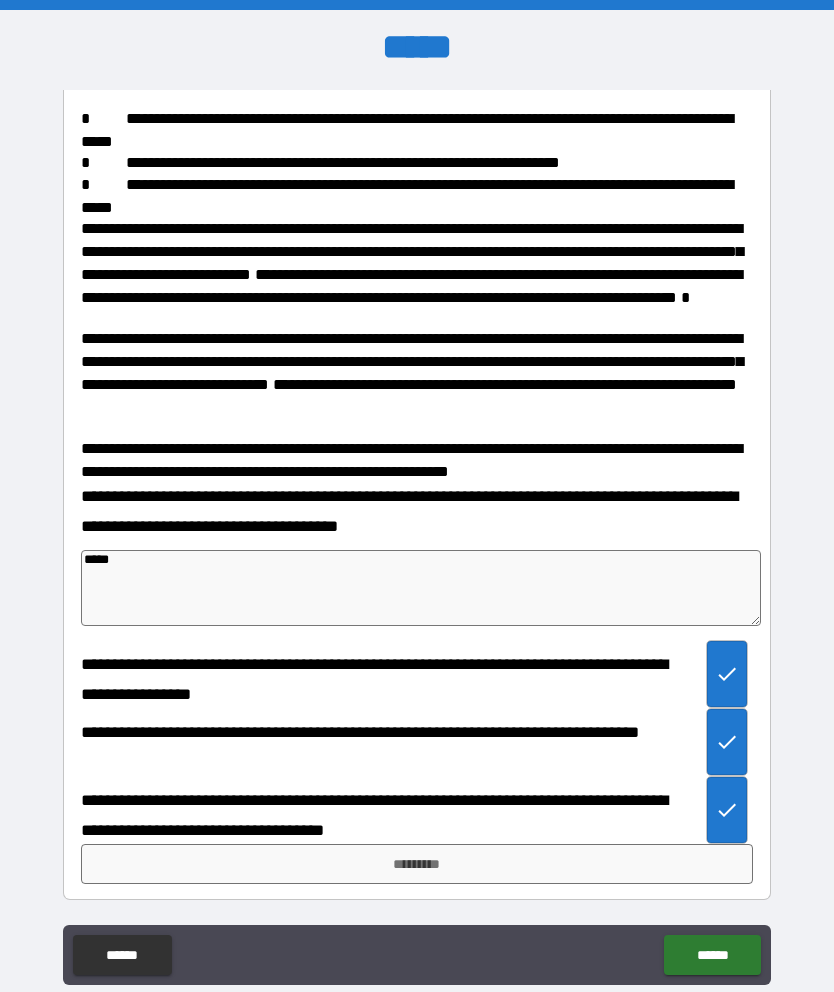 type on "*" 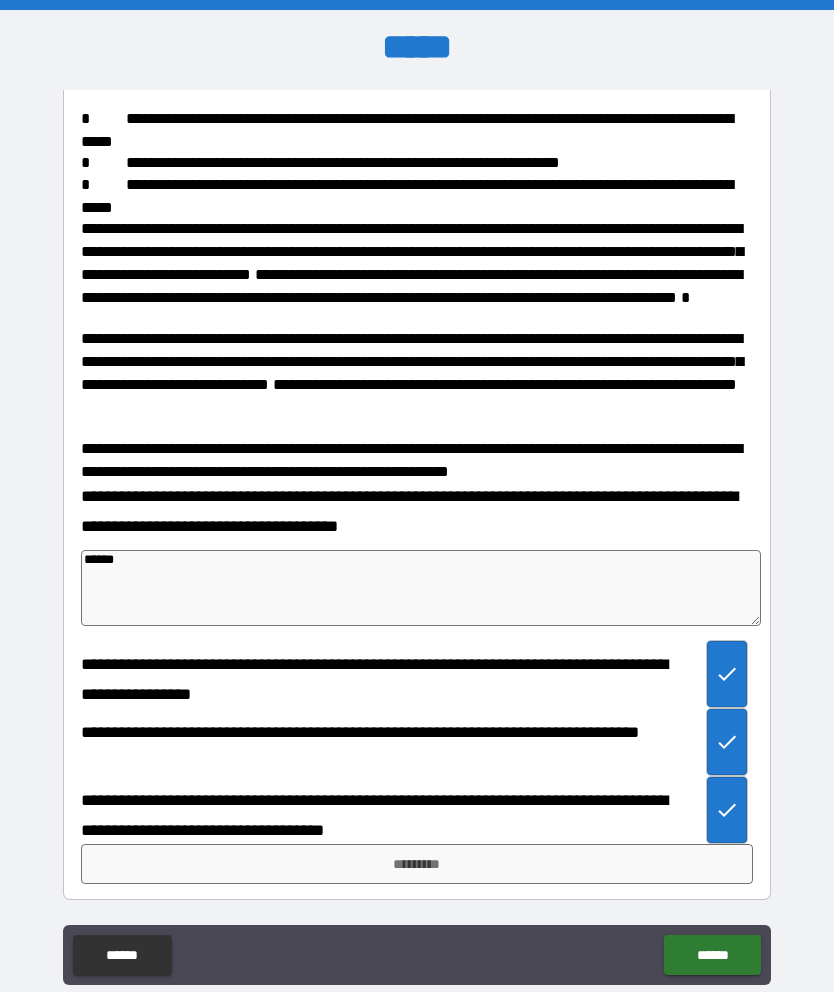 type on "*" 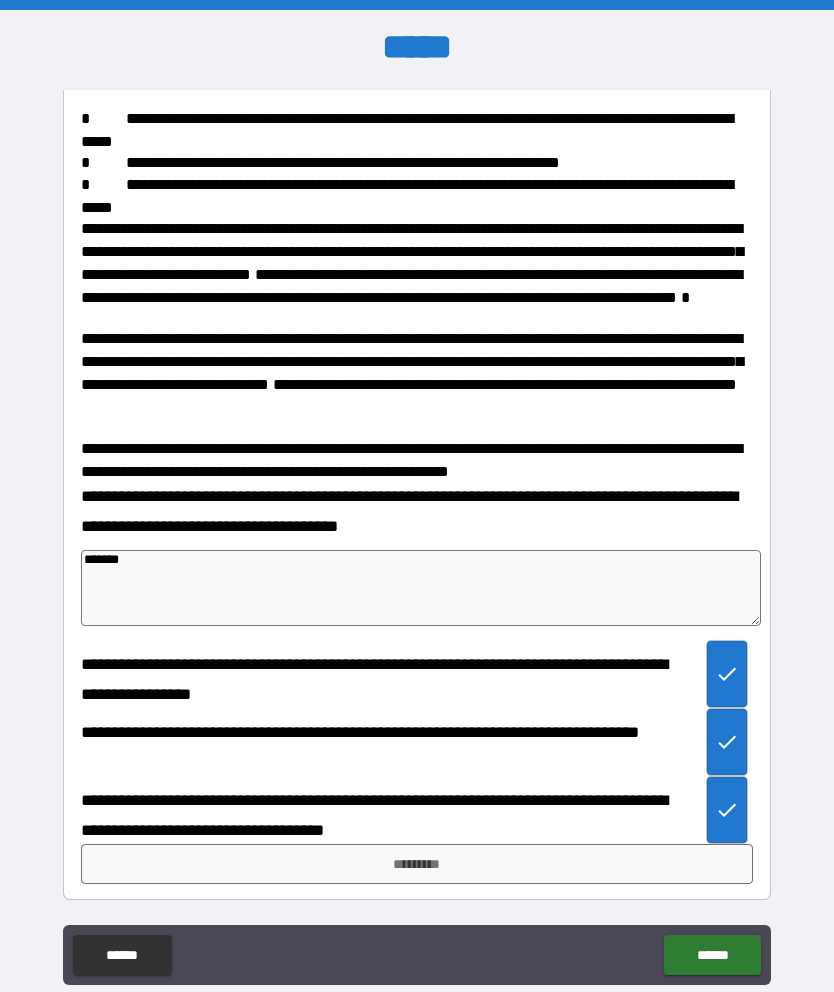 type on "*" 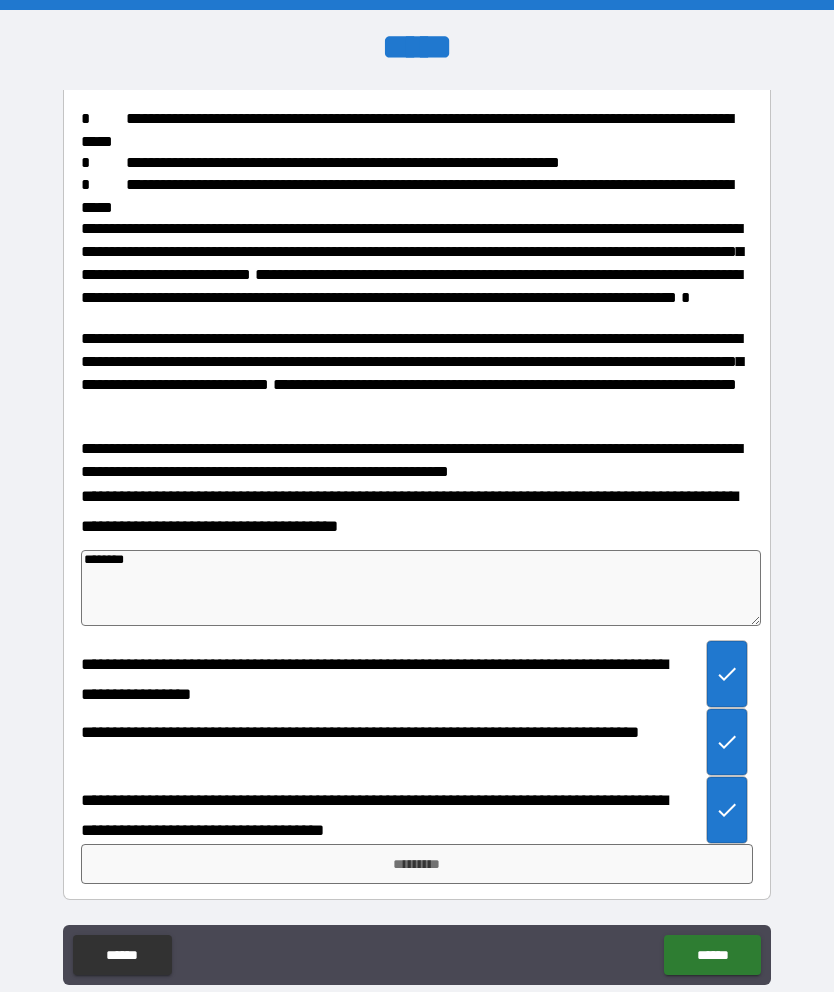 type on "*" 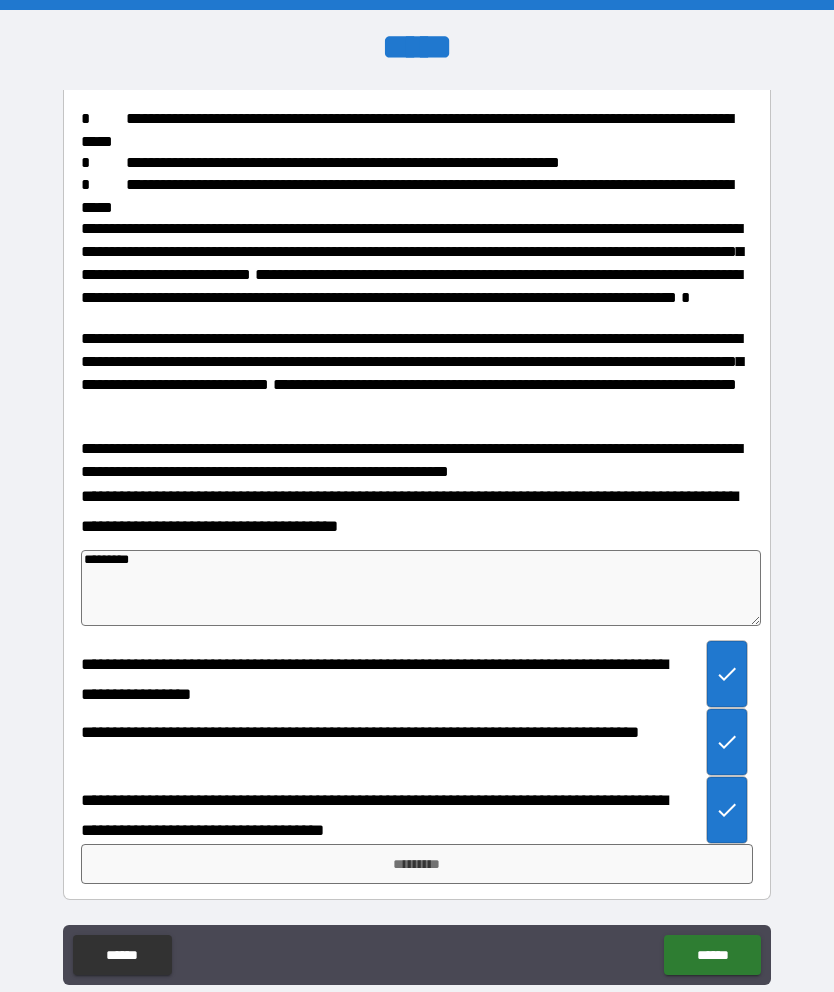type on "*" 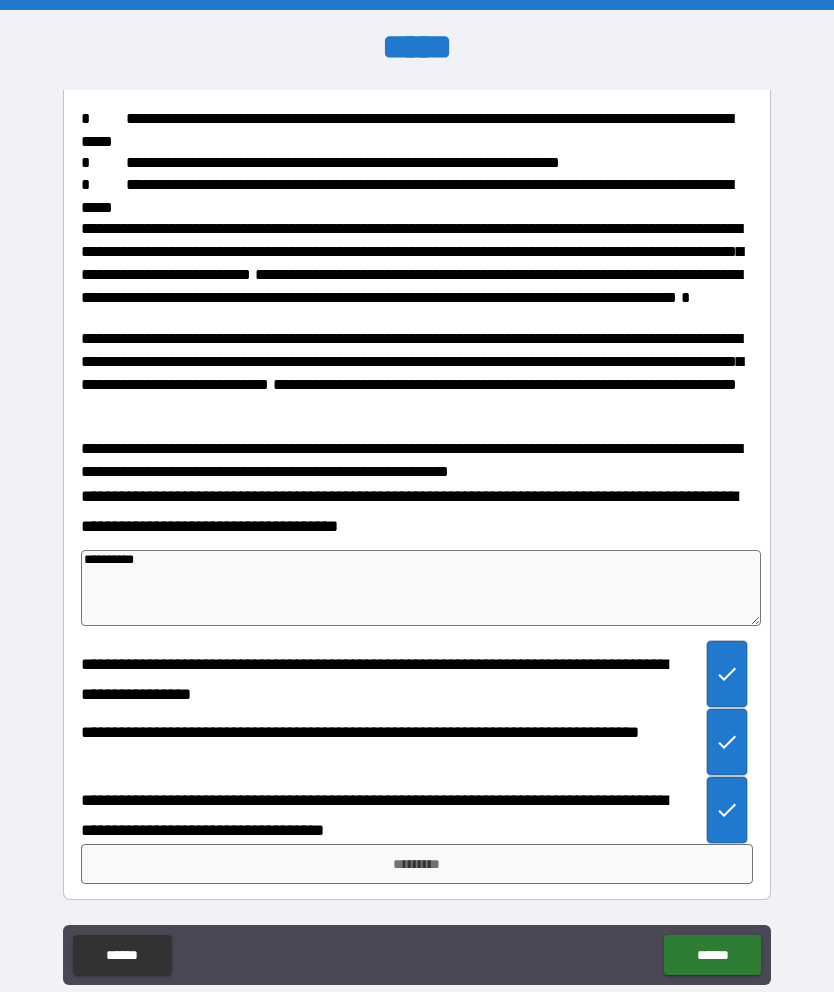 type on "*" 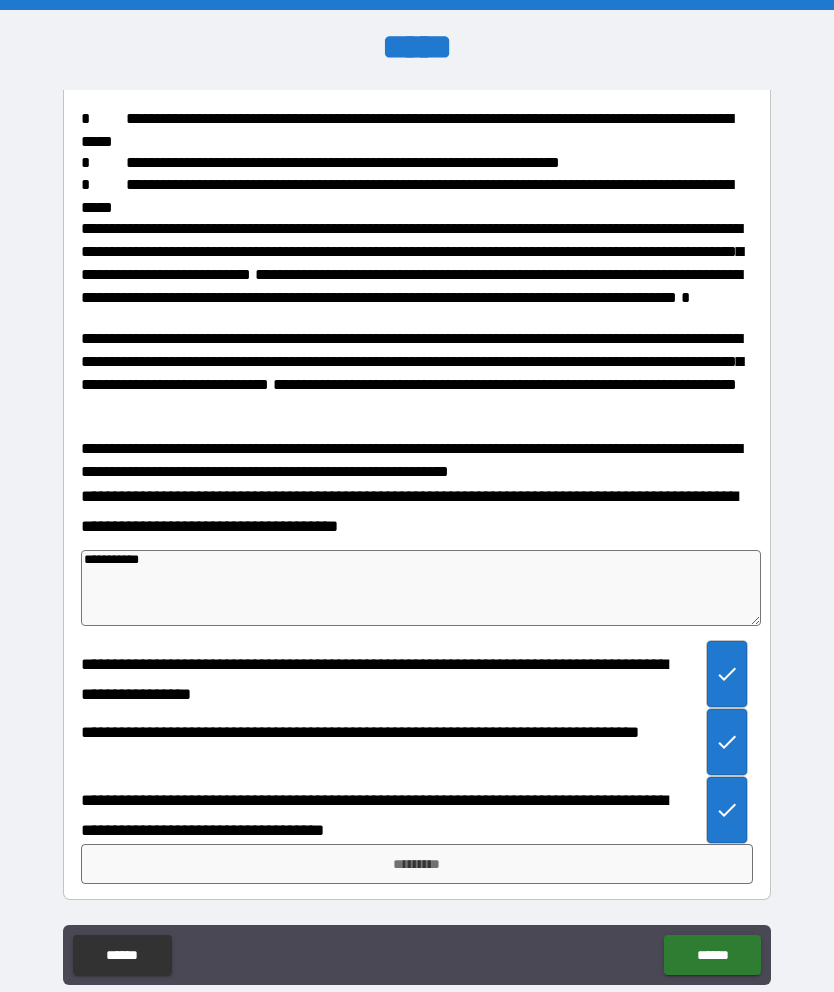 type on "*" 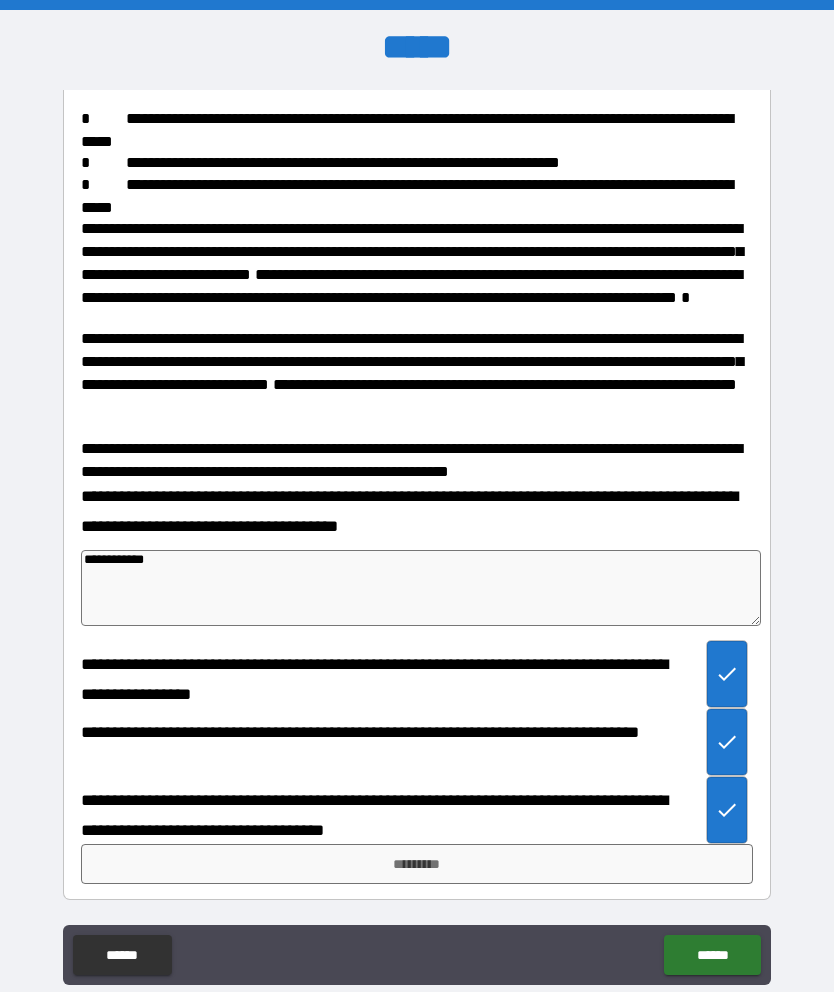 type on "*" 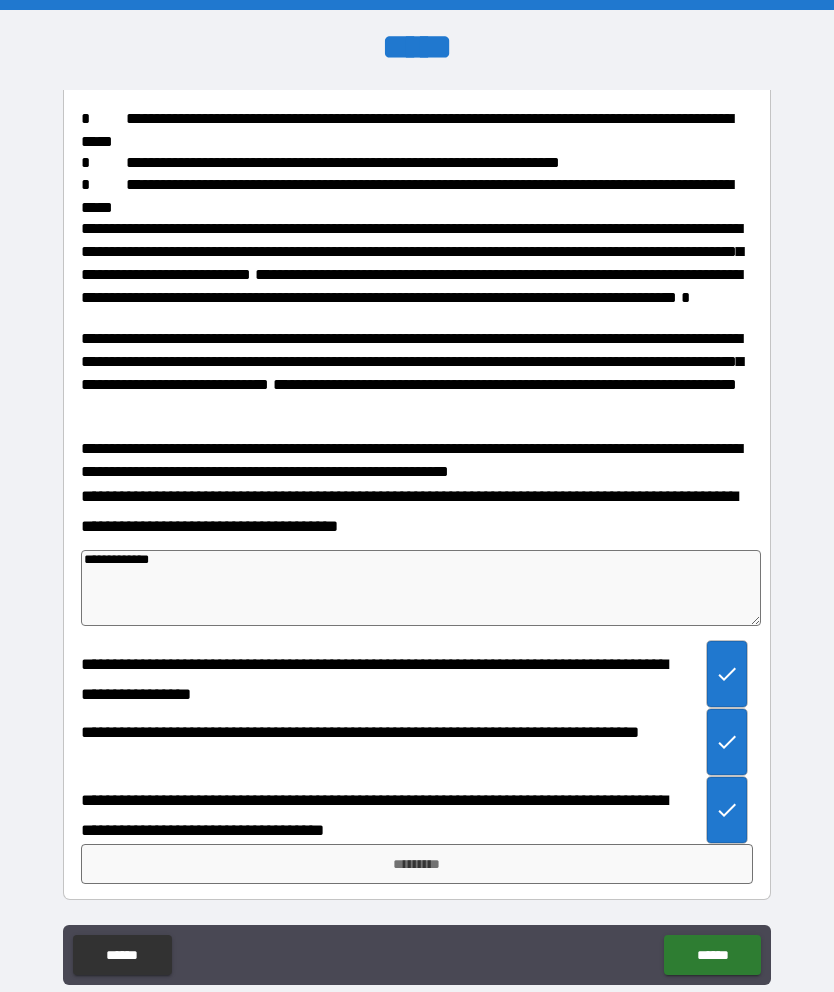 type on "*" 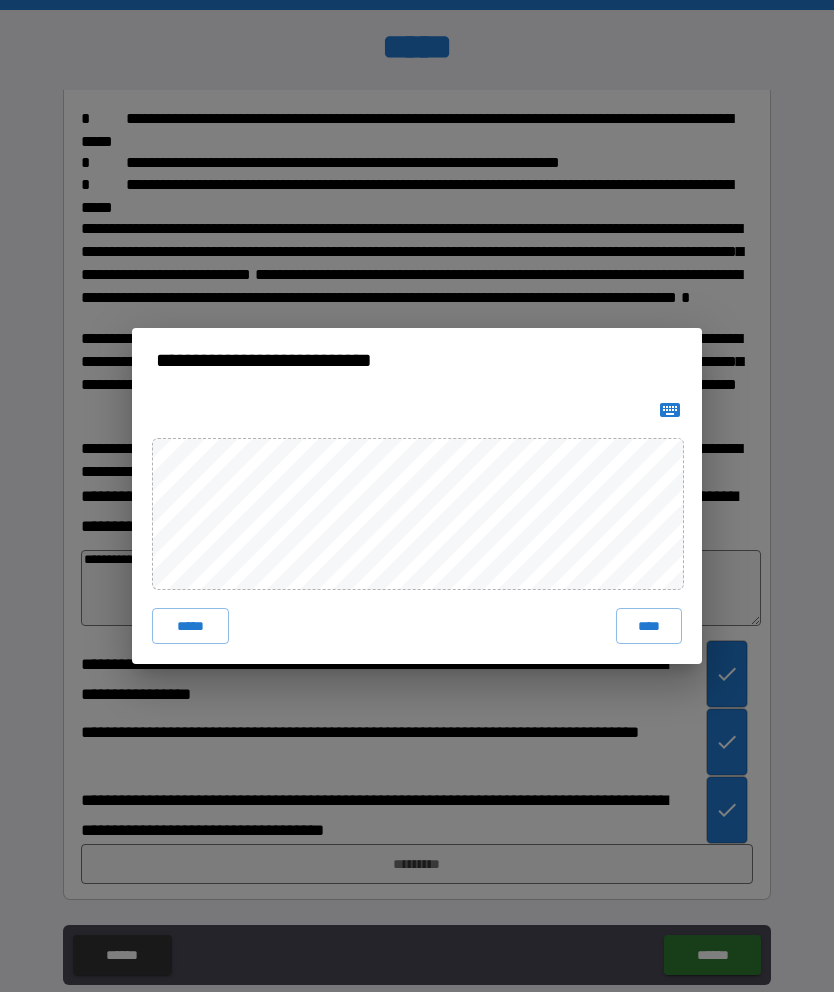 click on "****" at bounding box center (649, 626) 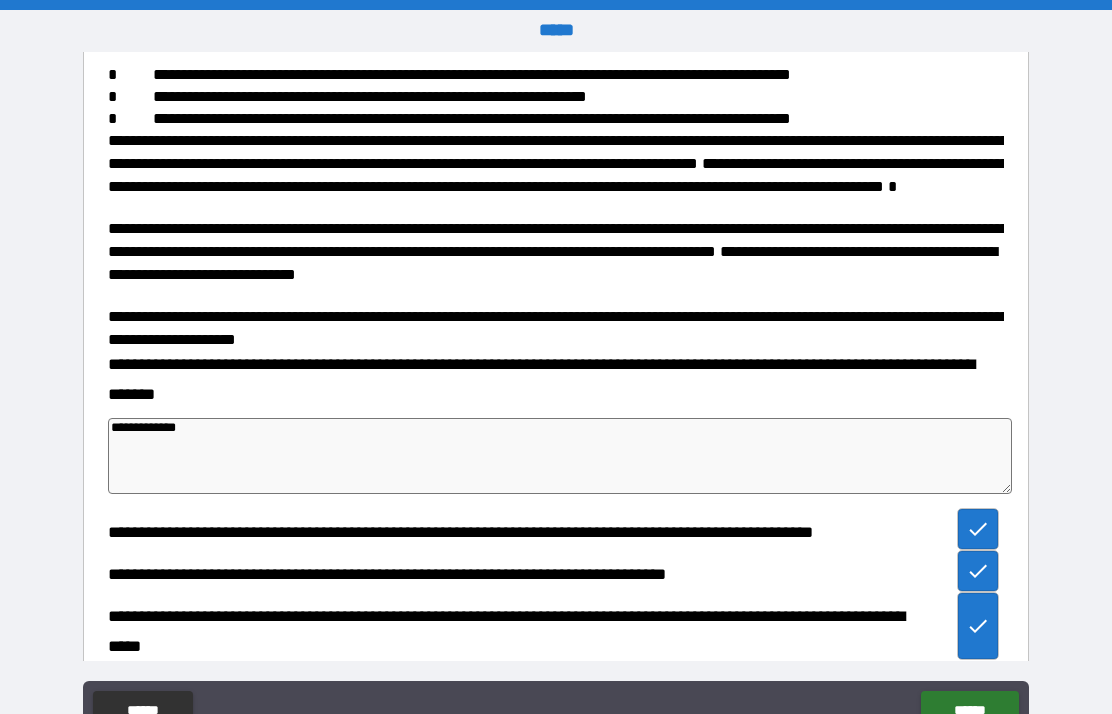 click on "******   ******" at bounding box center (555, 713) 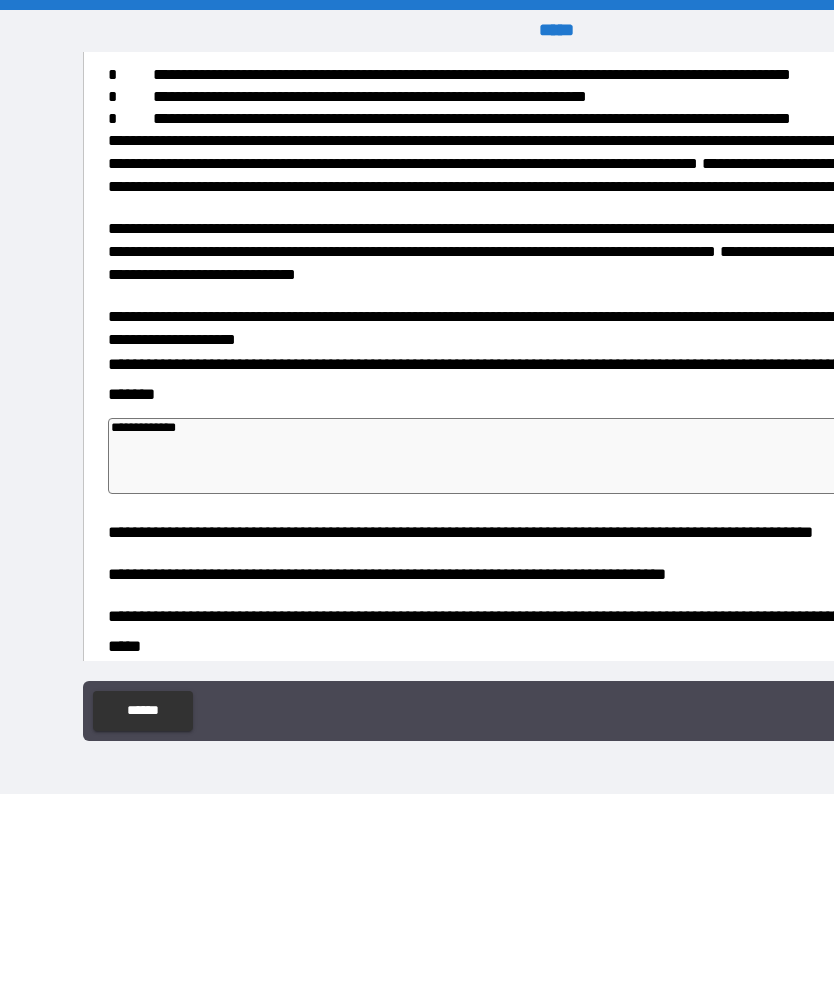 type on "*" 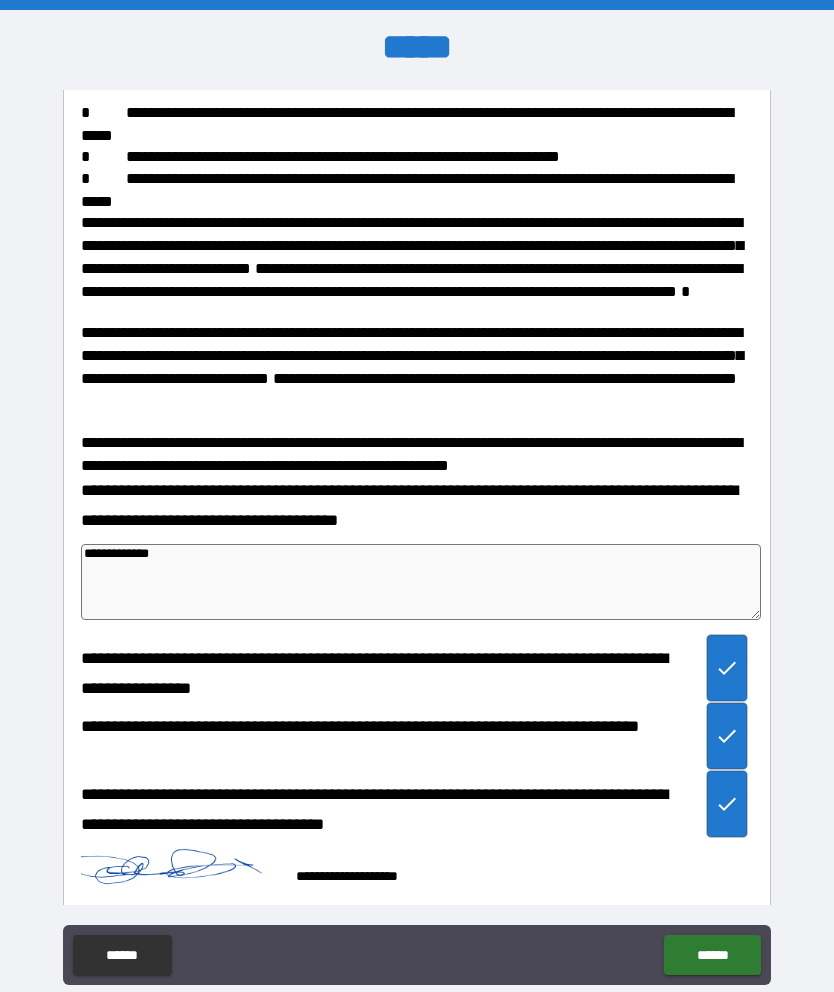 click on "******" at bounding box center [712, 955] 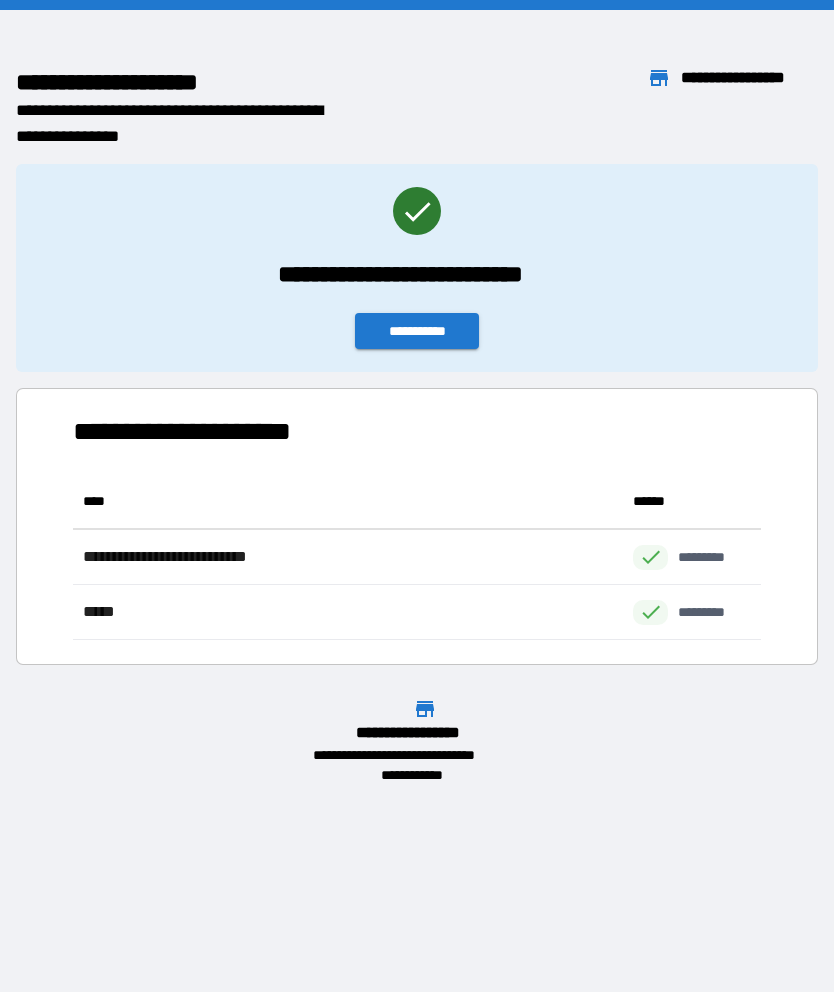 scroll, scrollTop: 166, scrollLeft: 688, axis: both 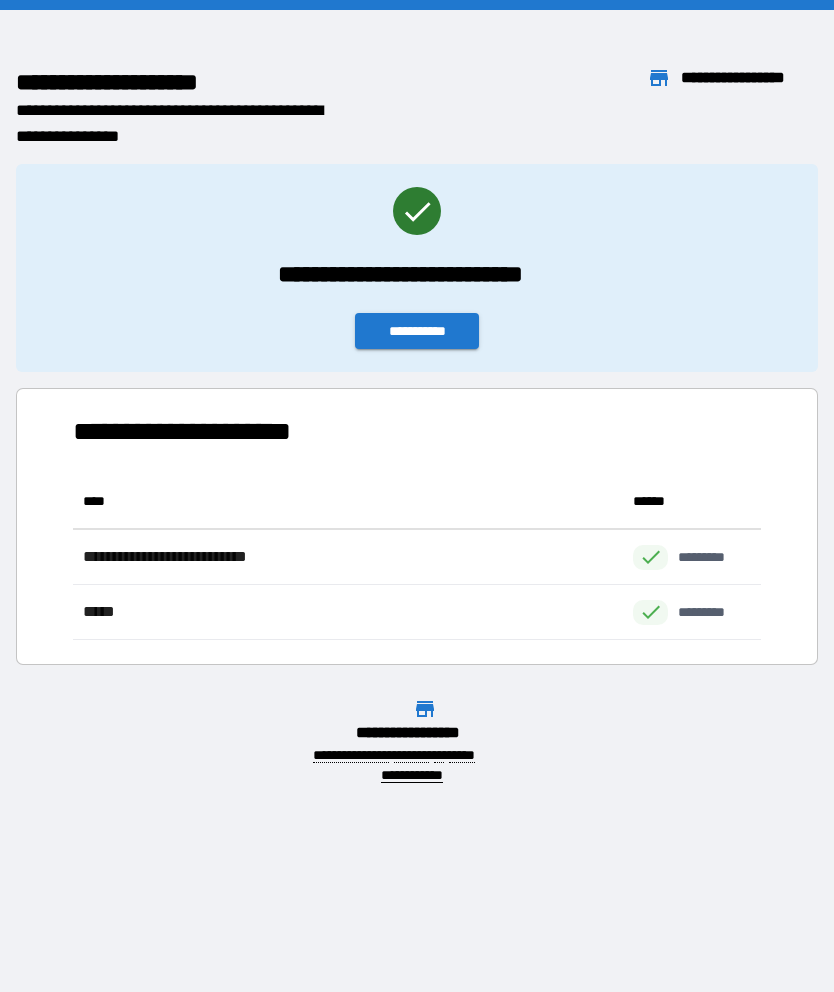 click on "**********" at bounding box center (417, 331) 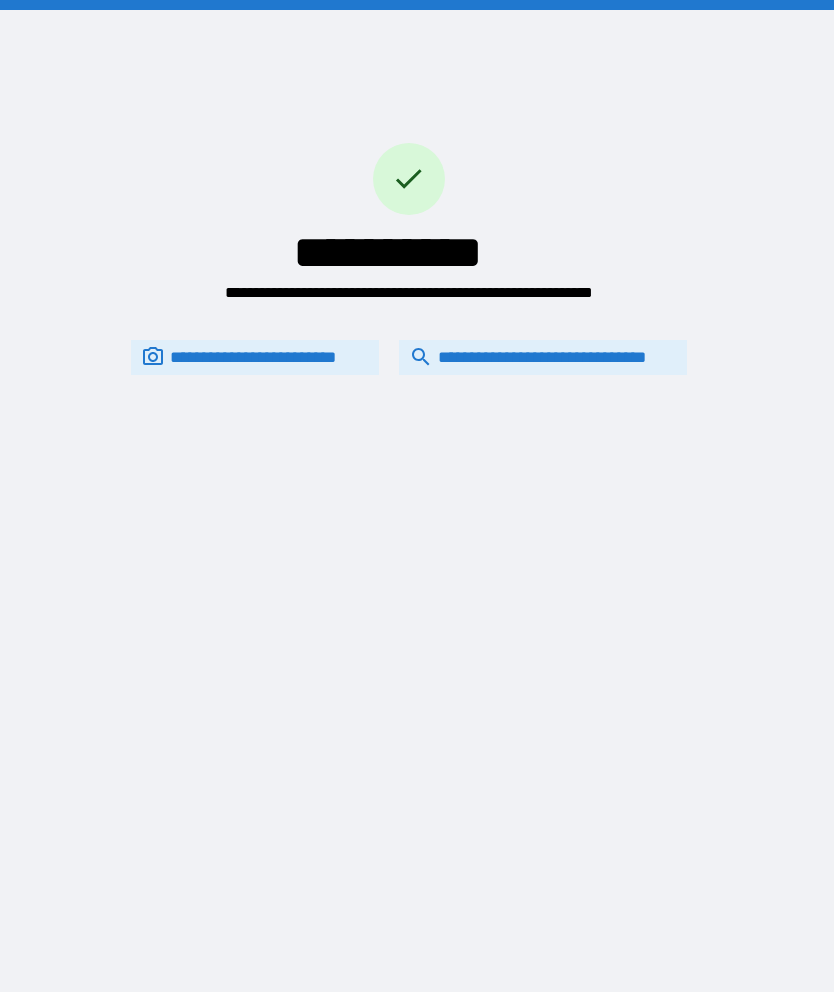 click 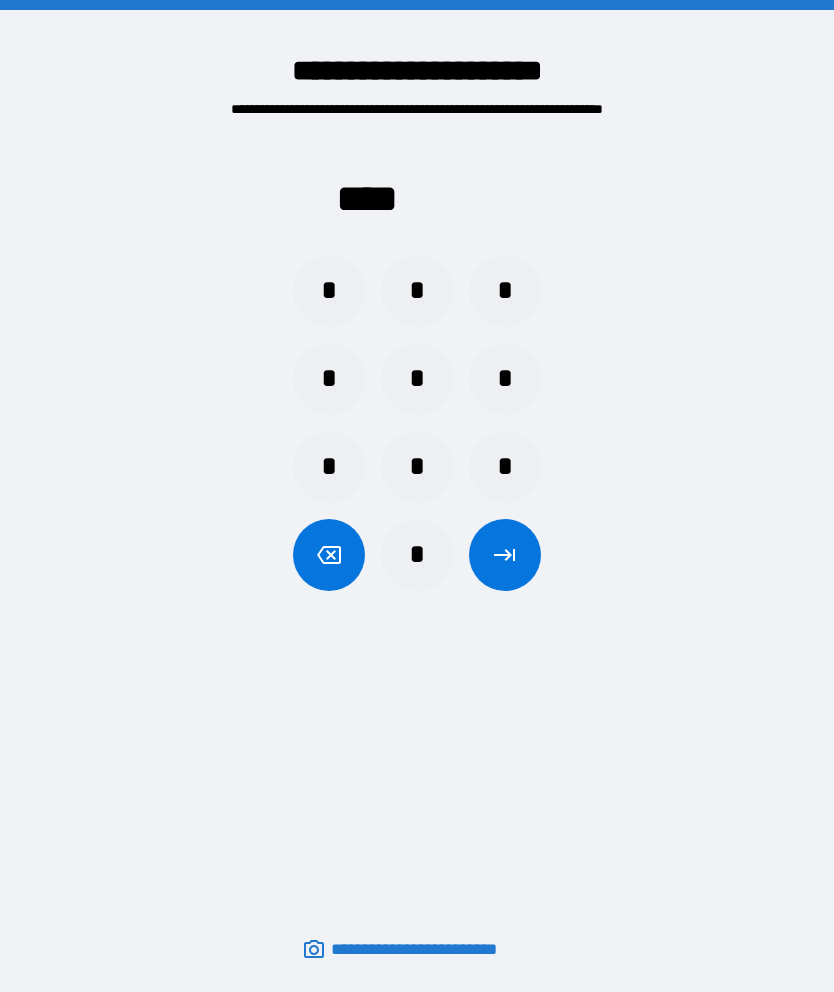 click on "*" at bounding box center [505, 291] 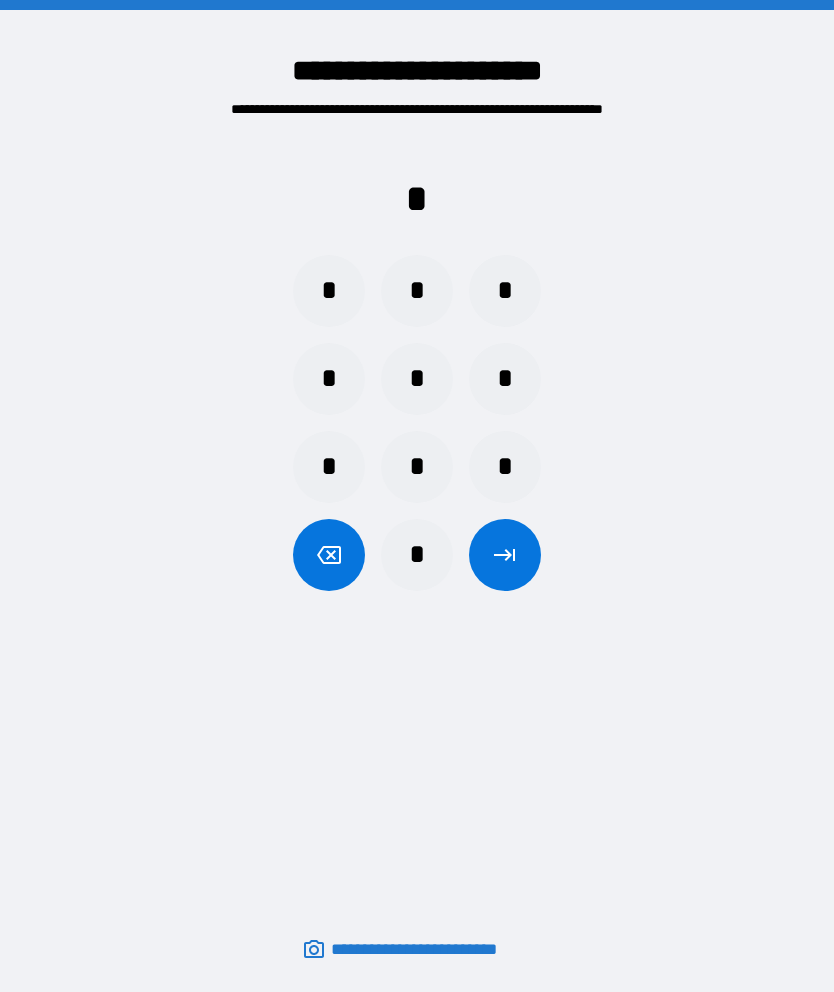 click on "*" at bounding box center [329, 291] 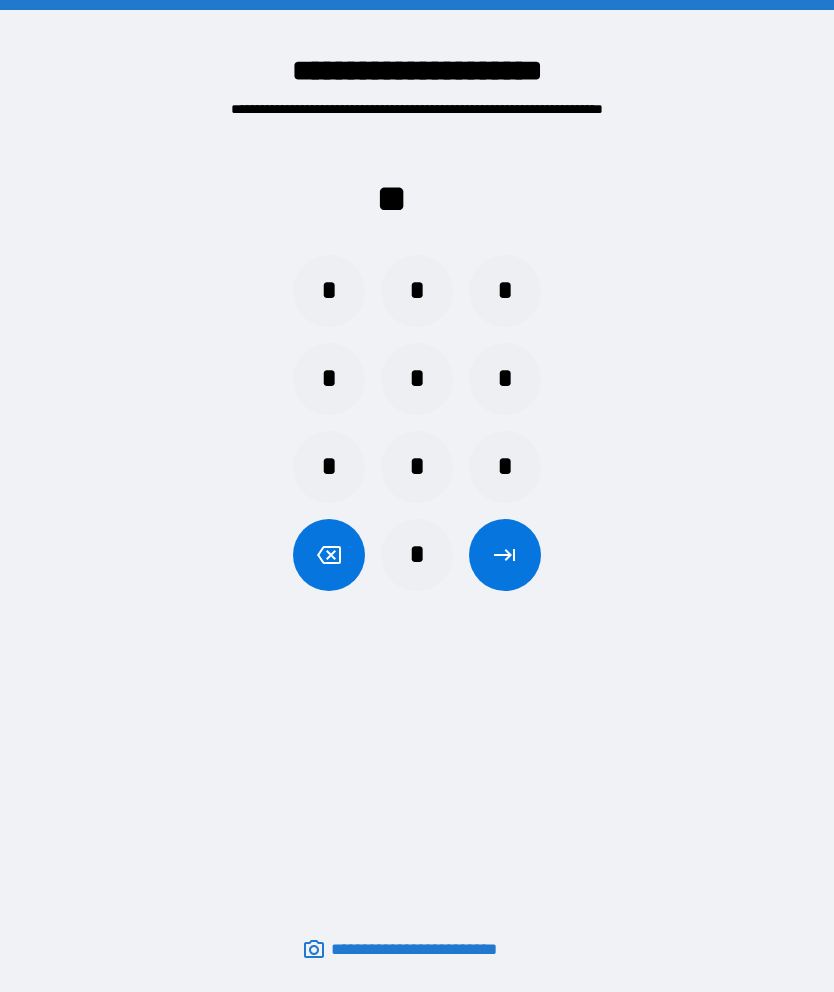 click on "*" at bounding box center (417, 291) 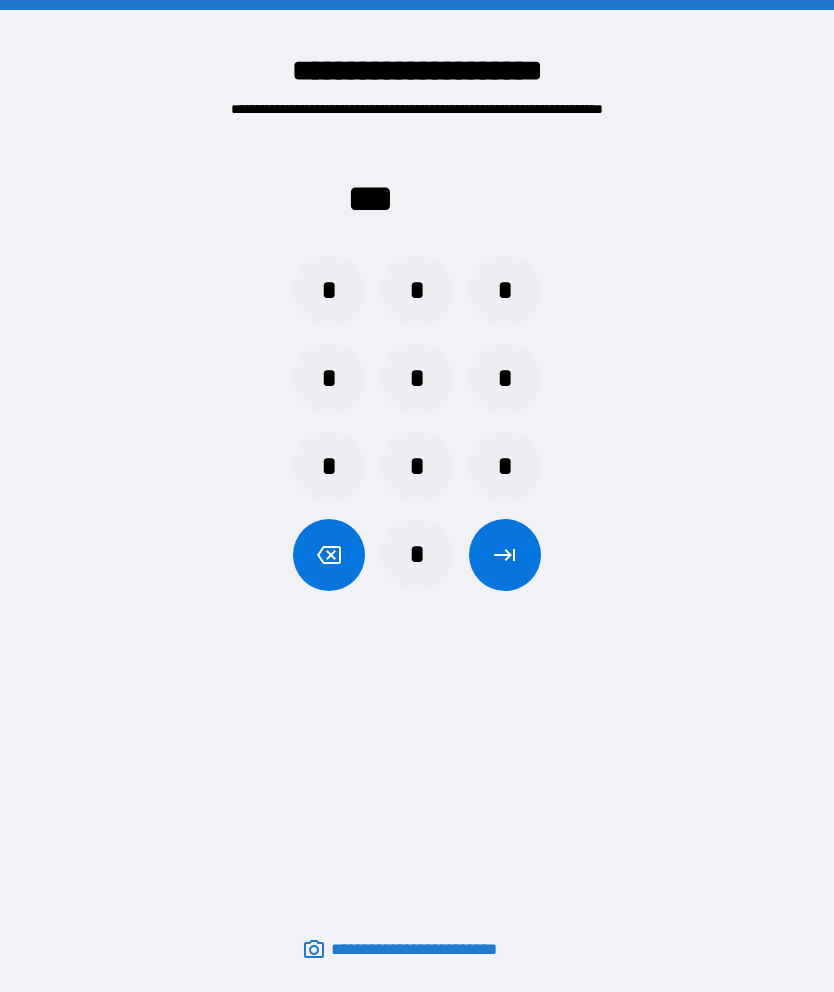 click on "*" at bounding box center [417, 467] 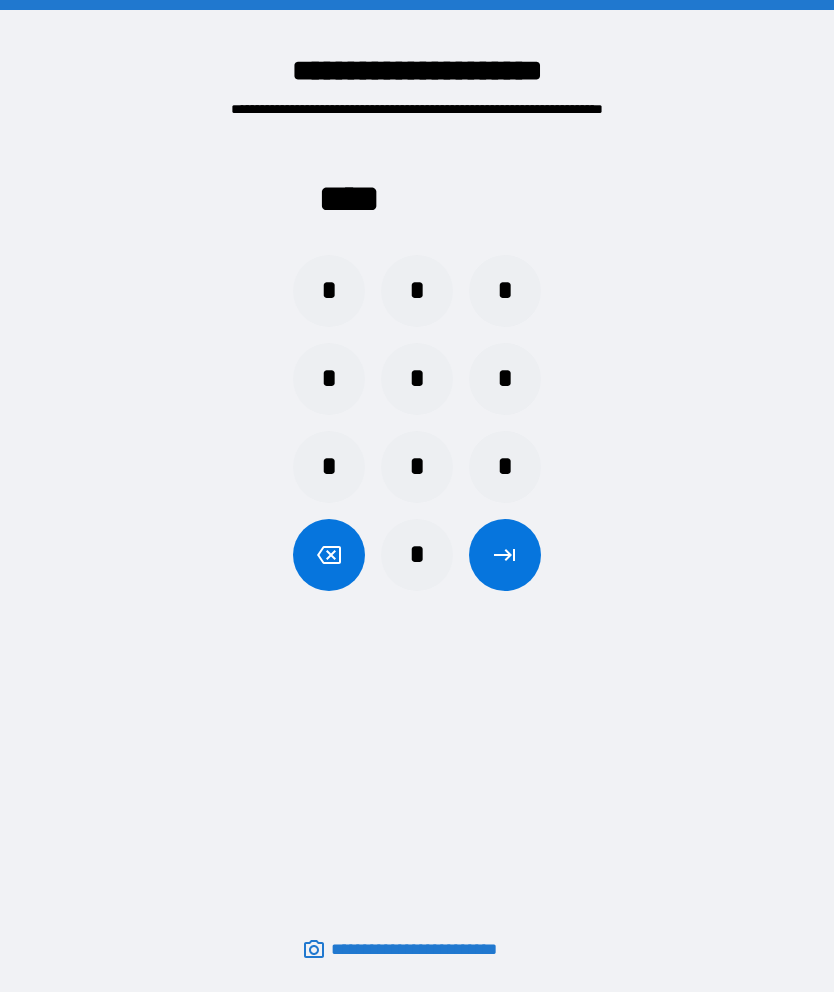 click 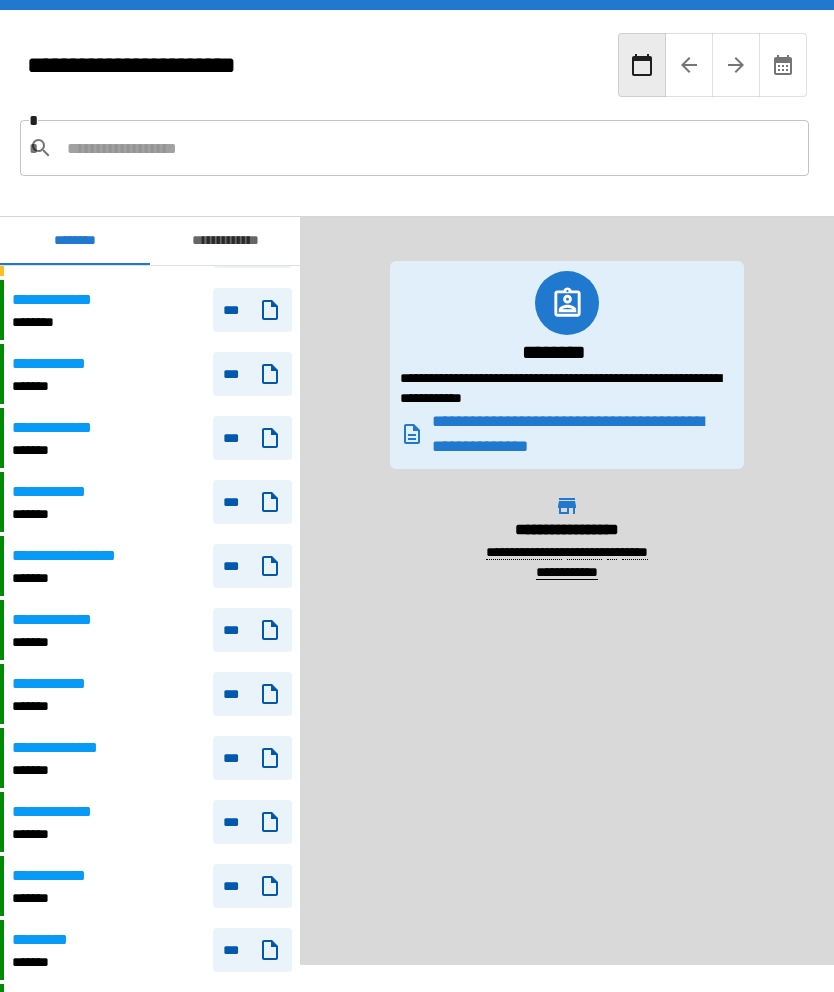 scroll, scrollTop: 1310, scrollLeft: 0, axis: vertical 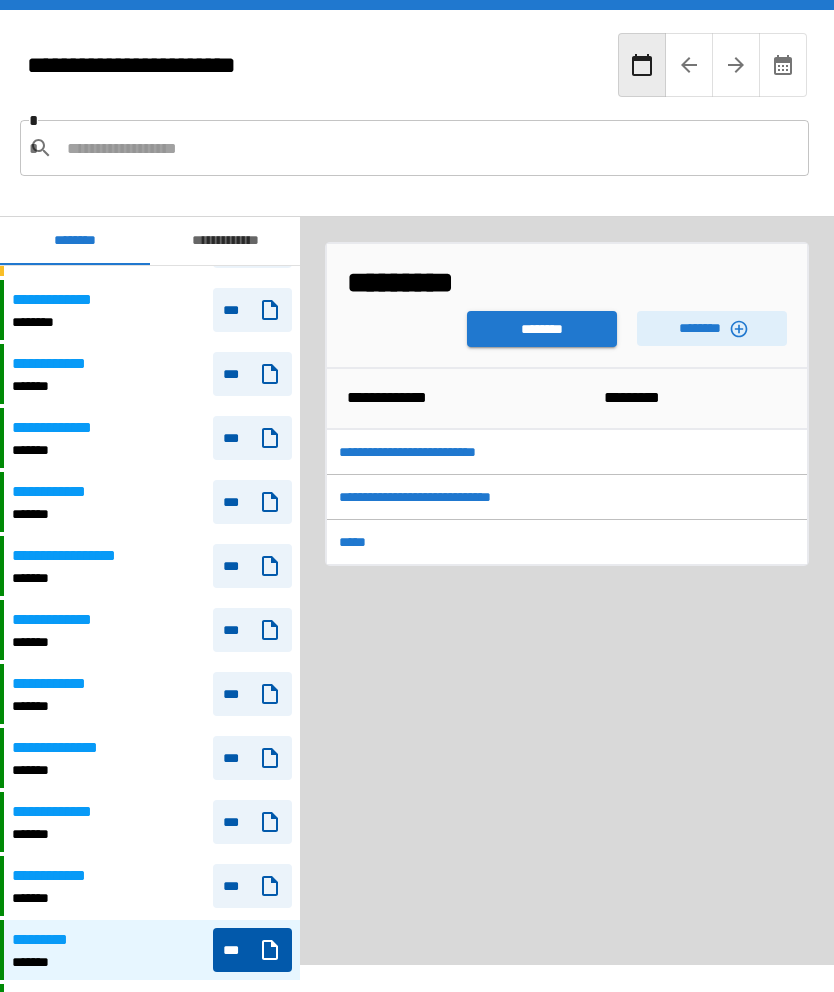 click on "********" at bounding box center [542, 329] 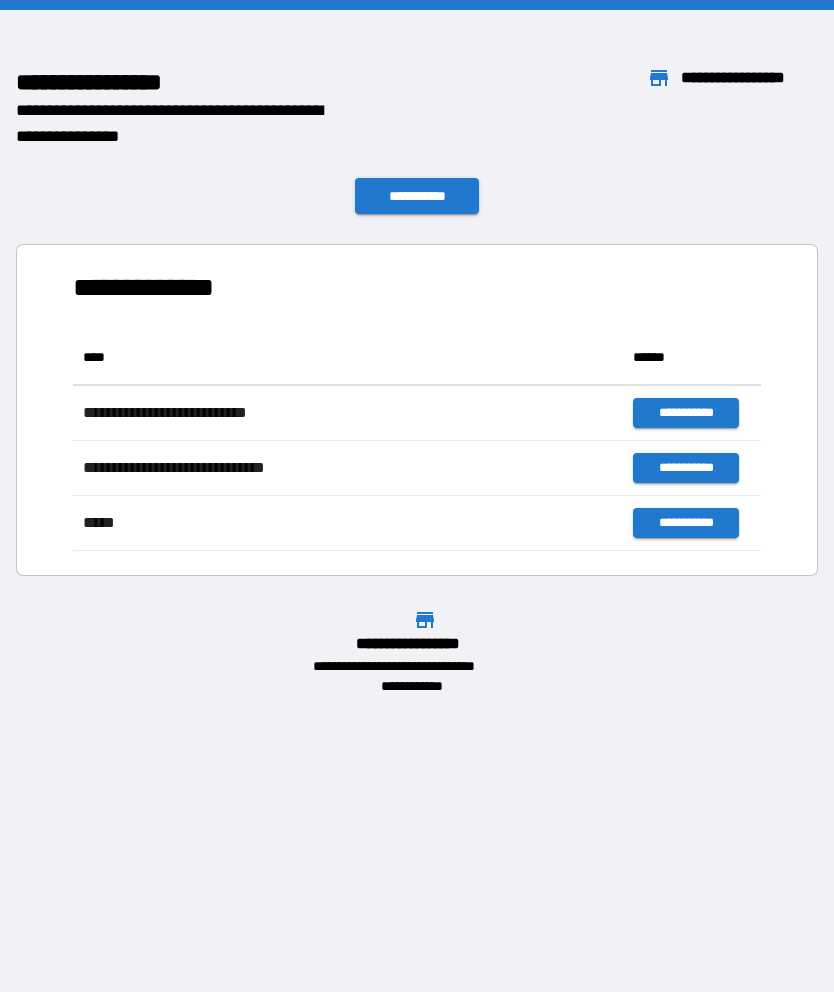 scroll, scrollTop: 221, scrollLeft: 688, axis: both 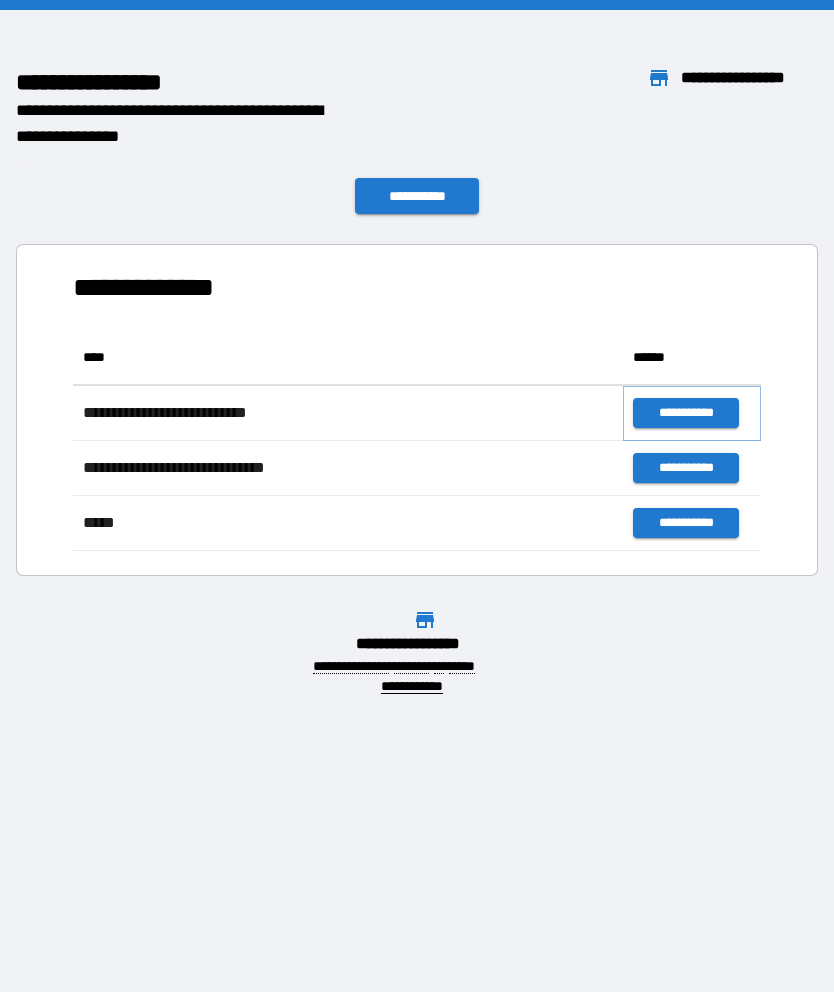 click on "**********" at bounding box center [685, 413] 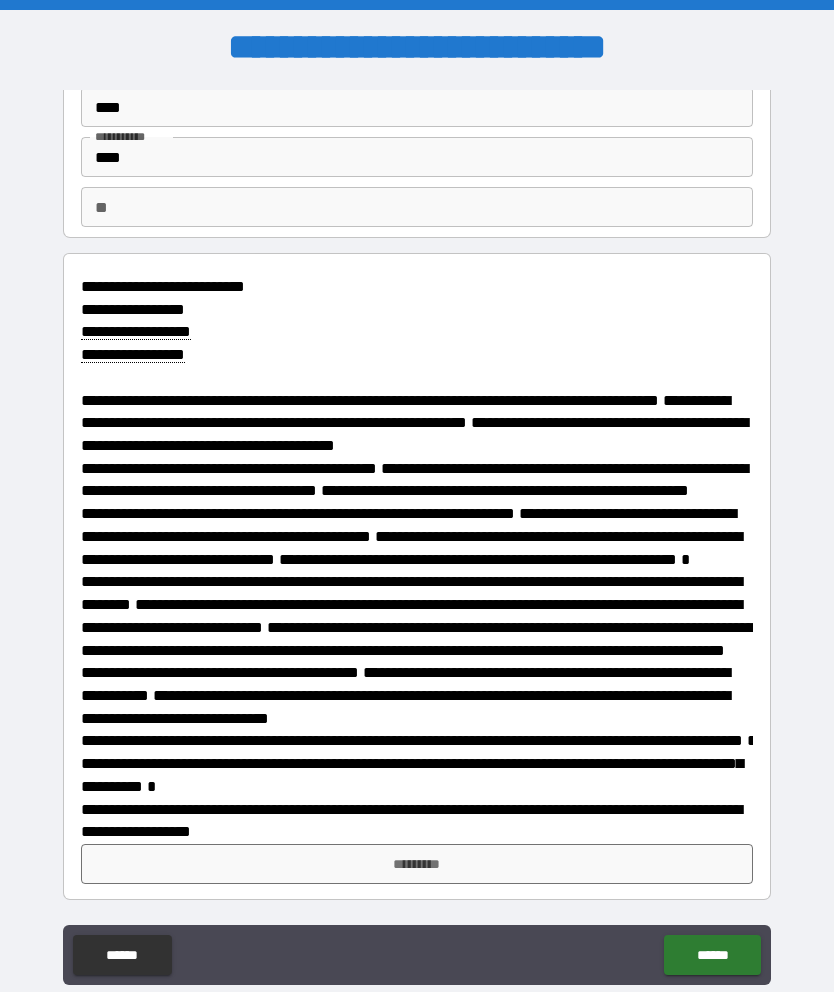 scroll, scrollTop: 144, scrollLeft: 0, axis: vertical 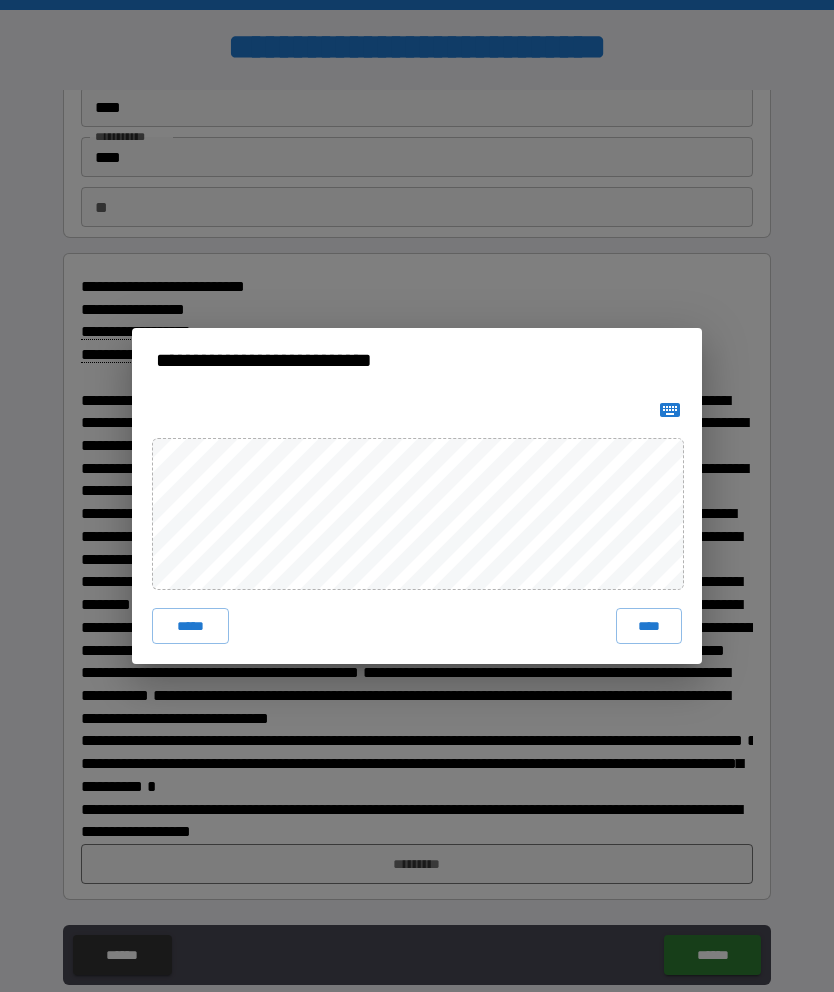 click on "****" at bounding box center [649, 626] 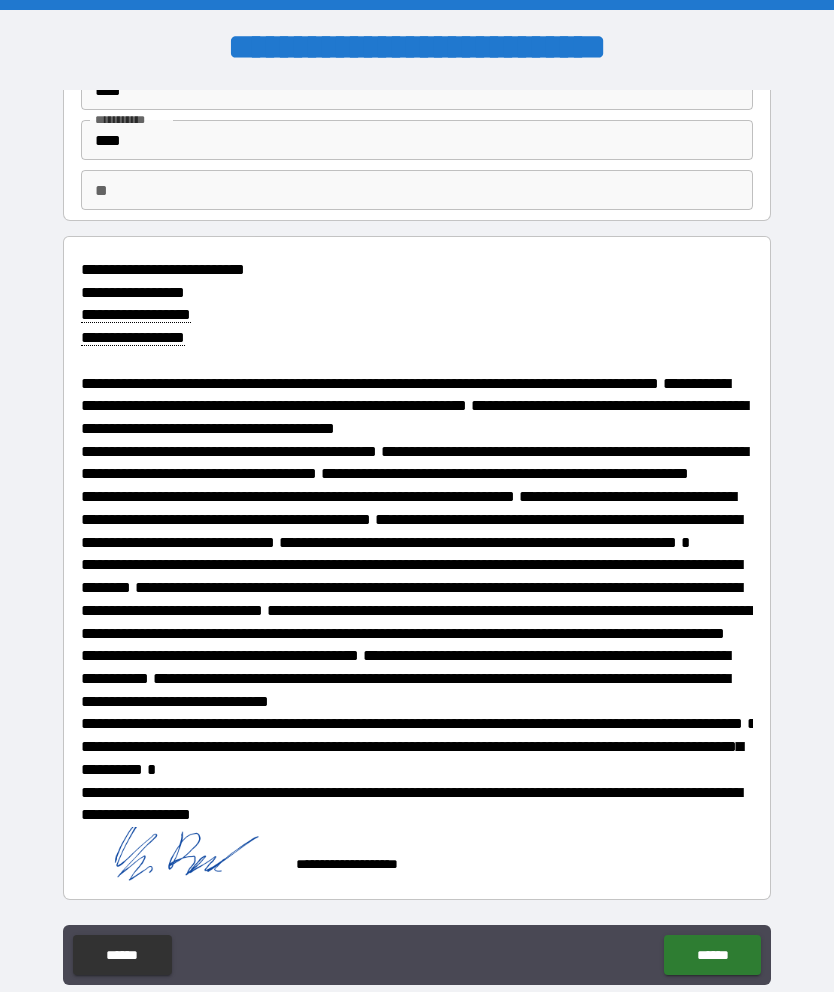 click on "******" at bounding box center (712, 955) 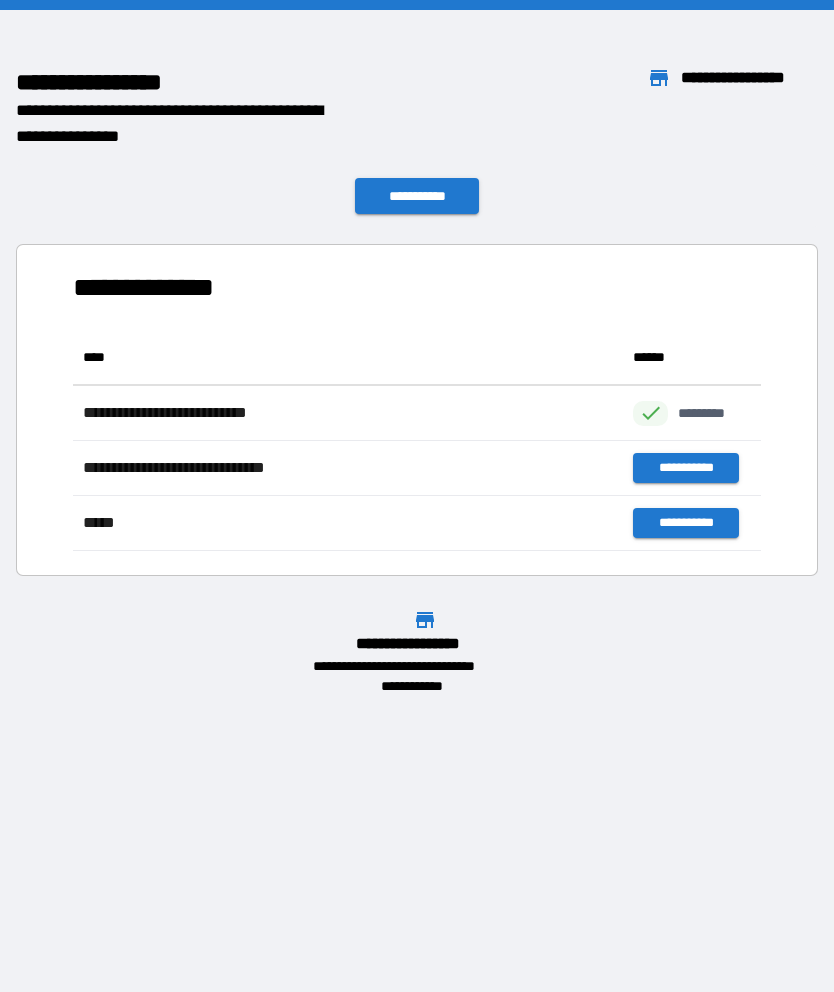 scroll, scrollTop: 1, scrollLeft: 1, axis: both 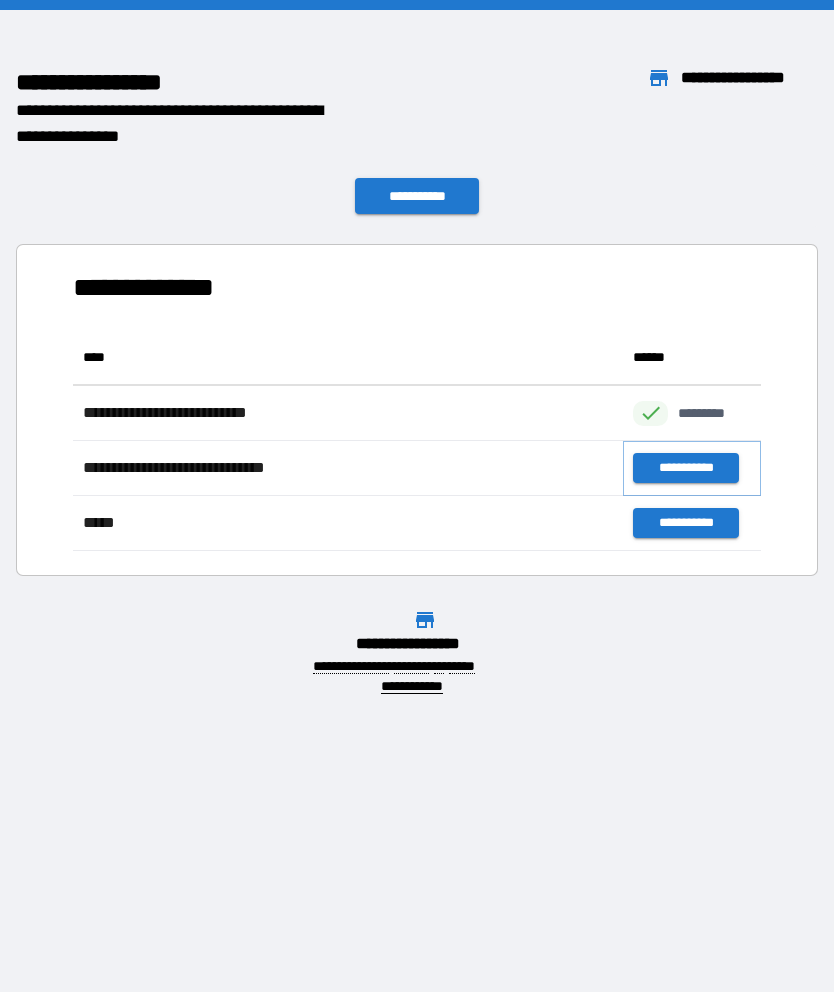 click on "**********" at bounding box center [685, 468] 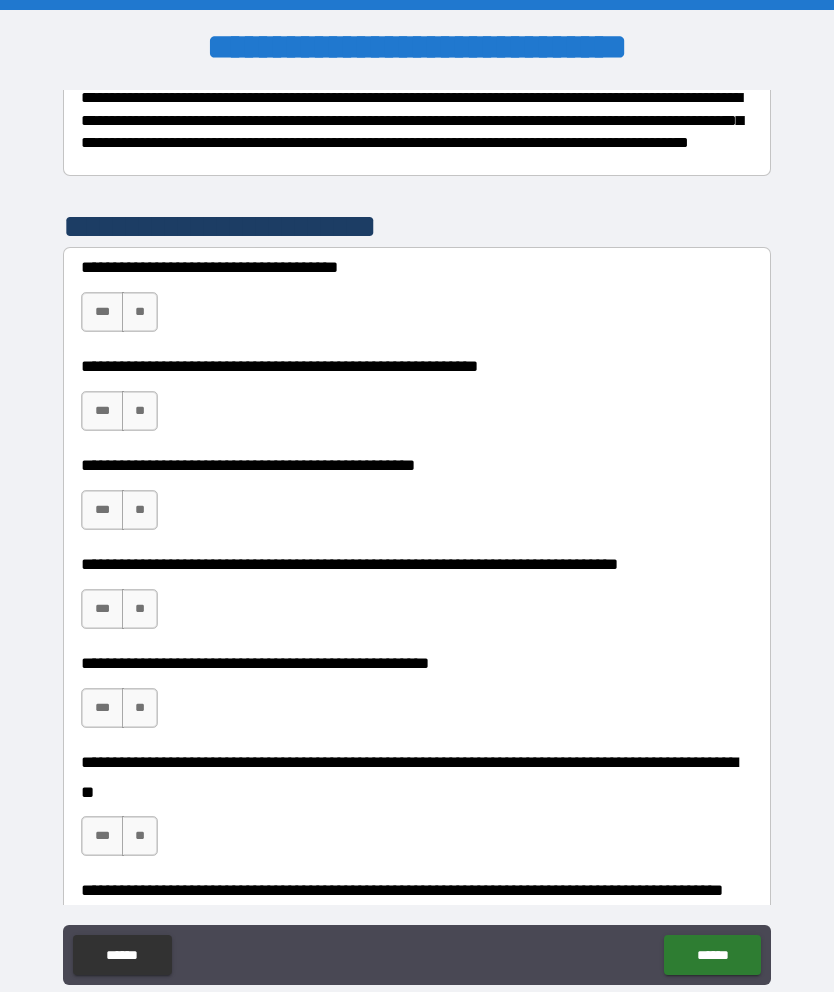 scroll, scrollTop: 332, scrollLeft: 0, axis: vertical 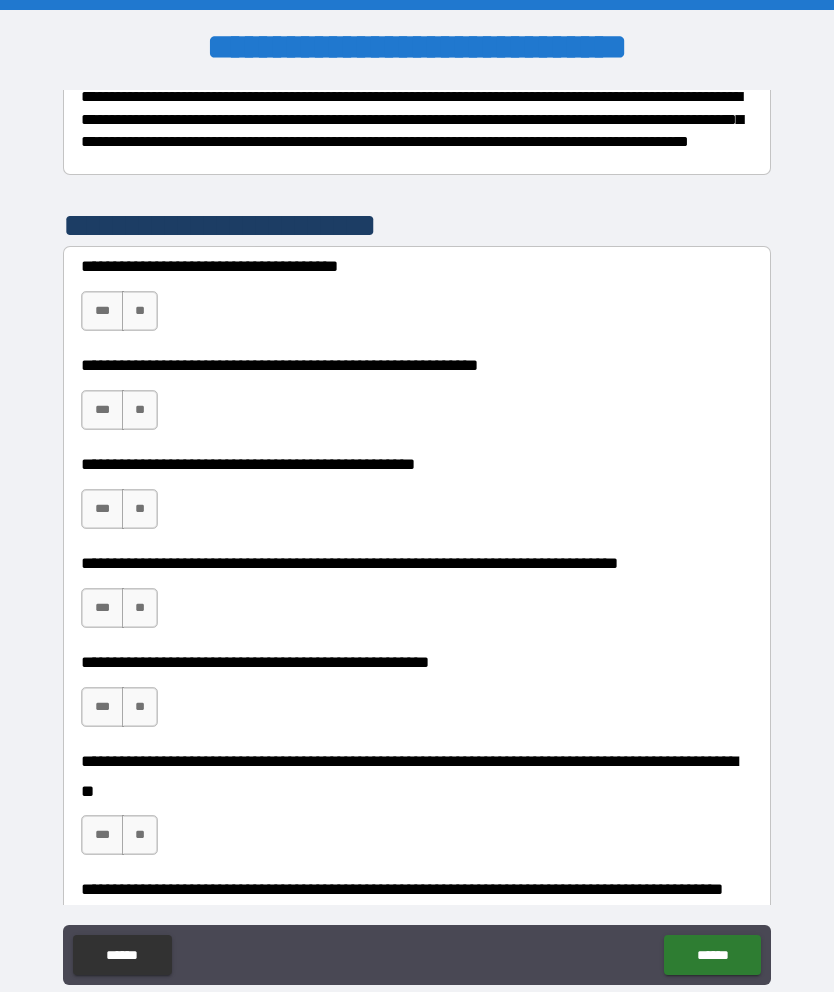 click on "***" at bounding box center (102, 410) 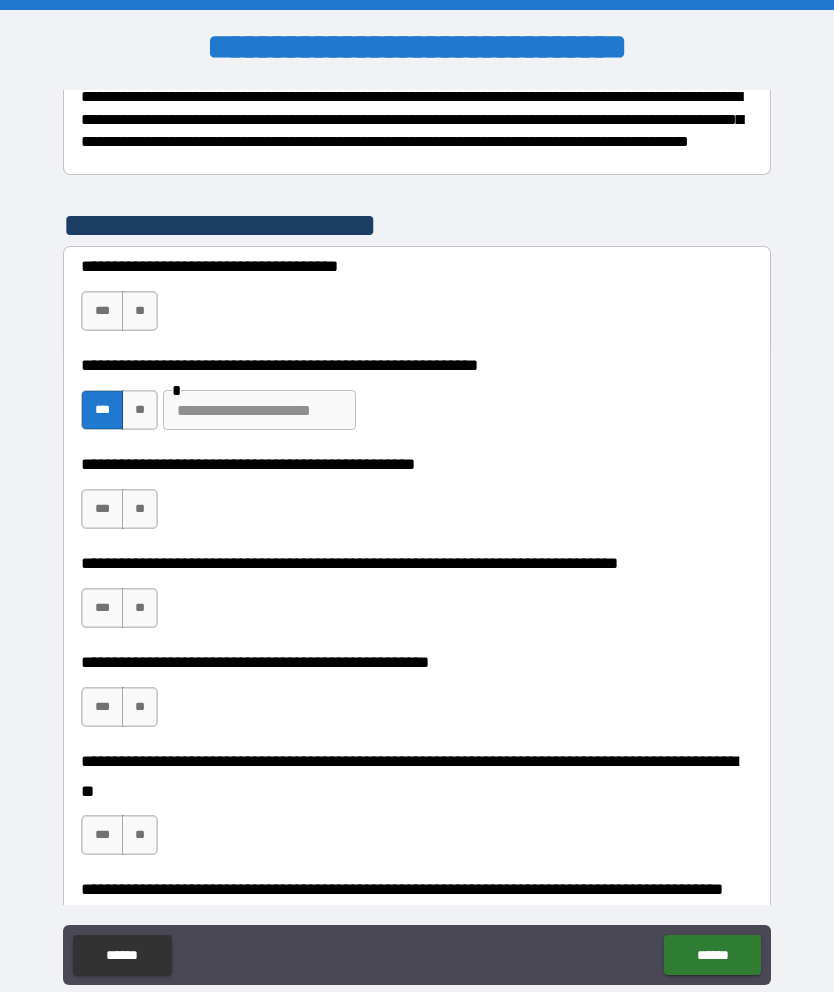 click on "**" at bounding box center (140, 410) 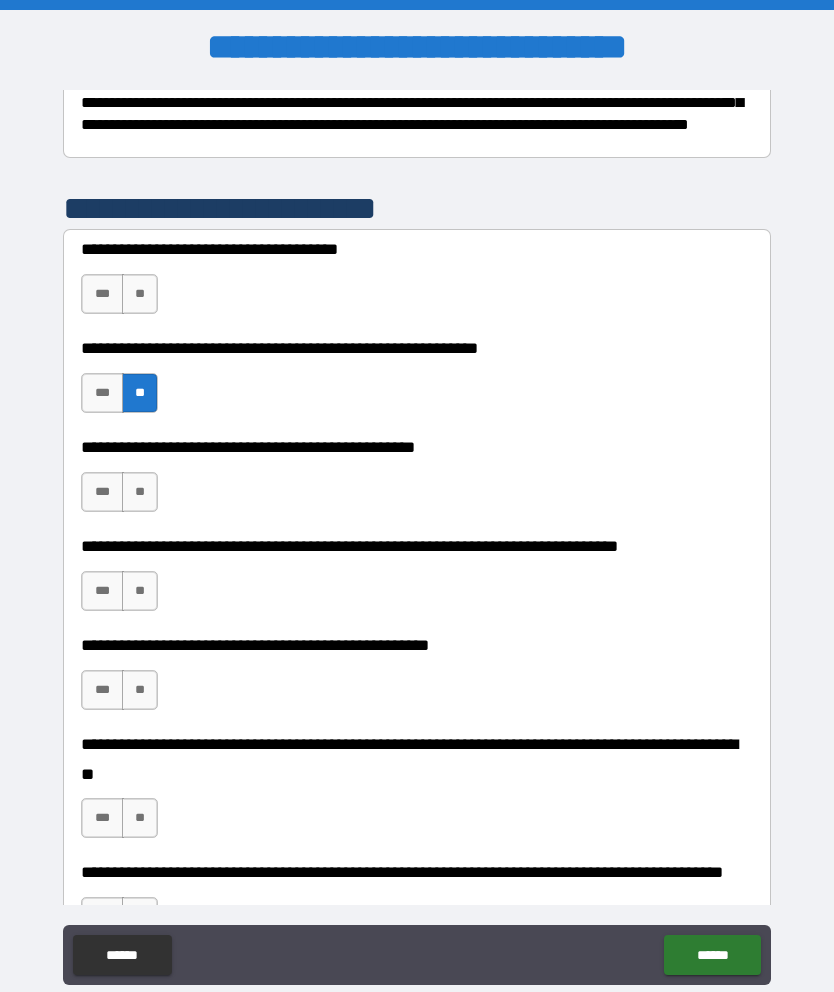 scroll, scrollTop: 350, scrollLeft: 0, axis: vertical 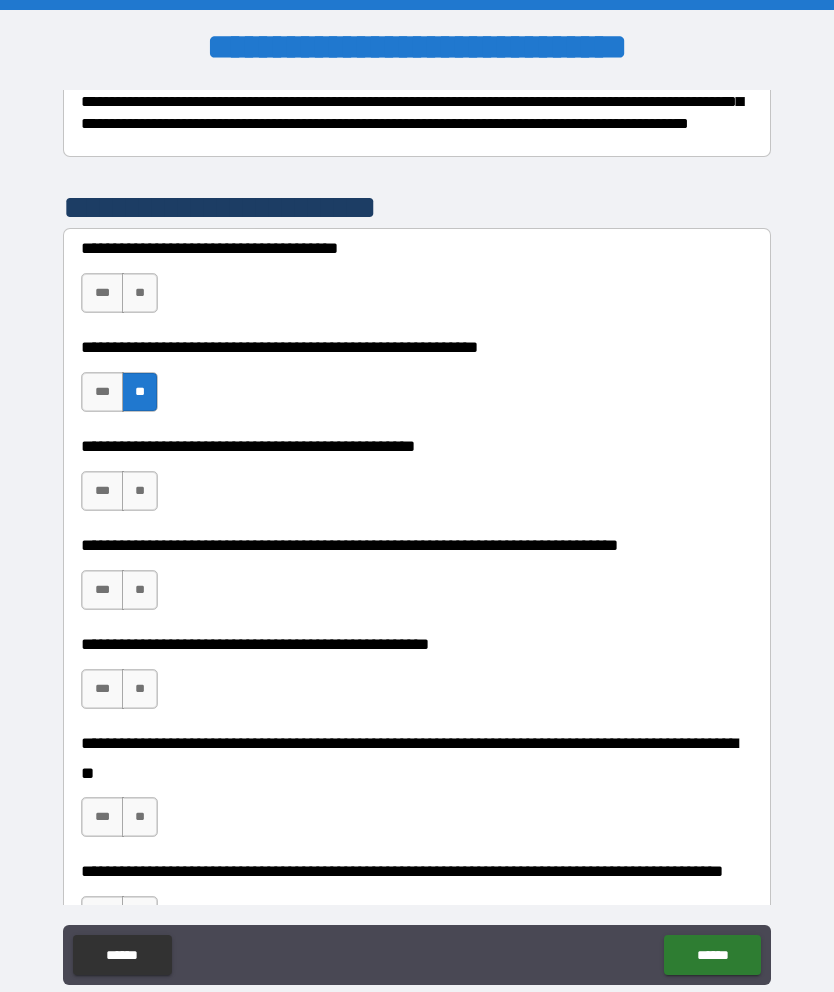 click on "**" at bounding box center [140, 293] 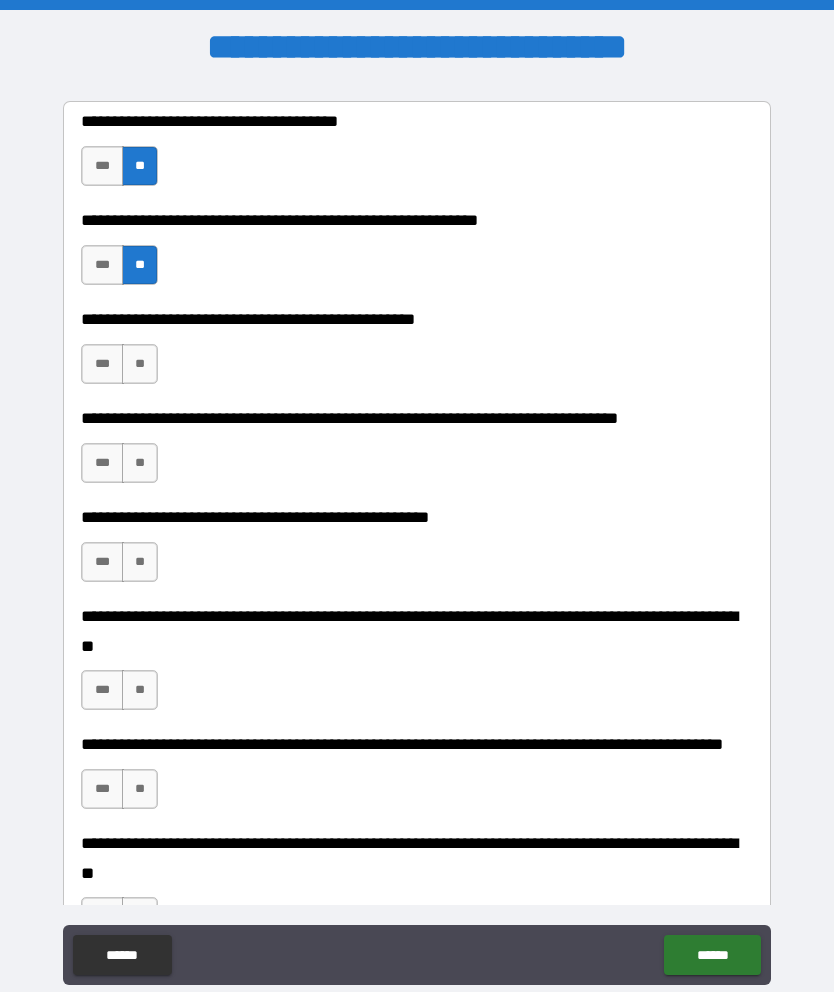scroll, scrollTop: 474, scrollLeft: 0, axis: vertical 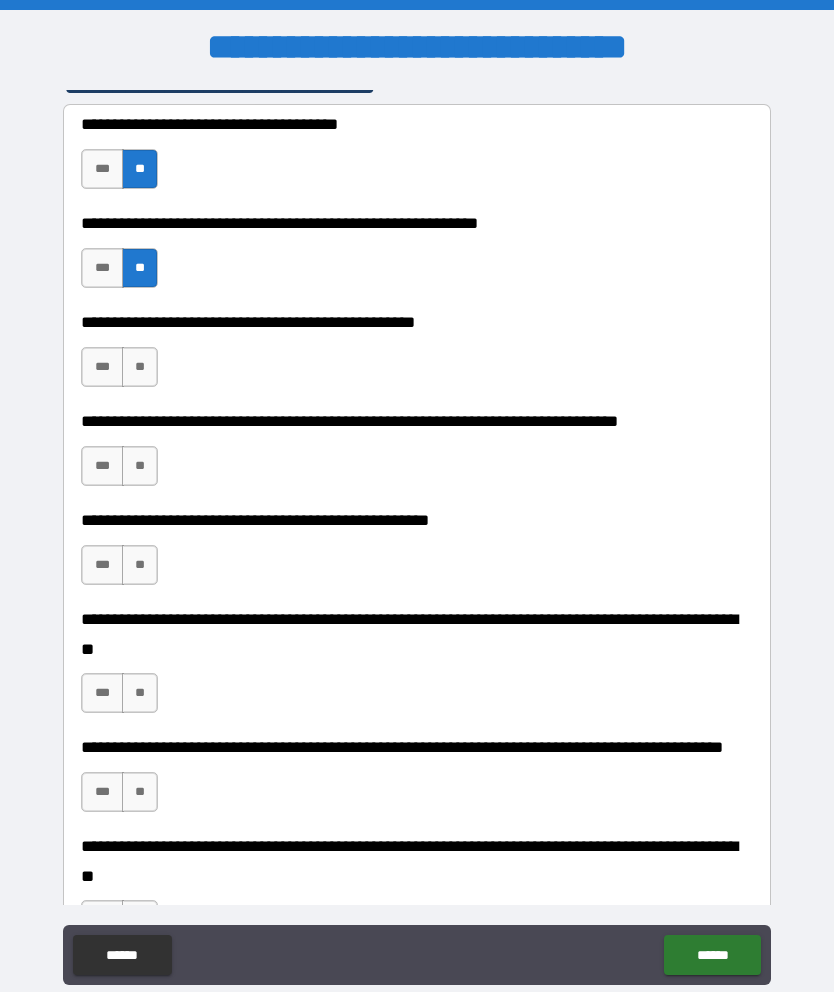 click on "**" at bounding box center (140, 367) 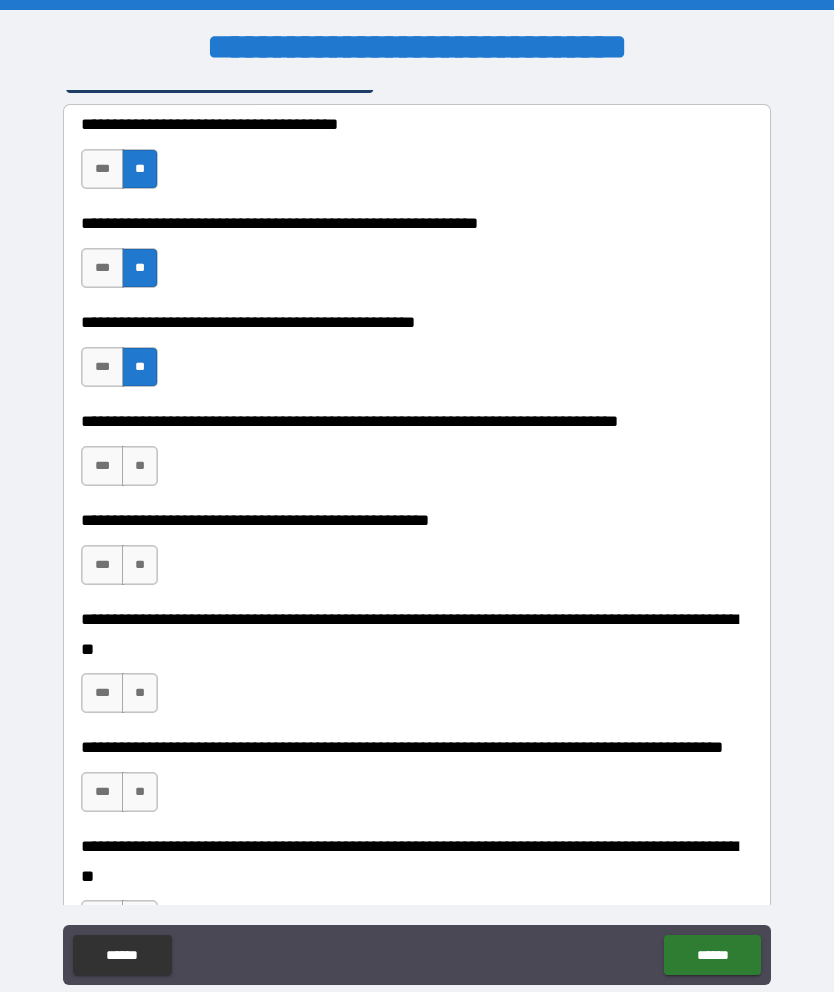 click on "***" at bounding box center (102, 466) 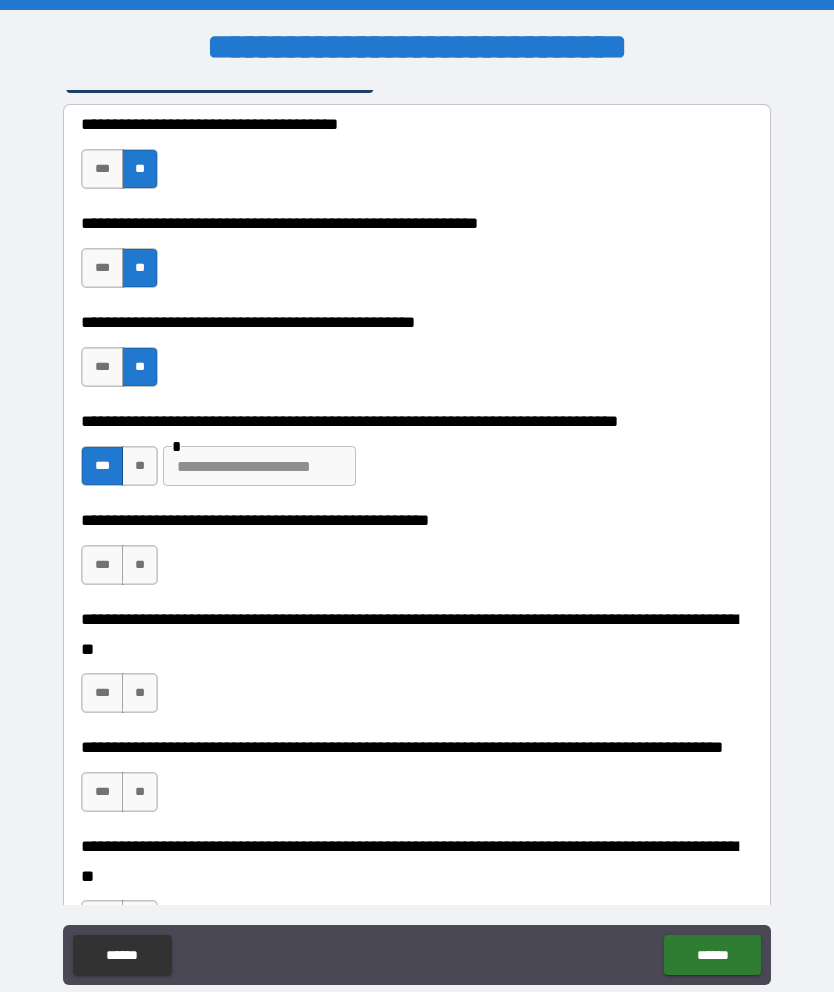 click at bounding box center (259, 466) 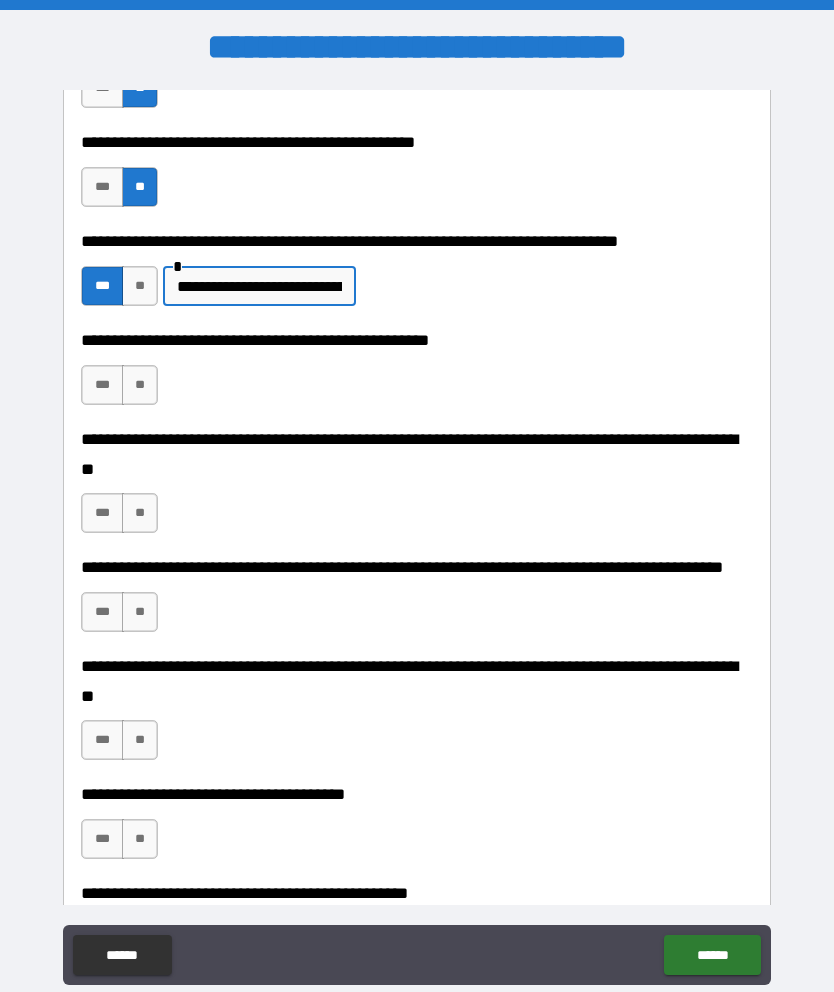 scroll, scrollTop: 661, scrollLeft: 0, axis: vertical 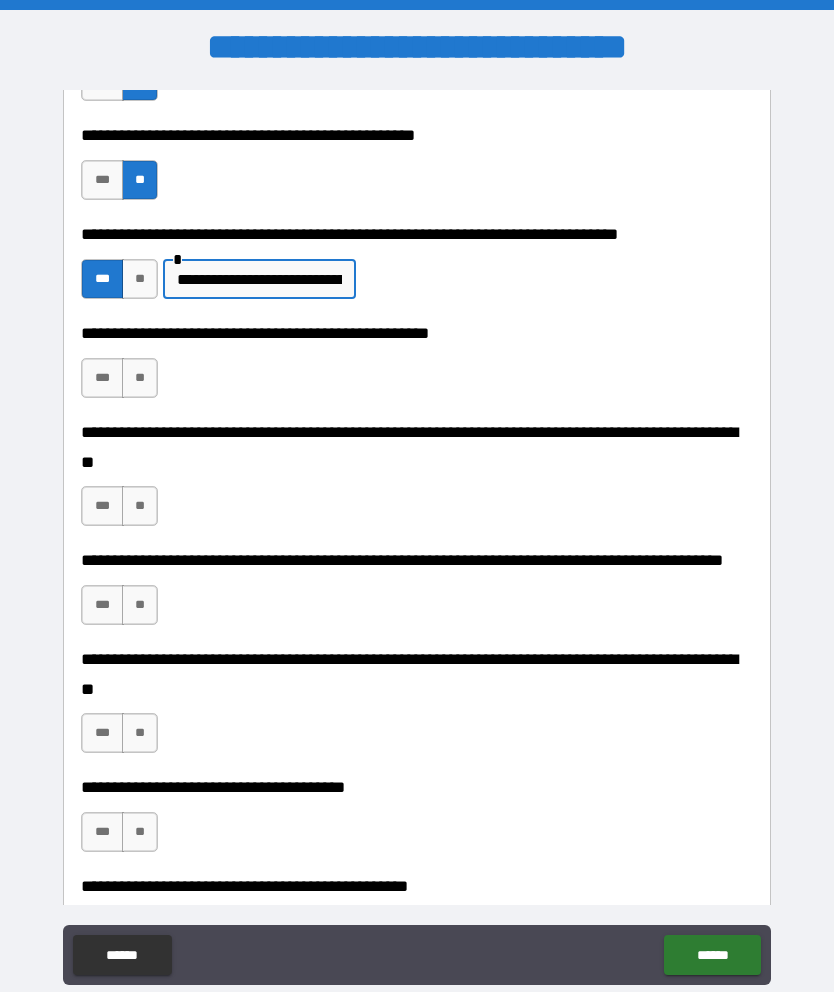 type on "**********" 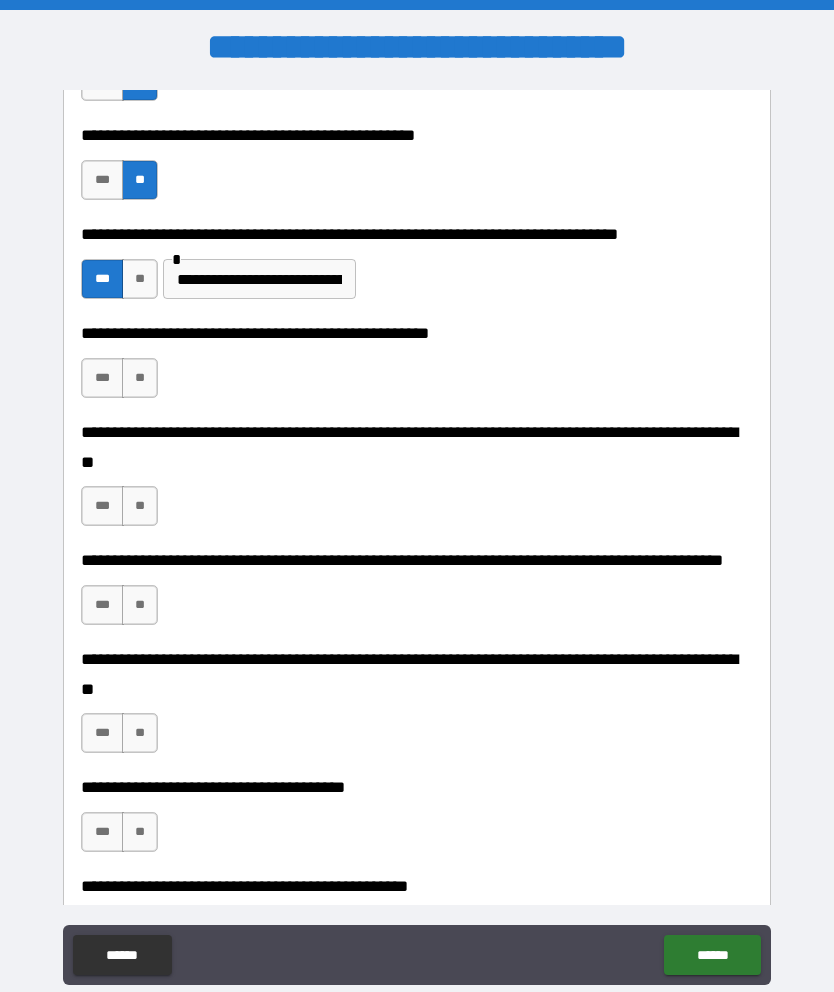 click on "**" at bounding box center [140, 378] 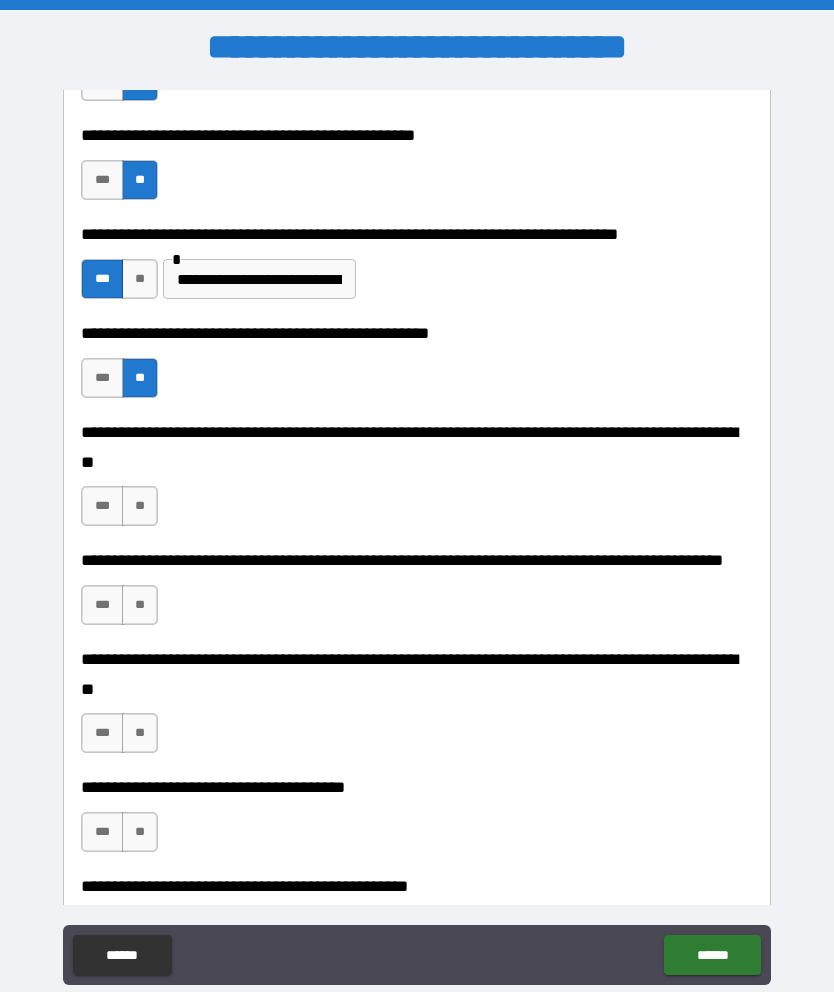 click on "**" at bounding box center [140, 506] 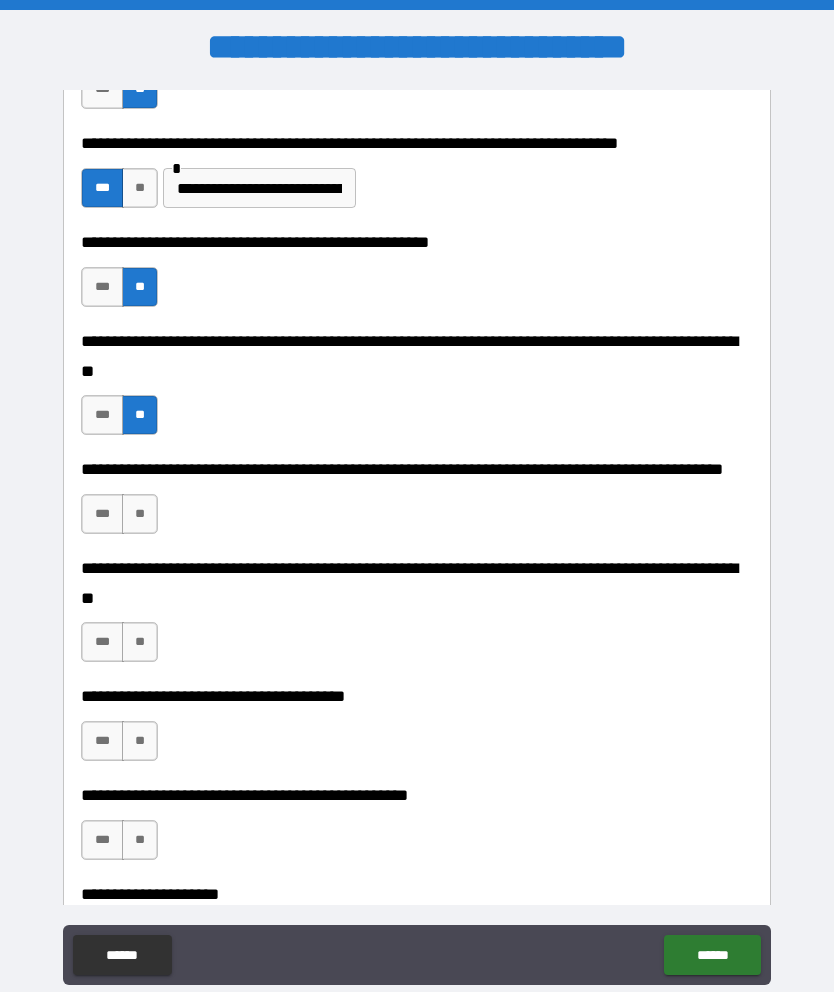 scroll, scrollTop: 771, scrollLeft: 0, axis: vertical 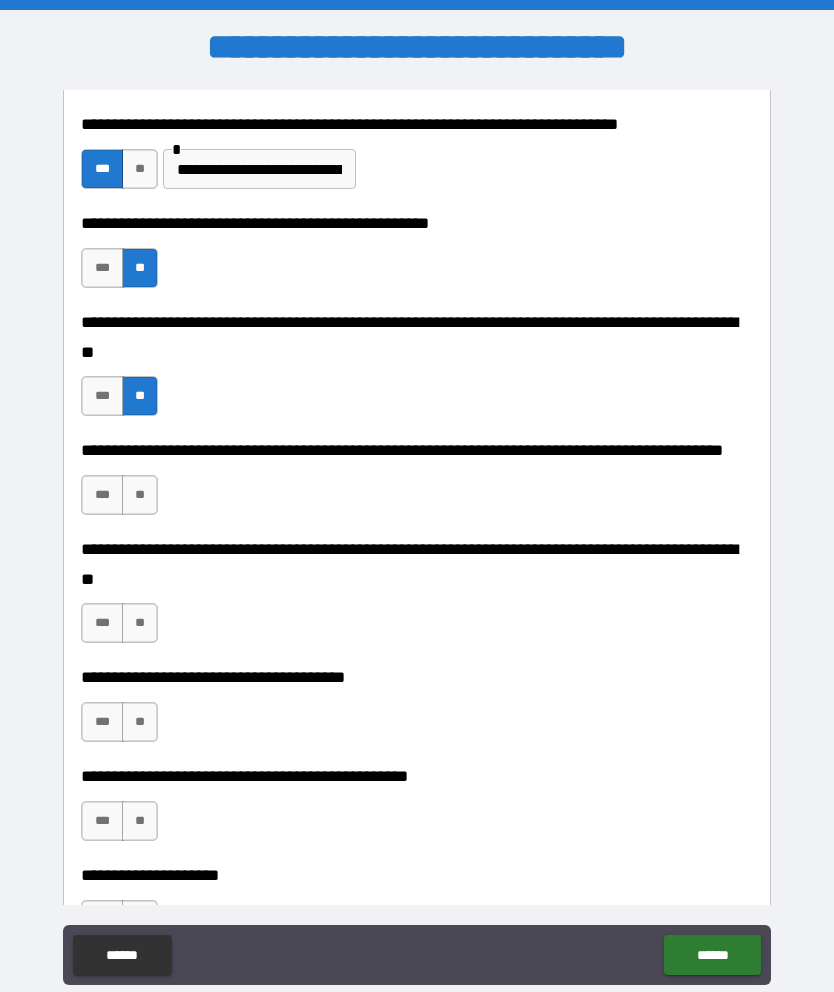 click on "**" at bounding box center (140, 495) 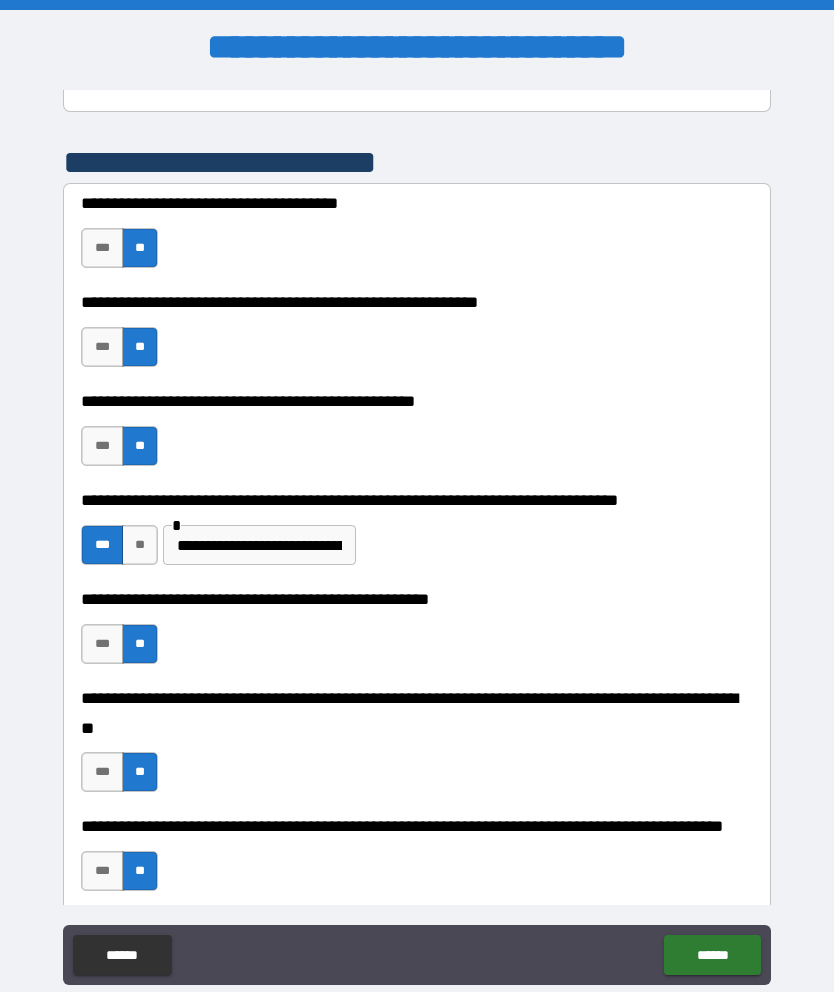 scroll, scrollTop: 377, scrollLeft: 0, axis: vertical 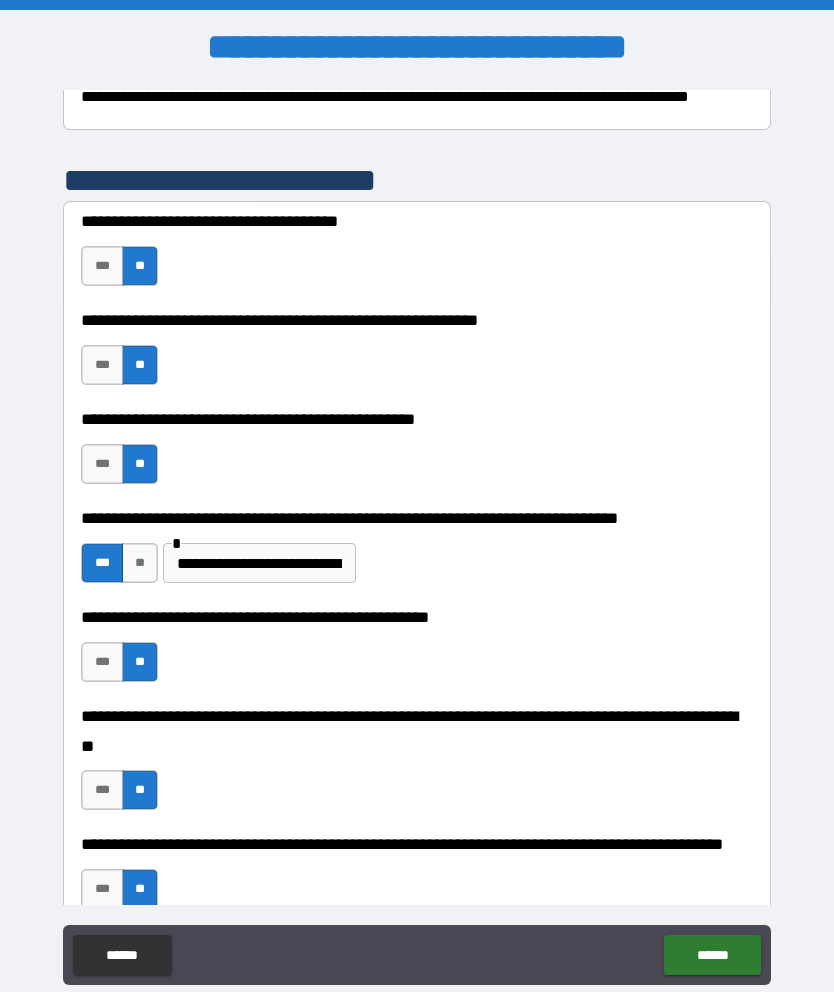 click on "***" at bounding box center [102, 365] 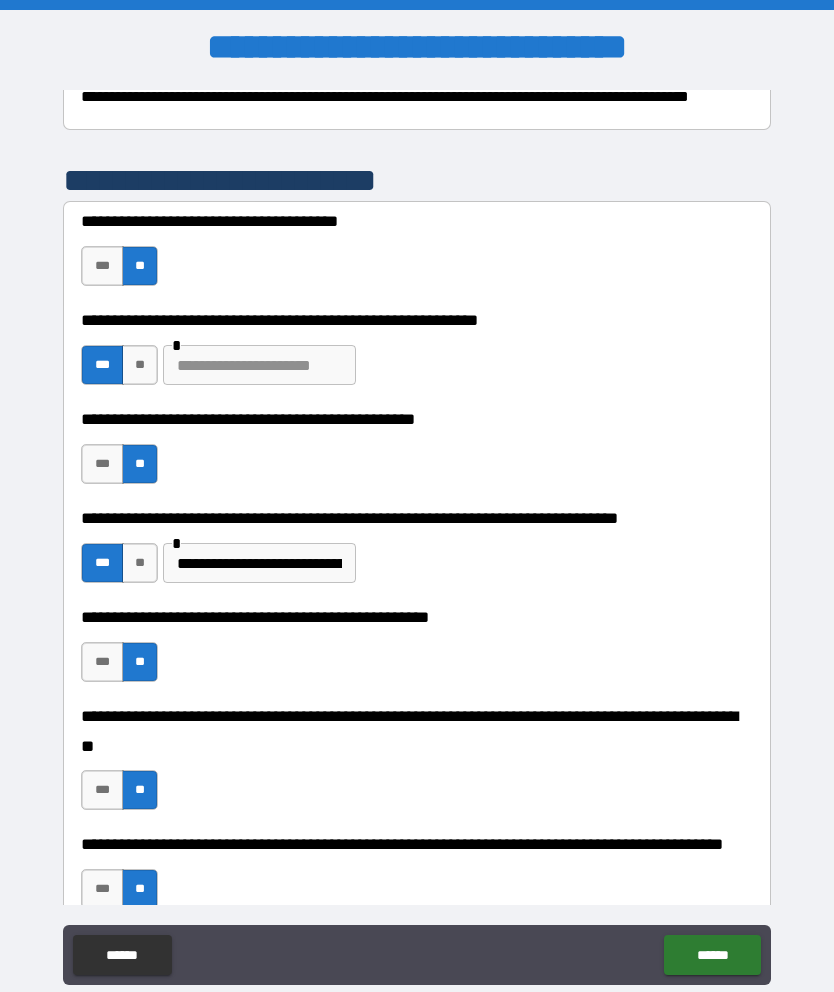 click at bounding box center (259, 365) 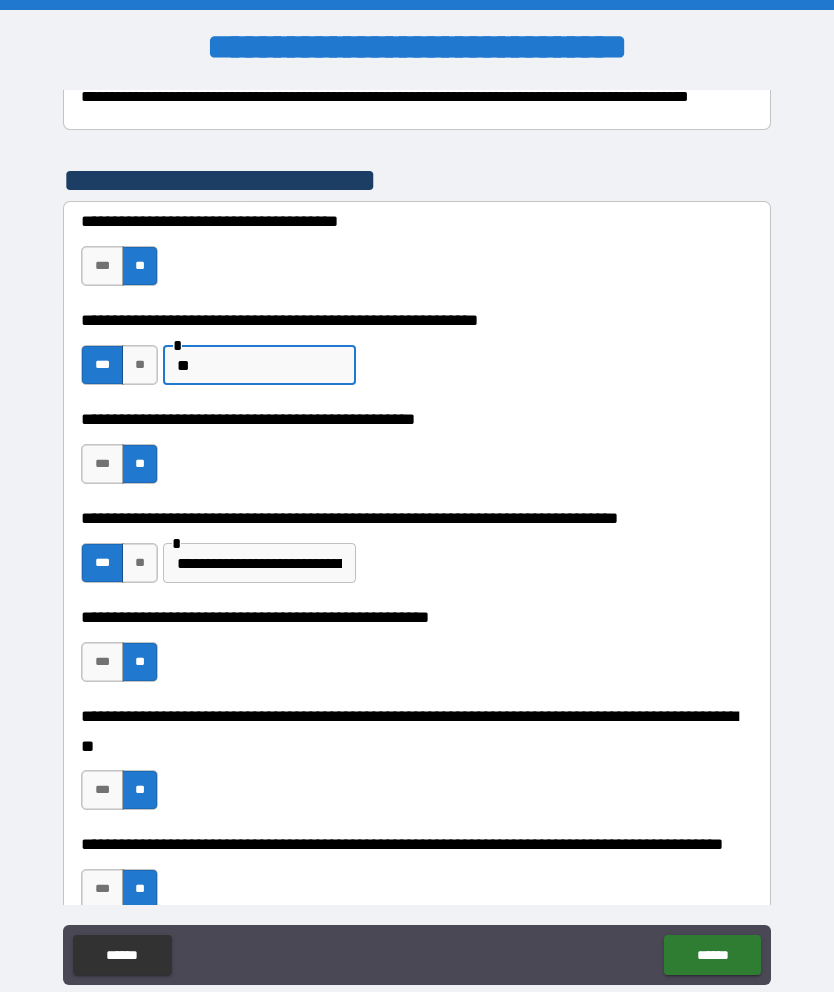 type on "*" 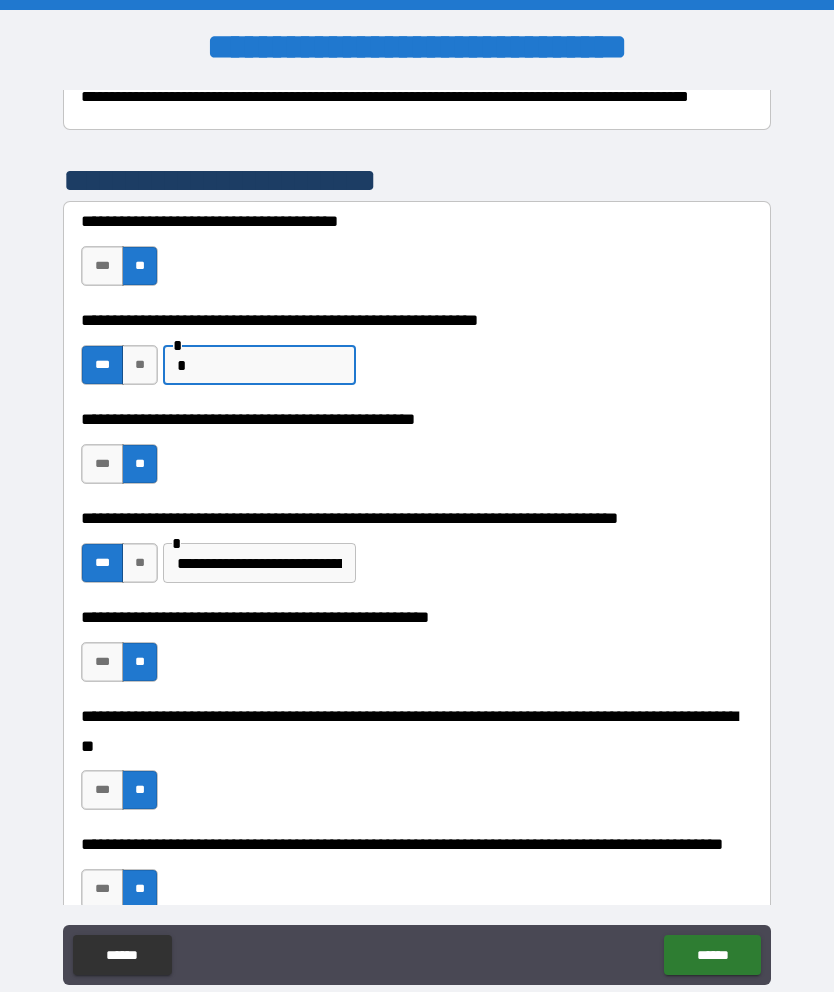 type 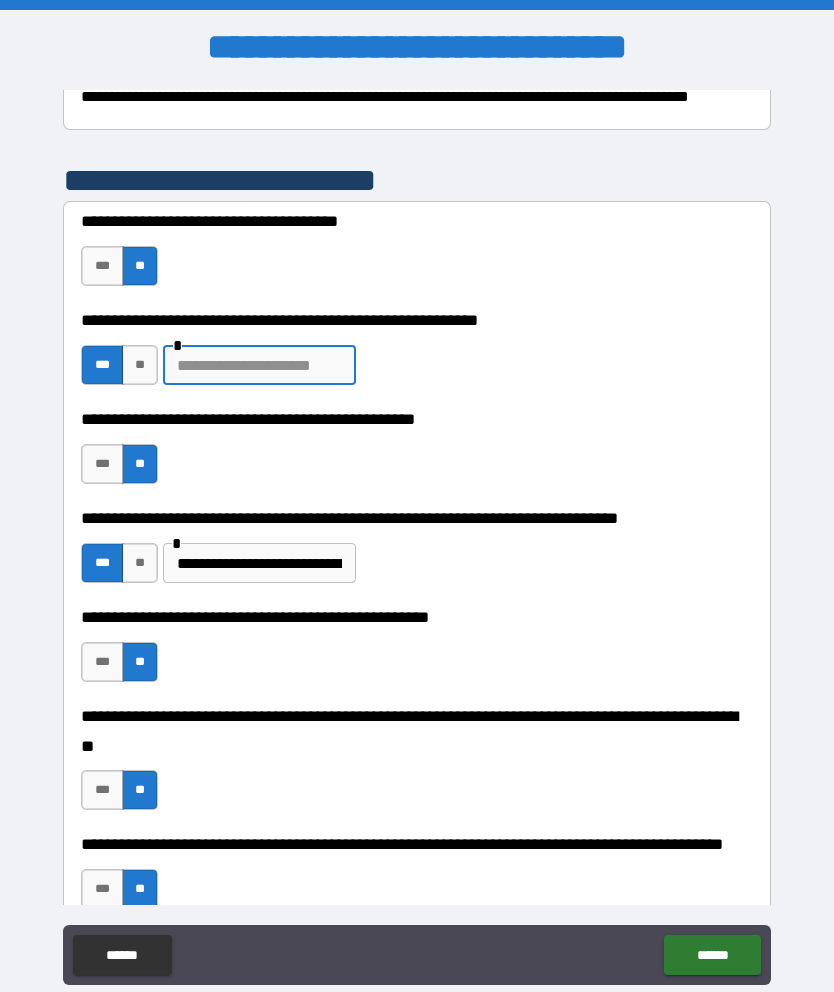 click on "**" at bounding box center [140, 365] 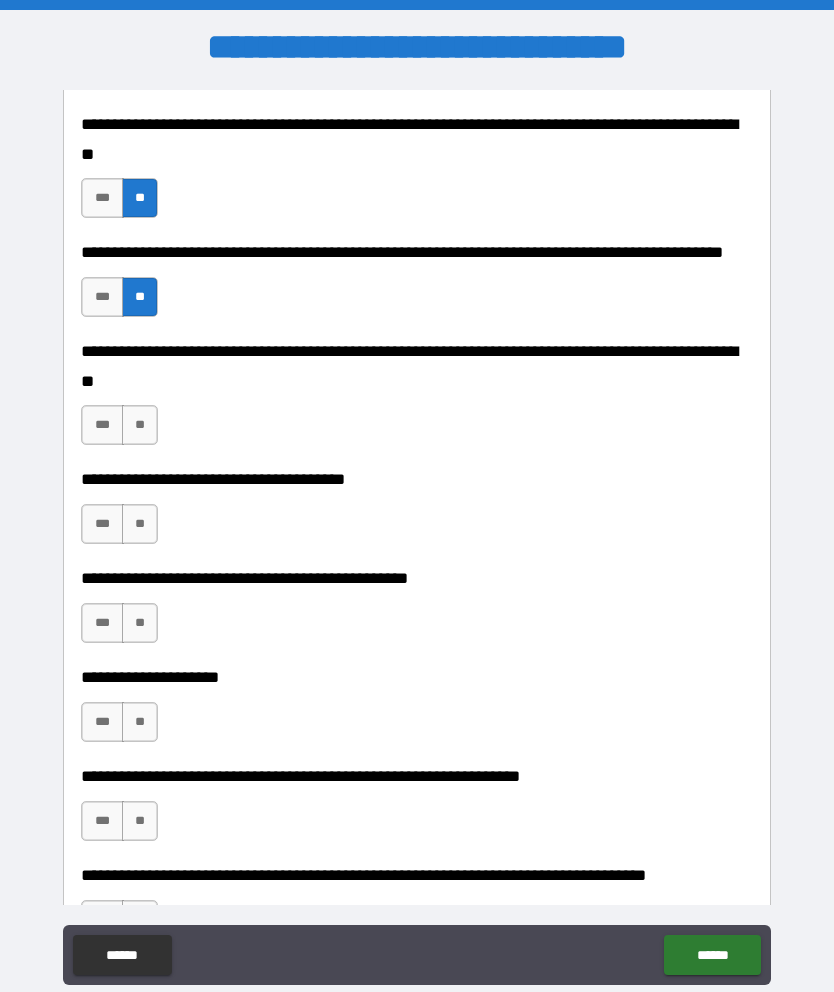 scroll, scrollTop: 982, scrollLeft: 0, axis: vertical 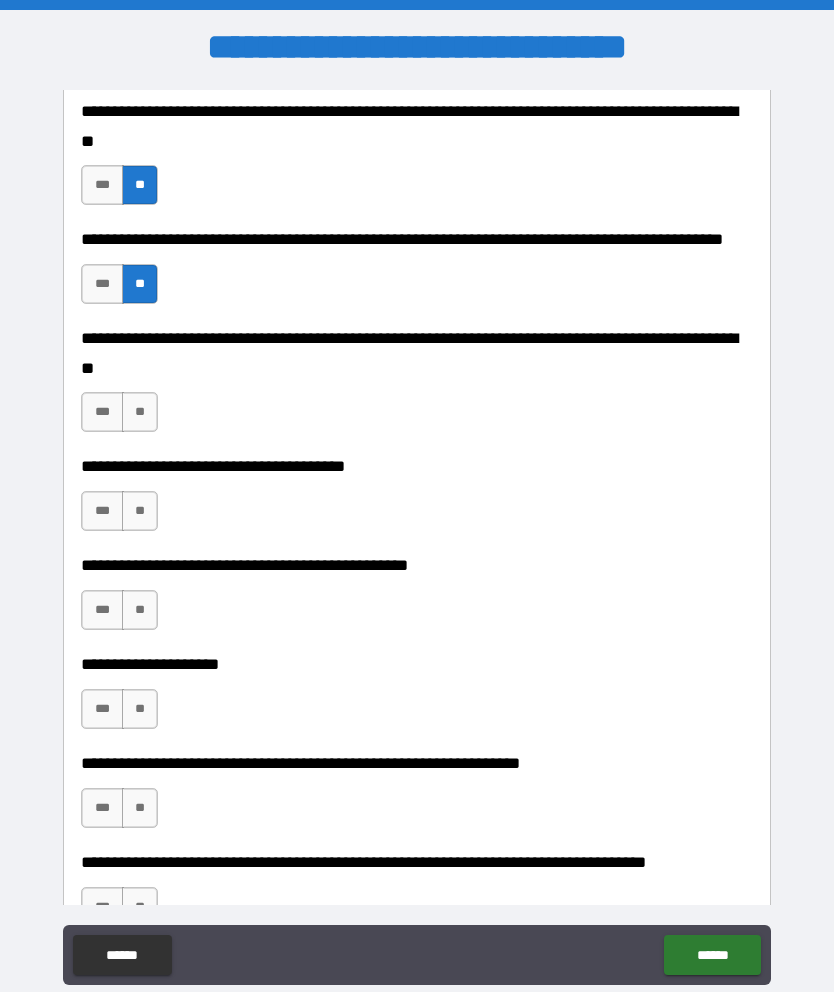 click on "***" at bounding box center [102, 412] 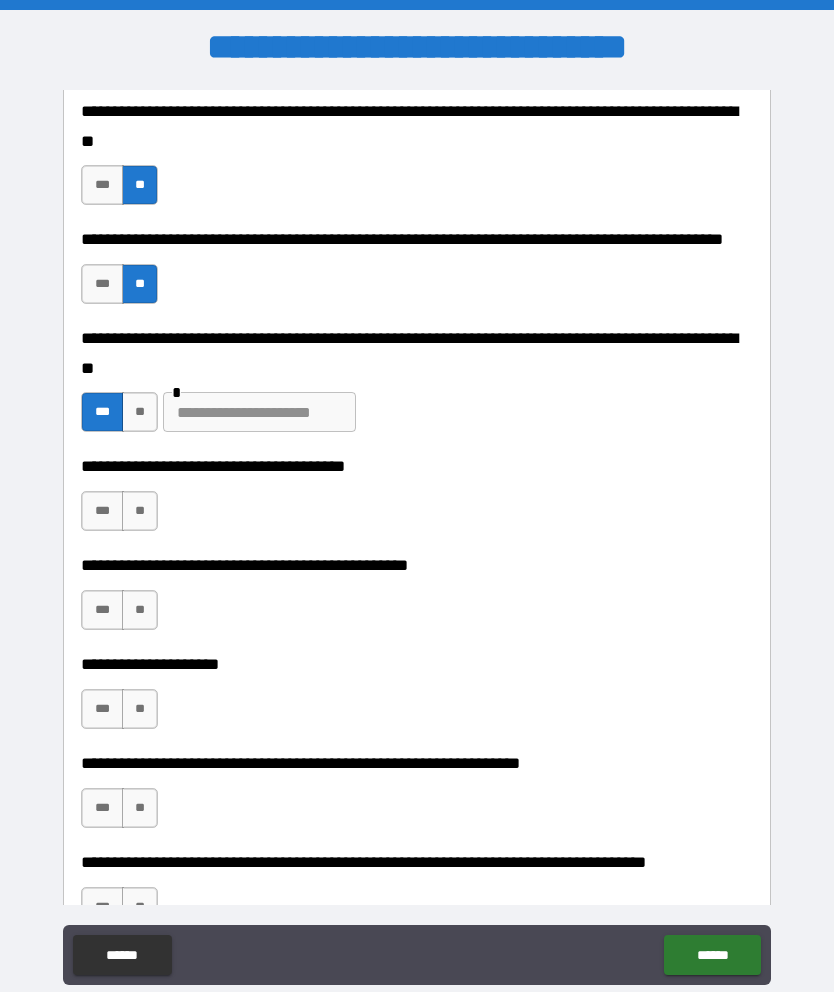 click on "**" at bounding box center (140, 412) 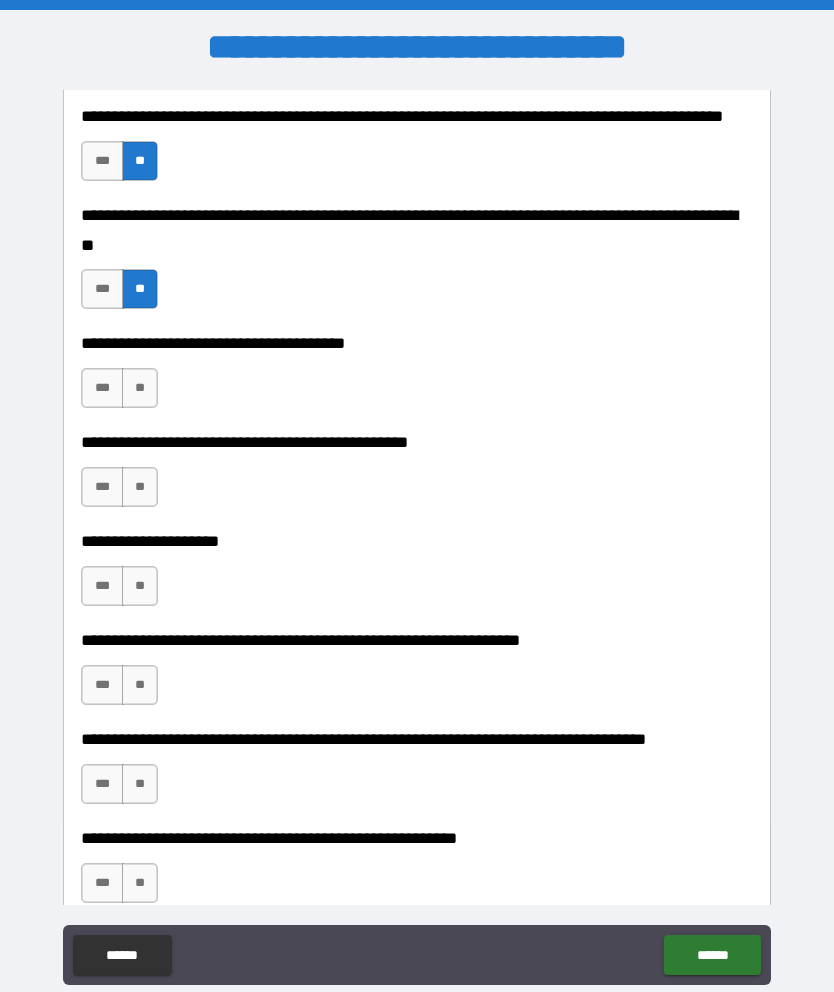 click on "**" at bounding box center (140, 388) 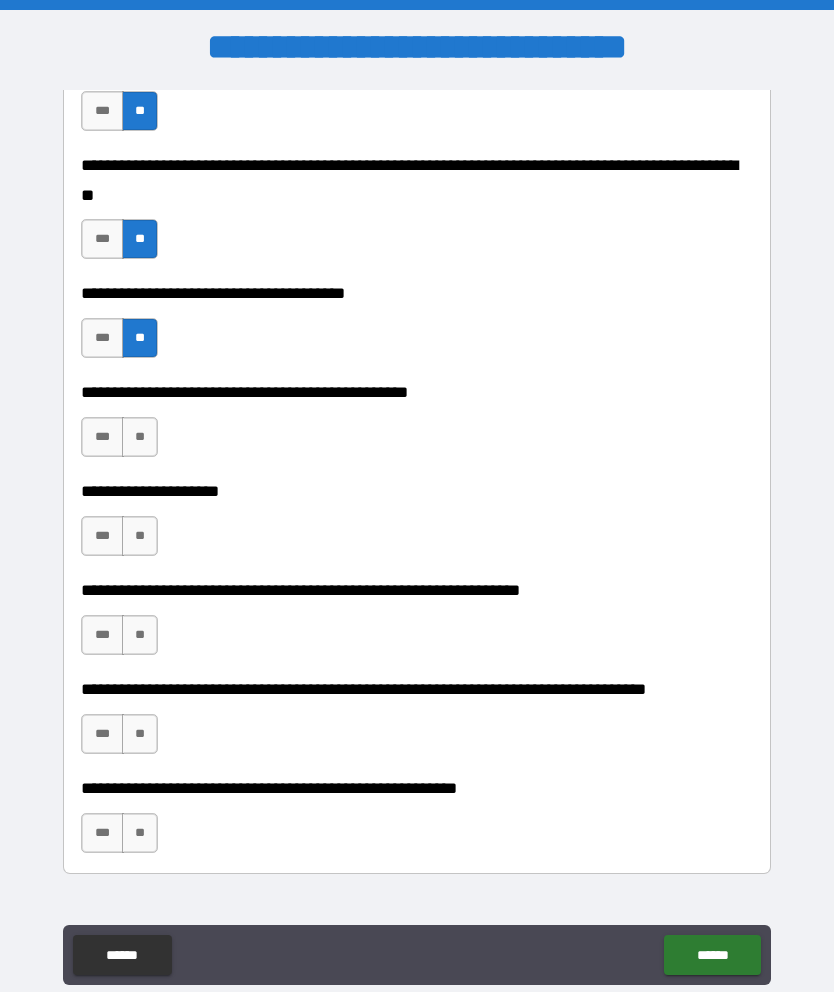scroll, scrollTop: 1160, scrollLeft: 0, axis: vertical 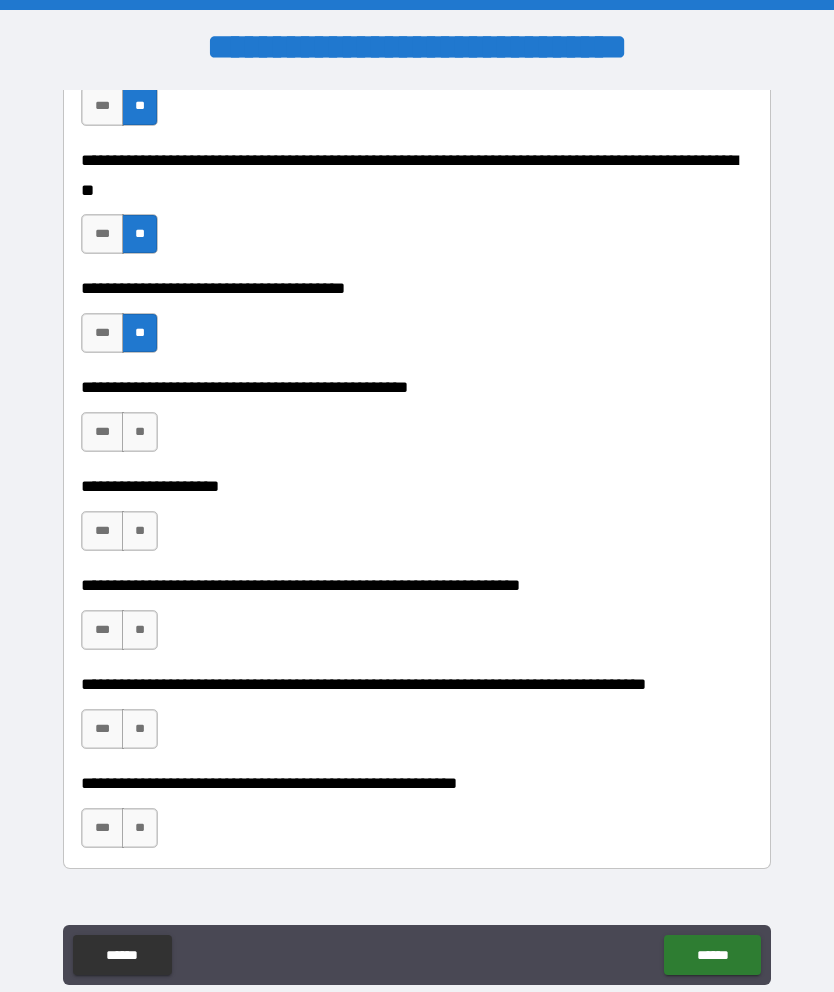 click on "*** **" at bounding box center (122, 437) 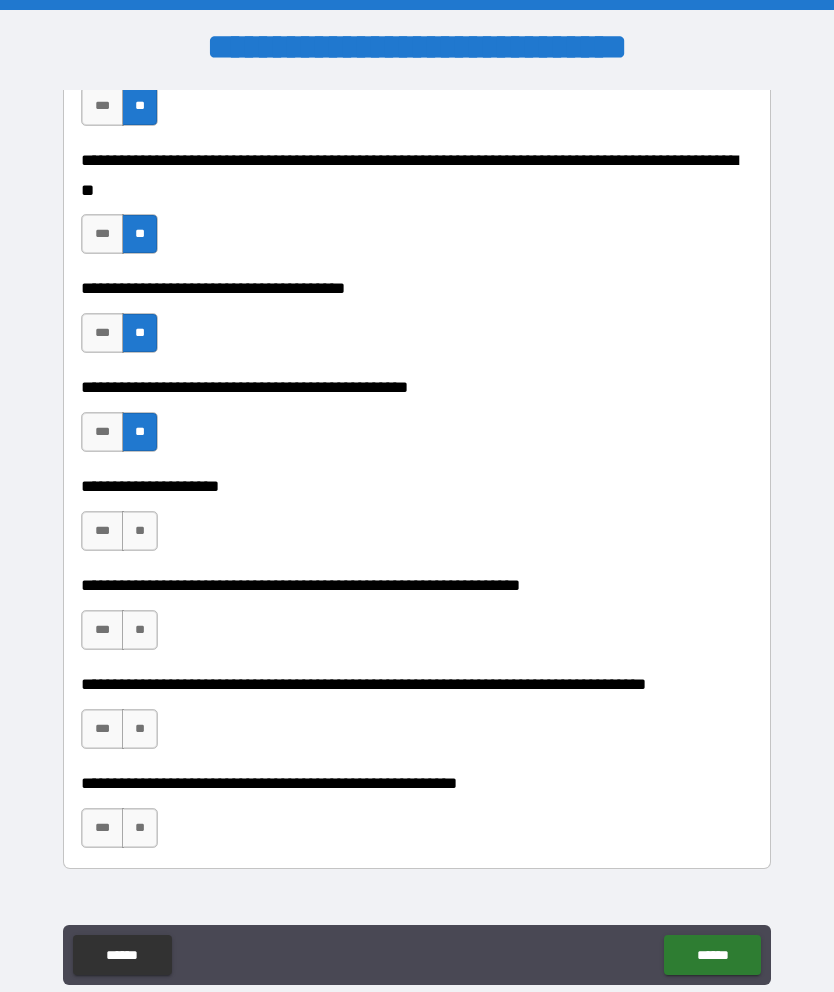click on "**" at bounding box center [140, 531] 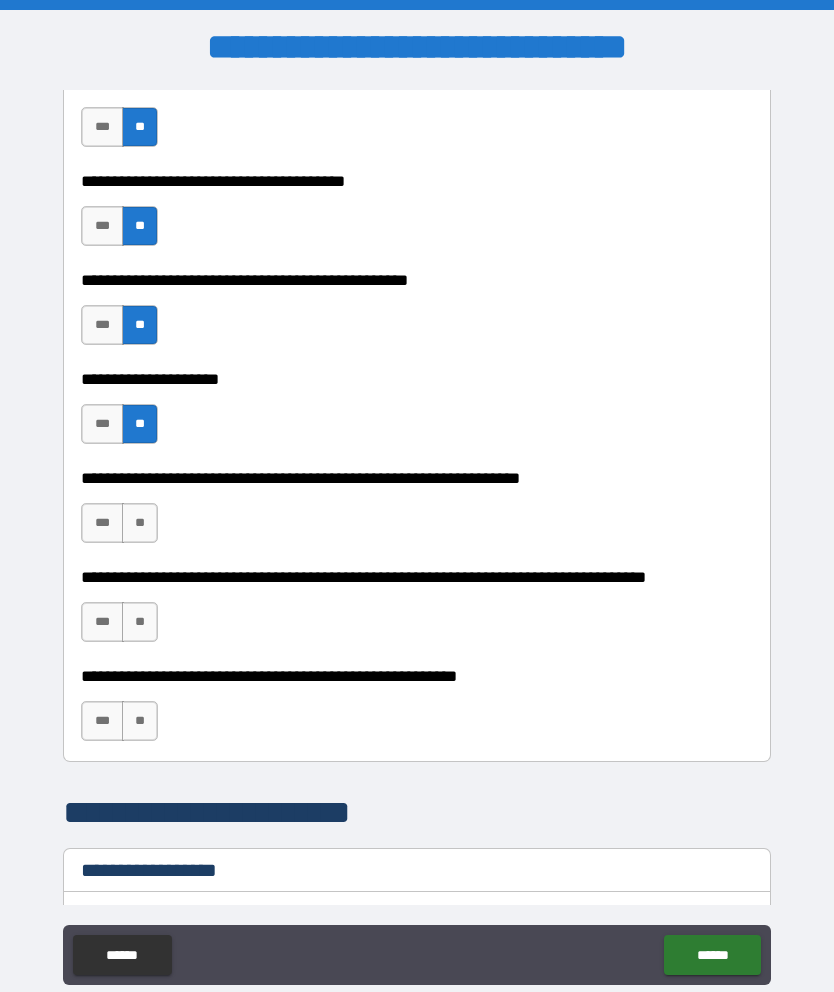 scroll, scrollTop: 1268, scrollLeft: 0, axis: vertical 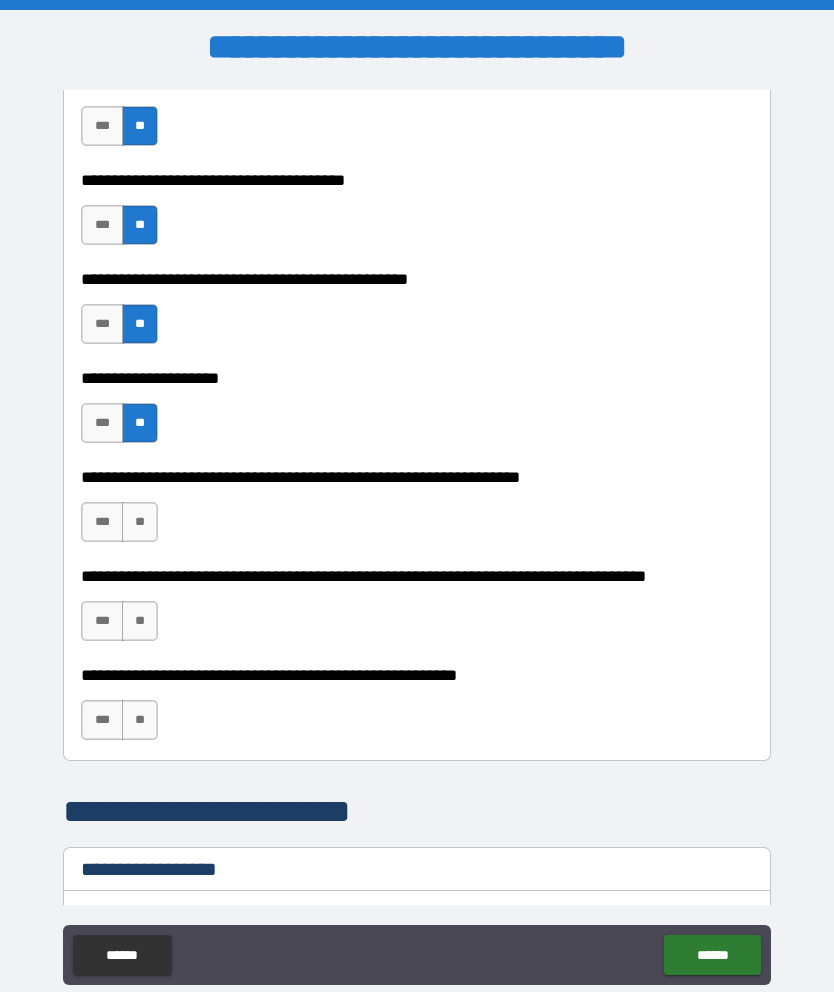 click on "**" at bounding box center (140, 522) 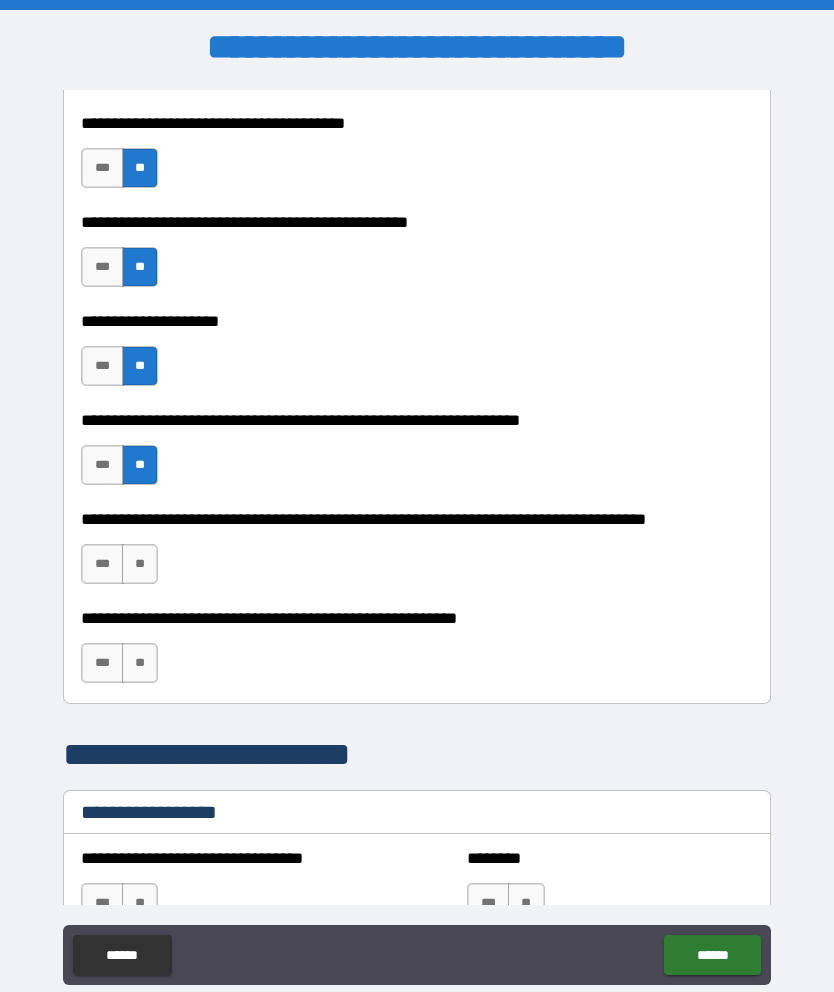 scroll, scrollTop: 1333, scrollLeft: 0, axis: vertical 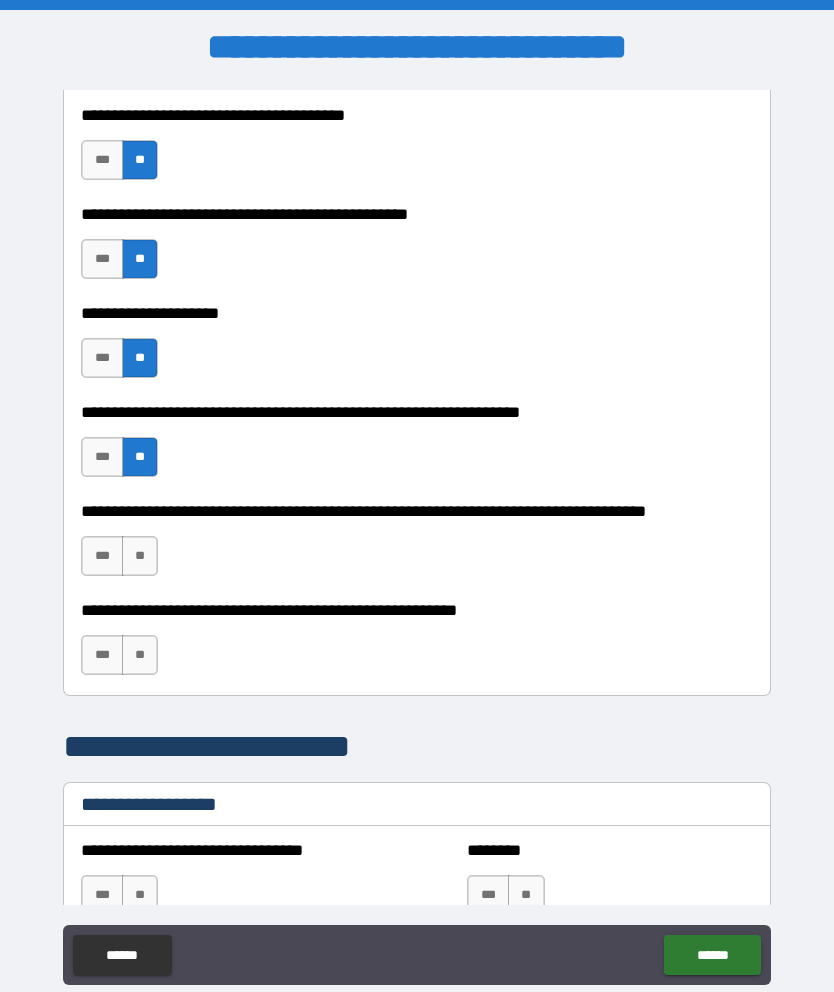 click on "***" at bounding box center (102, 556) 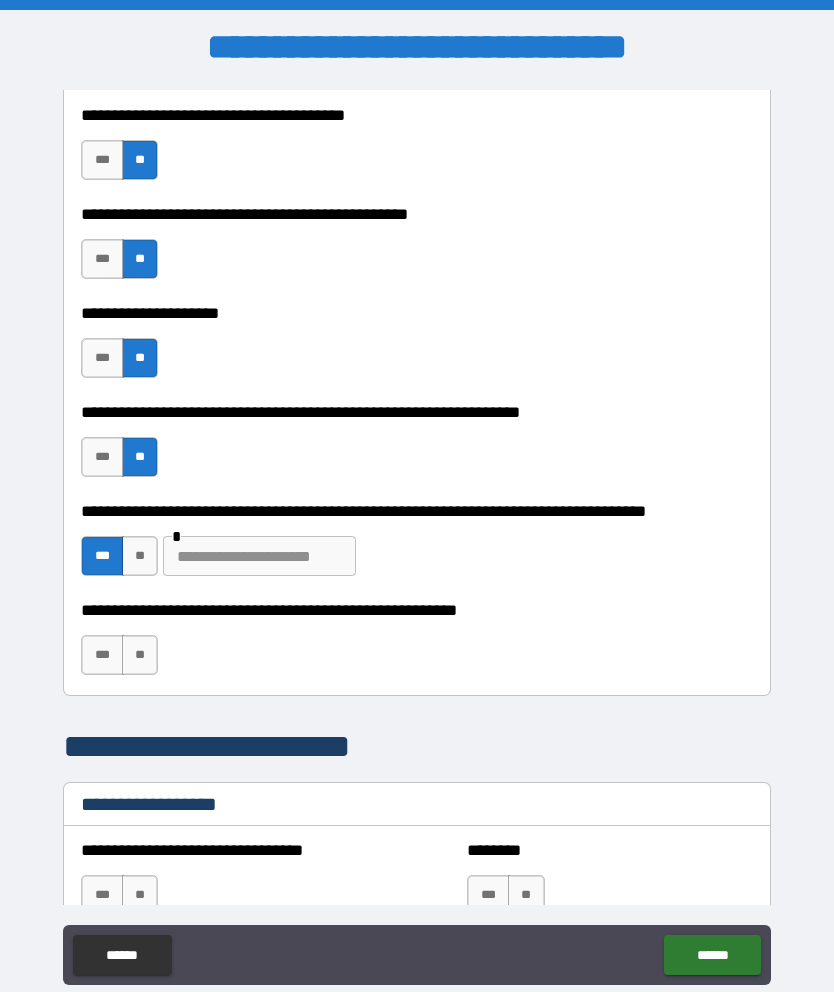 click at bounding box center [259, 556] 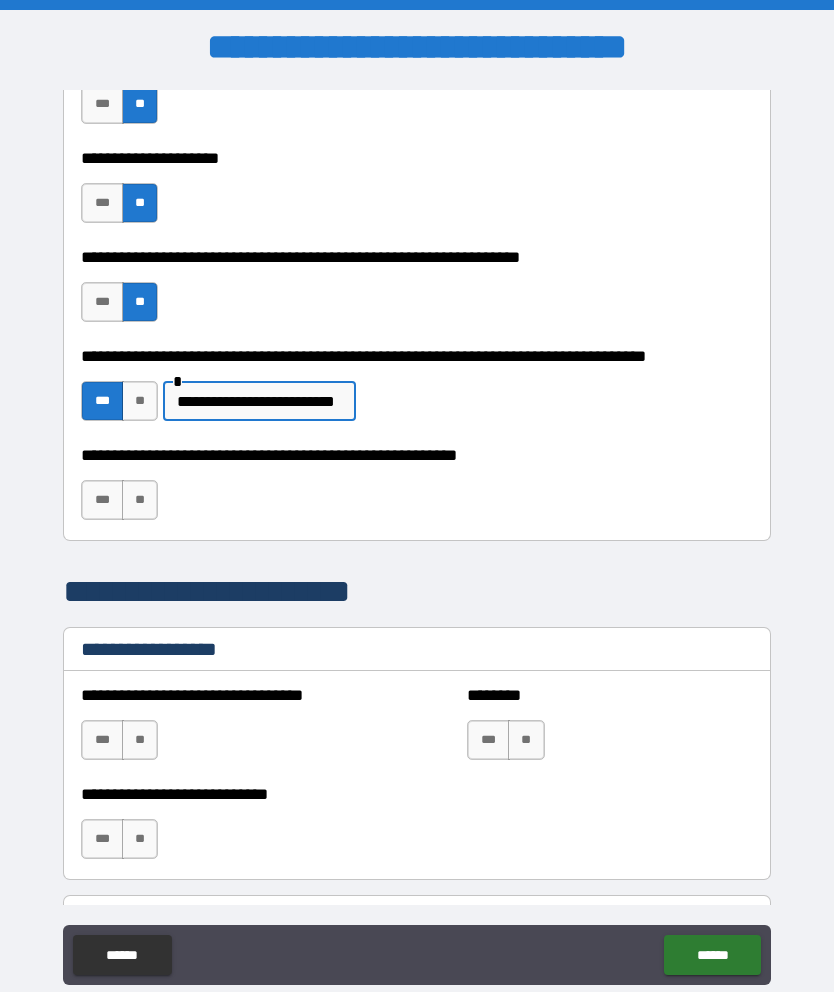 scroll, scrollTop: 1490, scrollLeft: 0, axis: vertical 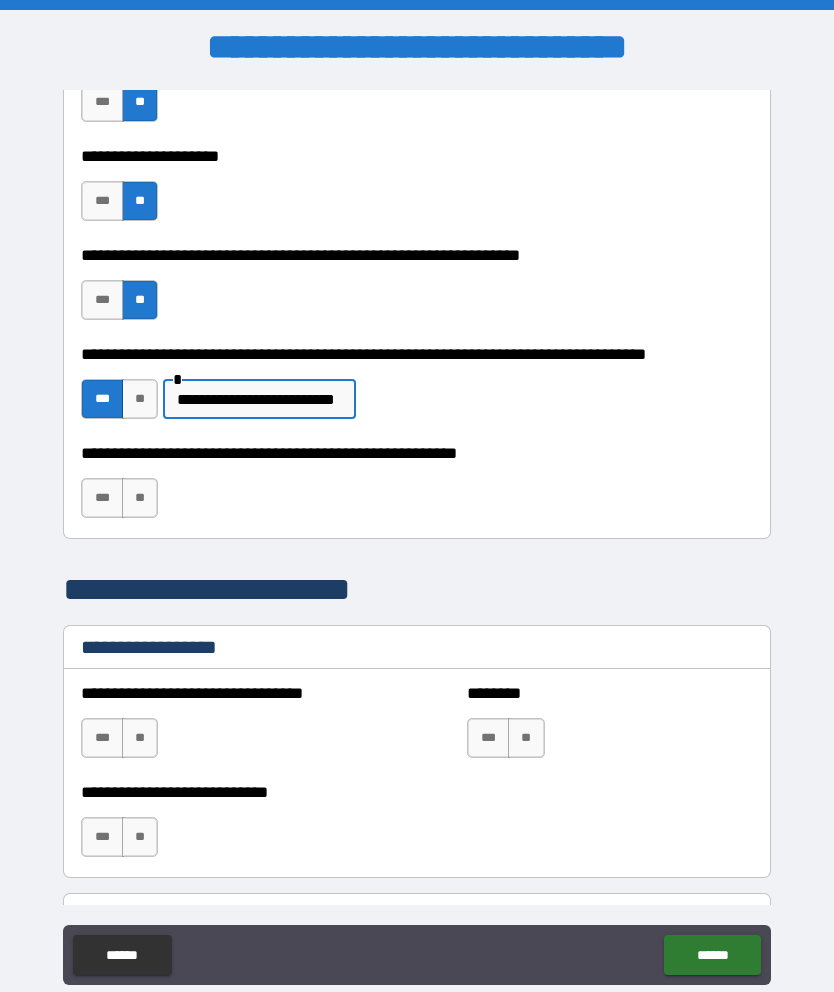 type on "**********" 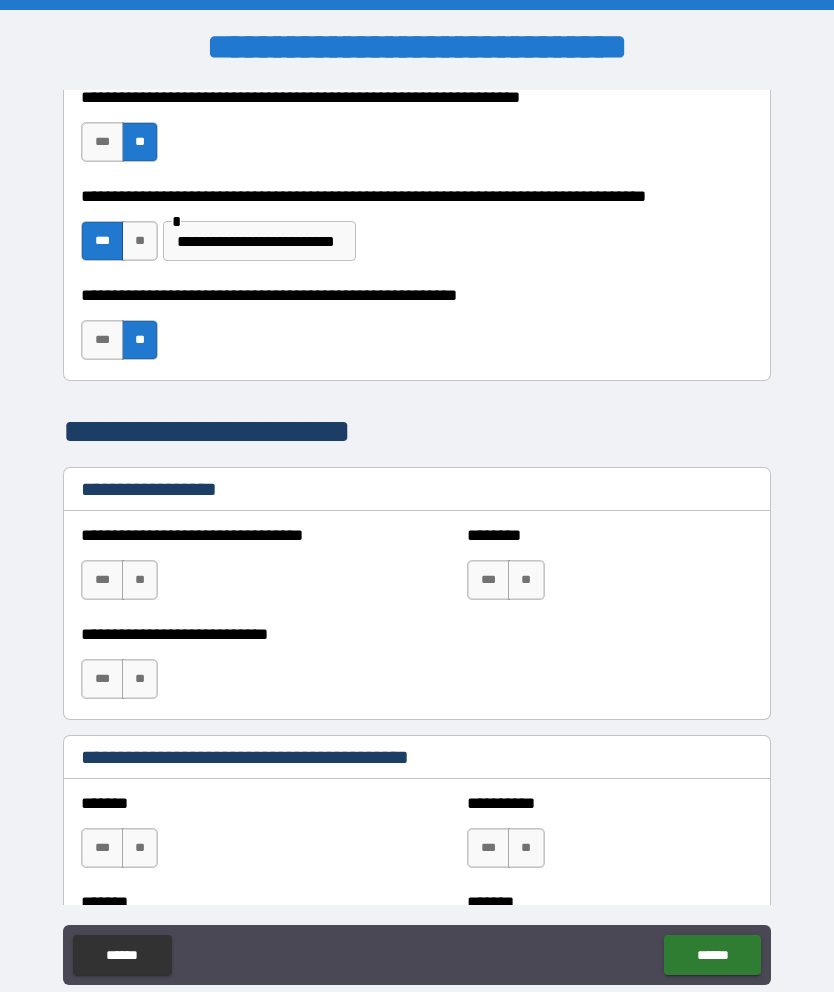 scroll, scrollTop: 1650, scrollLeft: 0, axis: vertical 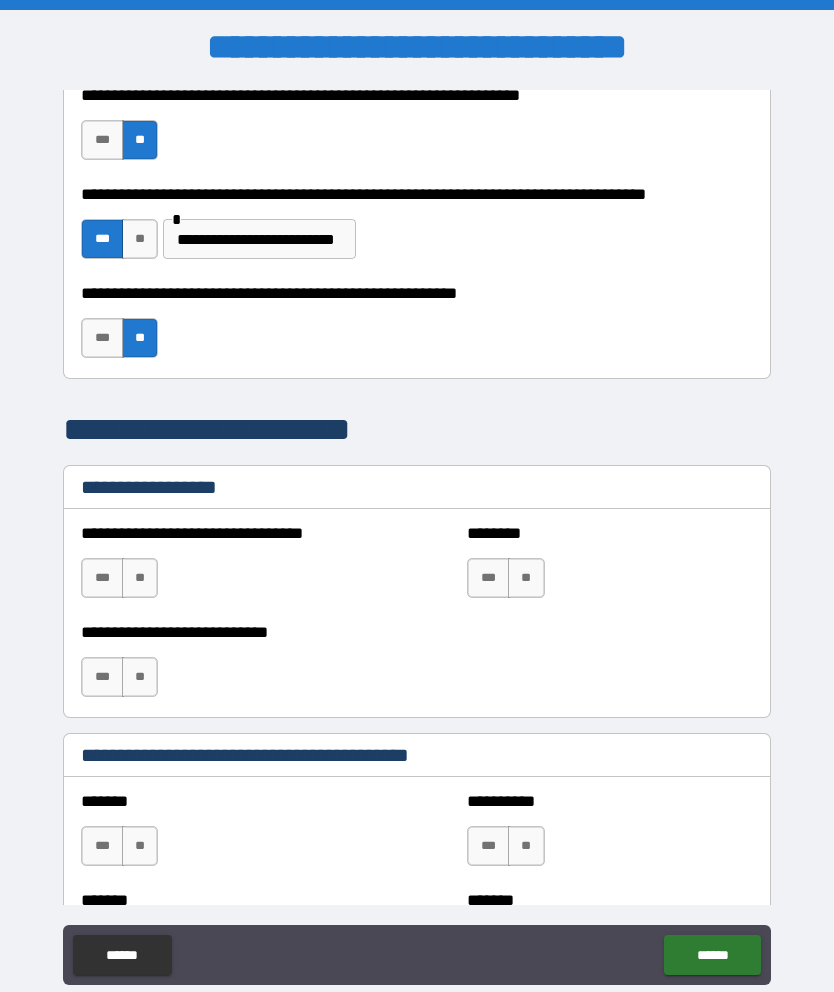 click on "**" at bounding box center (140, 578) 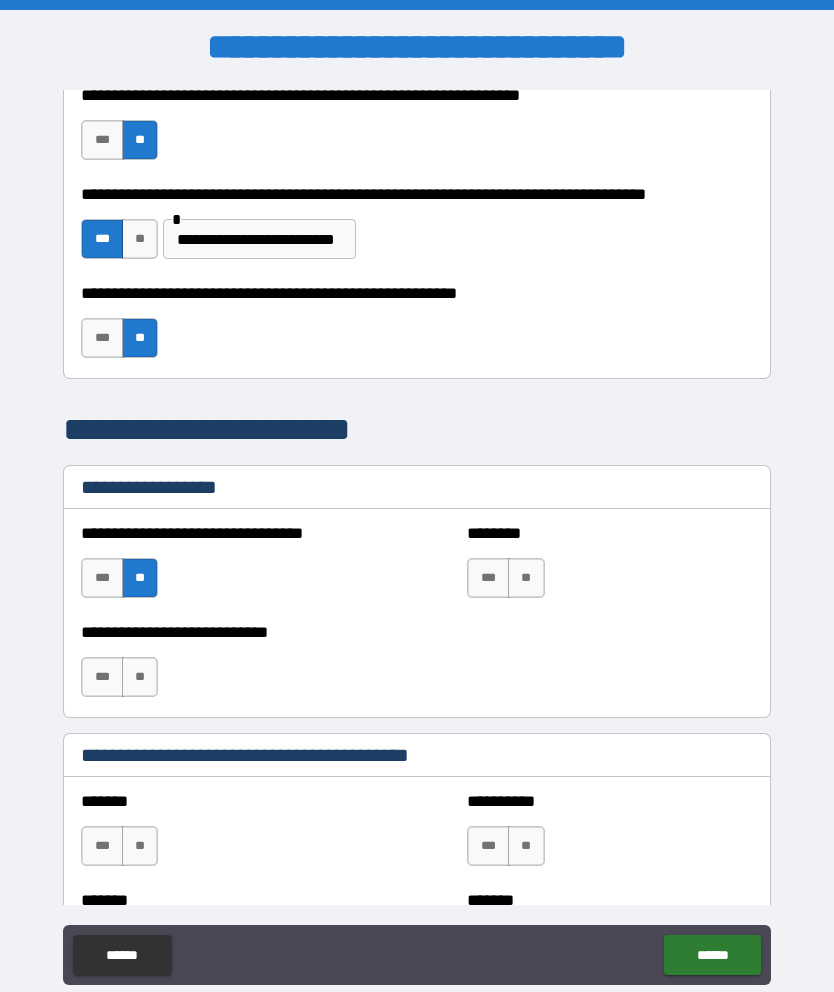 click on "**" at bounding box center (526, 578) 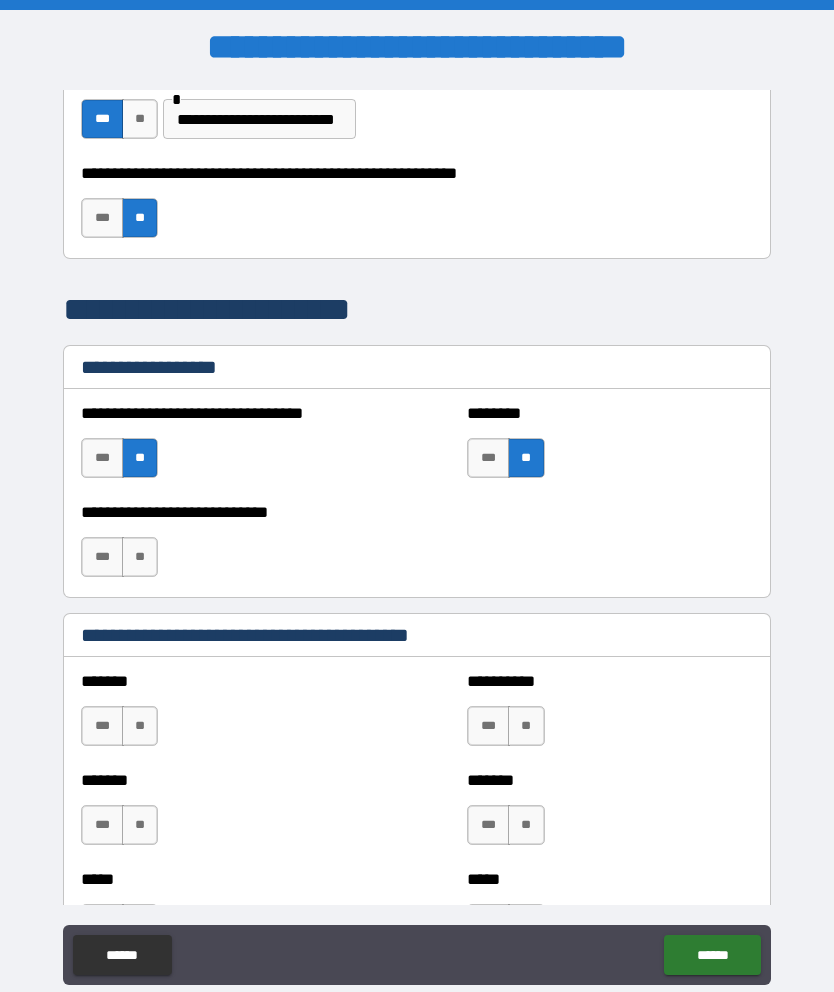 click on "**" at bounding box center (140, 557) 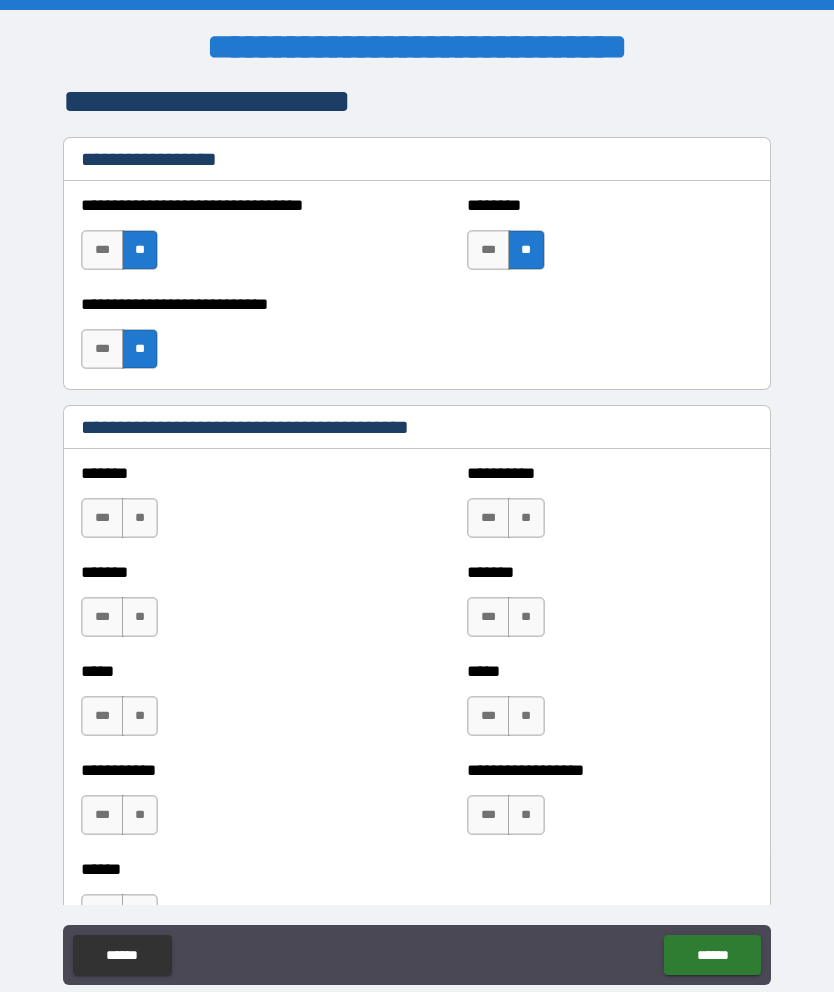 scroll, scrollTop: 1987, scrollLeft: 0, axis: vertical 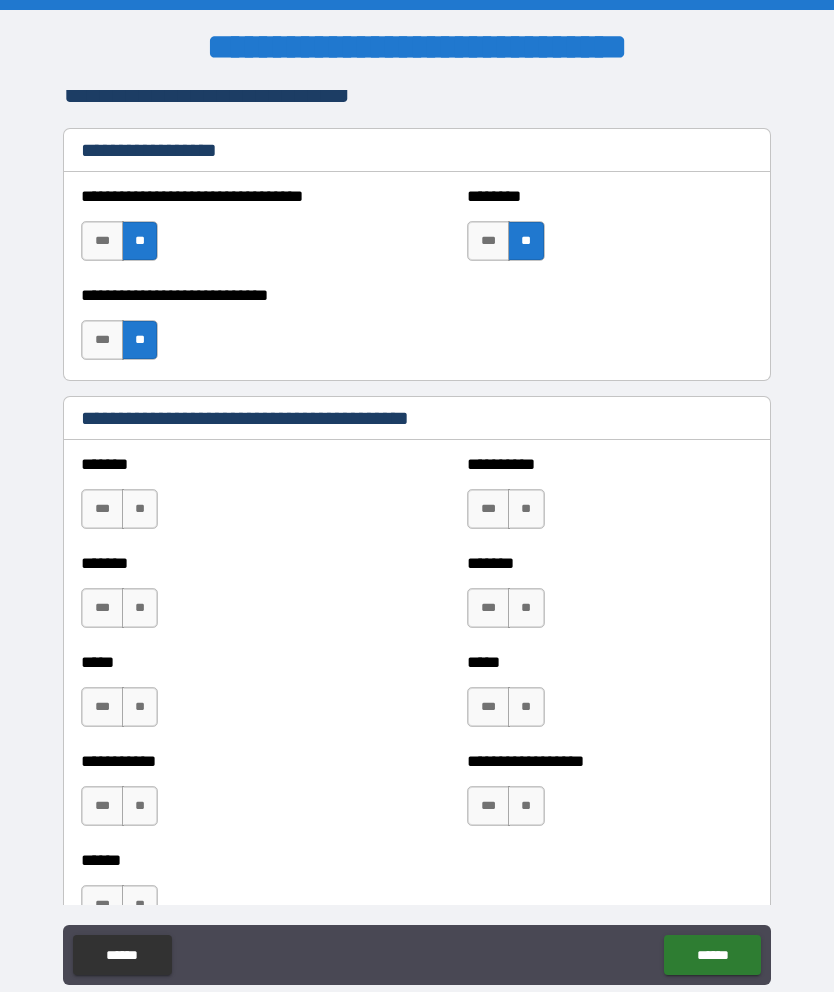 click on "**" at bounding box center (140, 509) 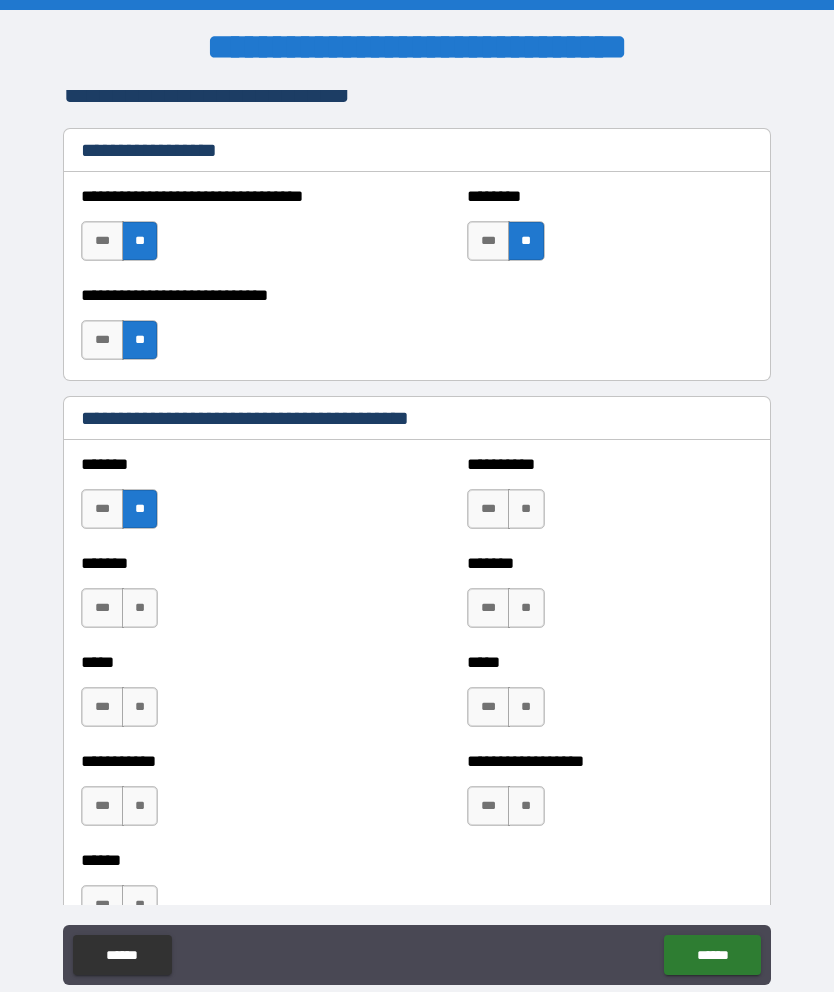 click on "**" at bounding box center (526, 509) 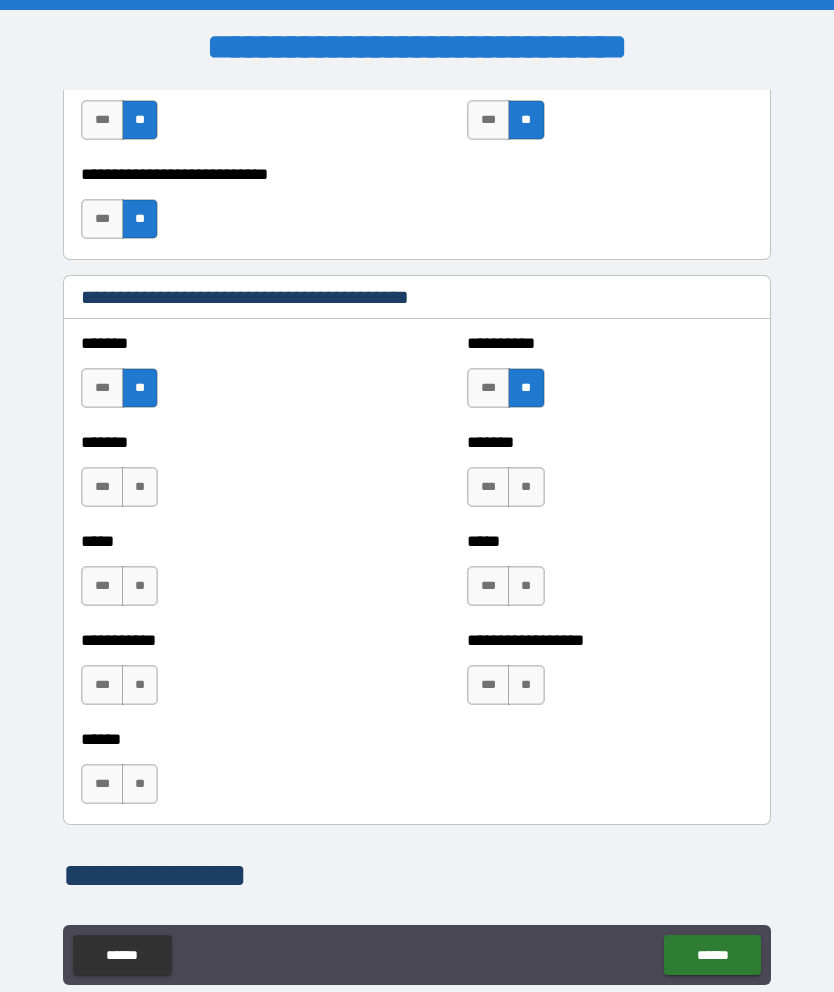 scroll, scrollTop: 2109, scrollLeft: 0, axis: vertical 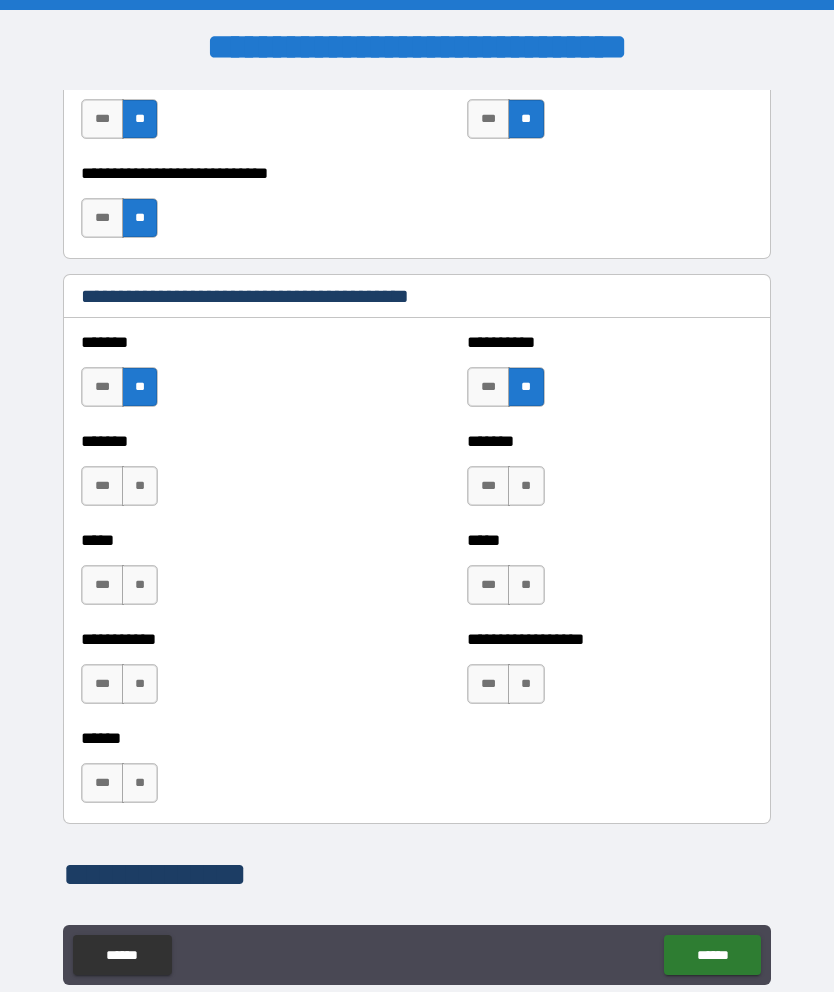 click on "**" at bounding box center [140, 486] 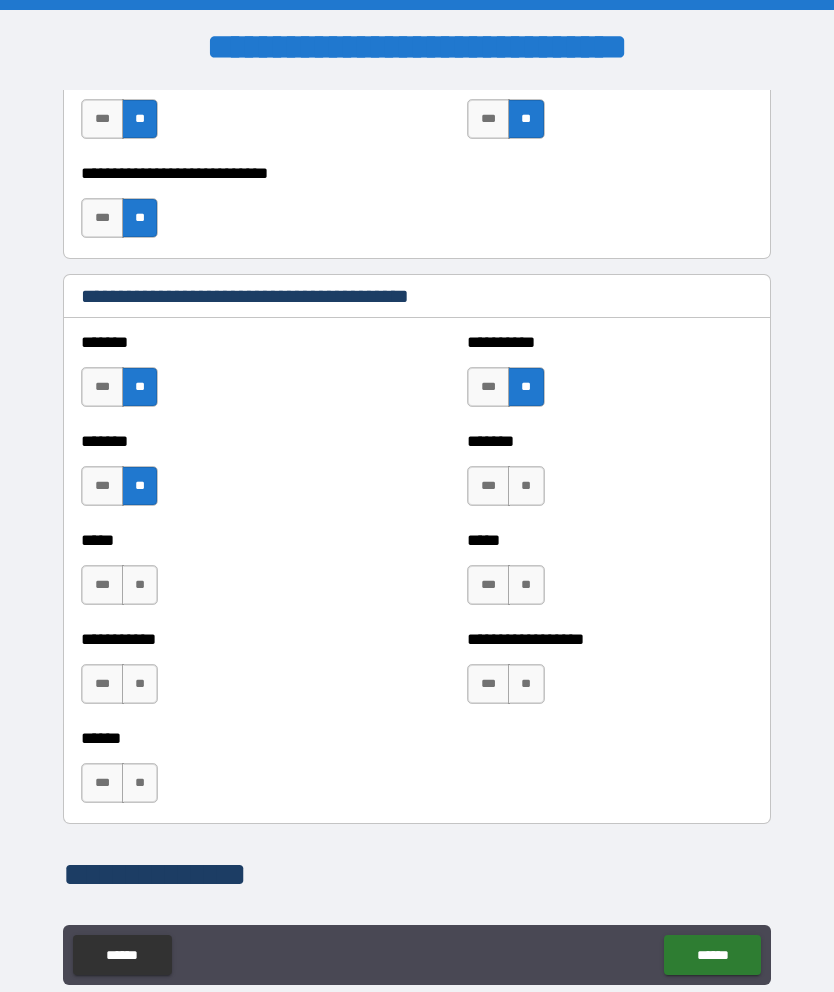 click on "**" at bounding box center (526, 486) 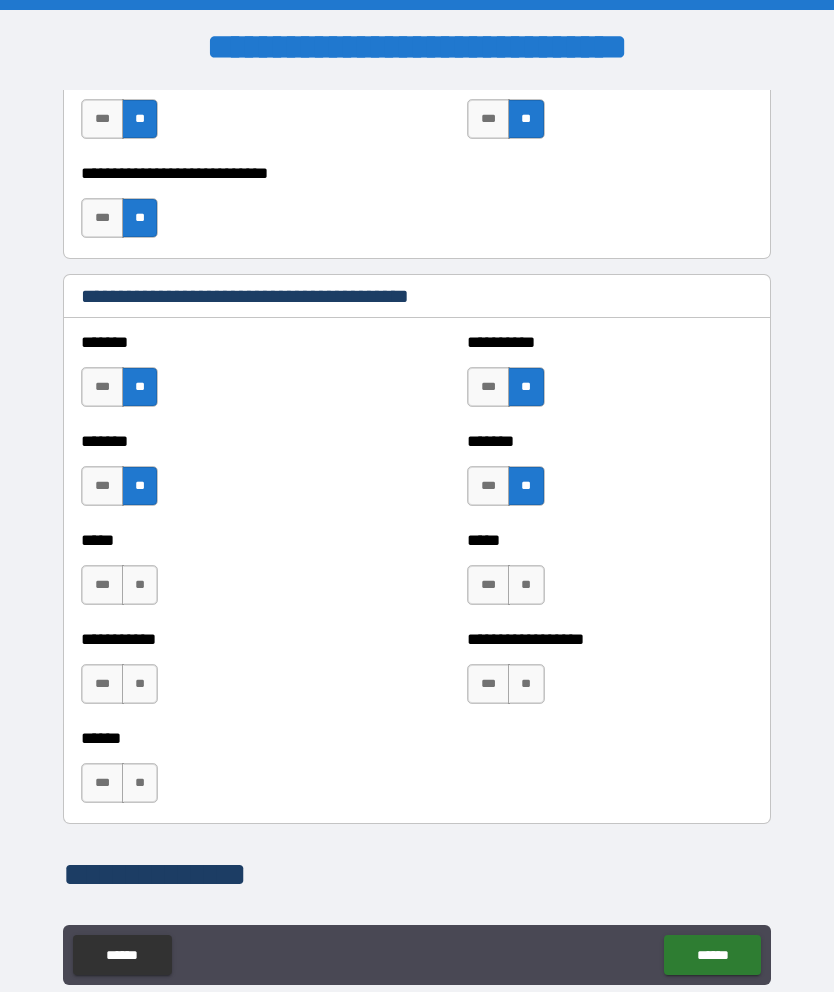 click on "**" at bounding box center (526, 585) 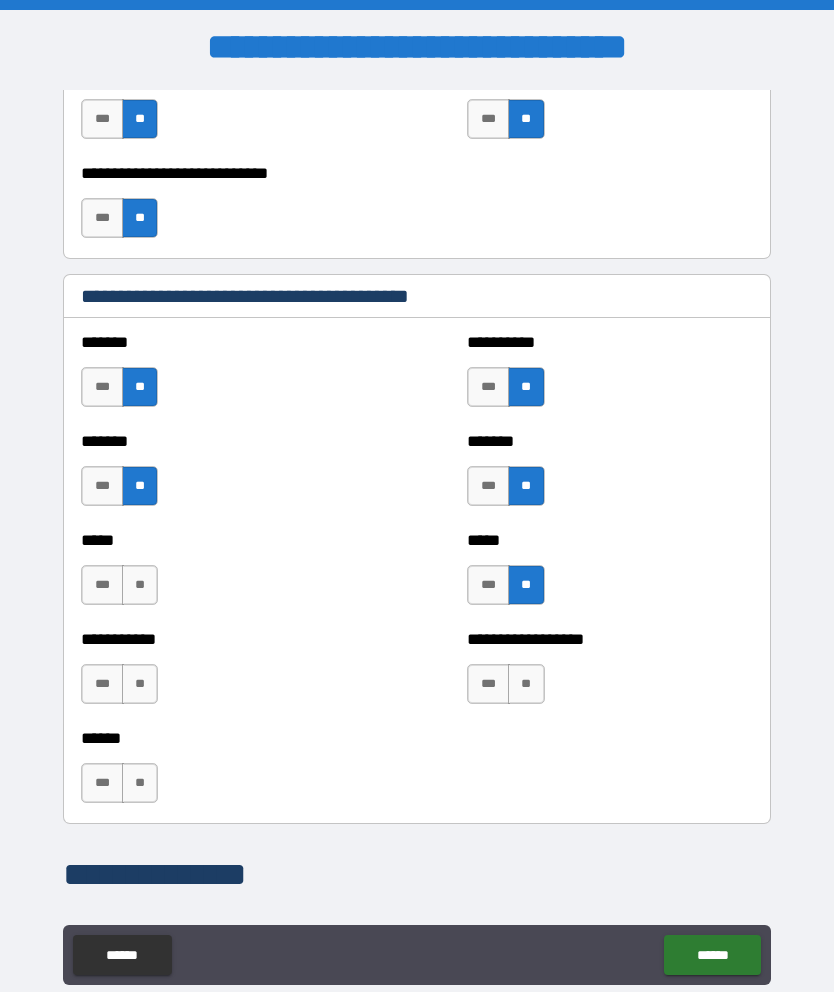 click on "**" at bounding box center [140, 585] 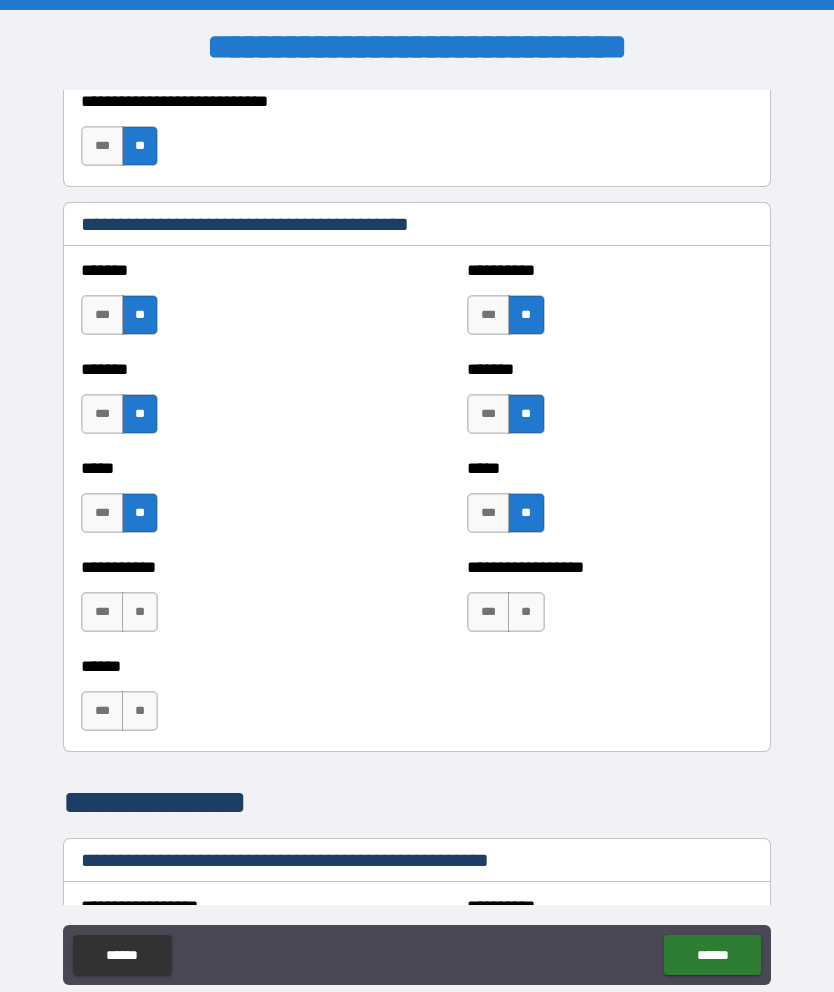 scroll, scrollTop: 2182, scrollLeft: 0, axis: vertical 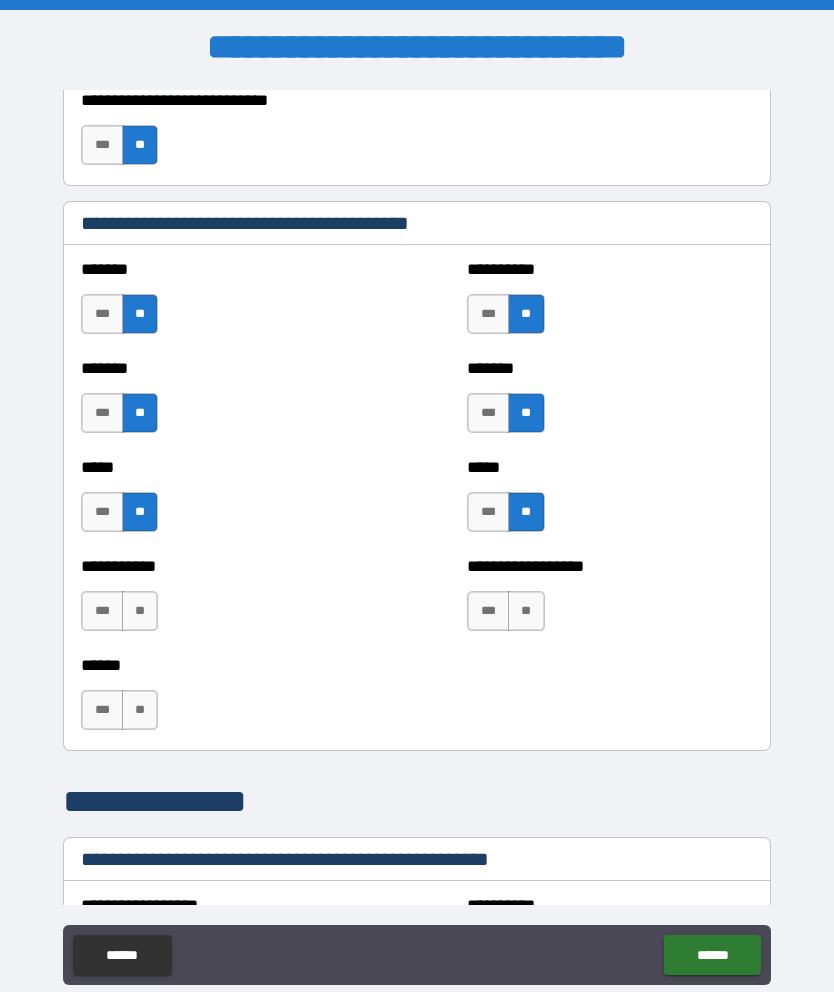 click on "**" at bounding box center (140, 611) 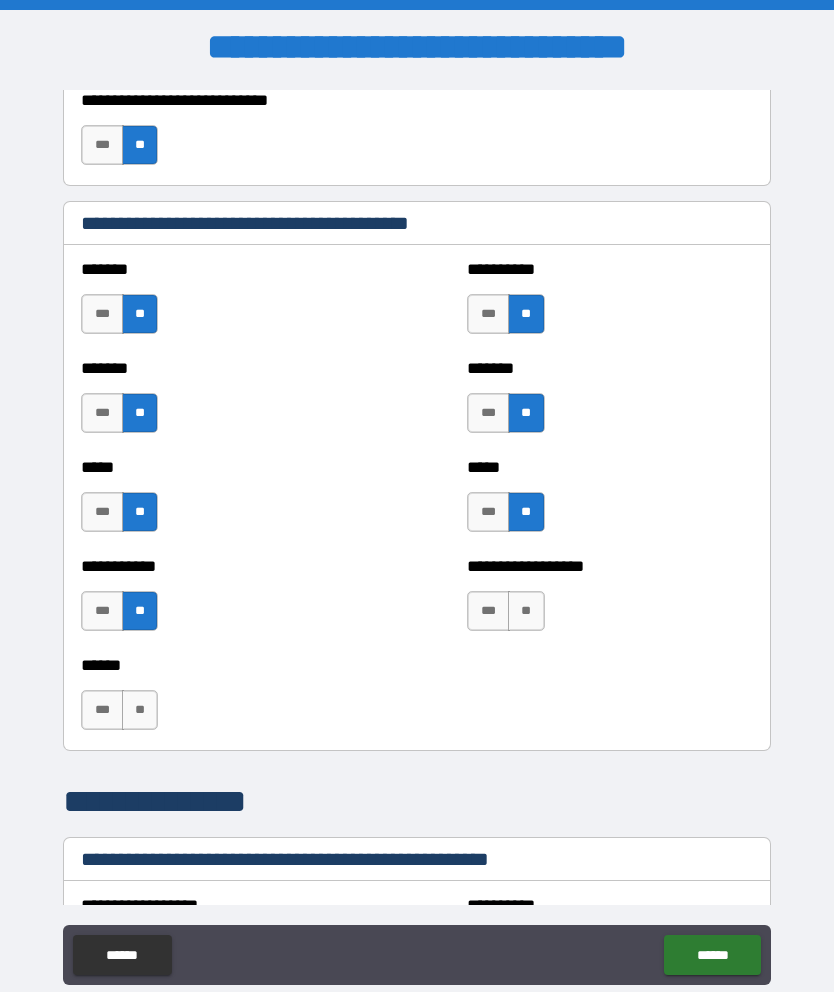 click on "**" at bounding box center (526, 611) 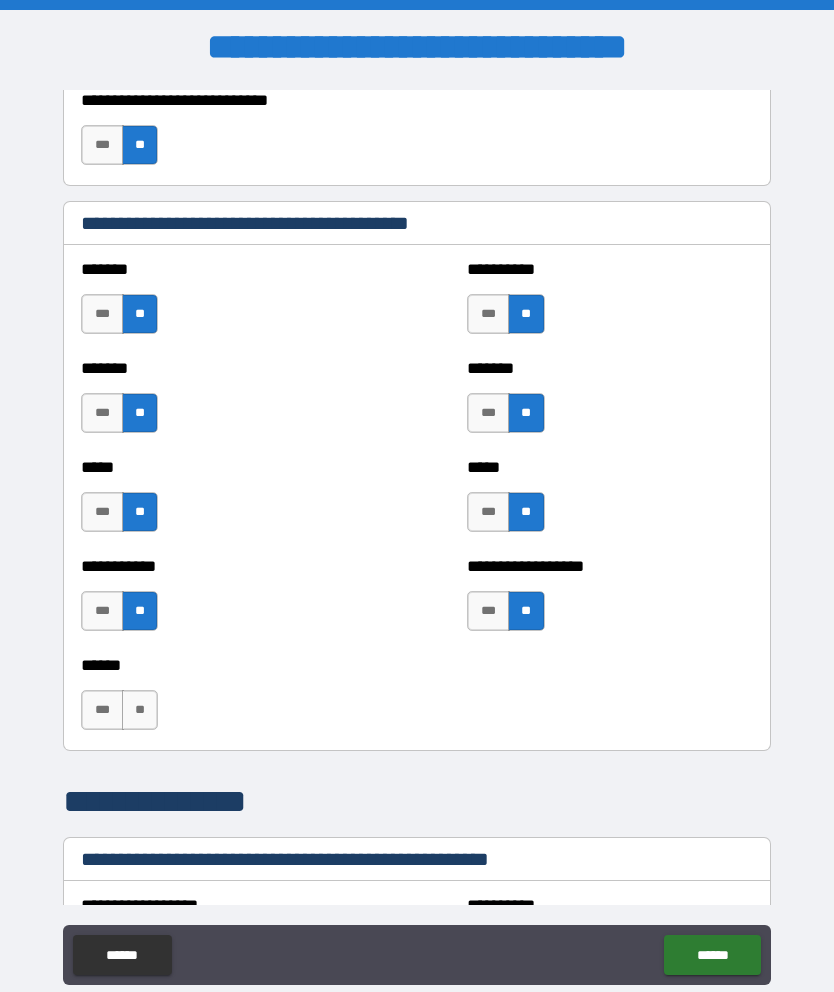click on "**" at bounding box center (140, 710) 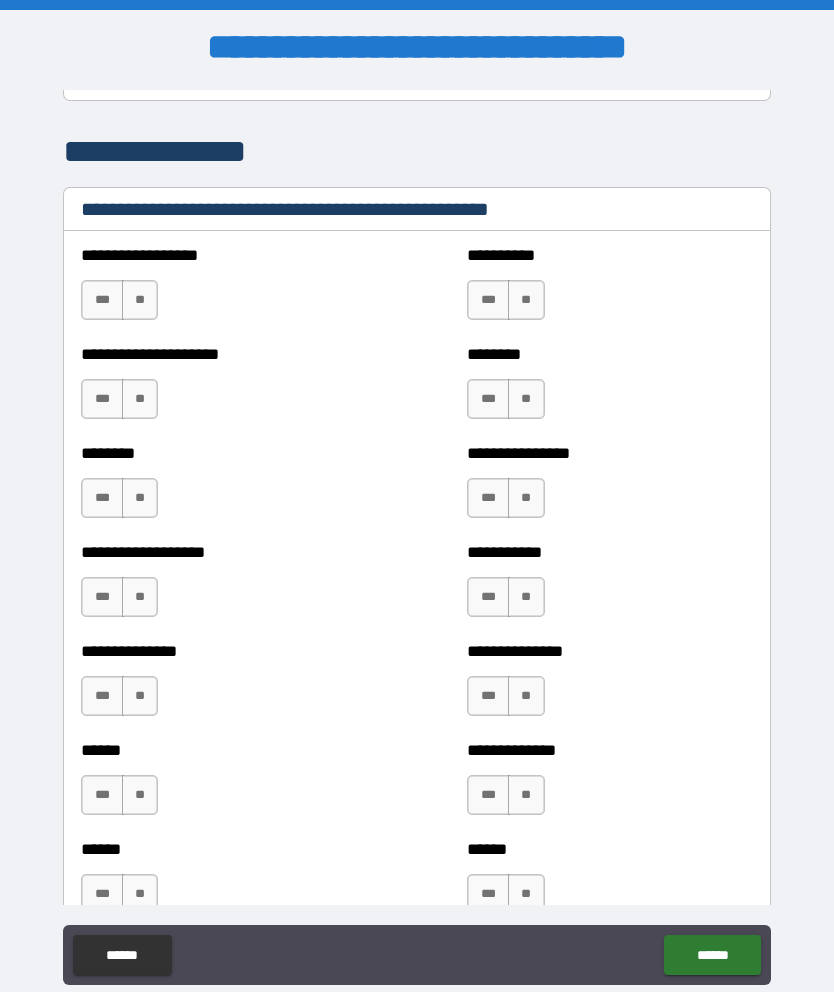 scroll, scrollTop: 2831, scrollLeft: 0, axis: vertical 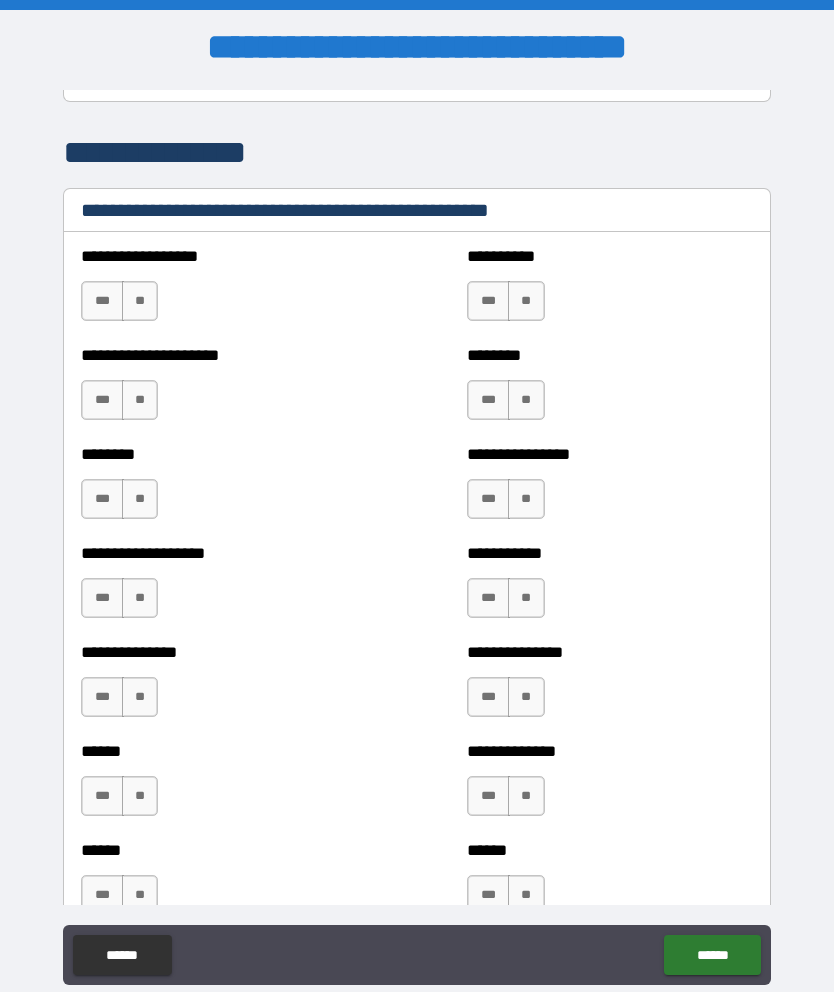 click on "**" at bounding box center [140, 301] 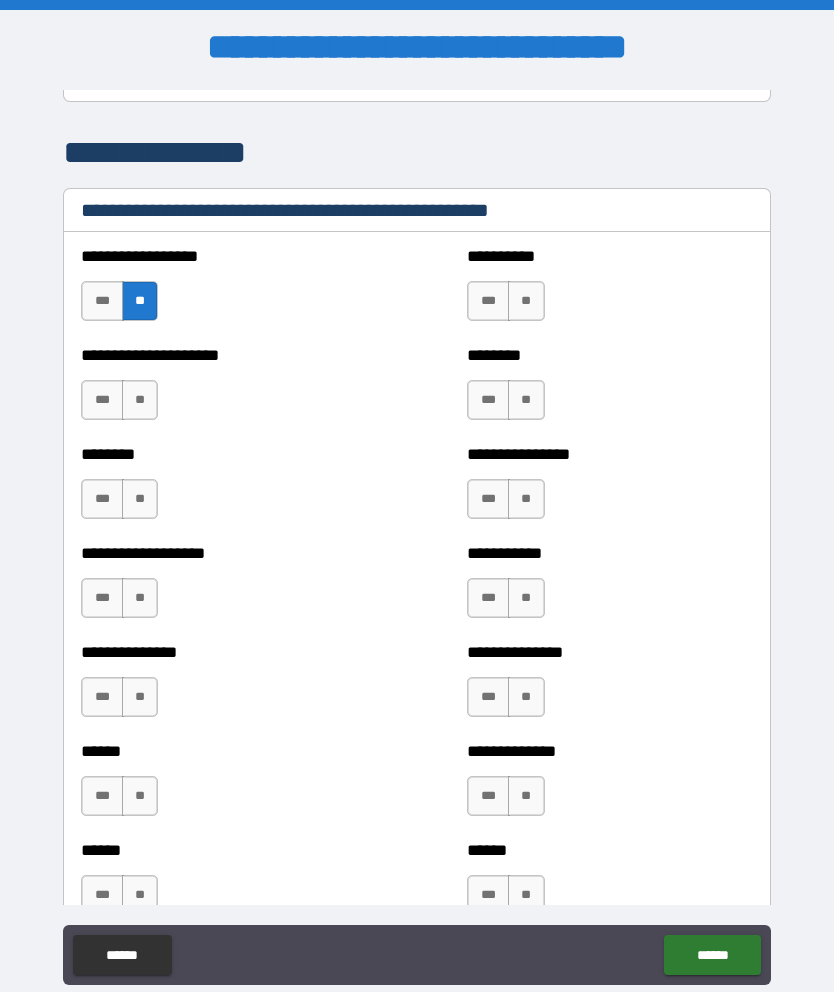 click on "**" at bounding box center (526, 301) 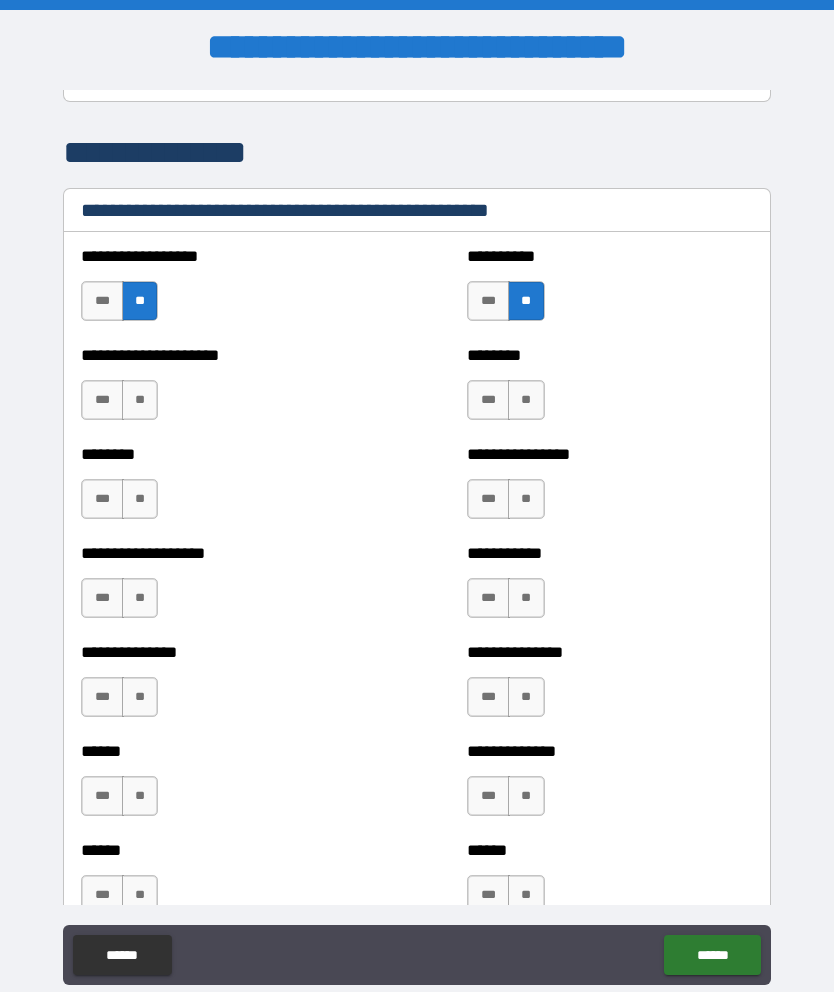 click on "**" at bounding box center (526, 400) 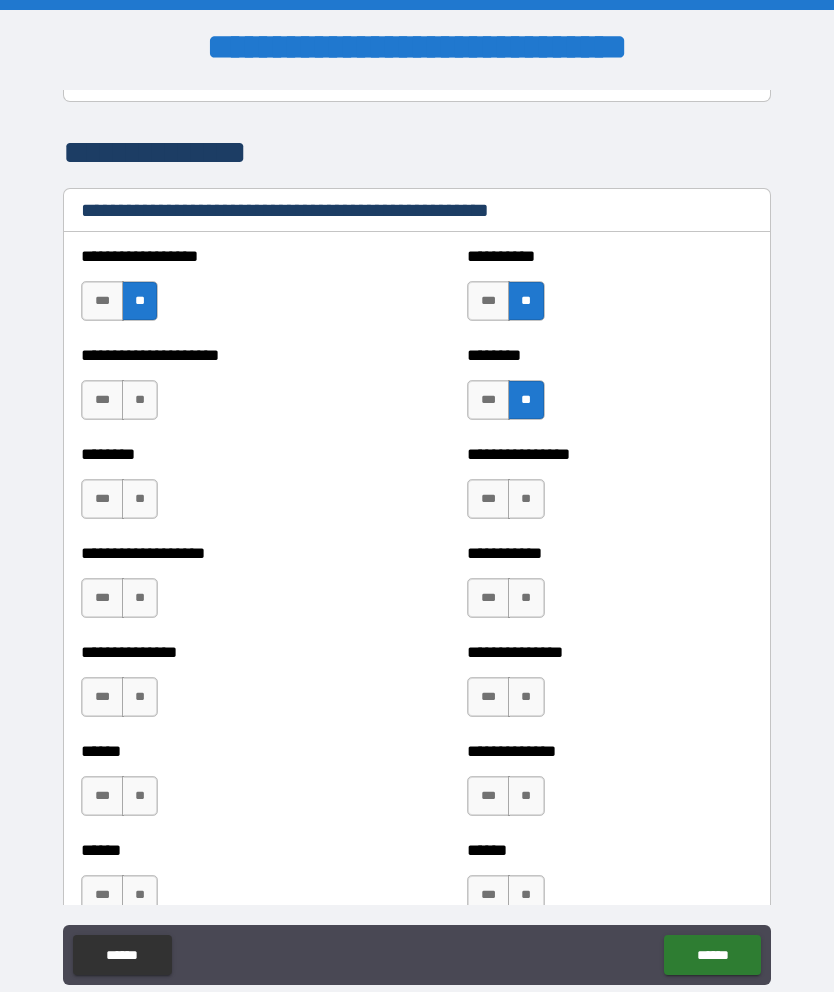 click on "**********" at bounding box center (223, 390) 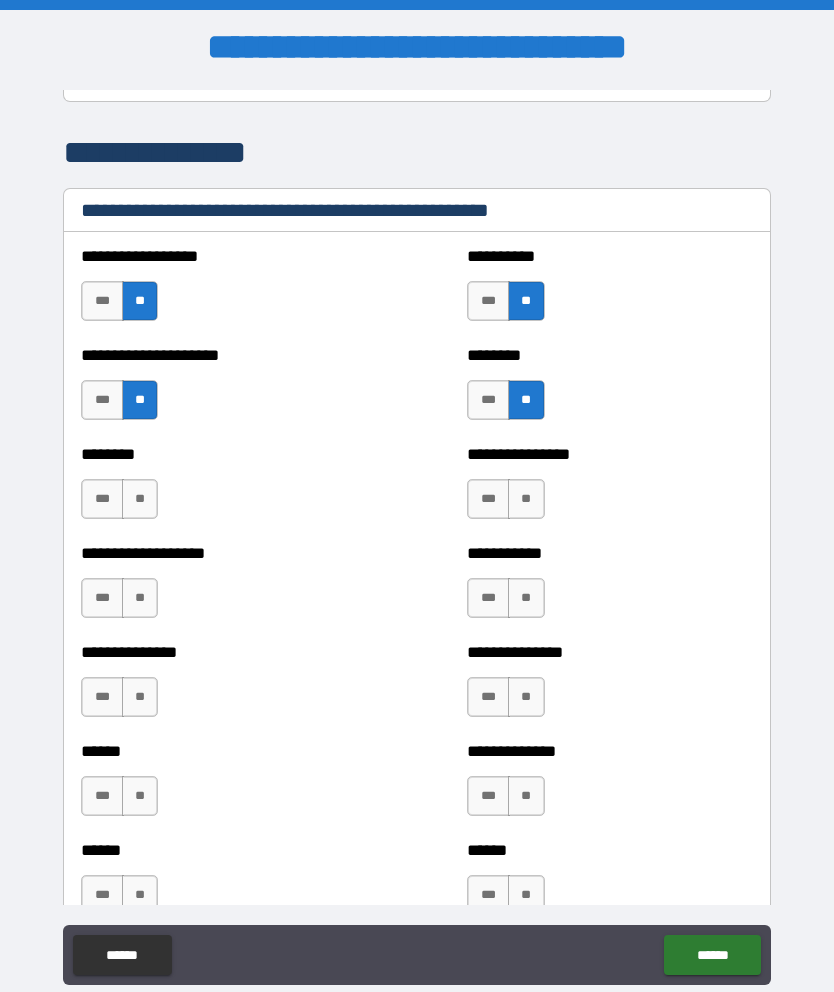 click on "**" at bounding box center (140, 499) 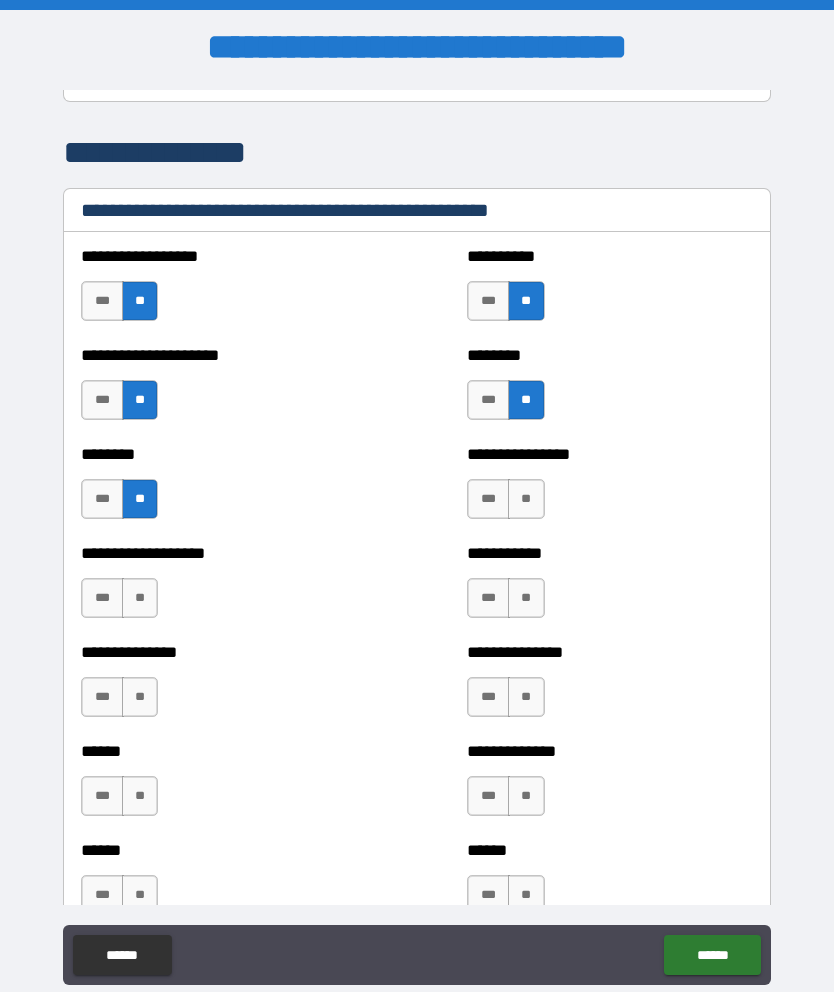 click on "**" at bounding box center [140, 598] 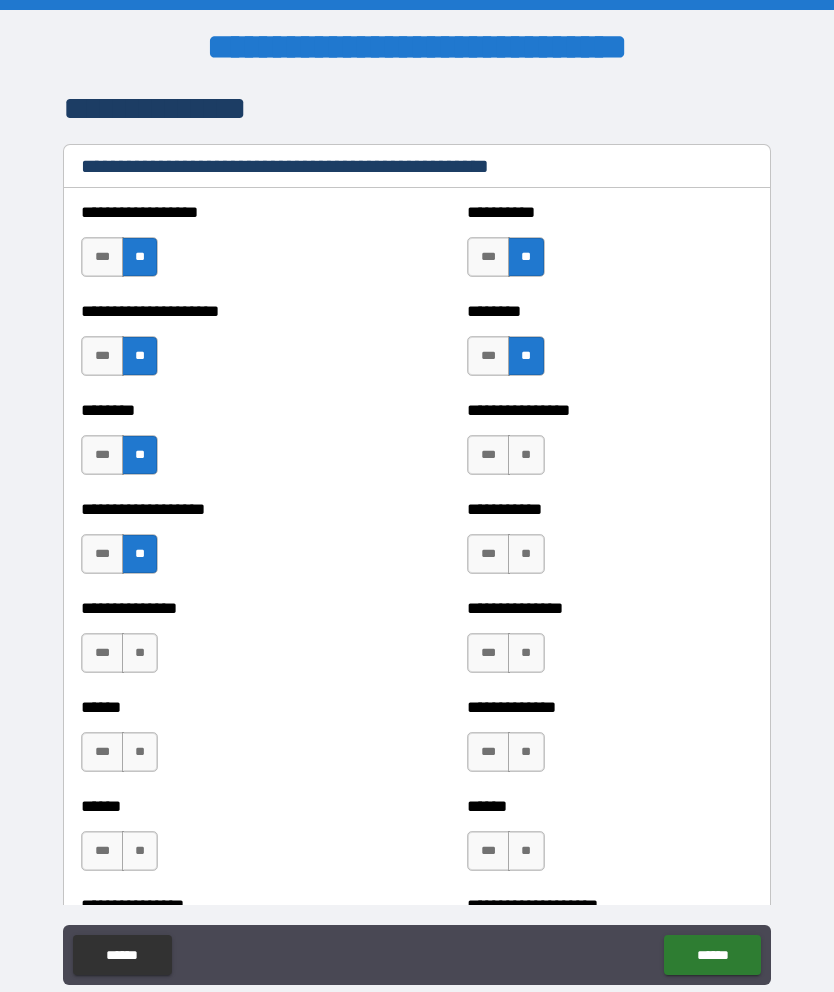 scroll, scrollTop: 2889, scrollLeft: 0, axis: vertical 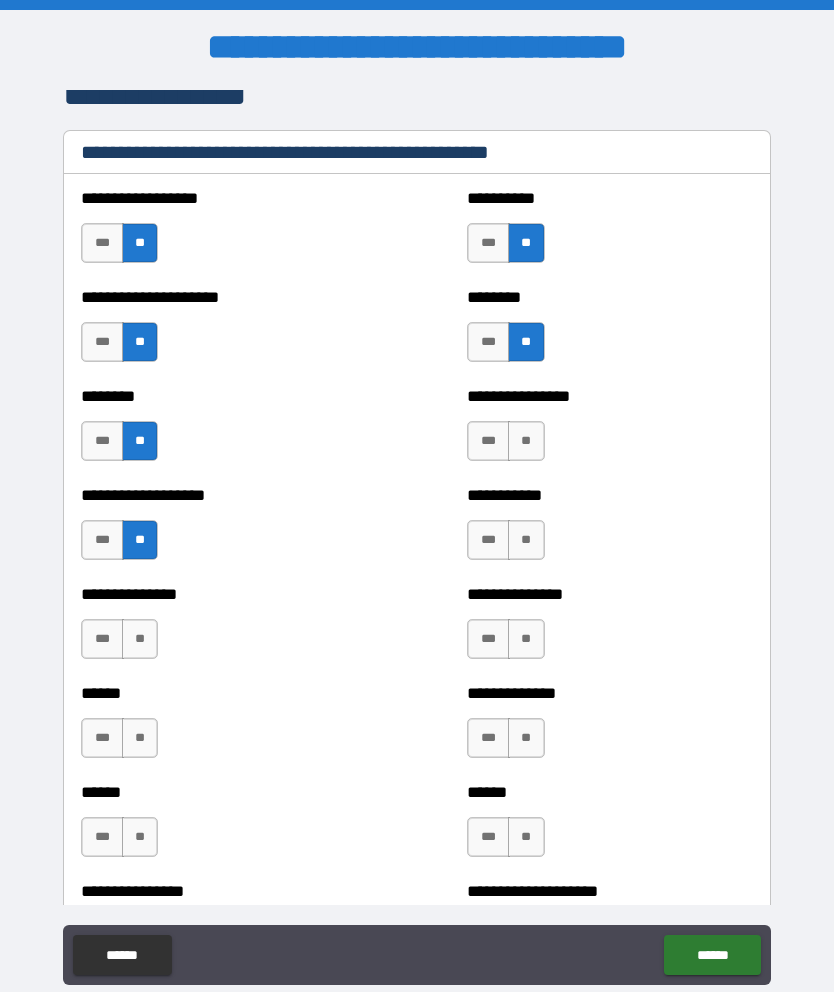 click on "**" at bounding box center [526, 441] 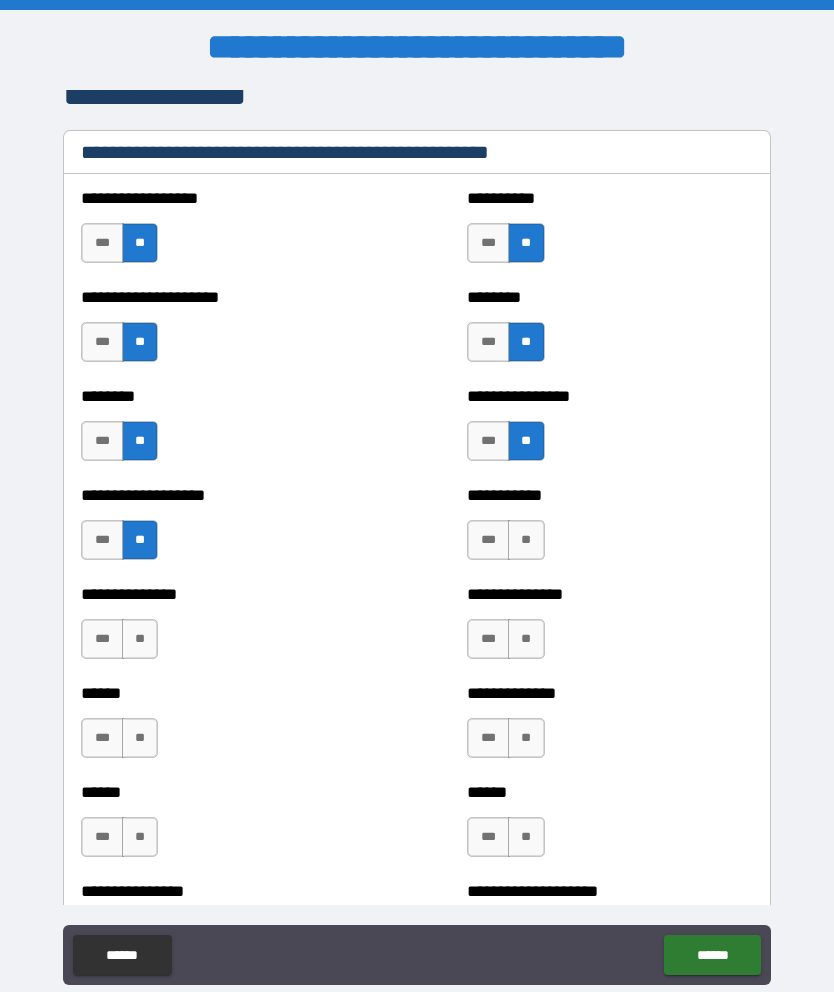 click on "**" at bounding box center (526, 540) 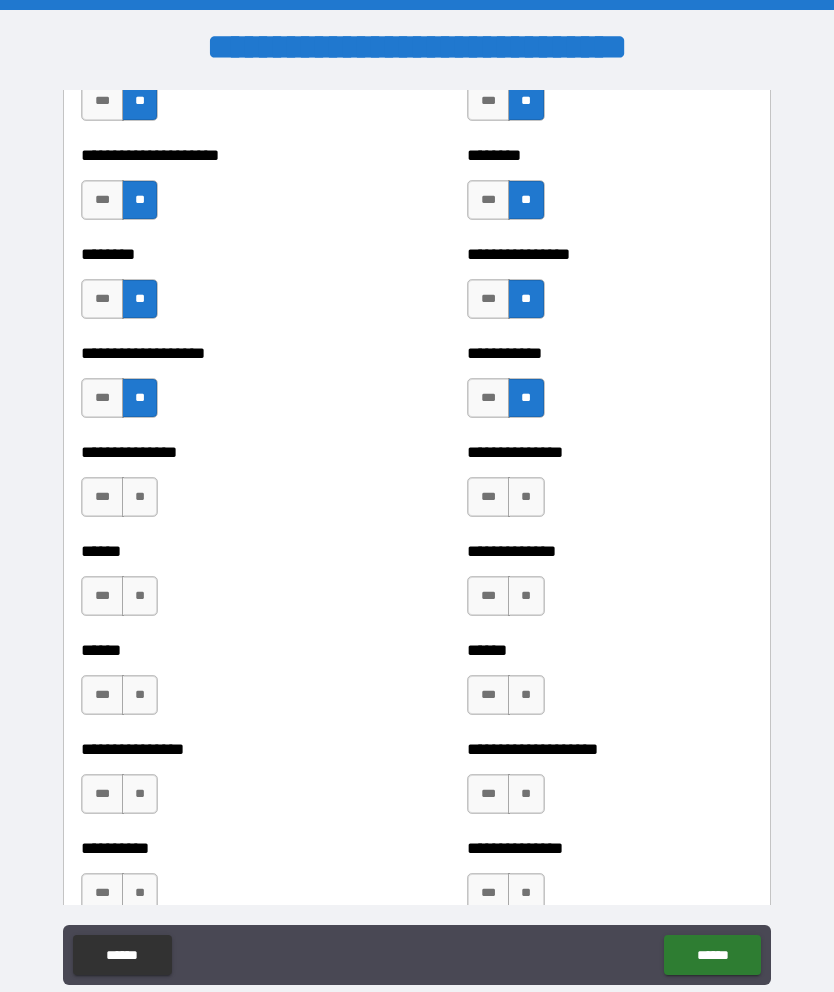 scroll, scrollTop: 3033, scrollLeft: 0, axis: vertical 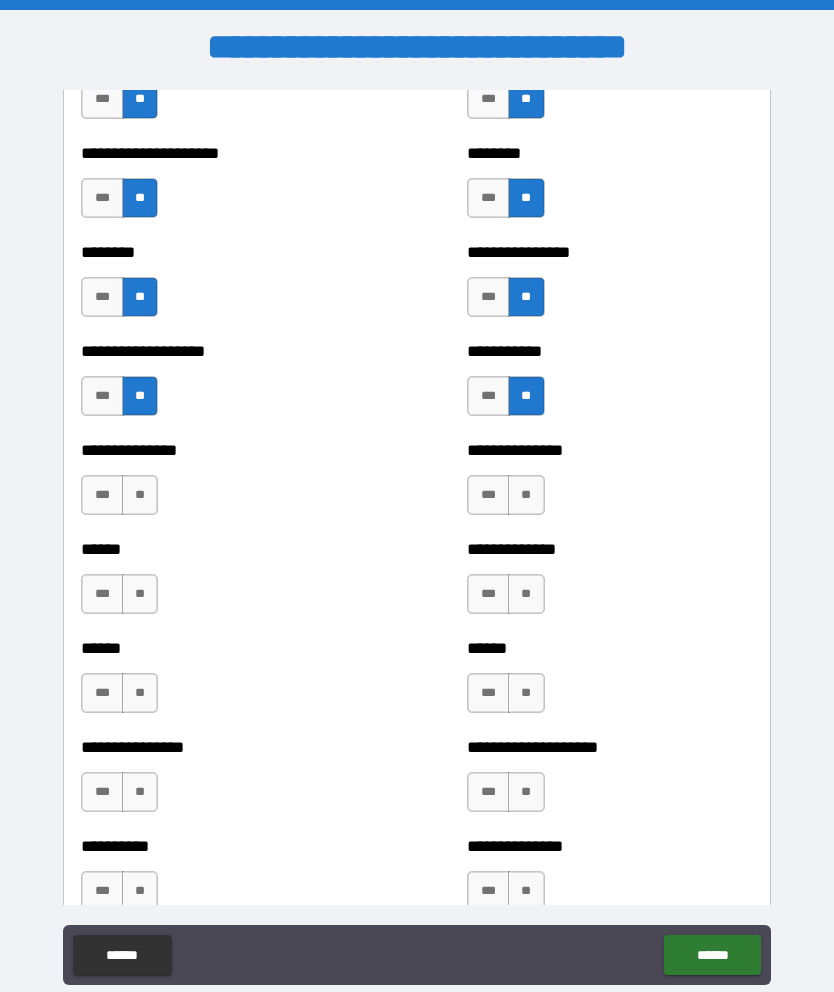 click on "**" at bounding box center (526, 495) 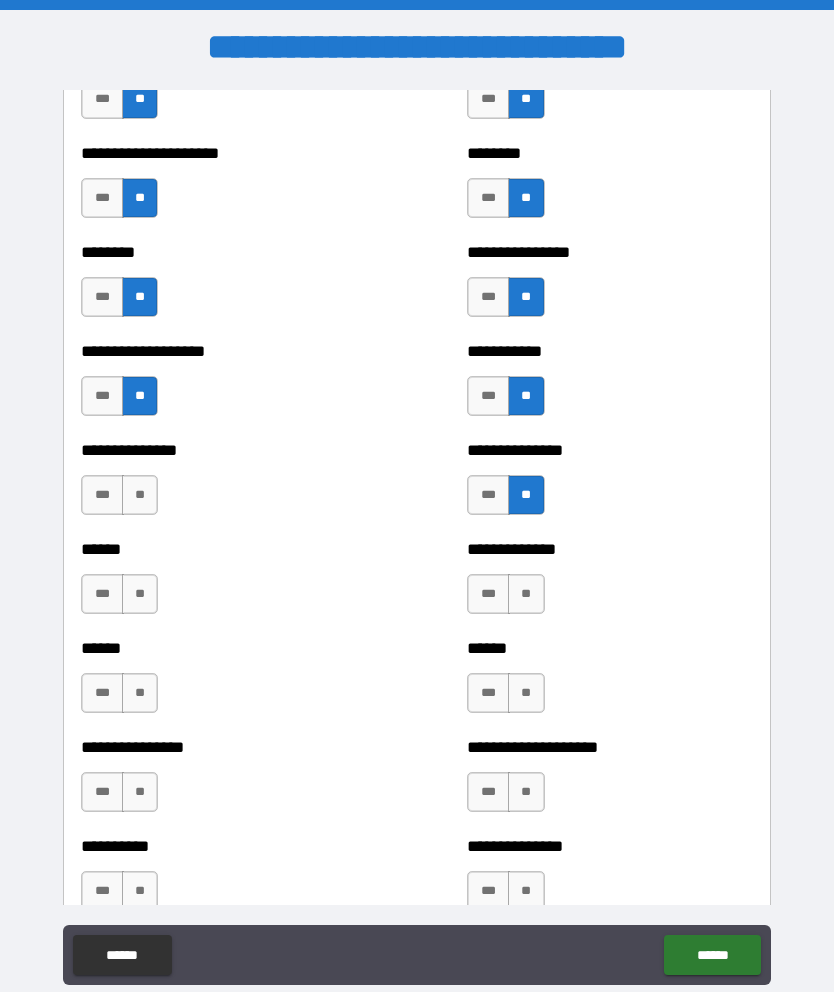 click on "**" at bounding box center (526, 594) 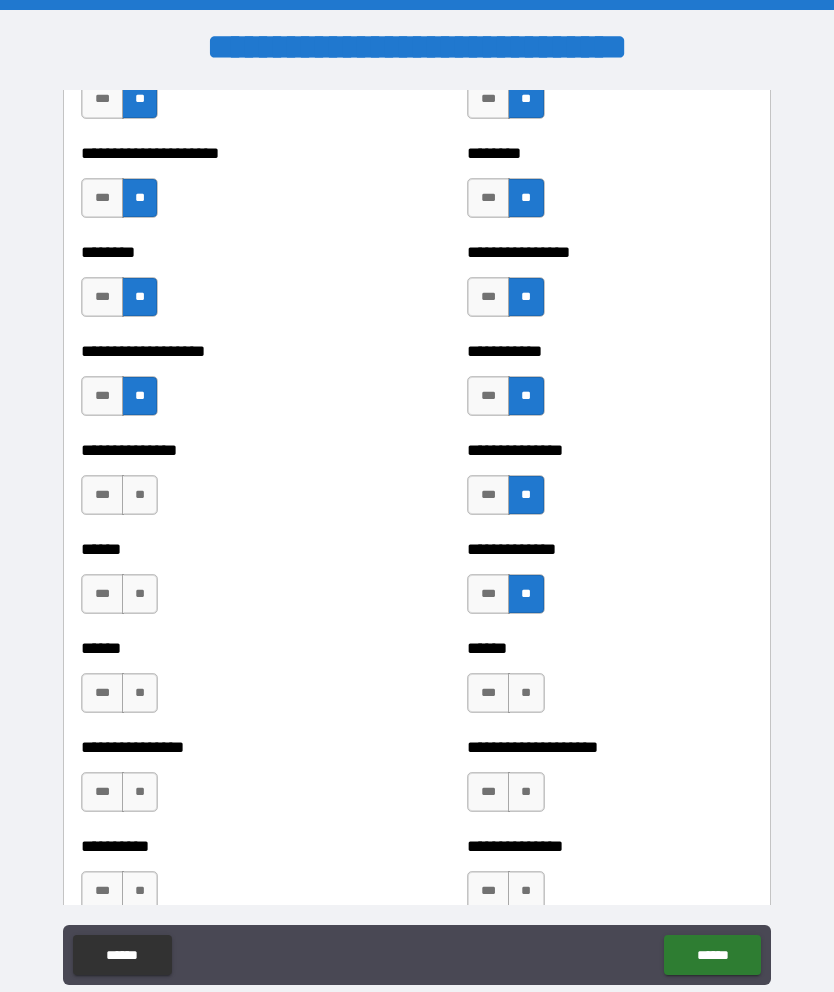 click on "**" at bounding box center [526, 693] 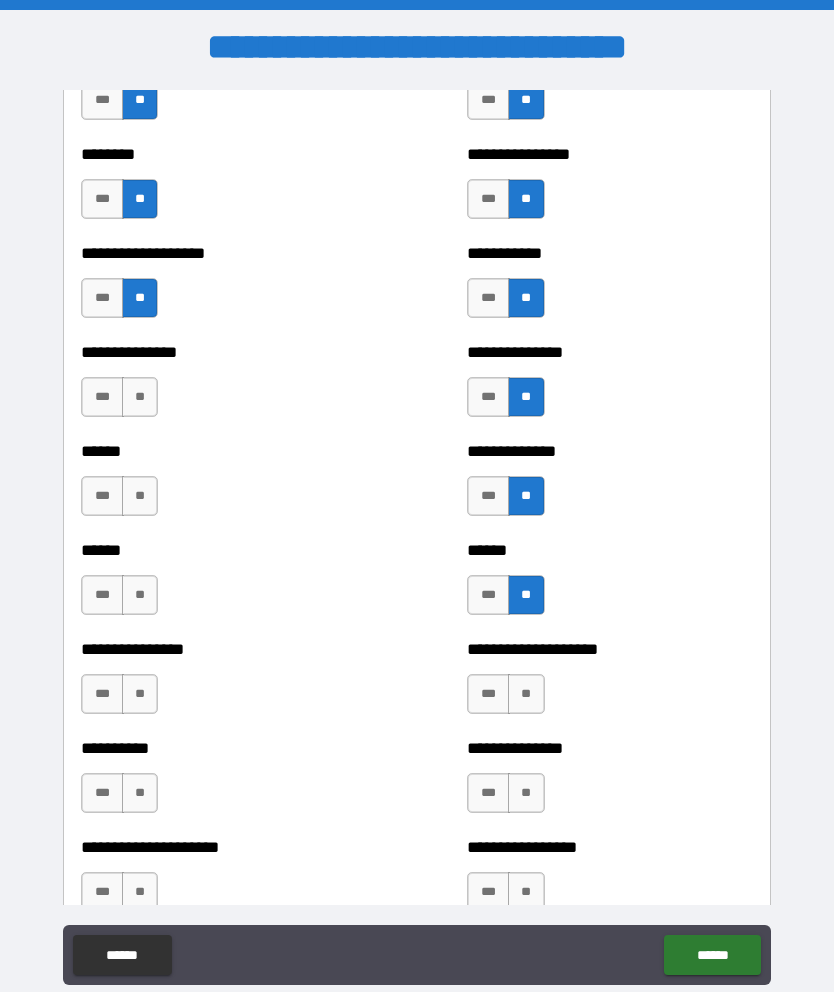 scroll, scrollTop: 3135, scrollLeft: 0, axis: vertical 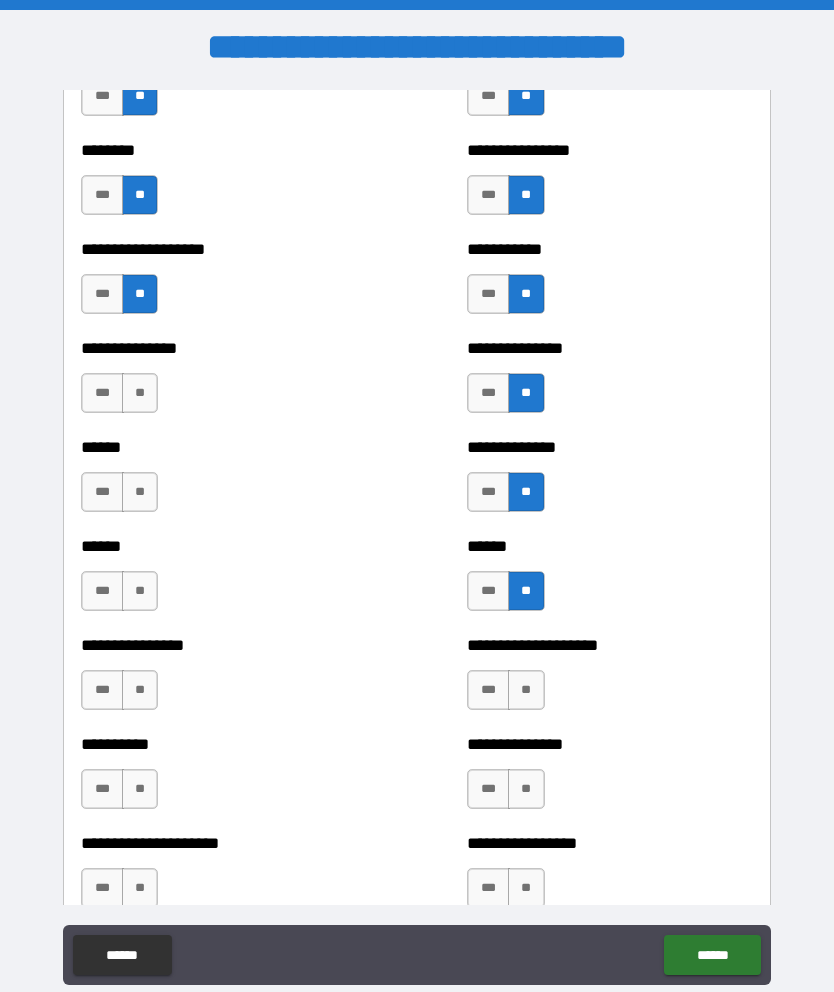 click on "**" at bounding box center (140, 393) 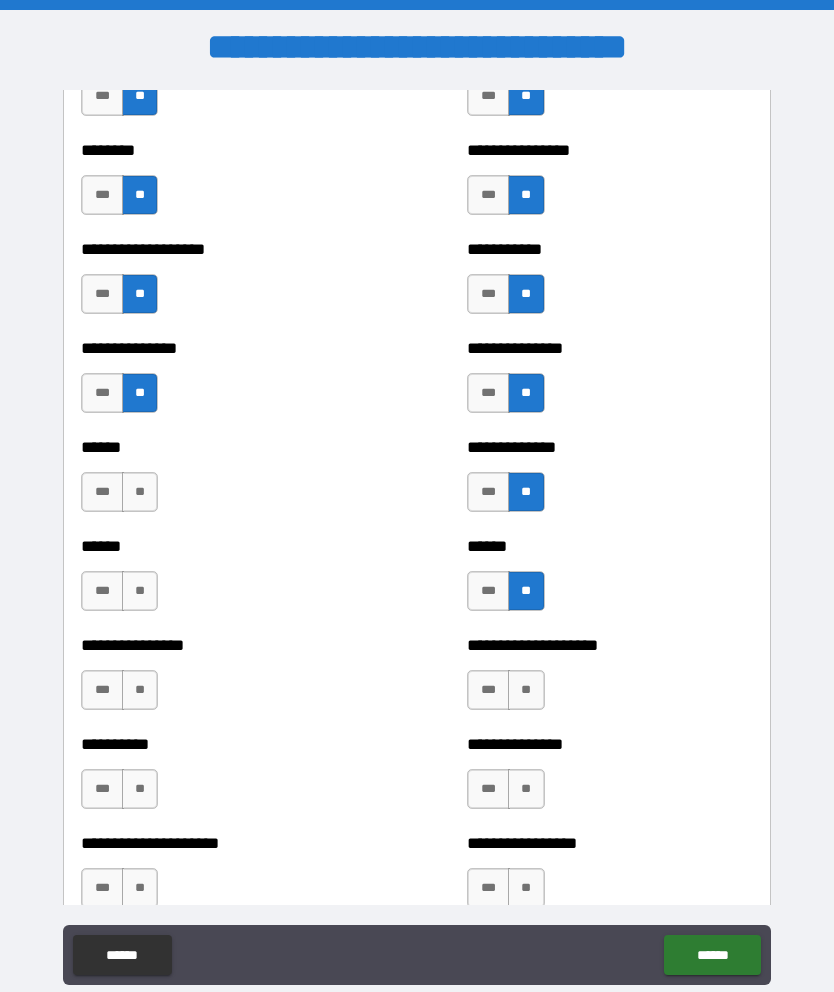 click on "**" at bounding box center [140, 492] 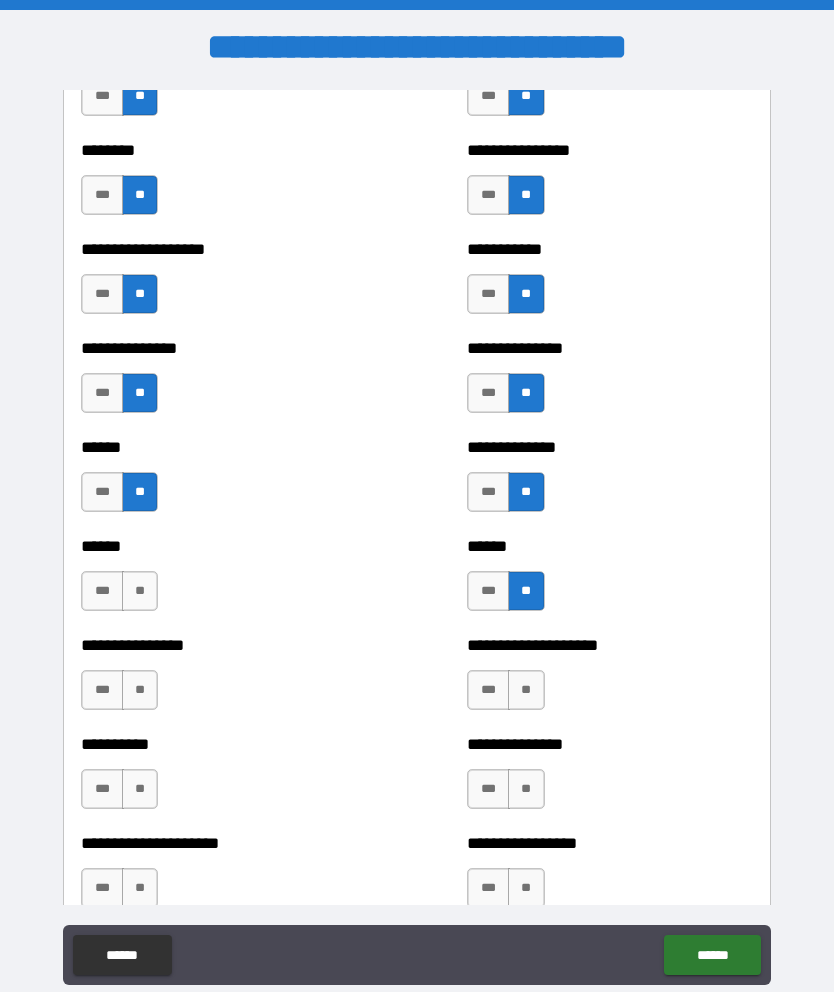 click on "**" at bounding box center (140, 591) 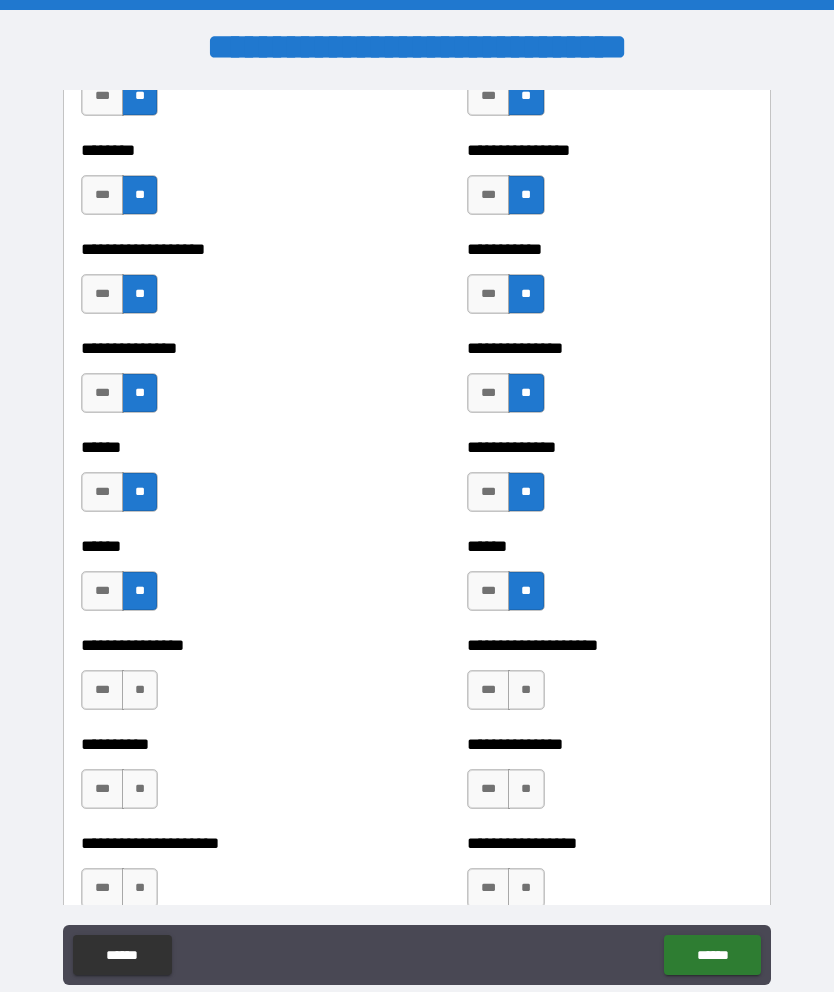 click on "**" at bounding box center [140, 690] 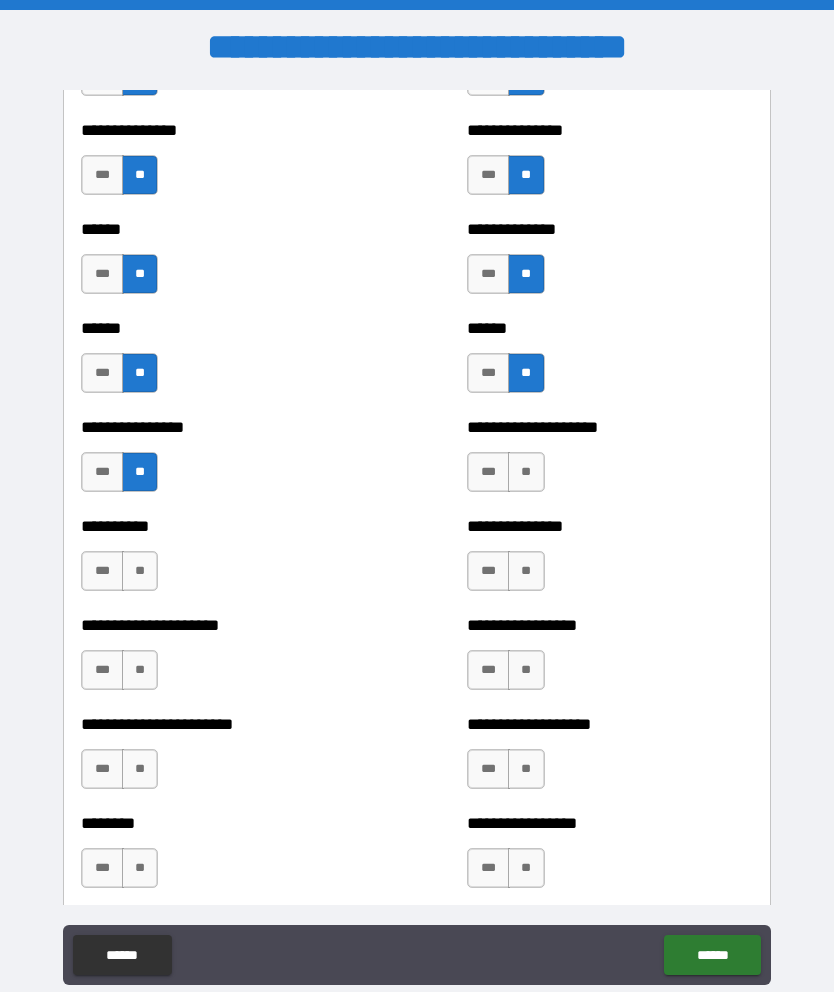 scroll, scrollTop: 3357, scrollLeft: 0, axis: vertical 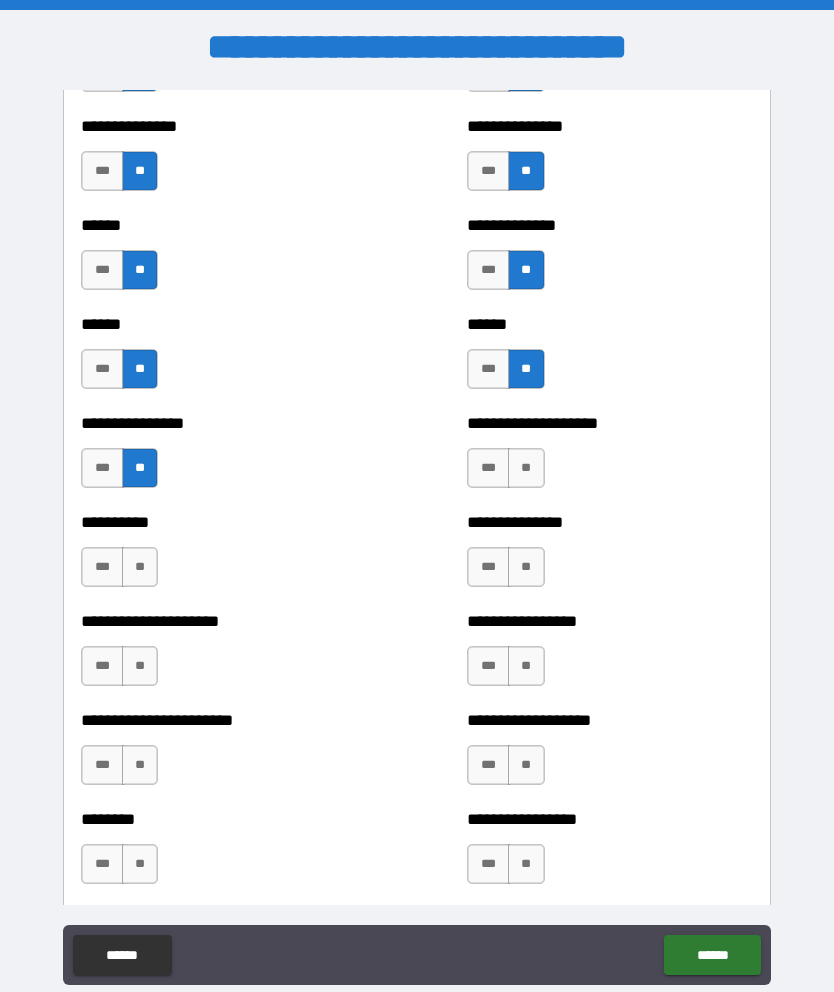 click on "**" at bounding box center (140, 567) 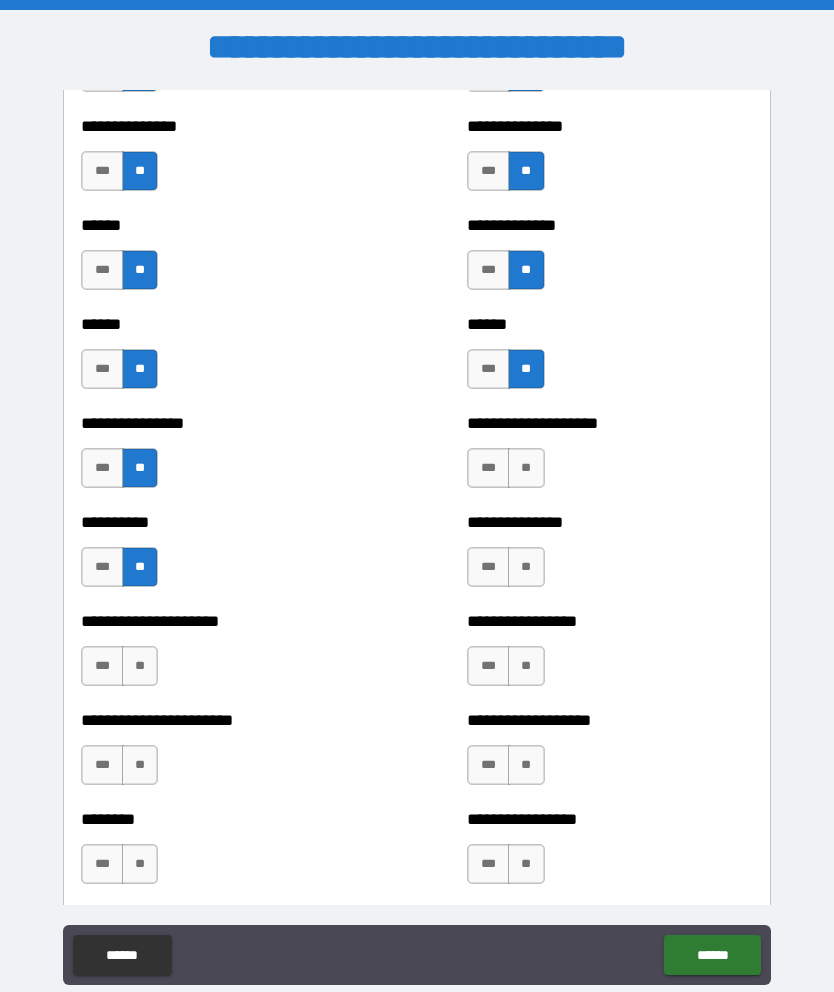 click on "**" at bounding box center (140, 666) 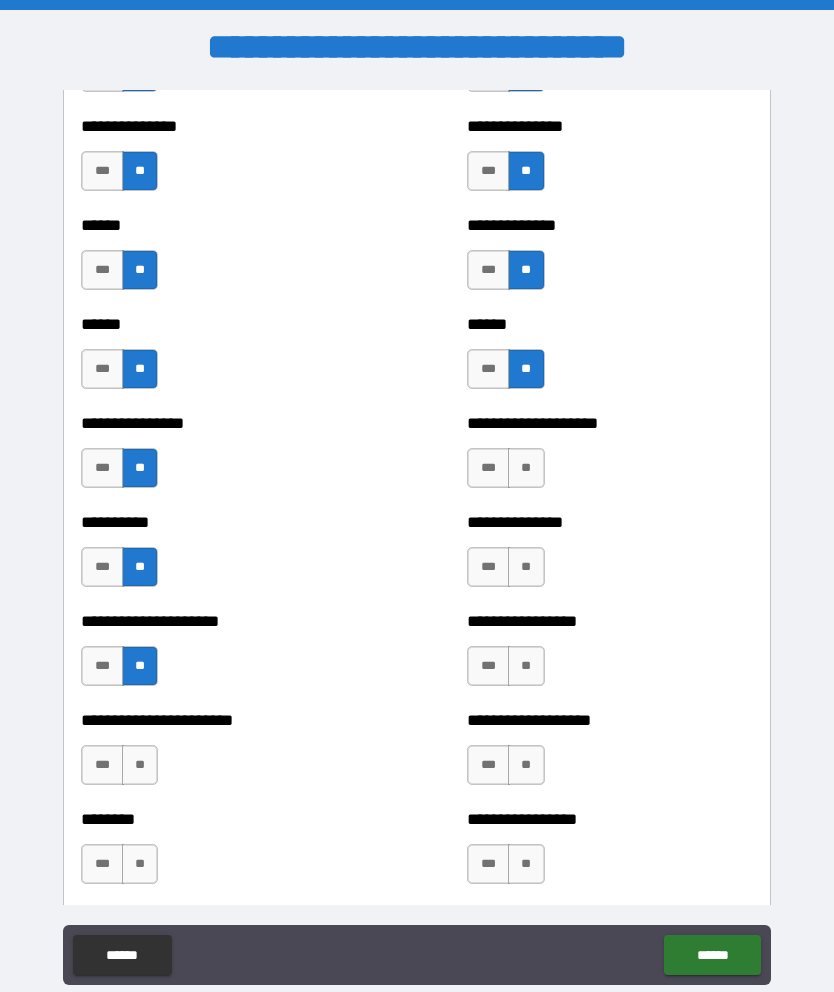 click on "**" at bounding box center [140, 765] 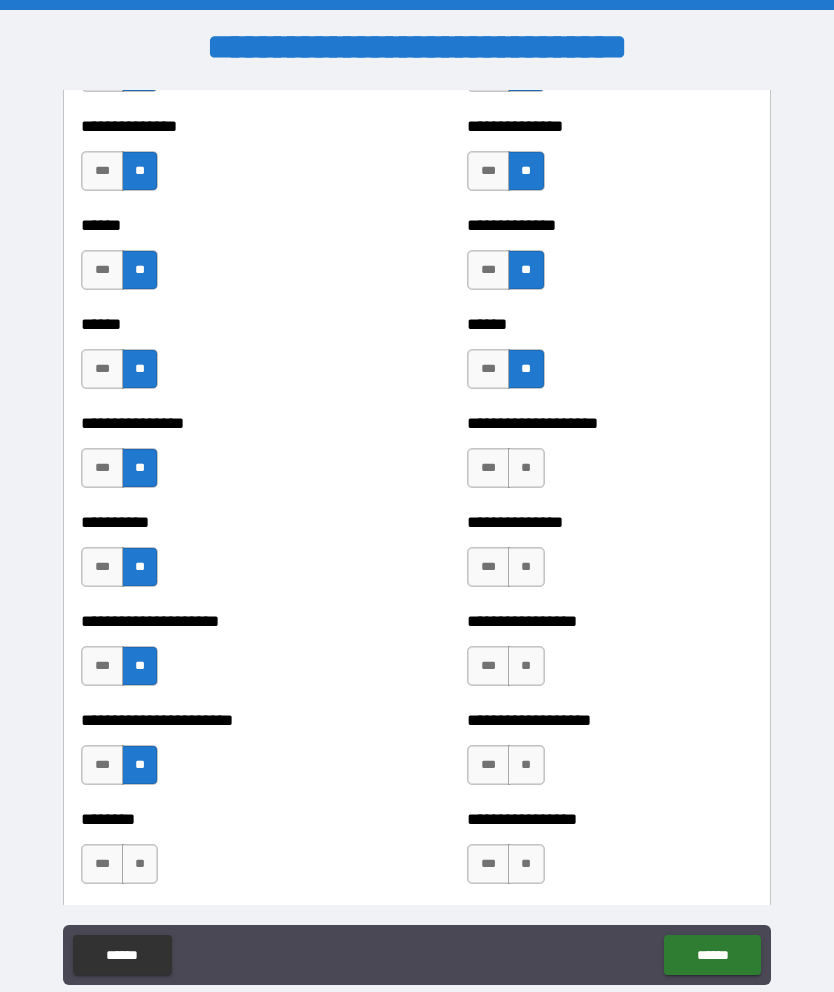 click on "**" at bounding box center (140, 864) 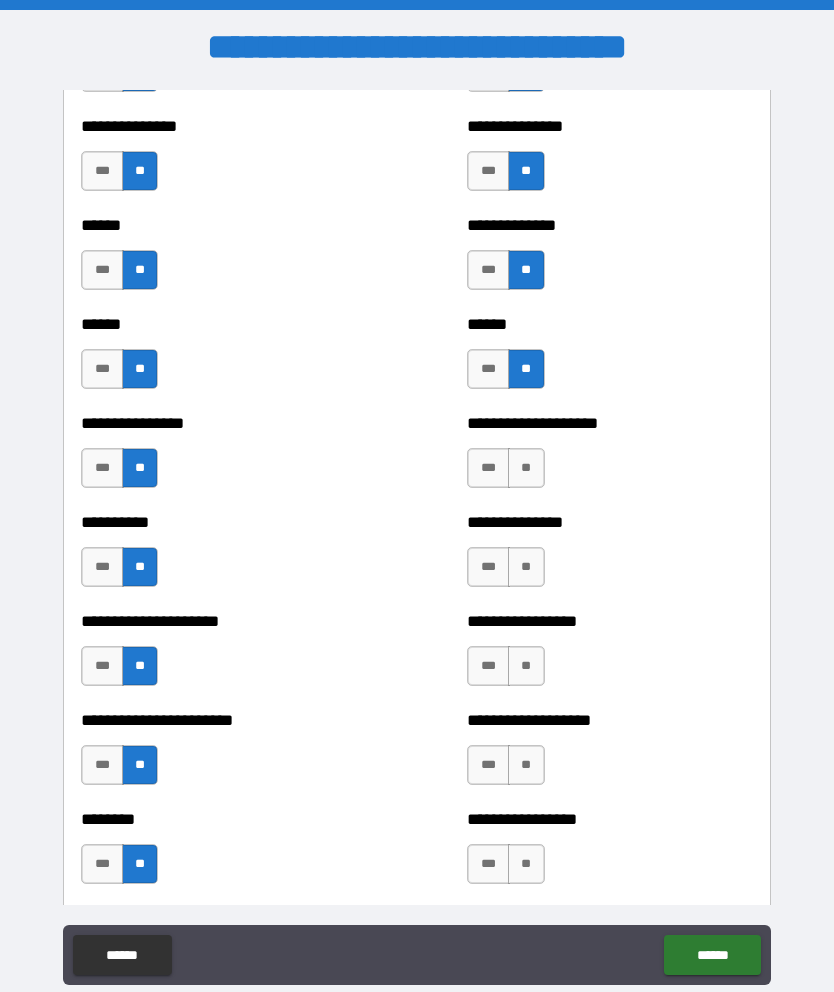 click on "**" at bounding box center (526, 567) 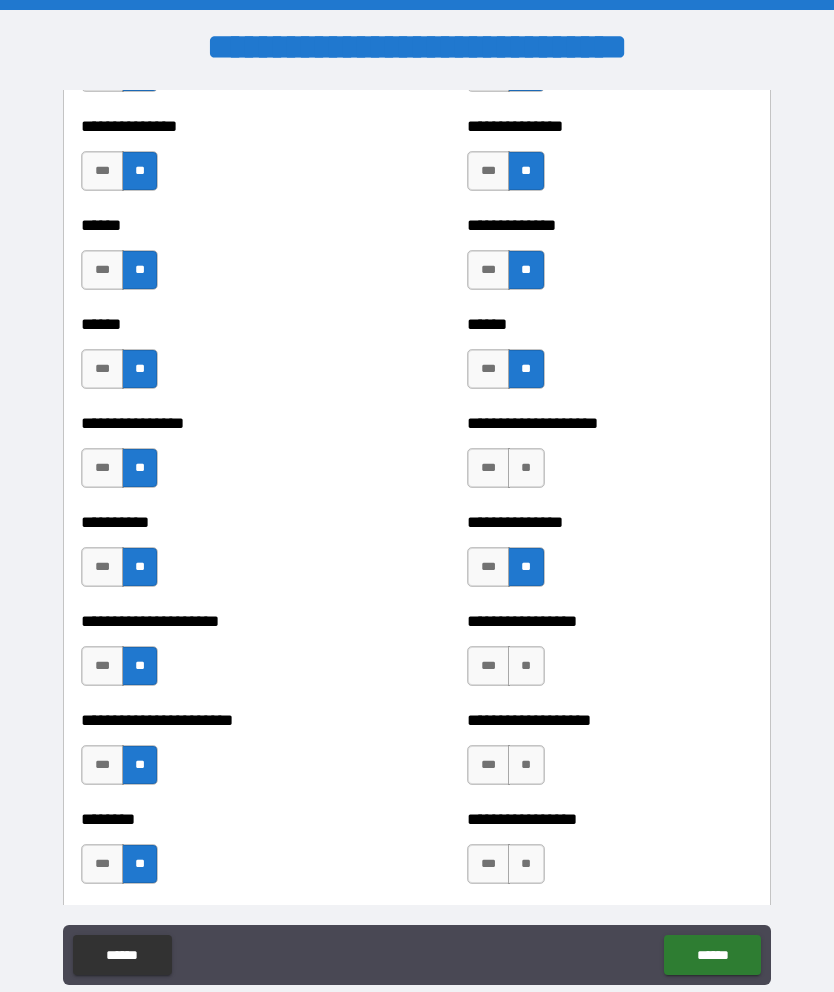 click on "**" at bounding box center [526, 468] 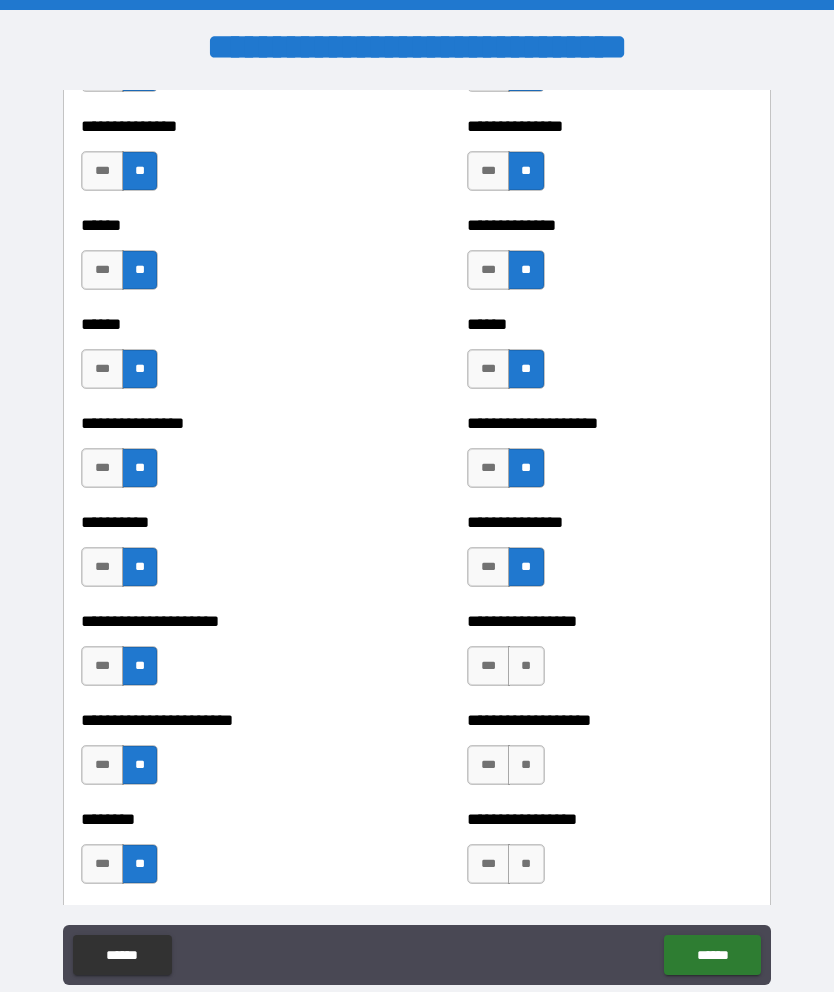 click on "**" at bounding box center (526, 666) 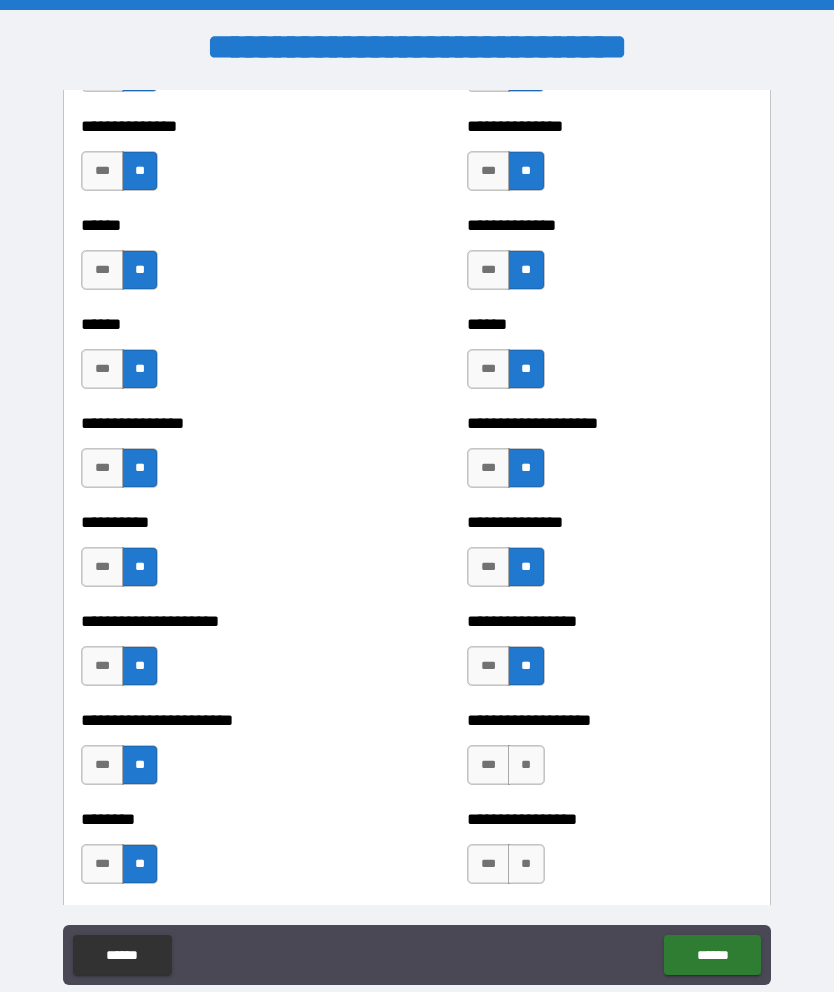 click on "**" at bounding box center [526, 765] 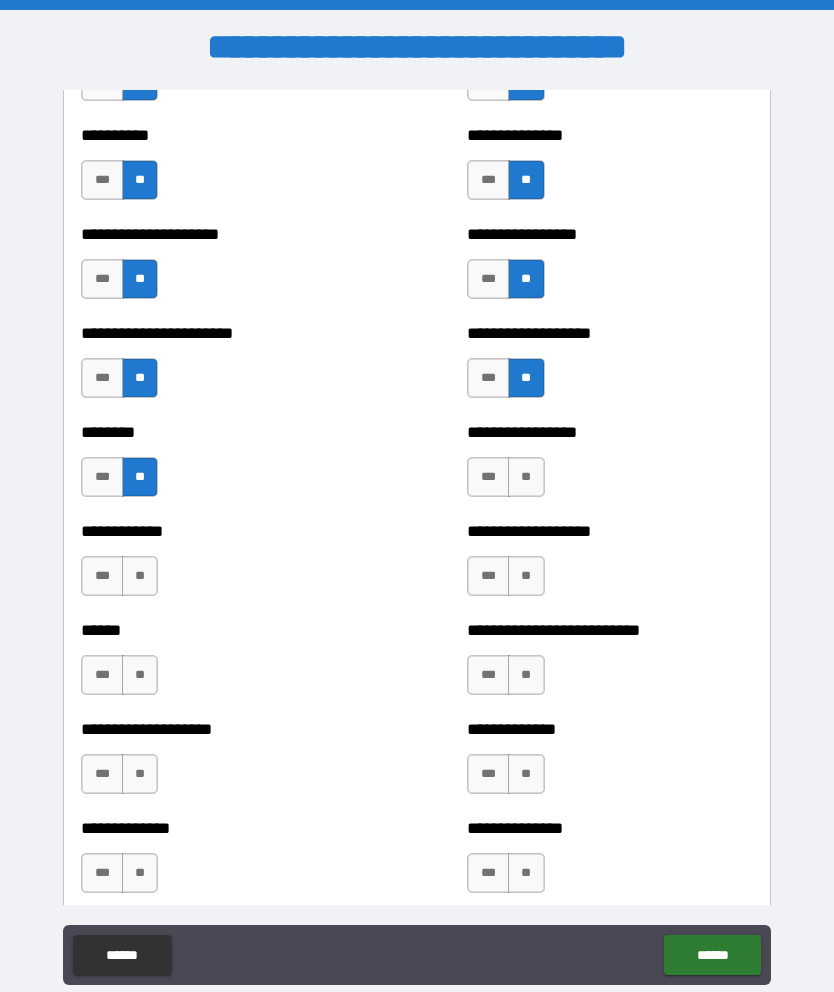 scroll, scrollTop: 3752, scrollLeft: 0, axis: vertical 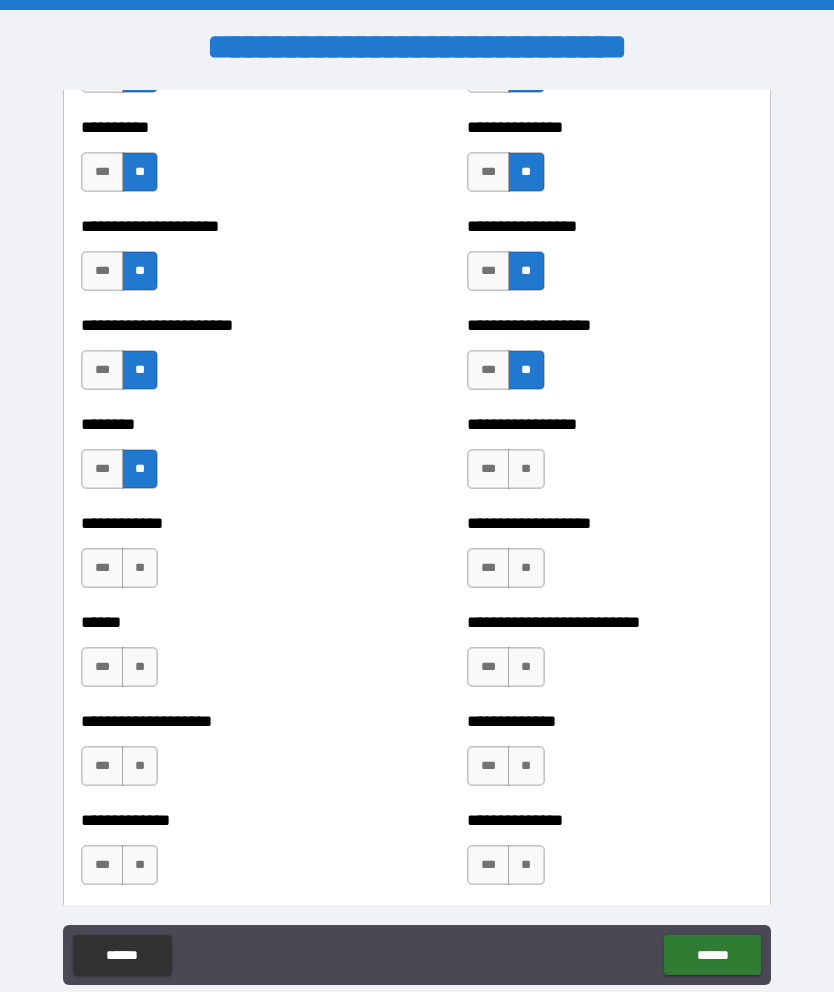 click on "**" at bounding box center (526, 469) 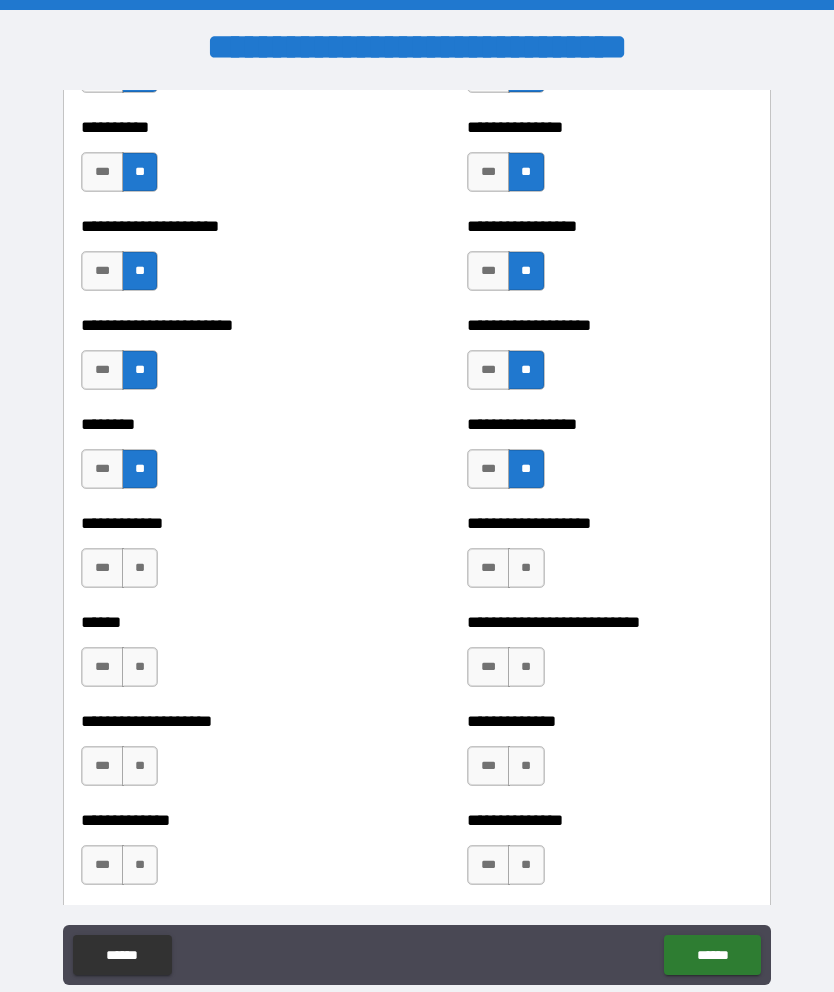 click on "**" at bounding box center (526, 568) 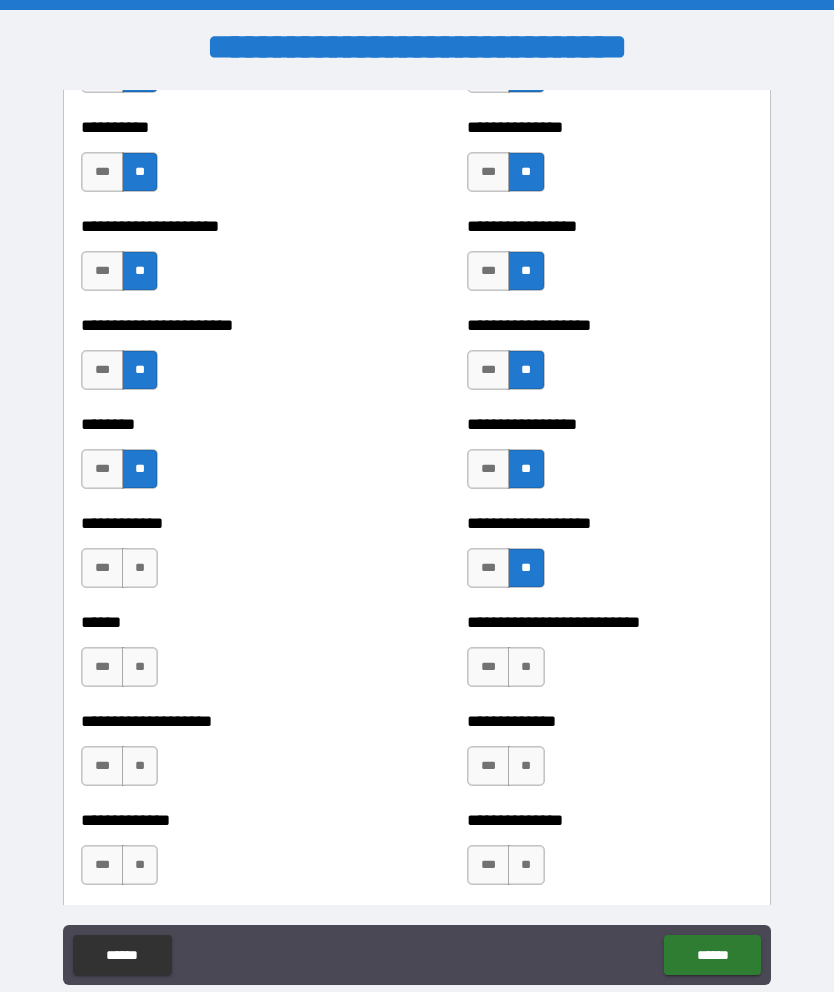 click on "**********" at bounding box center [609, 657] 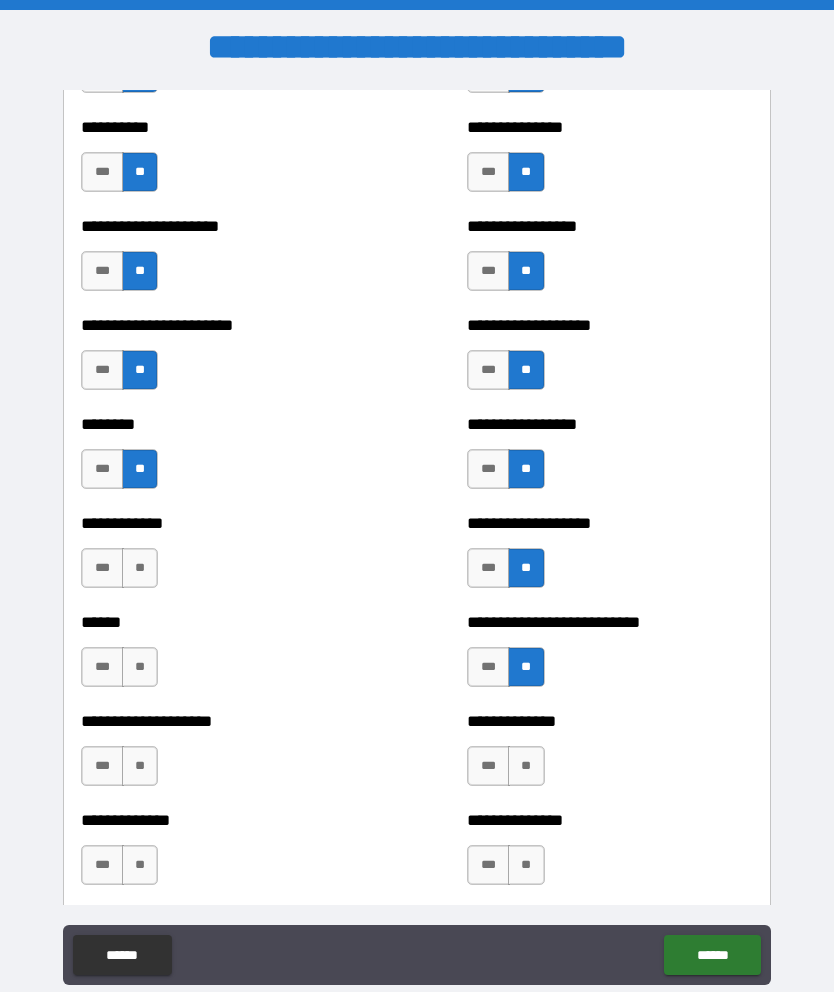 click on "**" at bounding box center [526, 766] 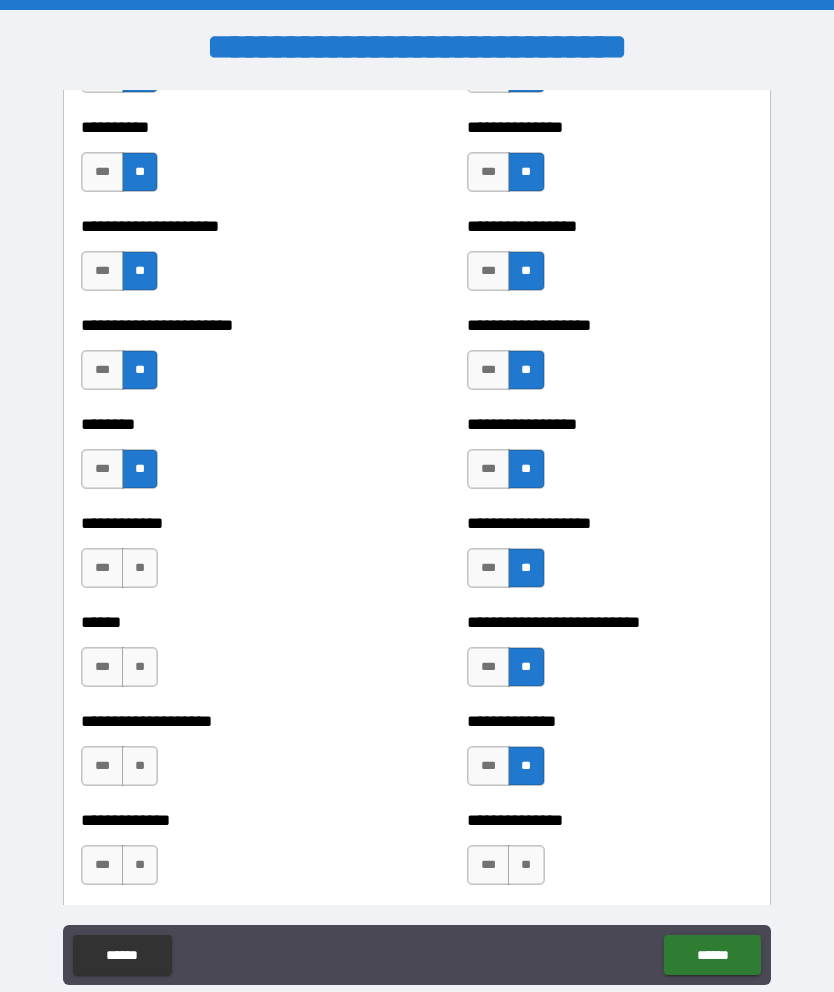 click on "**" at bounding box center (526, 865) 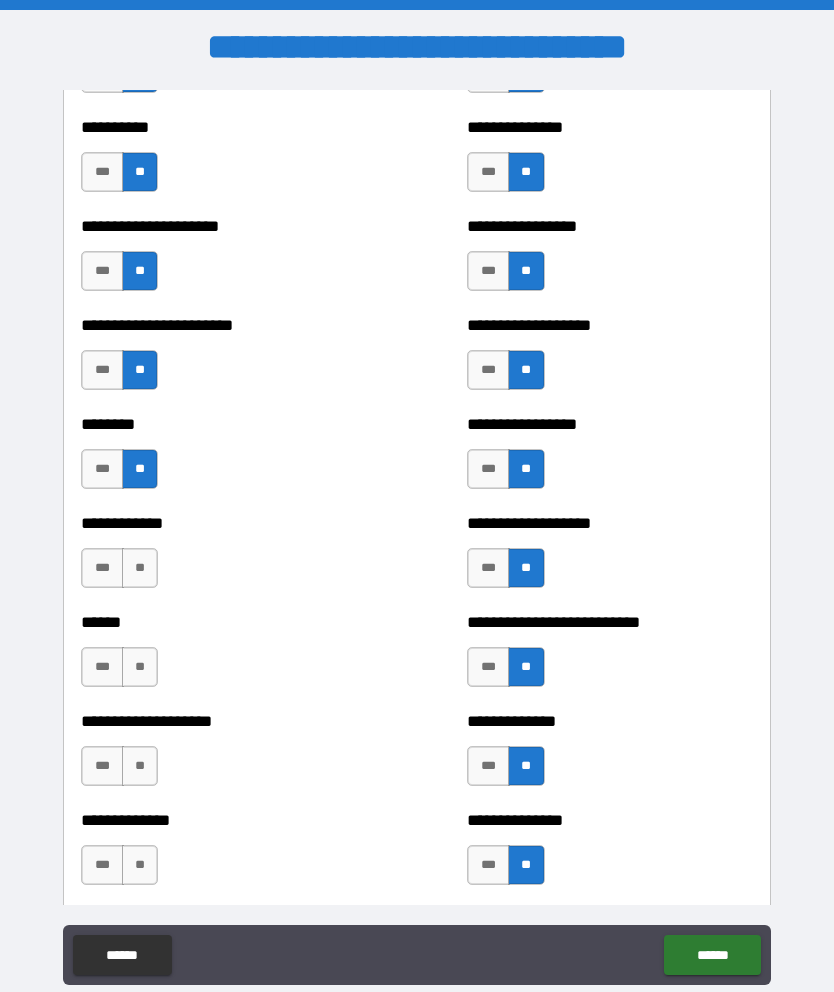 click on "**" at bounding box center (140, 865) 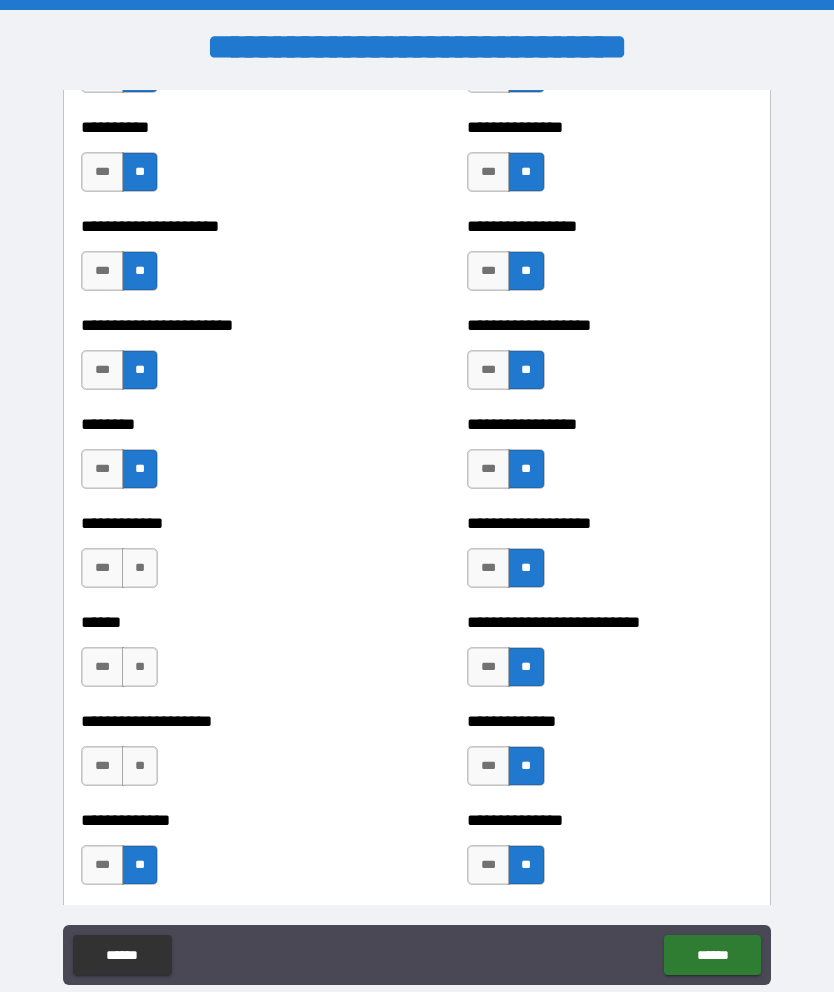 click on "**" at bounding box center (140, 766) 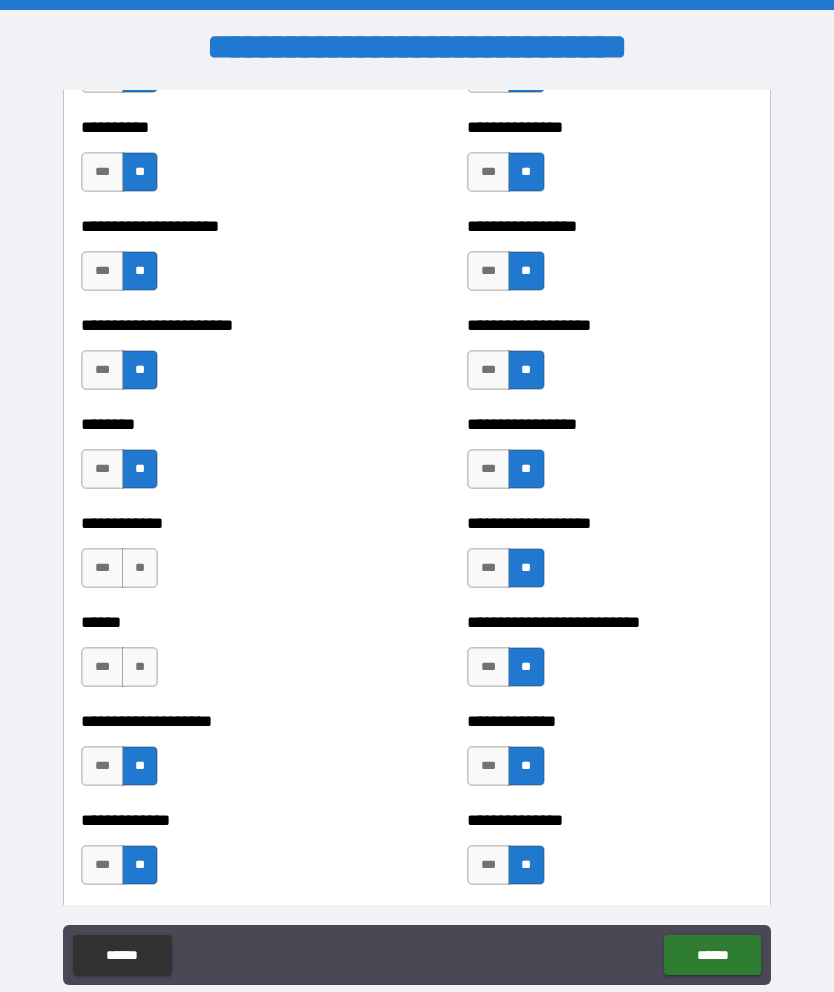 click on "**" at bounding box center [140, 667] 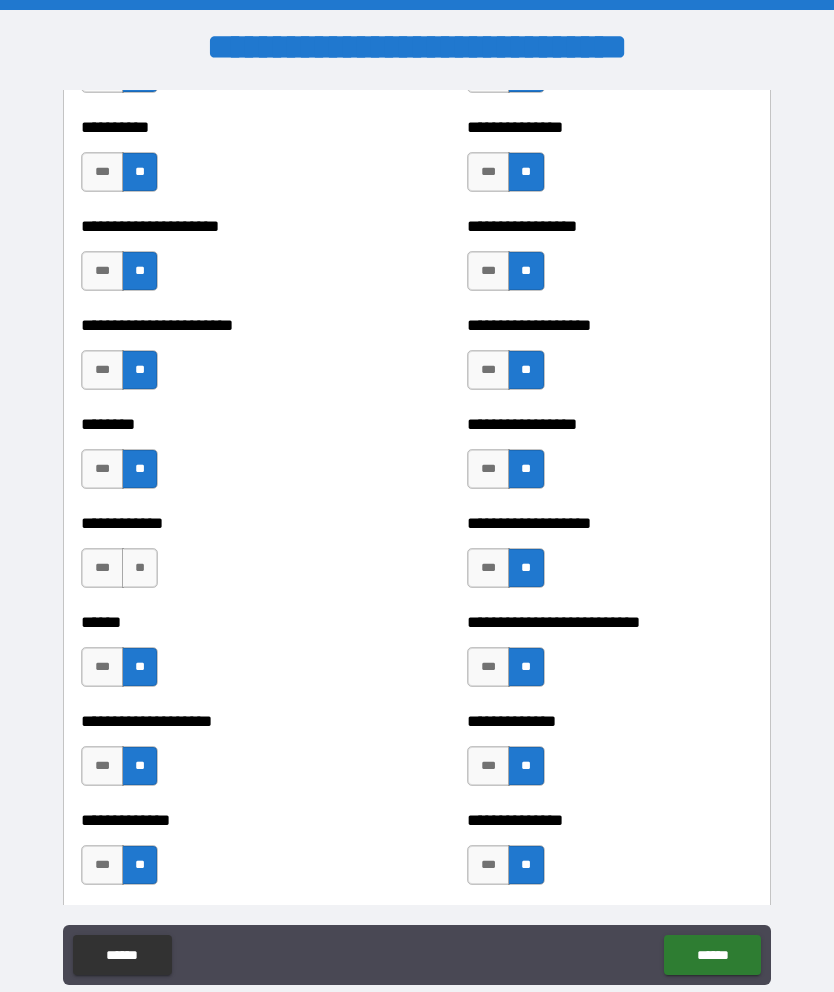 click on "**" at bounding box center [140, 568] 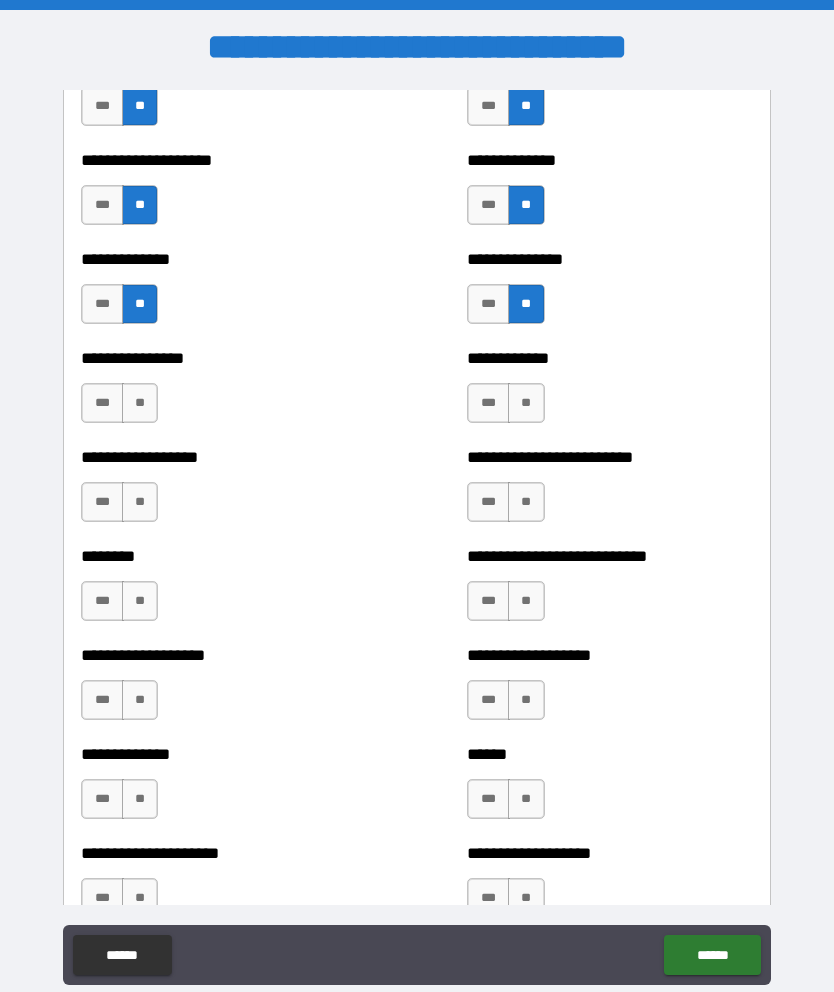 scroll, scrollTop: 4318, scrollLeft: 0, axis: vertical 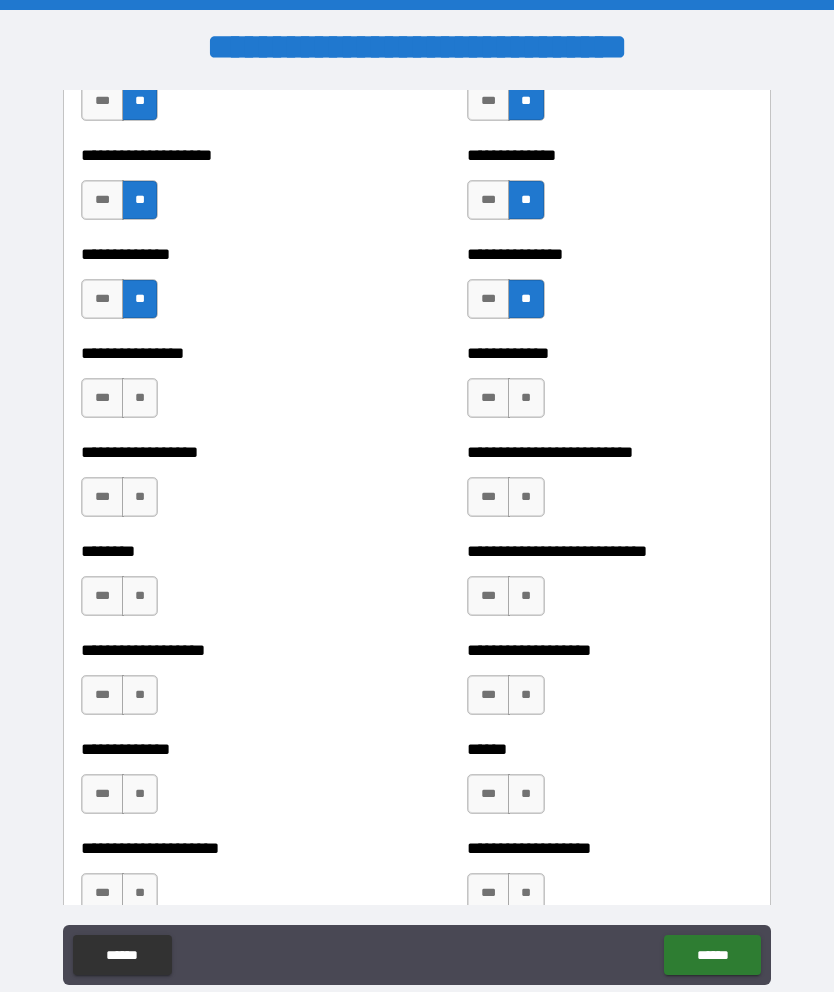 click on "**" at bounding box center [526, 398] 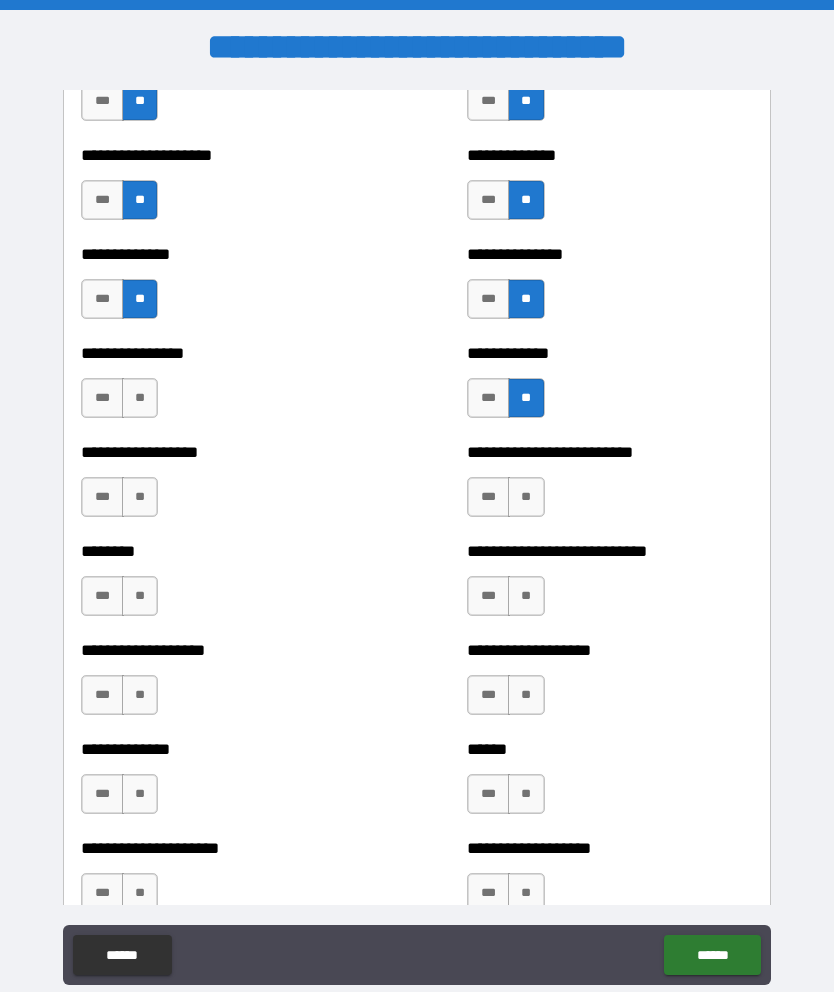 click on "**" at bounding box center (526, 497) 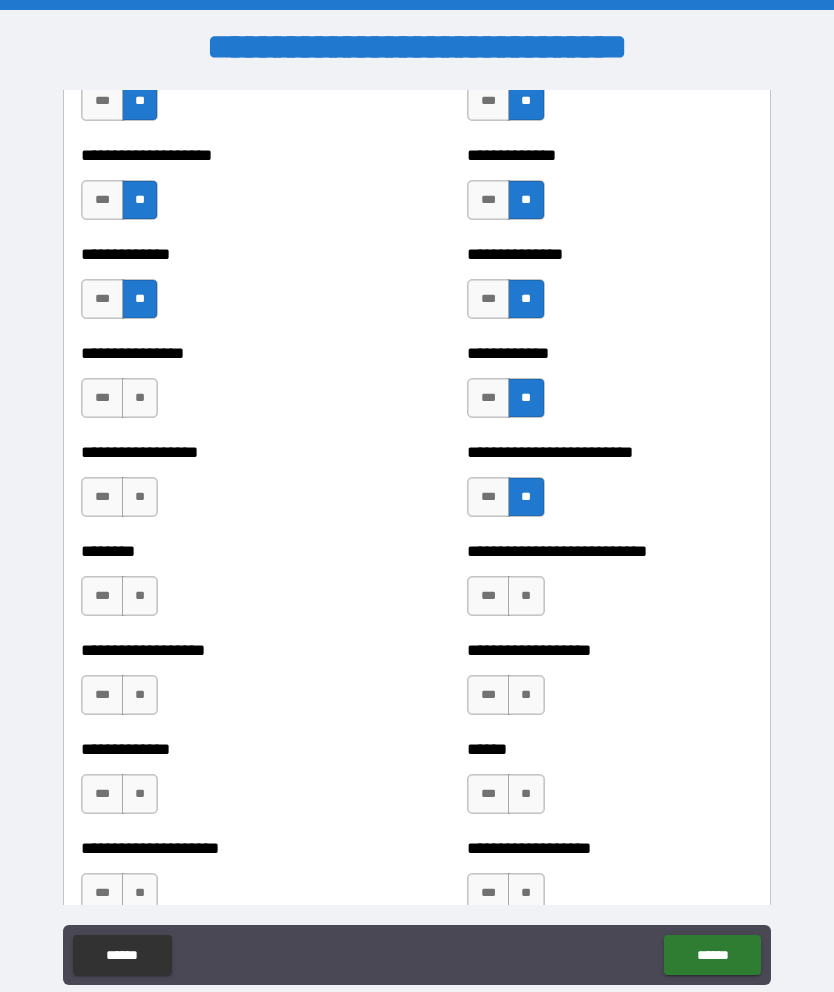 click on "**" at bounding box center [526, 596] 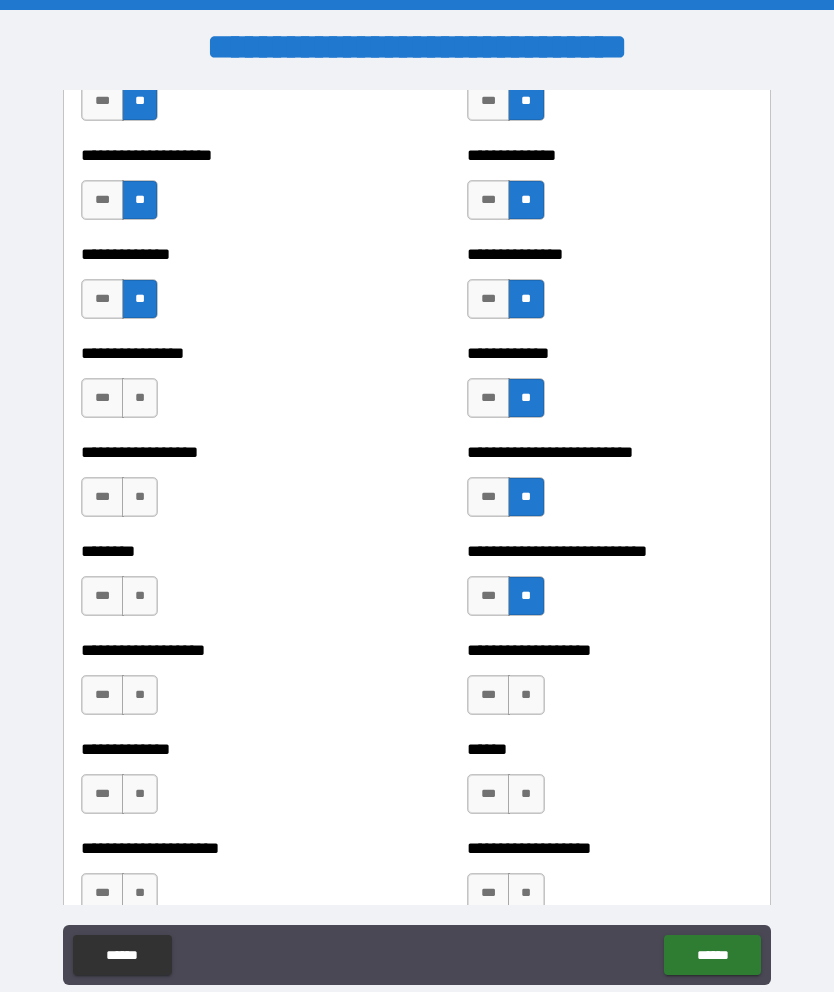 click on "**" at bounding box center [526, 695] 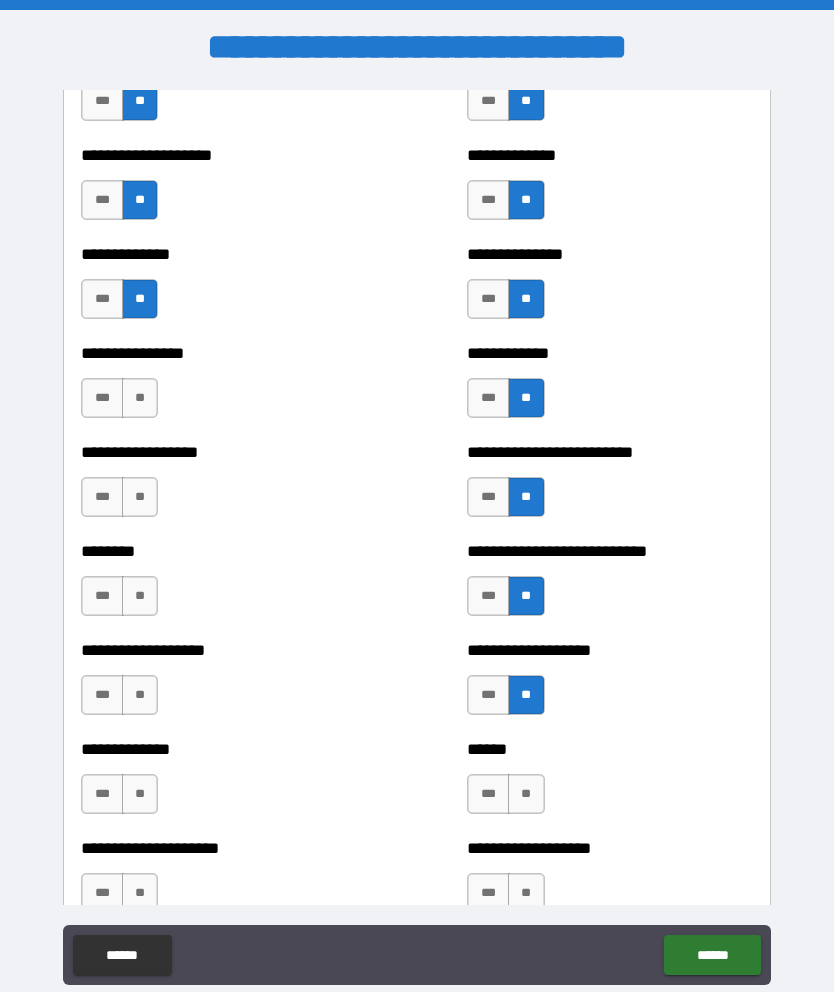 click on "**" at bounding box center [526, 794] 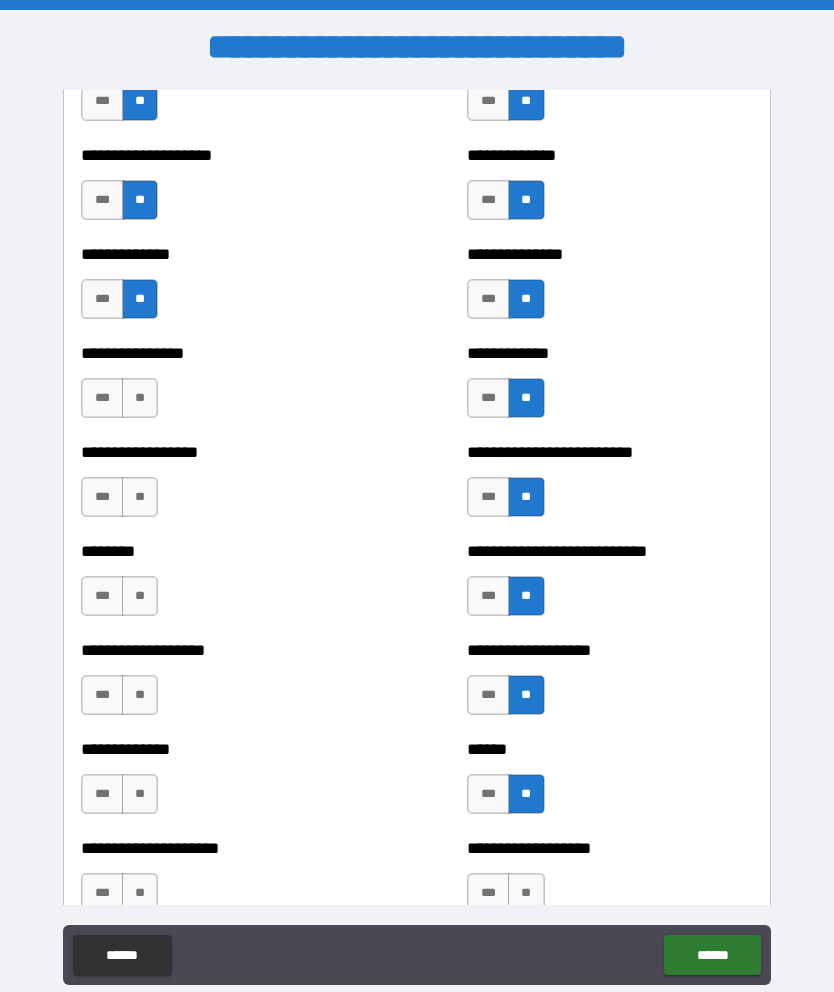 click on "**" at bounding box center [526, 893] 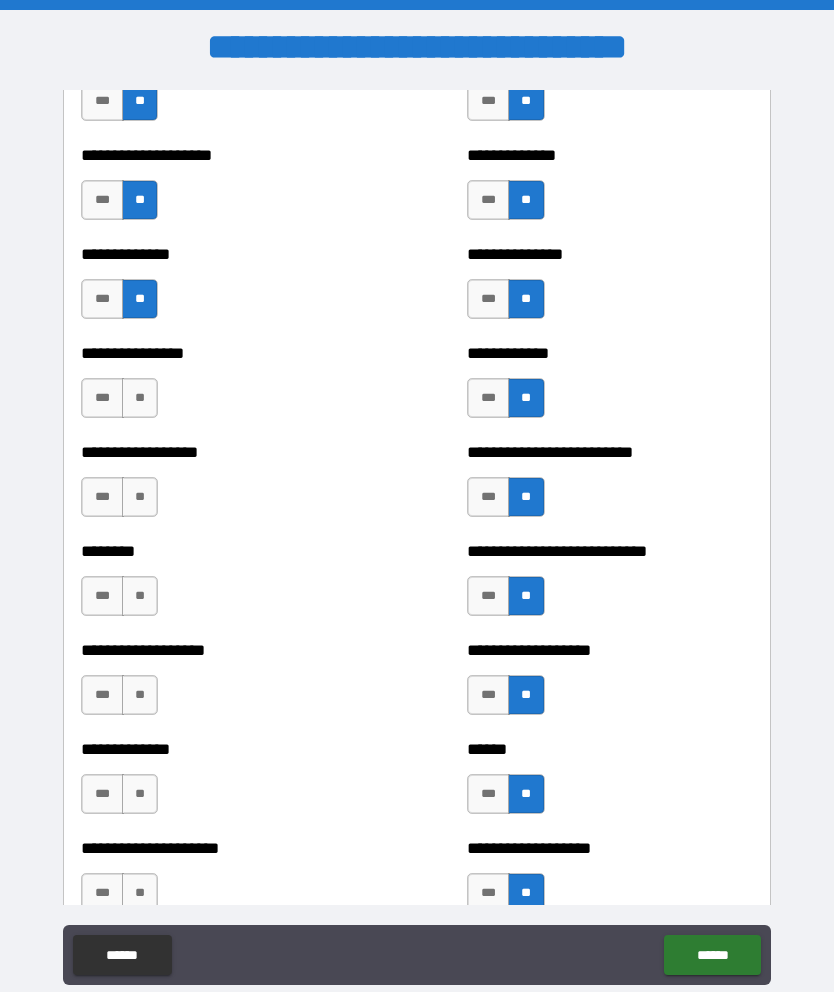 click on "**" at bounding box center (140, 398) 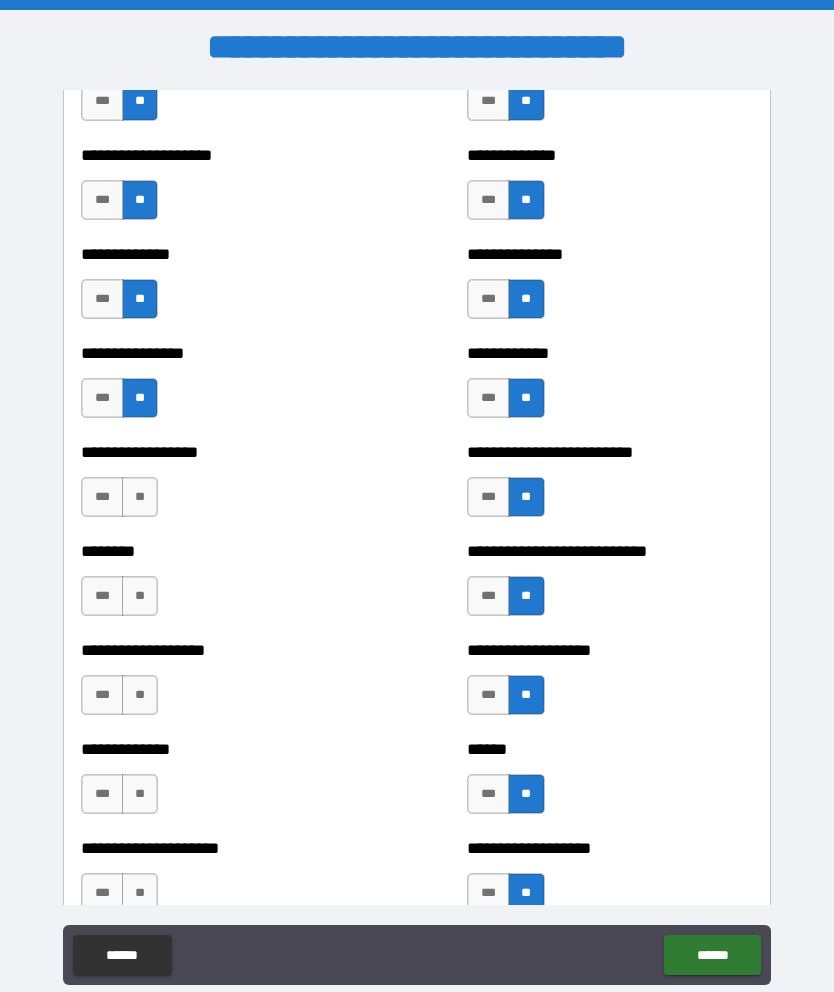 click on "**" at bounding box center [140, 497] 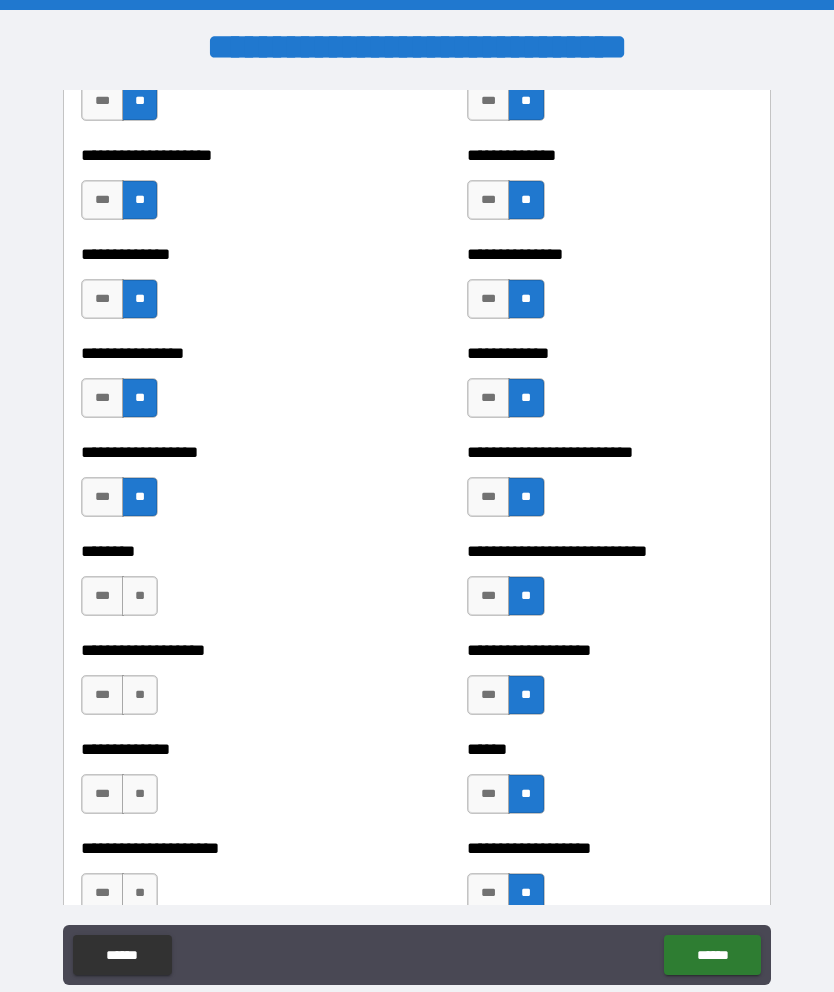 click on "**" at bounding box center [140, 596] 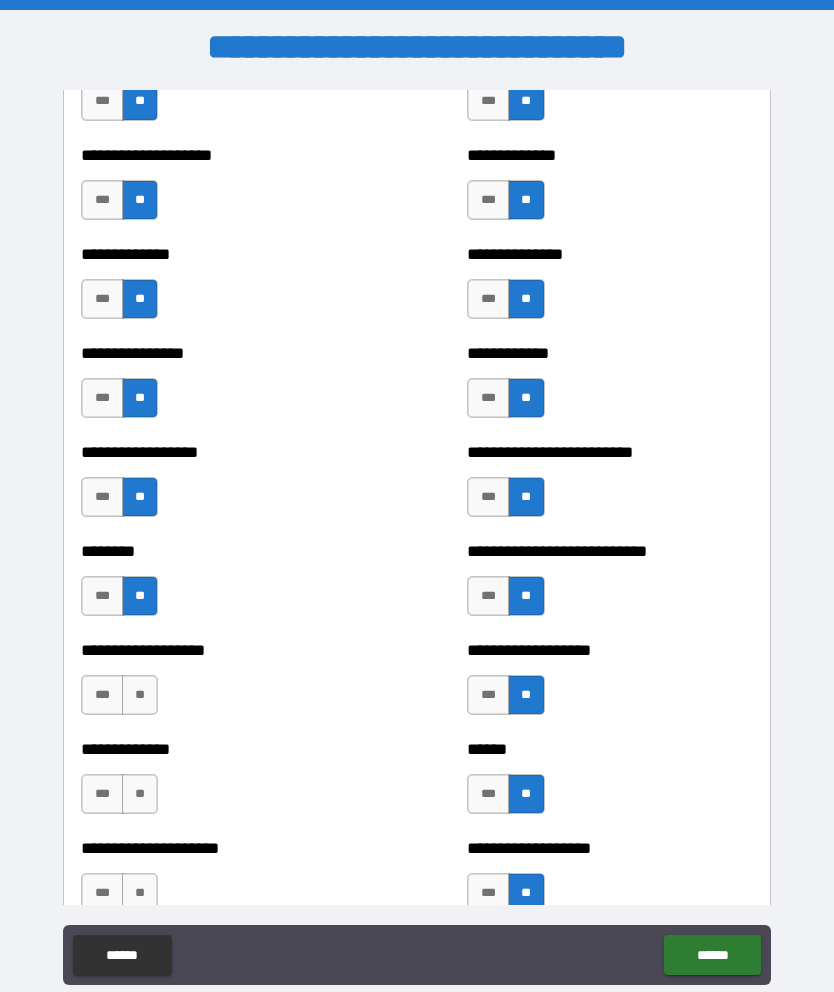 click on "**" at bounding box center (140, 695) 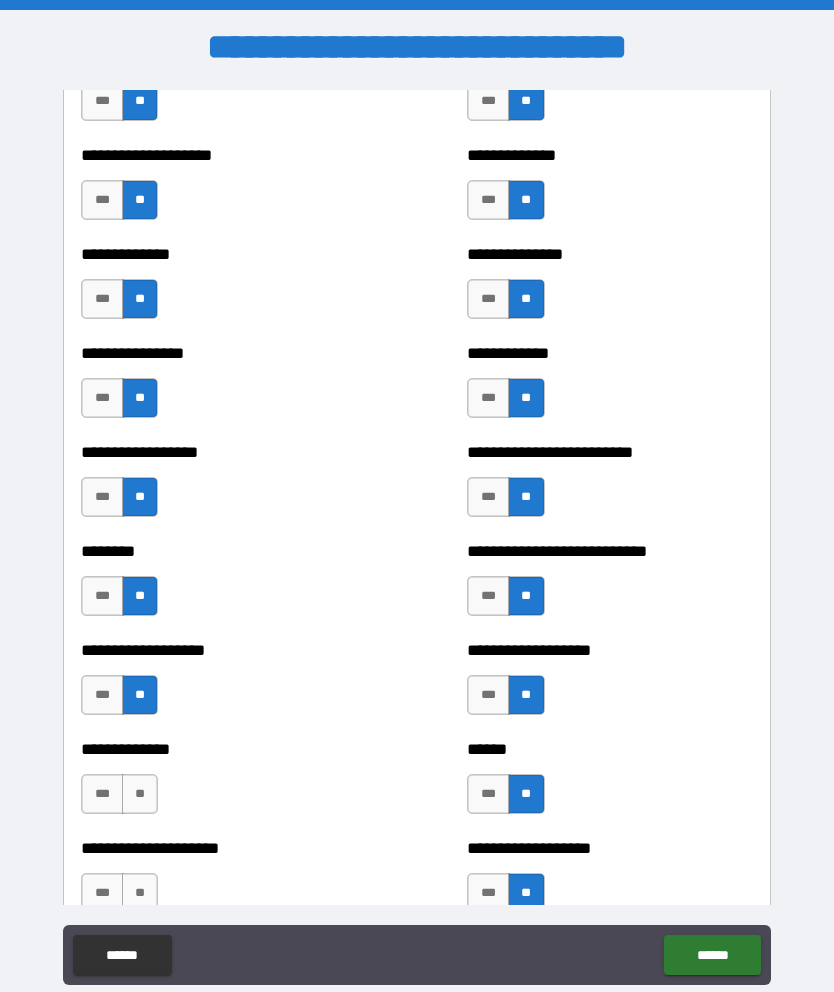 click on "**" at bounding box center (140, 794) 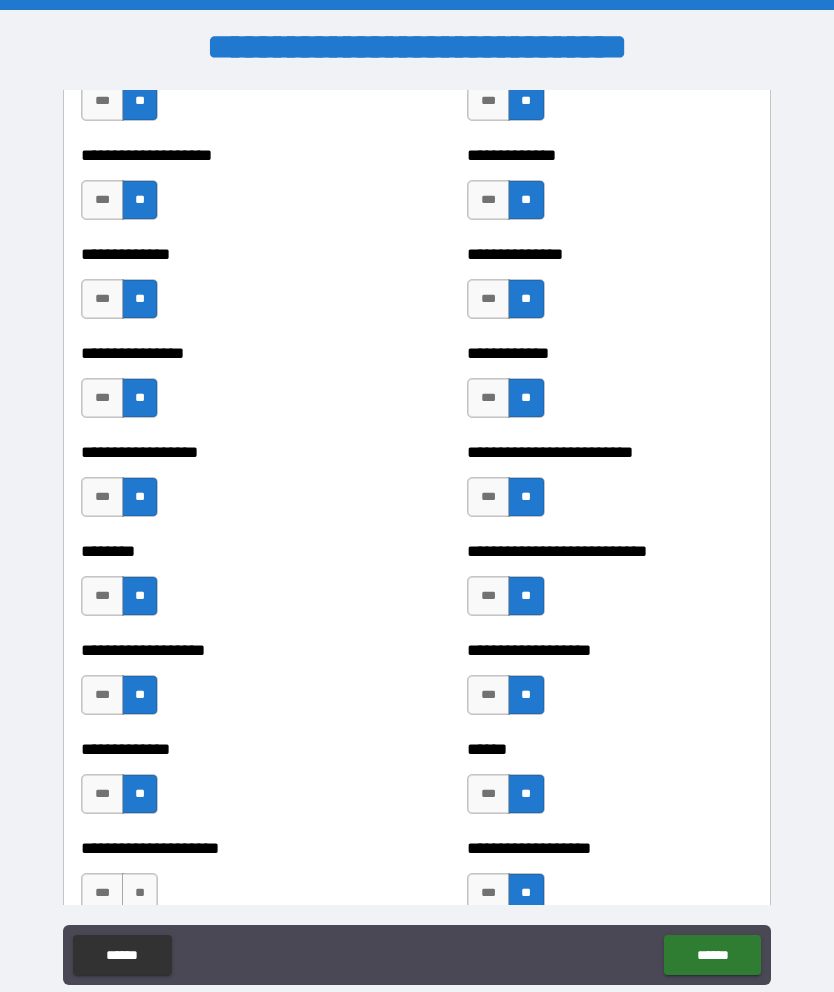 click on "**" at bounding box center [140, 893] 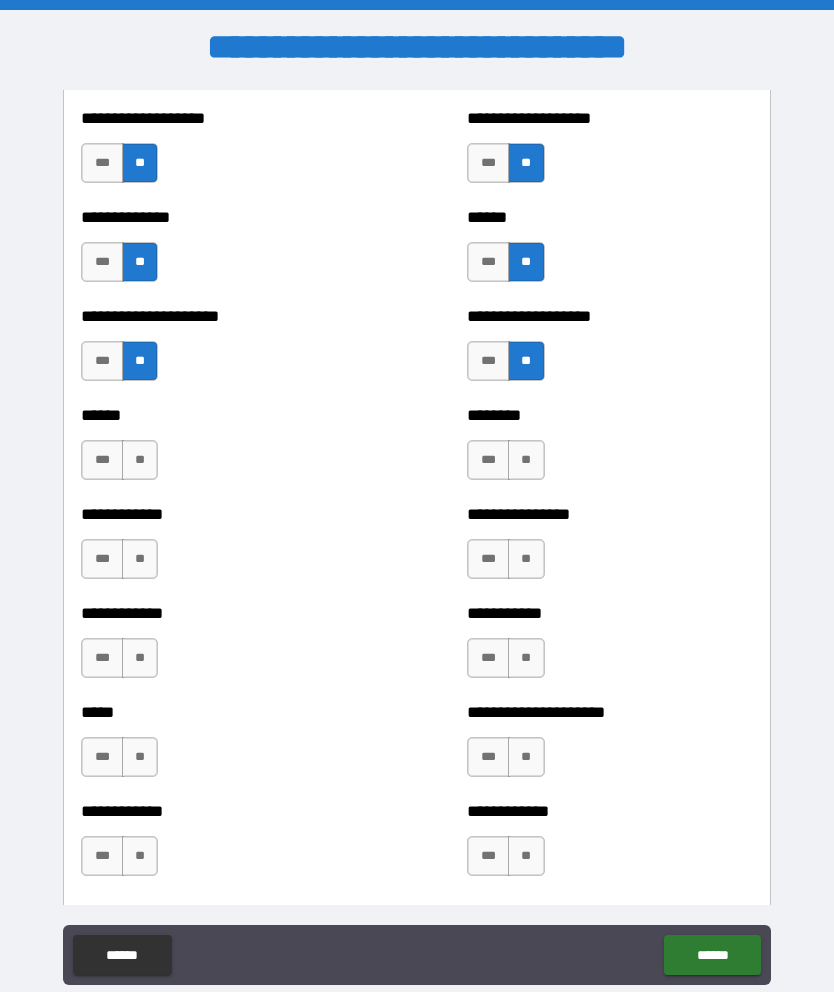 scroll, scrollTop: 4879, scrollLeft: 0, axis: vertical 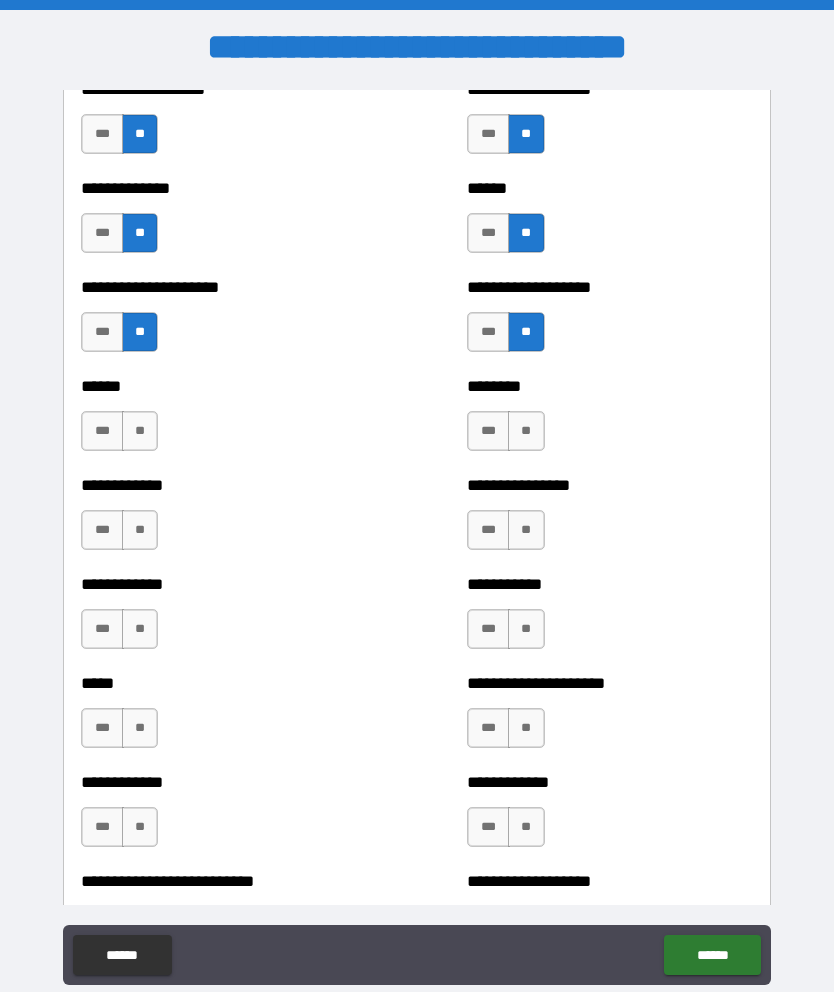 click on "*** **" at bounding box center [505, 431] 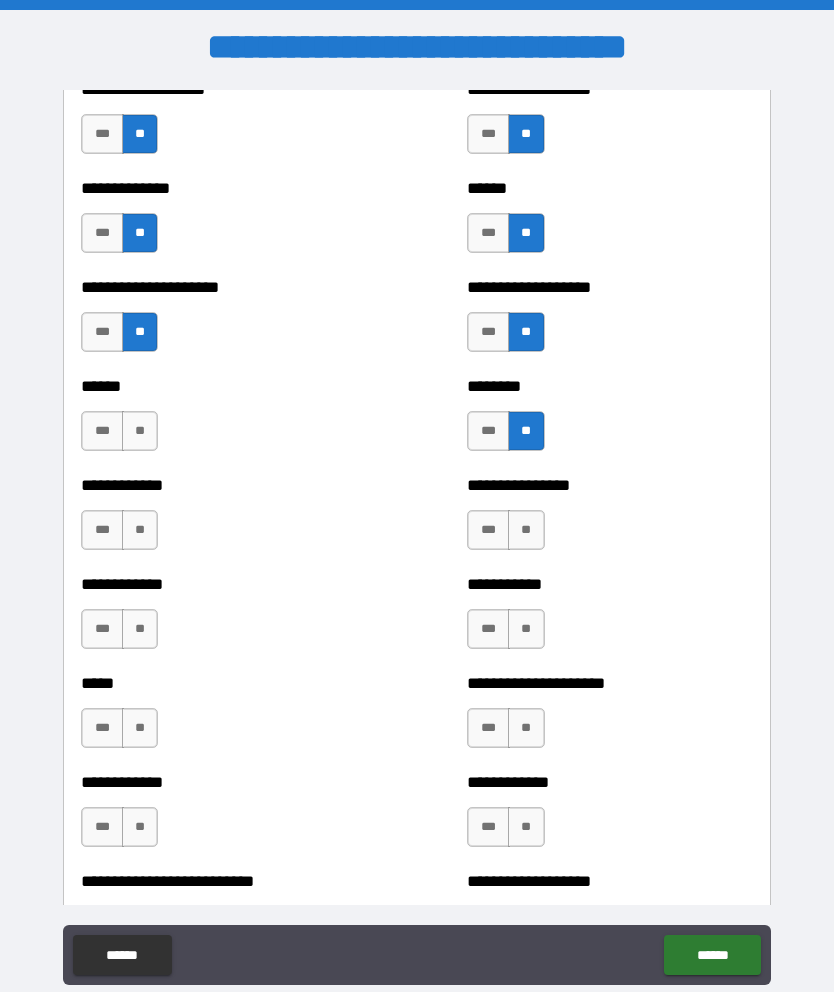click on "**" at bounding box center (526, 530) 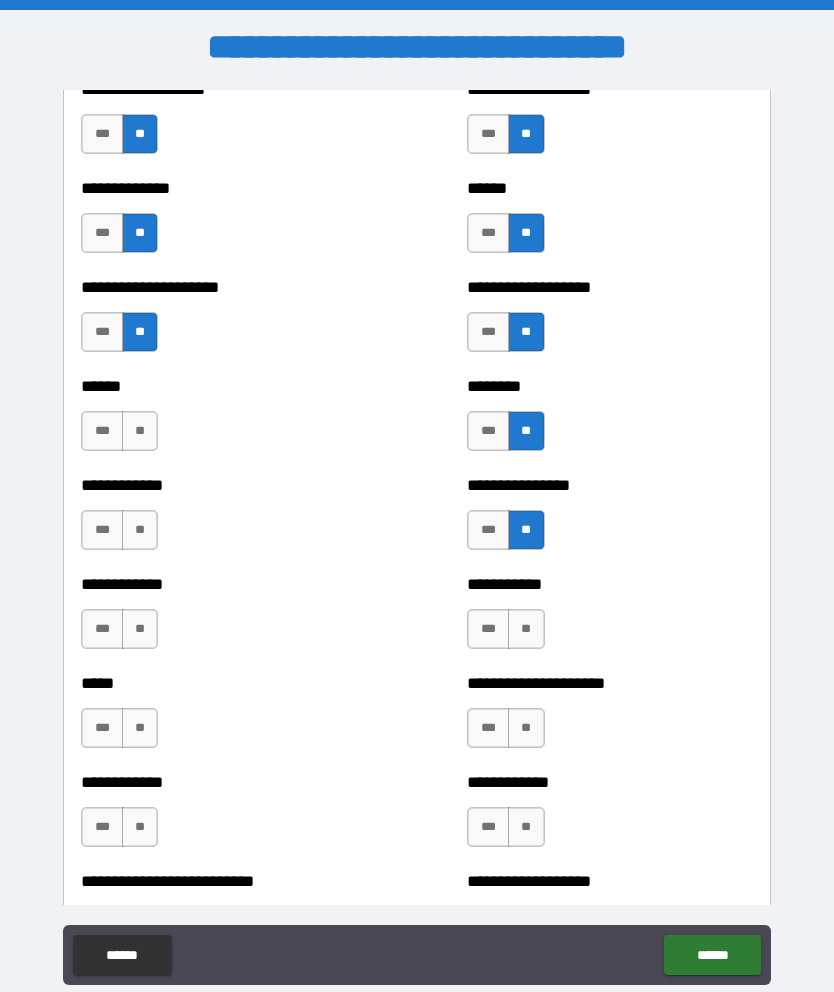click on "**" at bounding box center (526, 629) 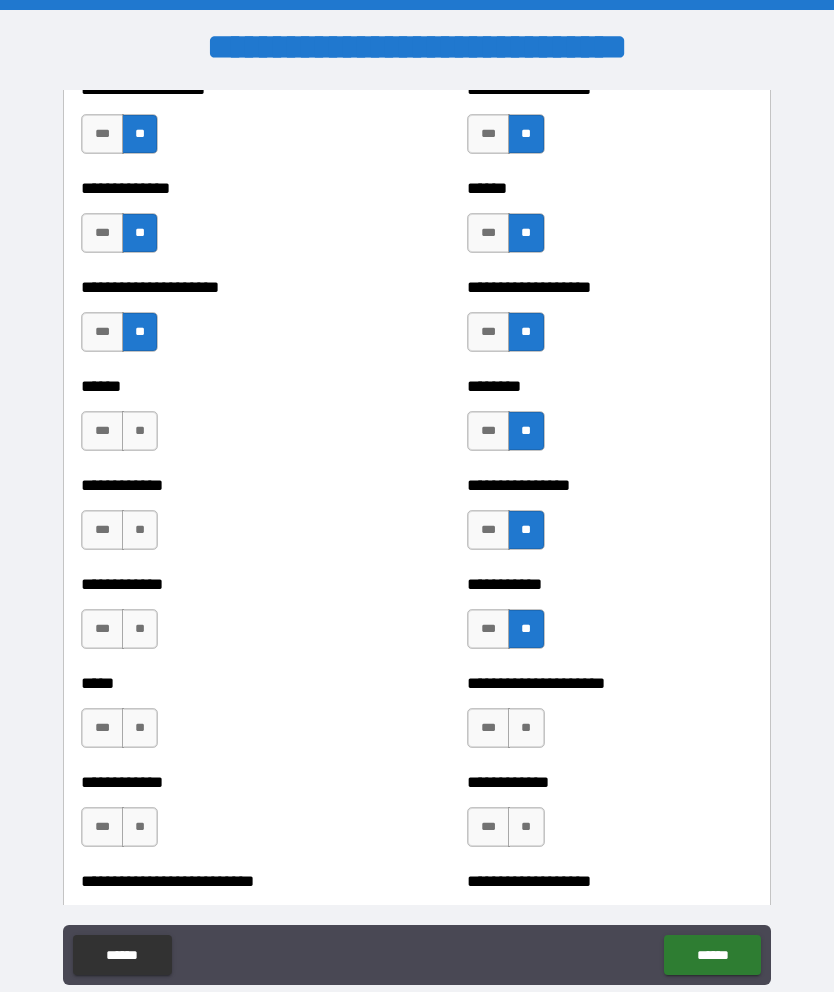click on "**" at bounding box center [526, 728] 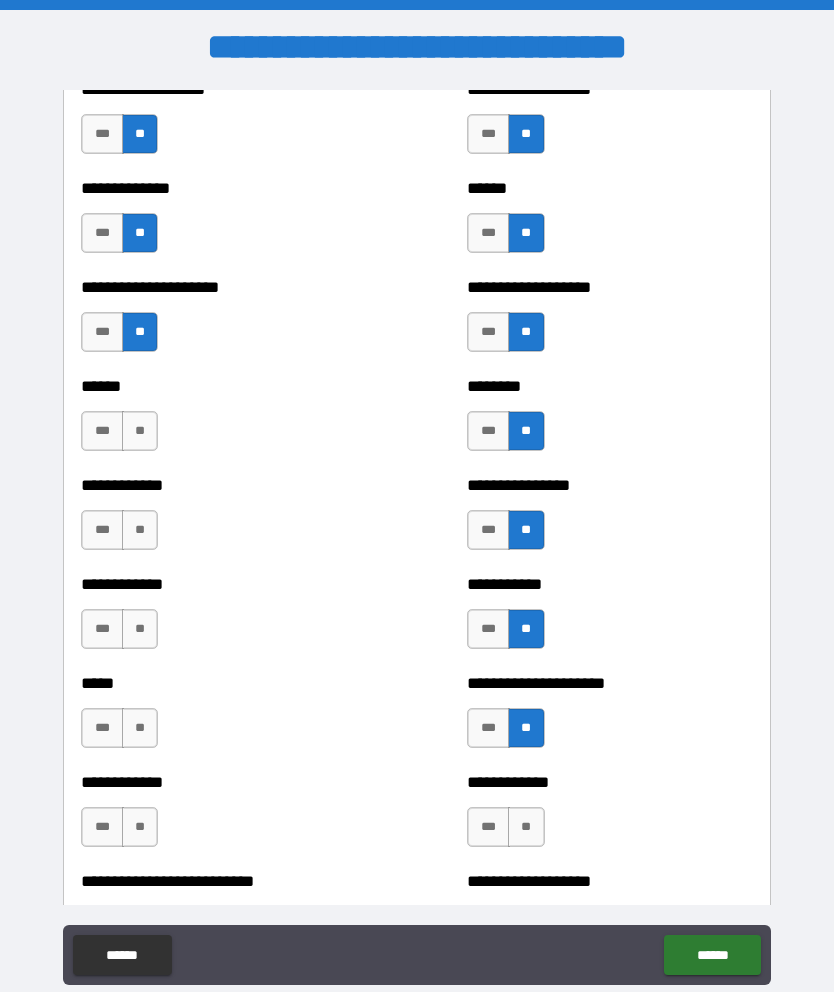 click on "**" at bounding box center (526, 827) 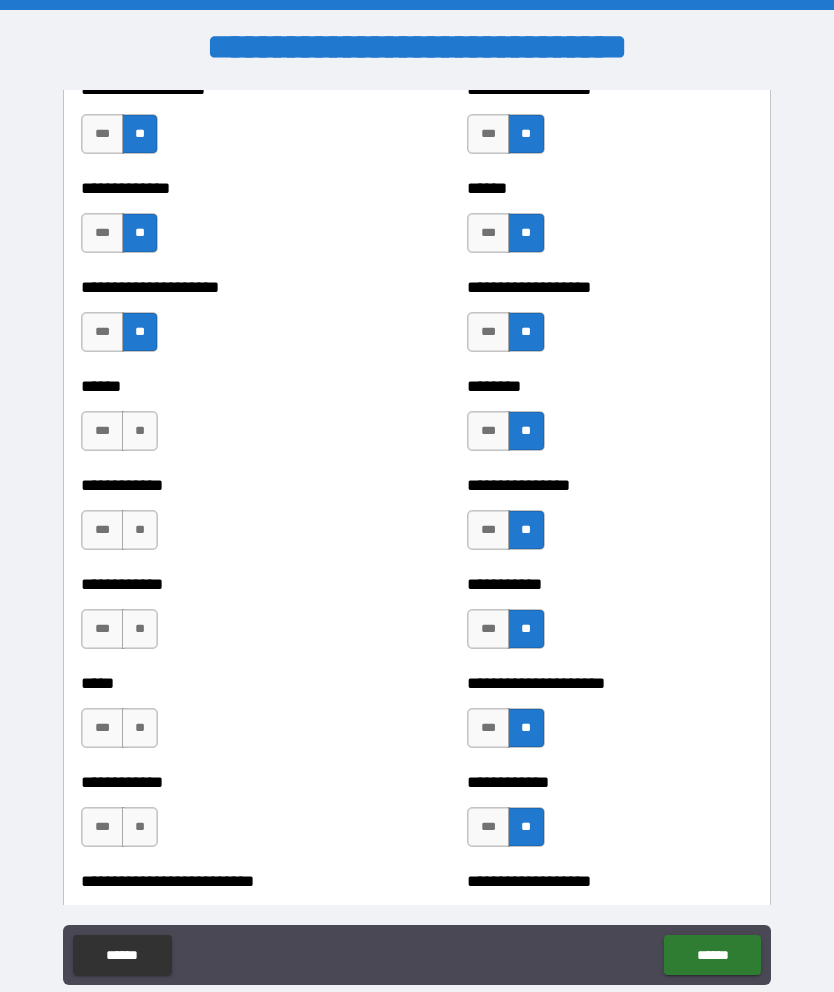 click on "**" at bounding box center (140, 827) 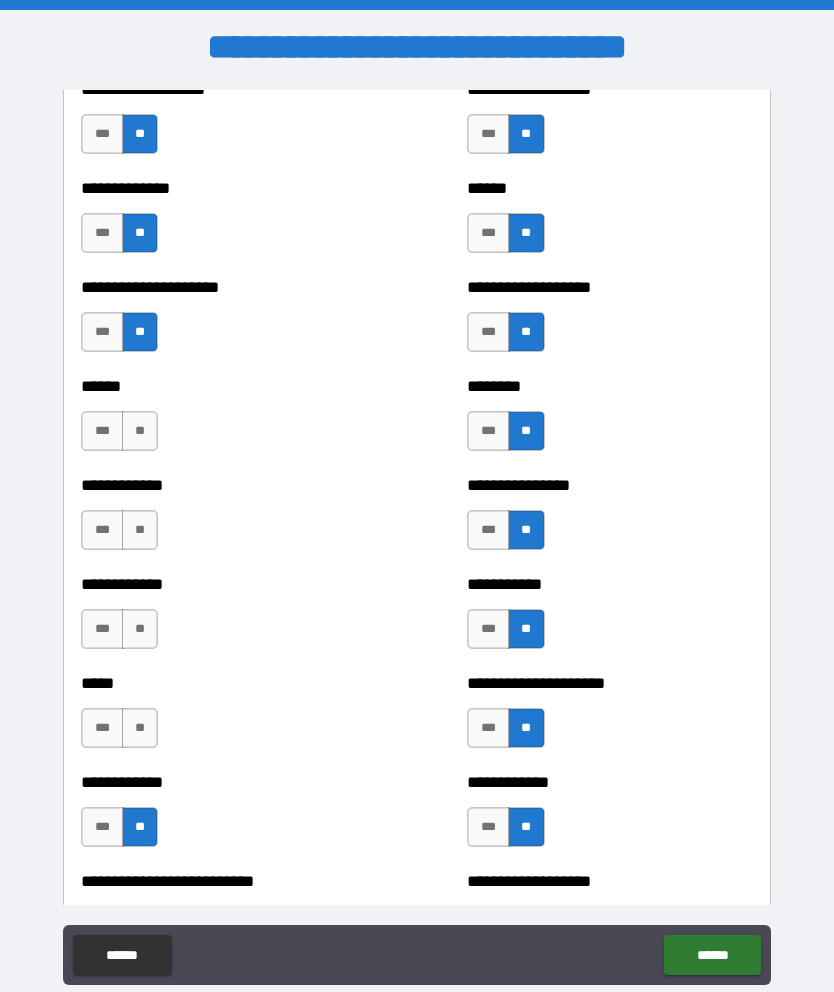click on "**" at bounding box center [140, 728] 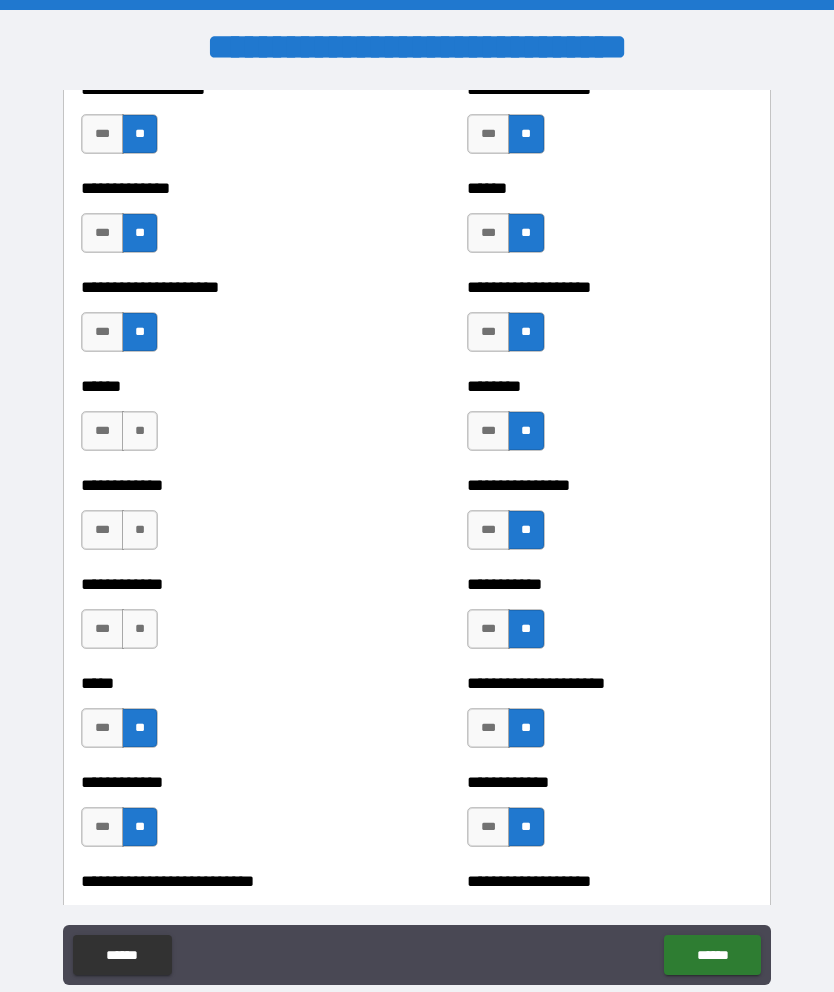 click on "**********" at bounding box center (223, 619) 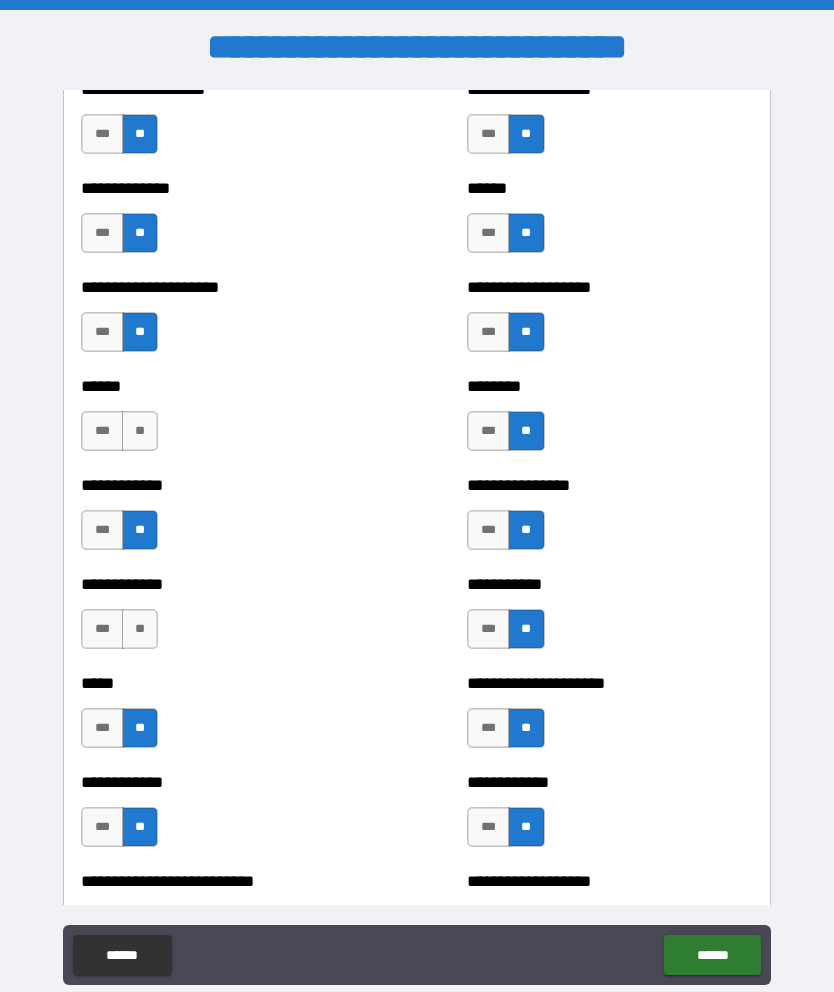 click on "**" at bounding box center (140, 431) 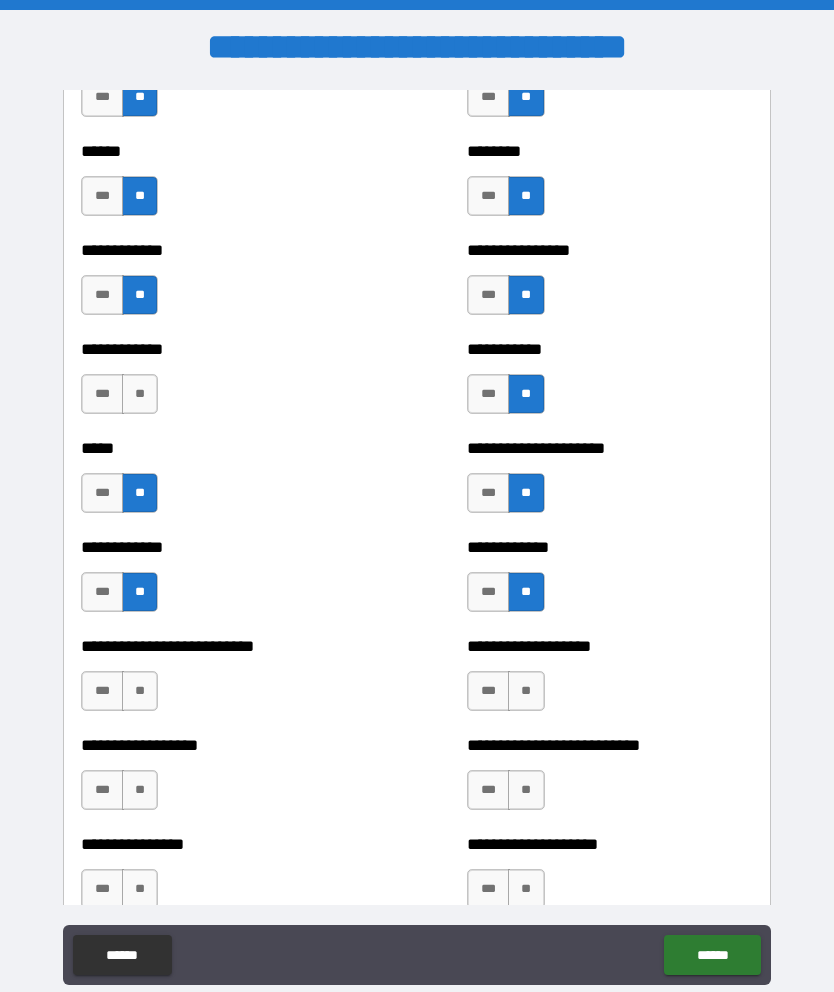 click on "**" at bounding box center [140, 394] 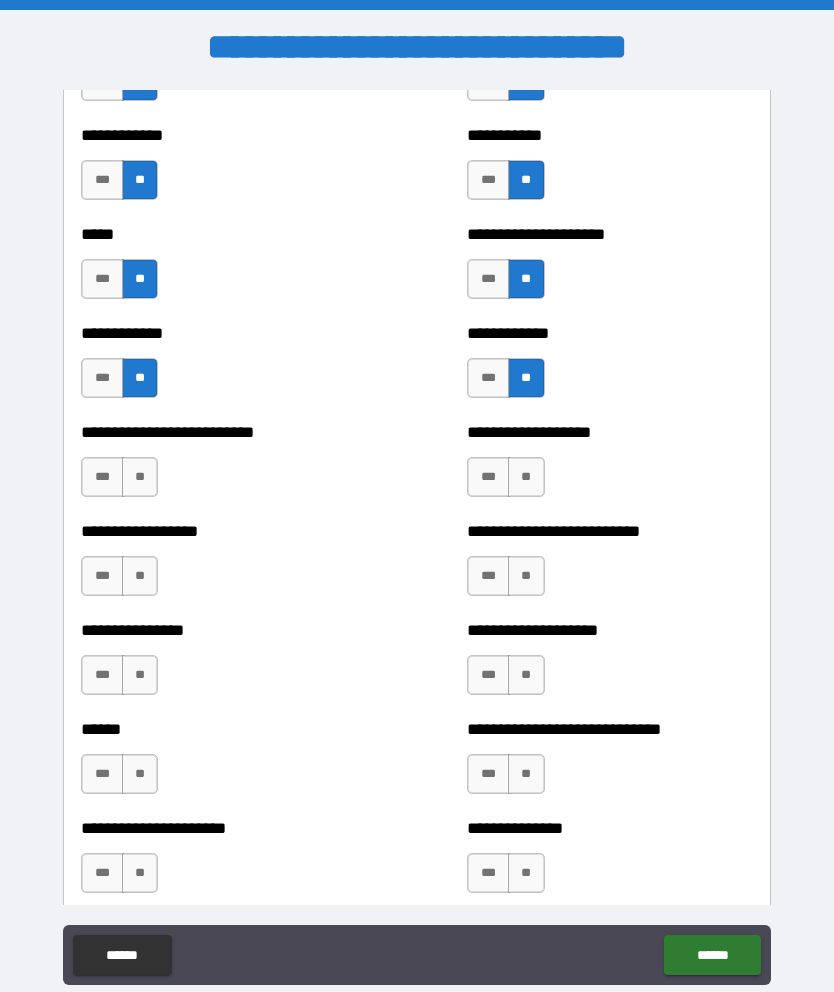 scroll, scrollTop: 5333, scrollLeft: 0, axis: vertical 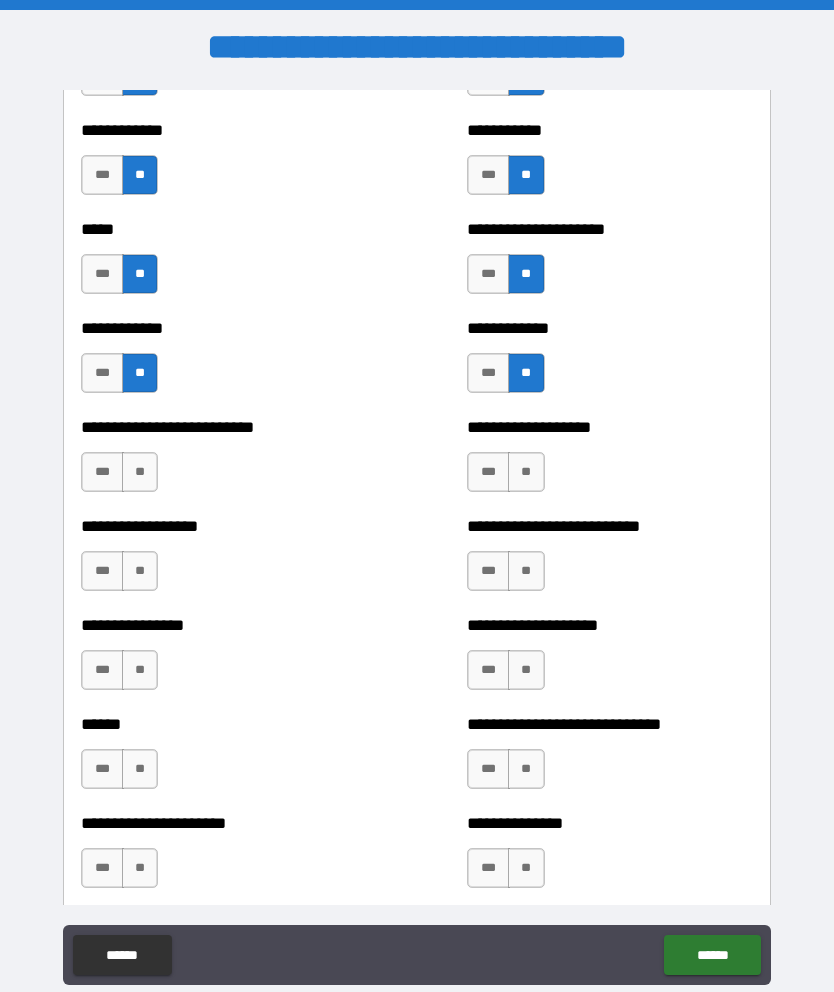 click on "**" at bounding box center (140, 472) 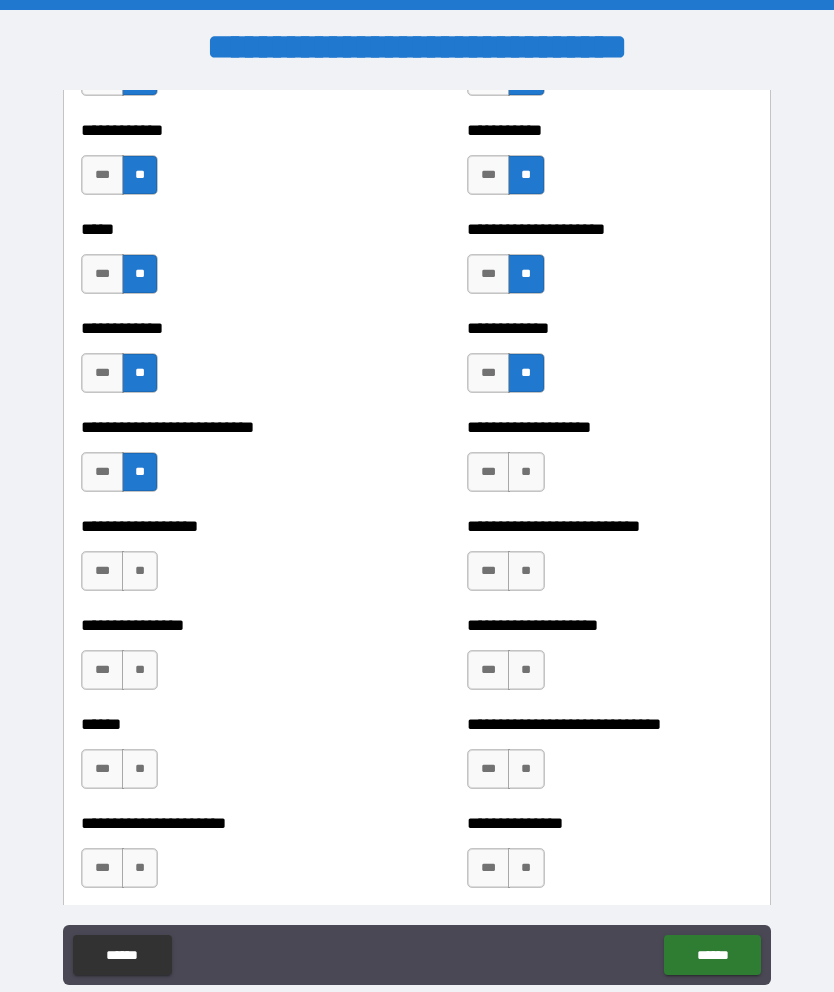 click on "**" at bounding box center (526, 472) 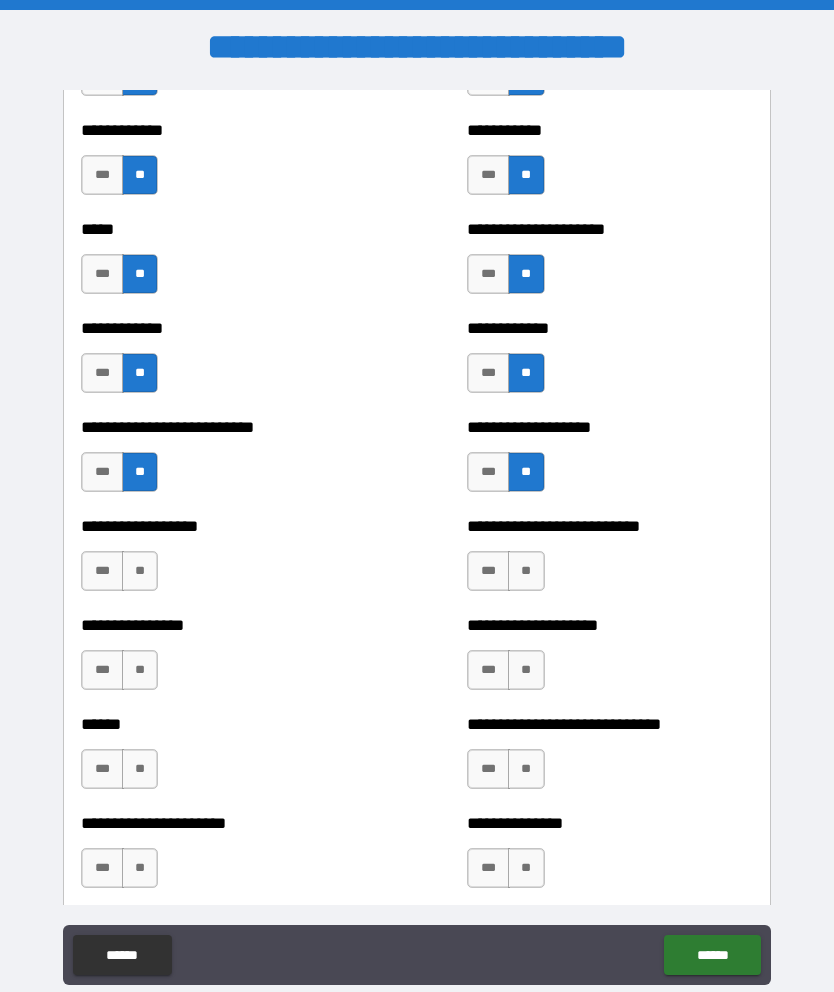 click on "**" at bounding box center (526, 571) 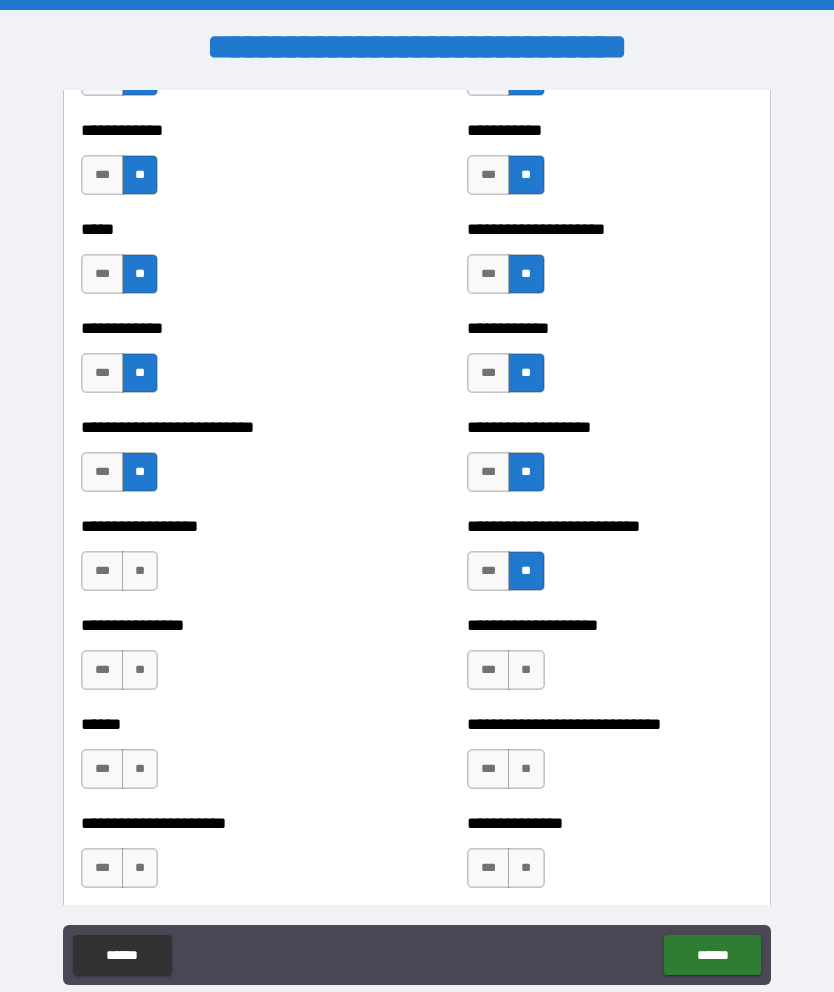 click on "**" at bounding box center [140, 571] 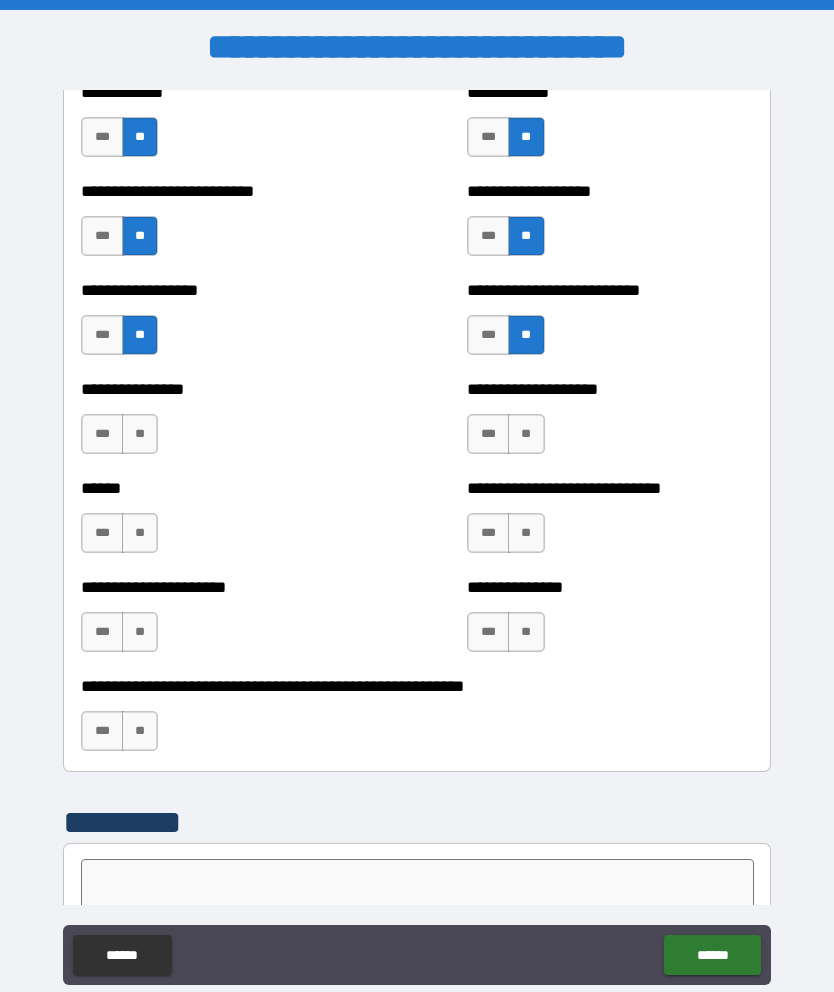 scroll, scrollTop: 5574, scrollLeft: 0, axis: vertical 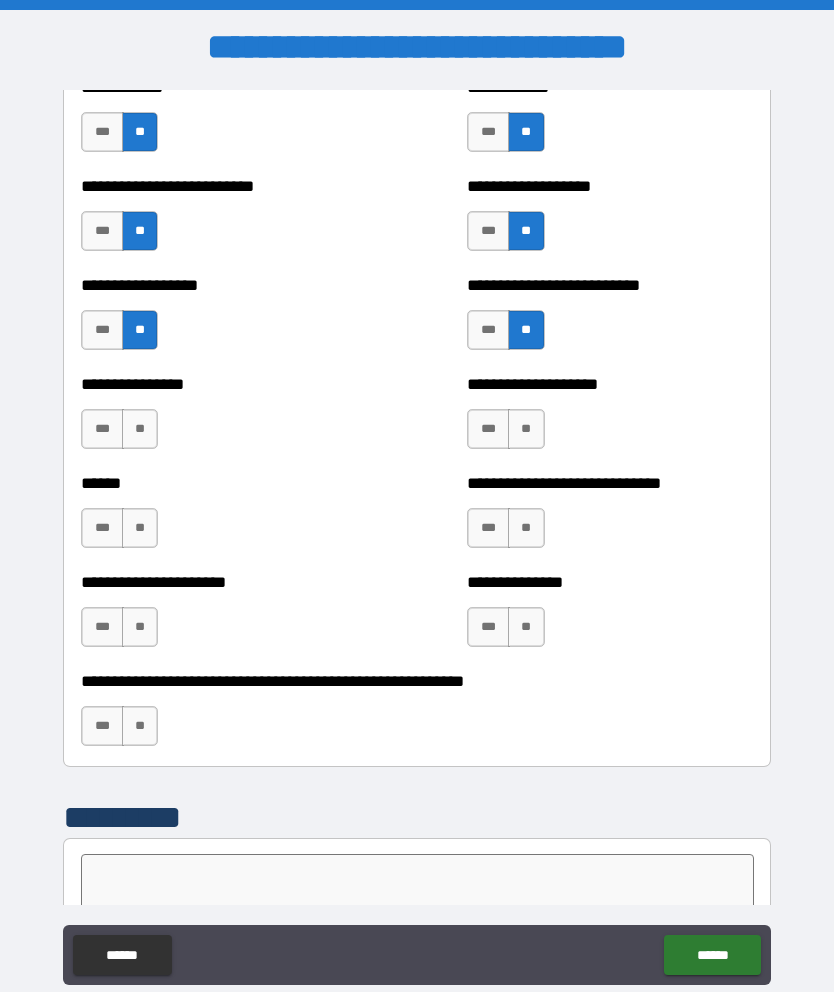 click on "**" at bounding box center [140, 429] 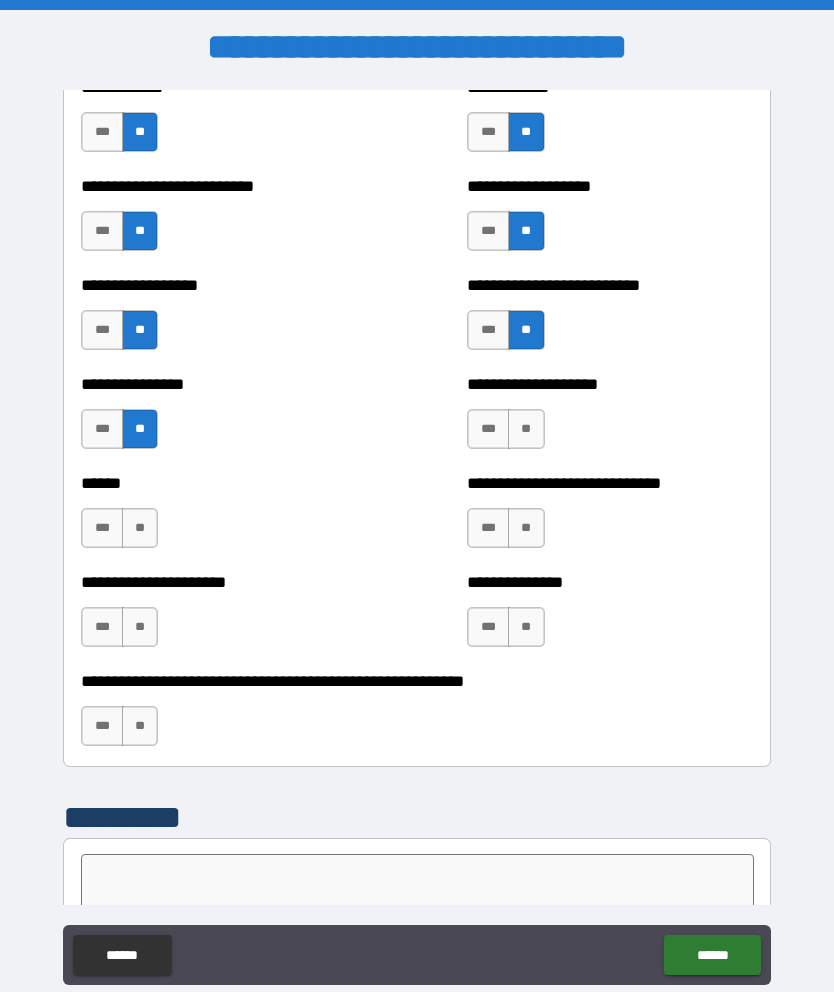 click on "**" at bounding box center (140, 528) 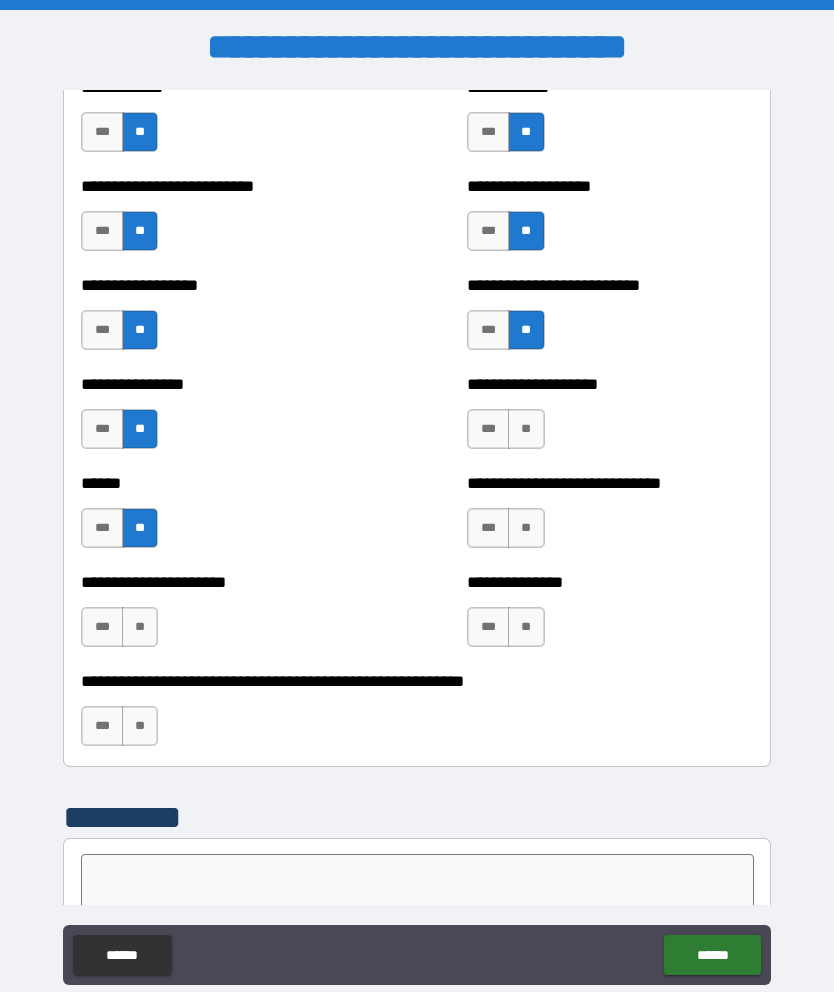 click on "**" at bounding box center [140, 627] 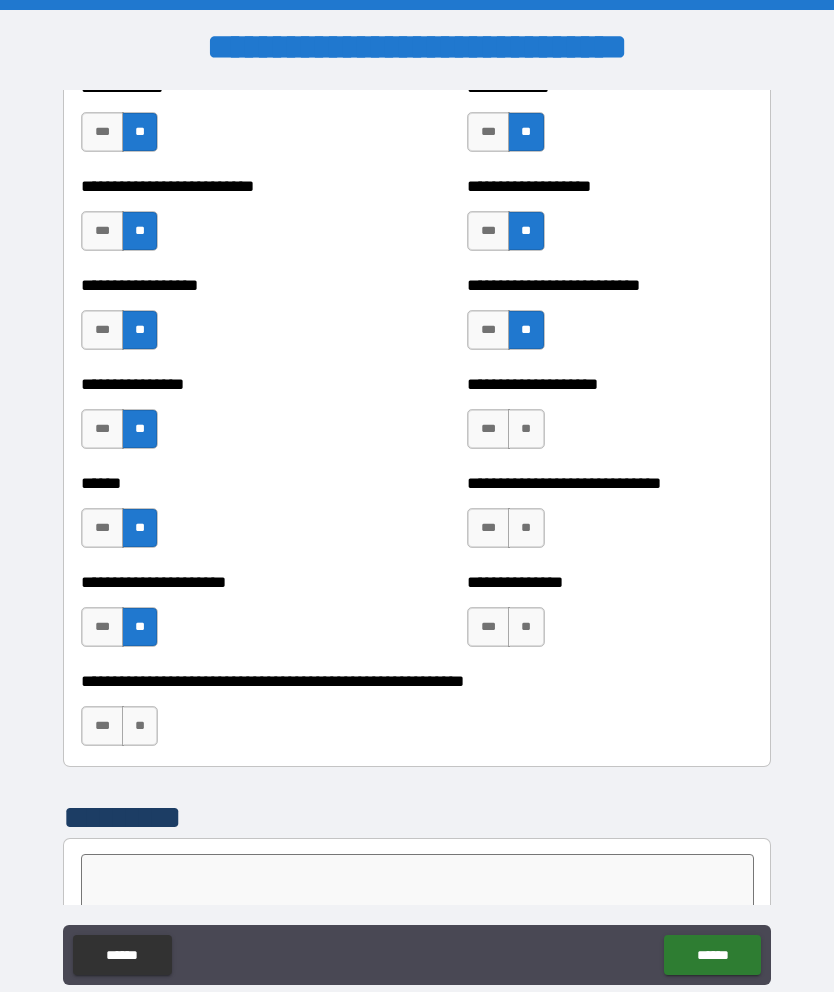 click on "**" at bounding box center [140, 726] 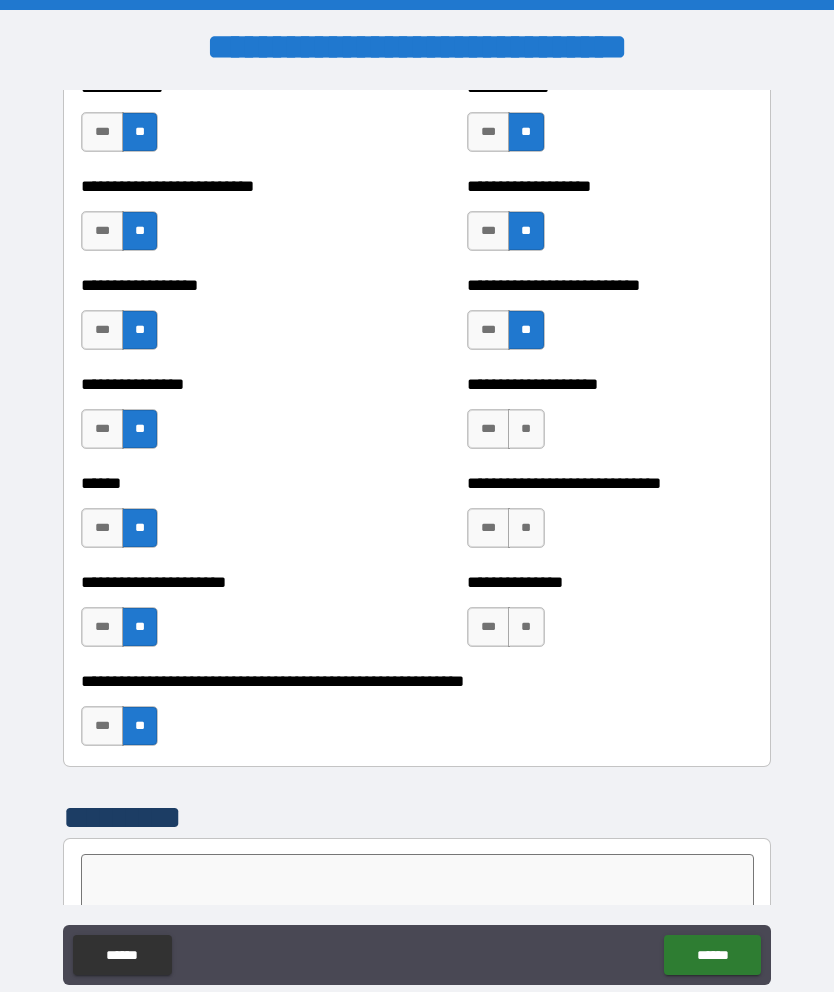 click on "**" at bounding box center [526, 627] 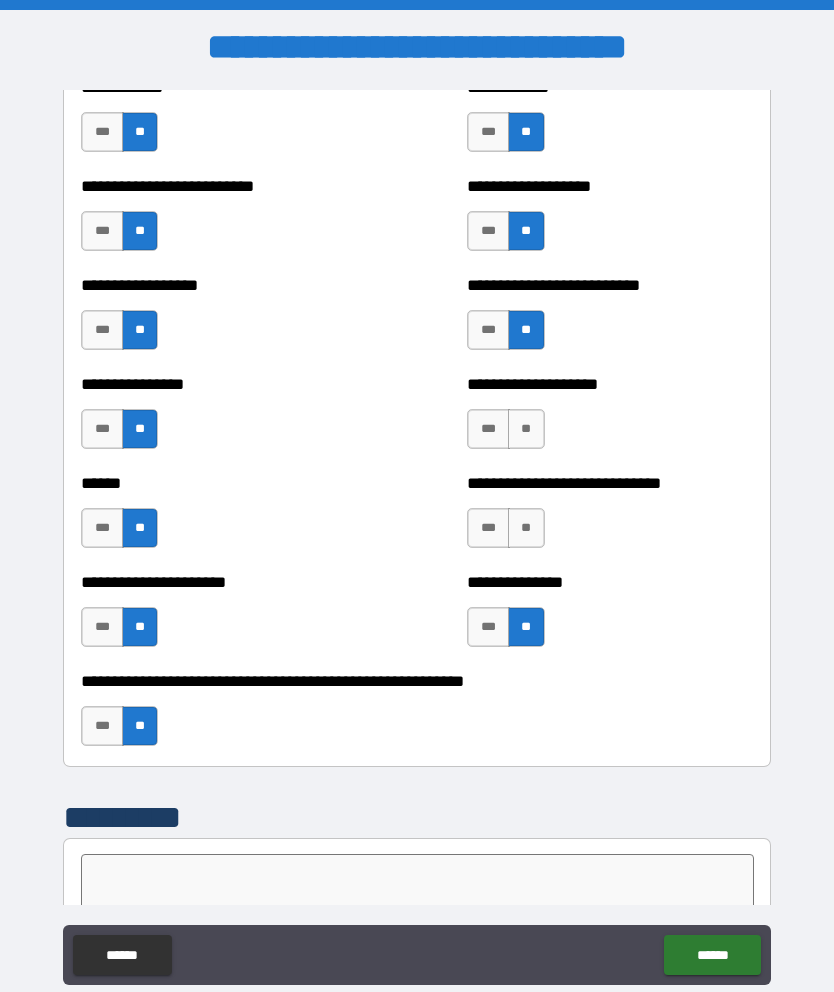 click on "**" at bounding box center (526, 528) 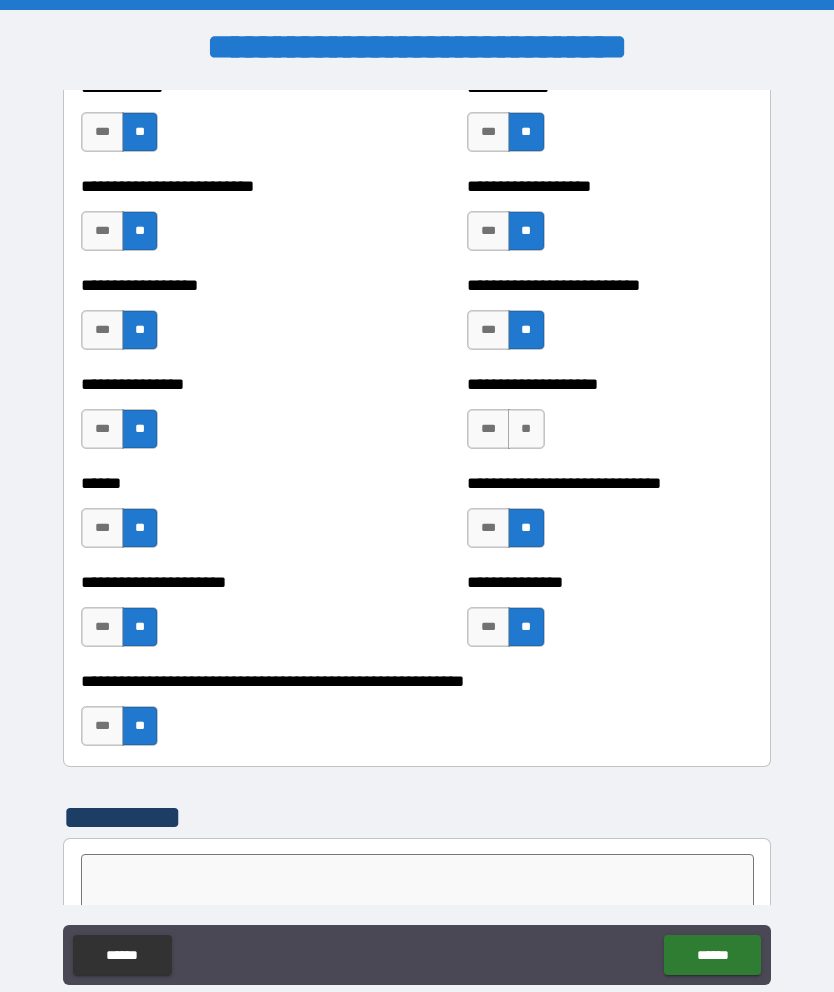 click on "**" at bounding box center [526, 429] 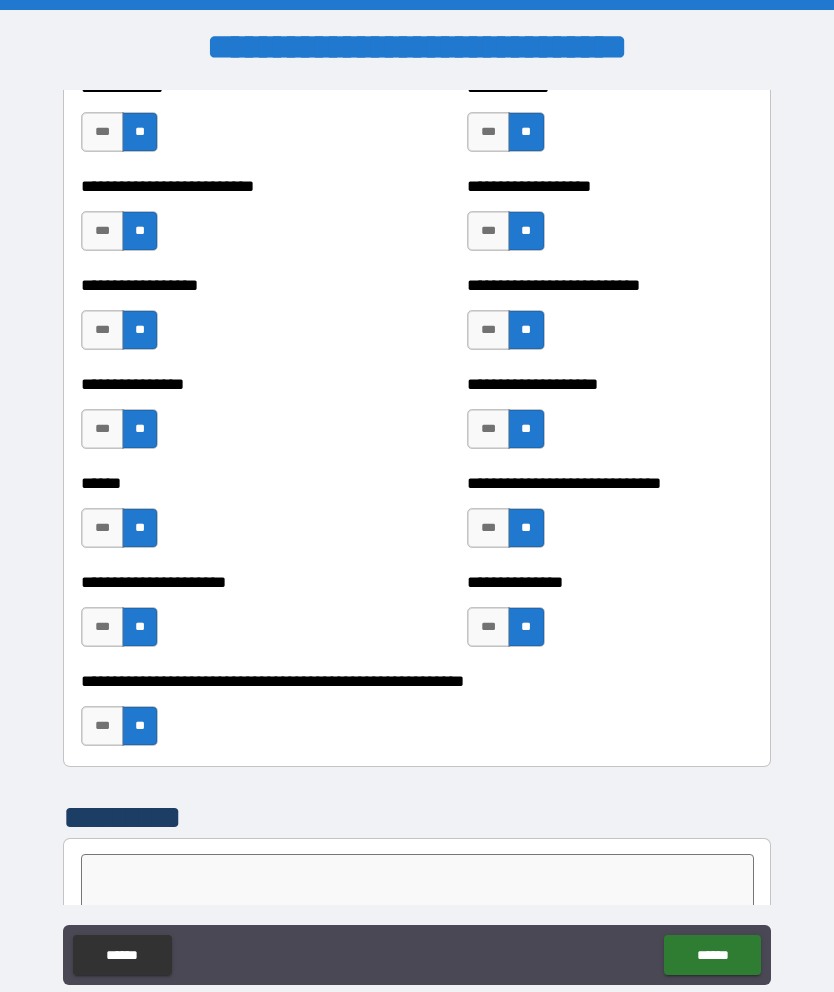 click on "***" at bounding box center (488, 627) 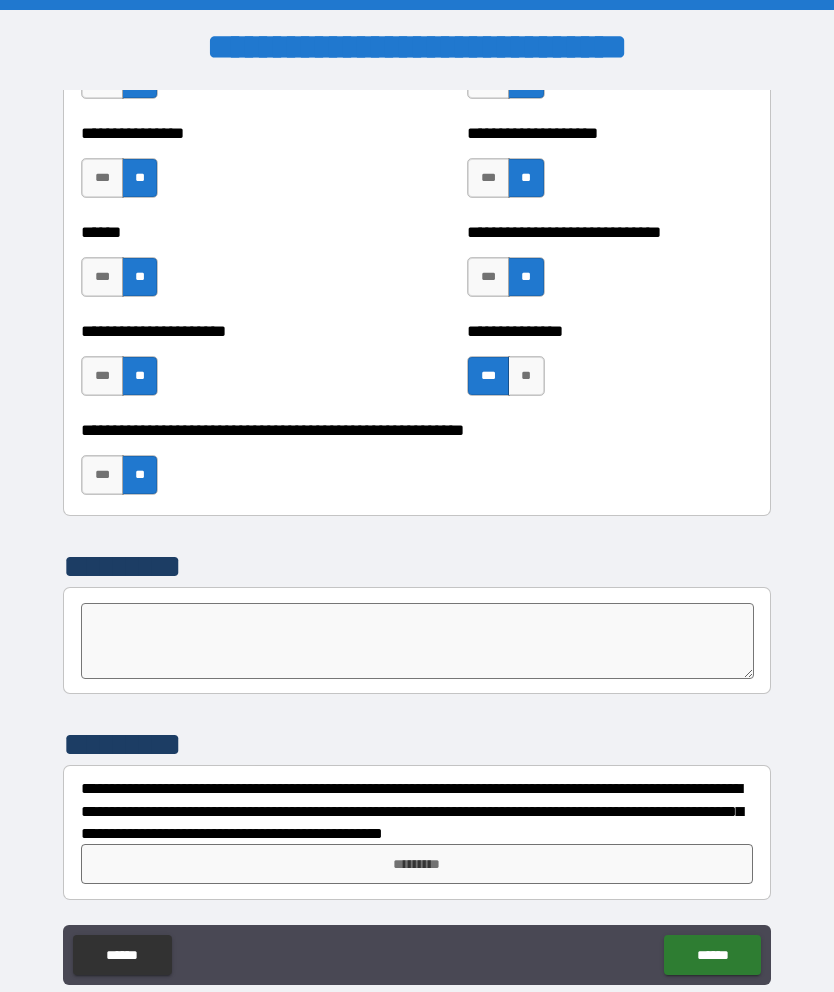 click on "**" at bounding box center [526, 376] 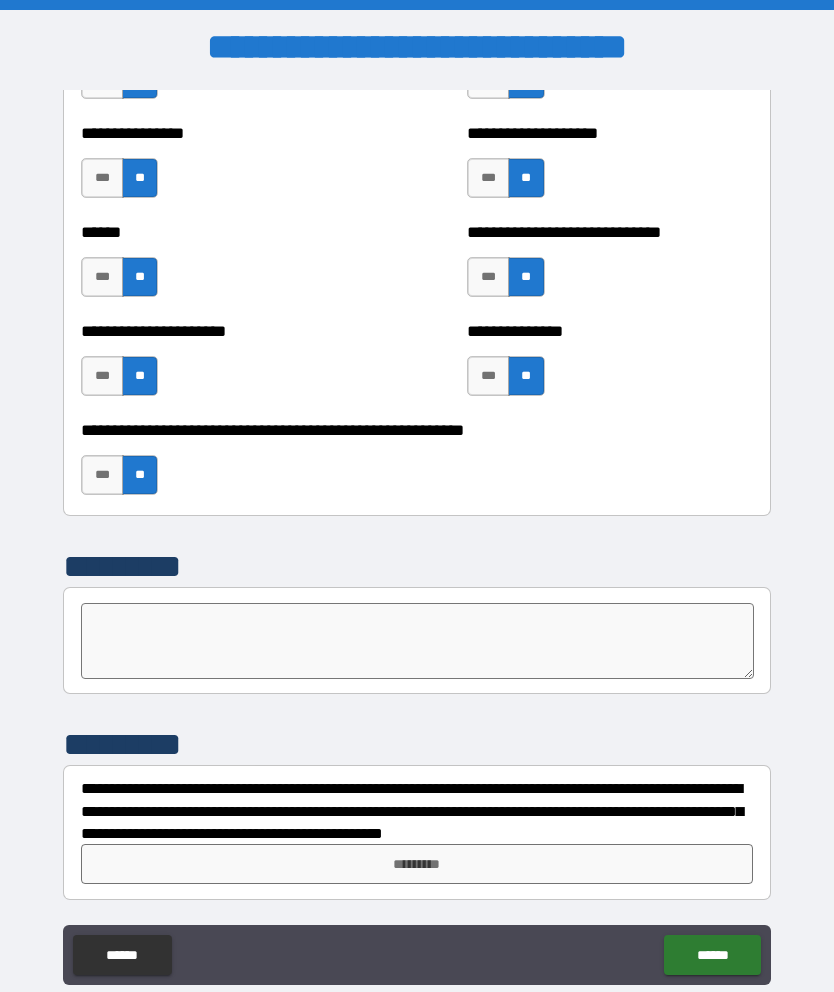 scroll, scrollTop: 5825, scrollLeft: 0, axis: vertical 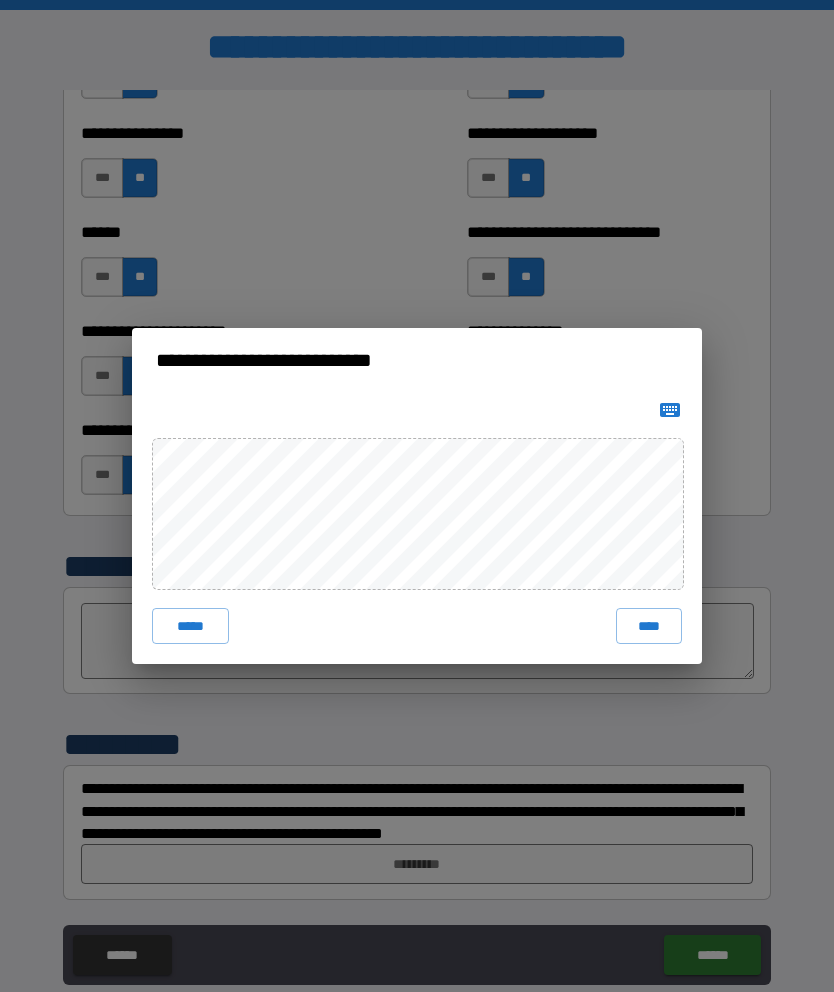 click on "****" at bounding box center (649, 626) 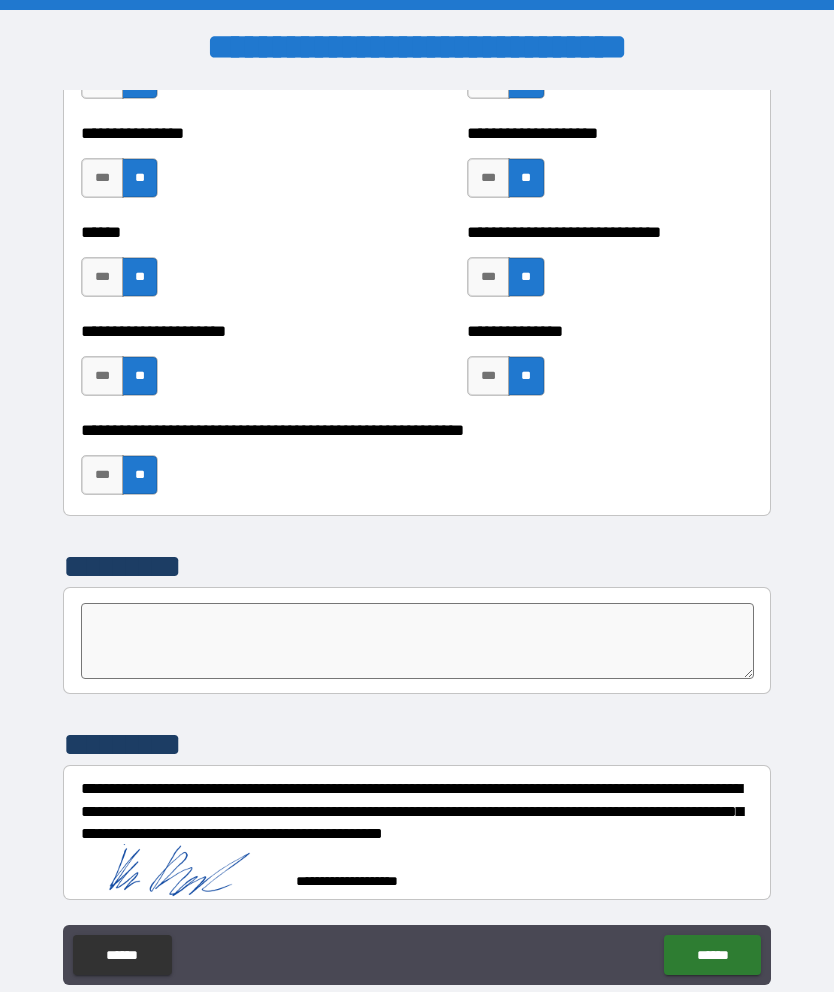 scroll, scrollTop: 5815, scrollLeft: 0, axis: vertical 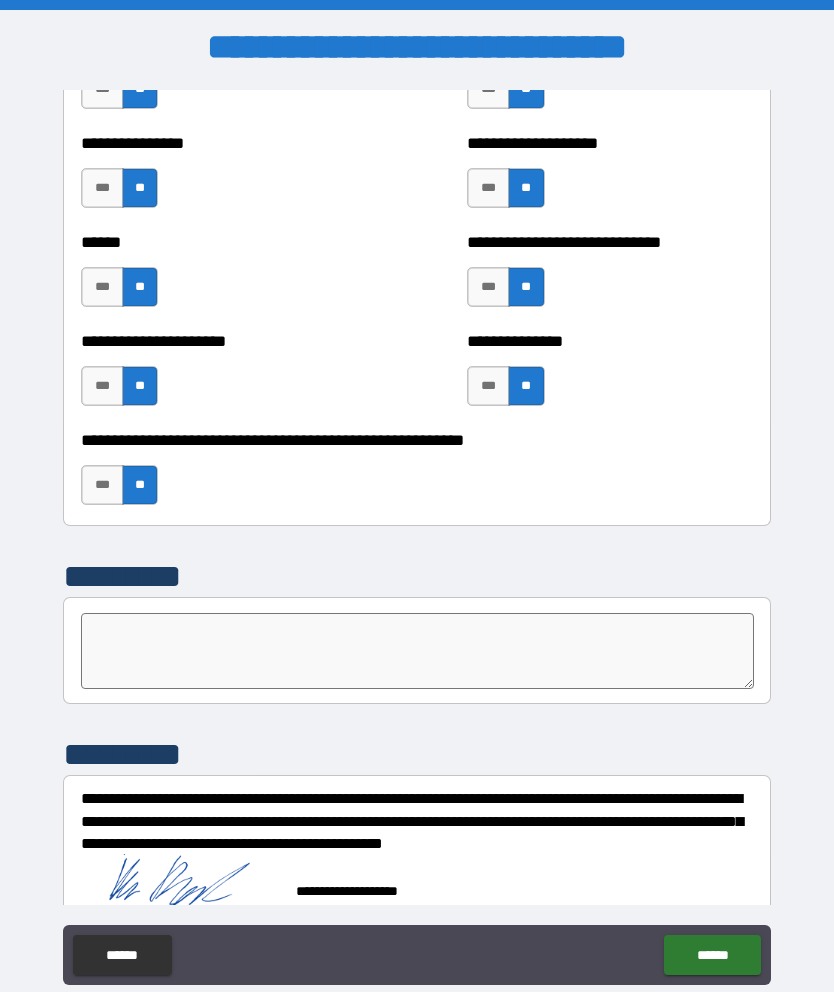 click on "******" at bounding box center (712, 955) 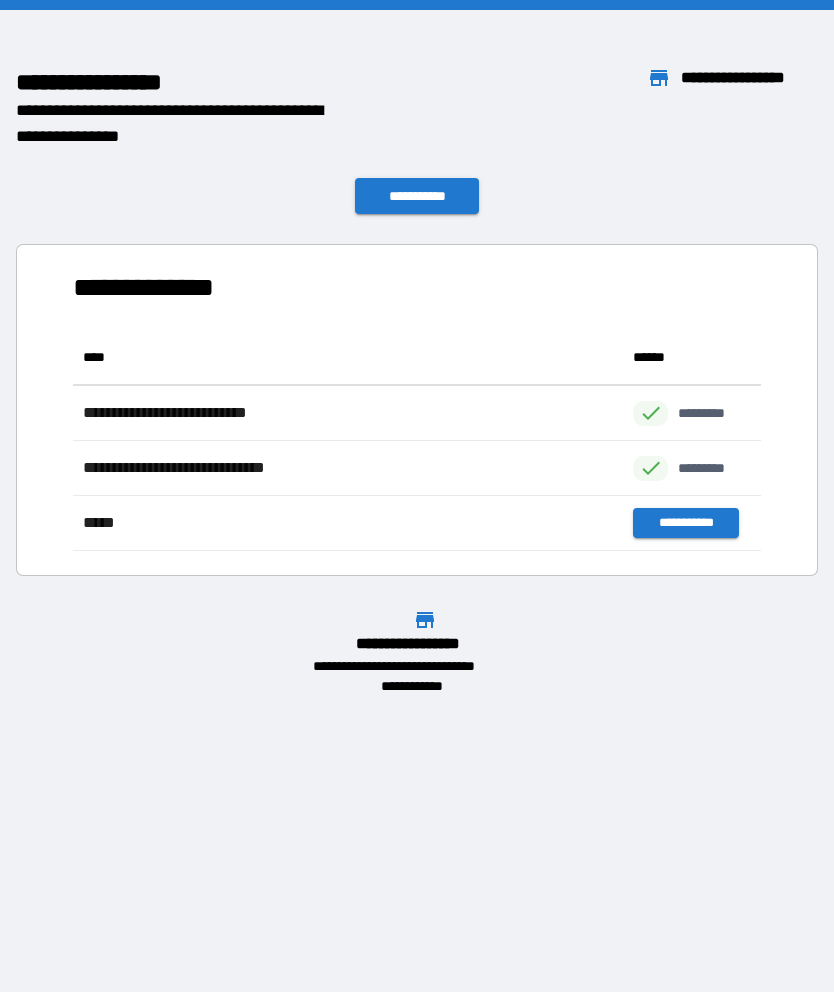 scroll, scrollTop: 1, scrollLeft: 1, axis: both 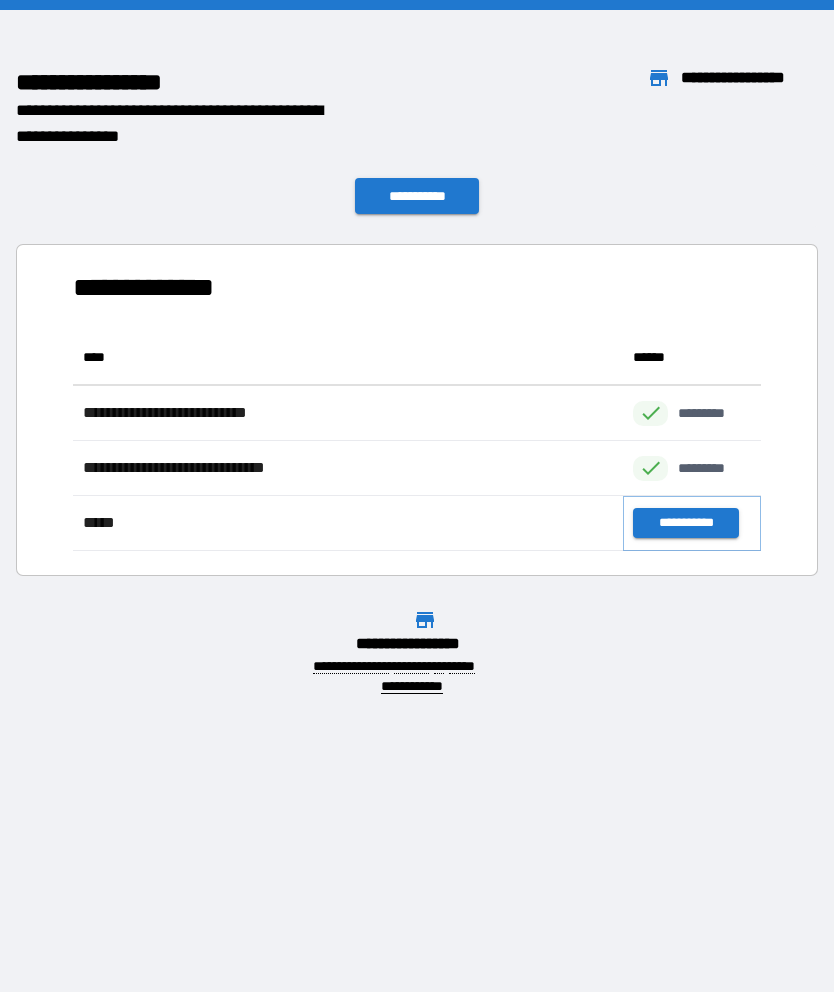 click on "**********" at bounding box center (685, 523) 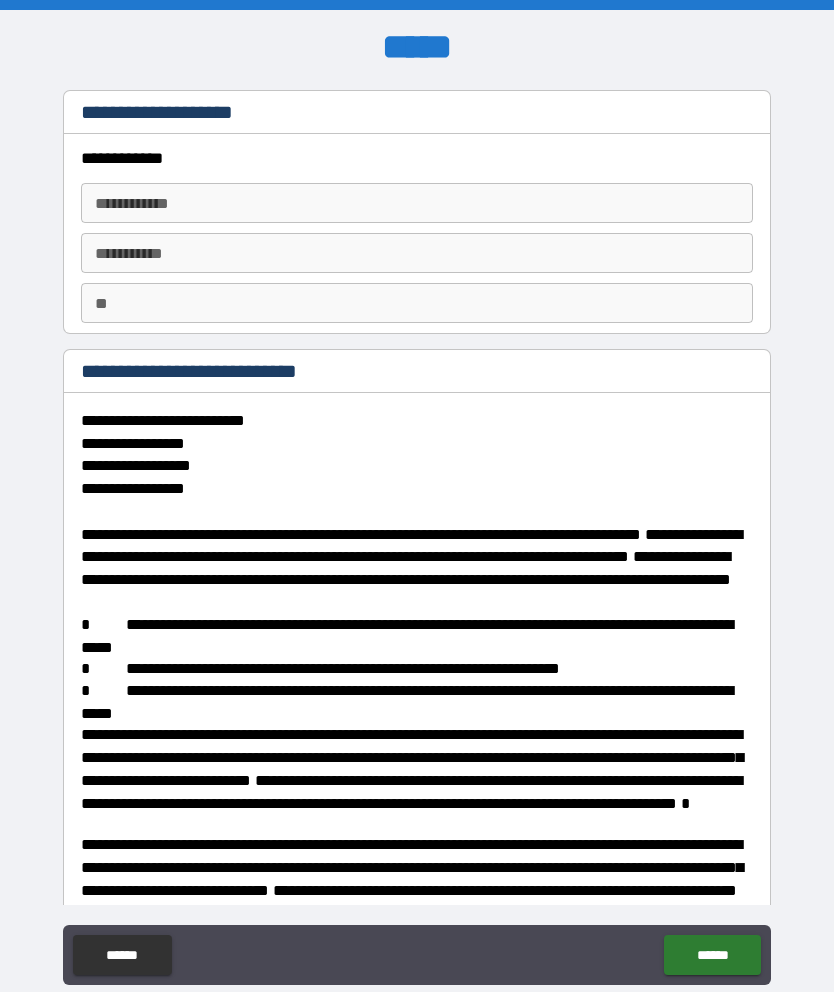 type on "*" 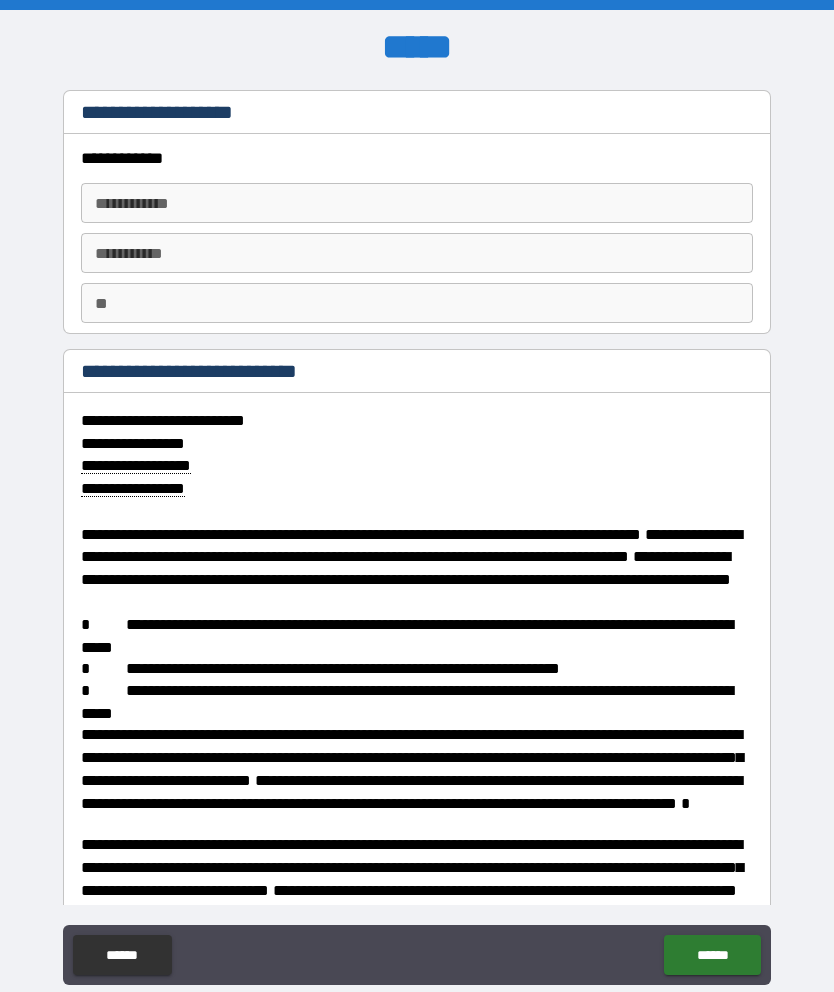click on "**********" at bounding box center [417, 203] 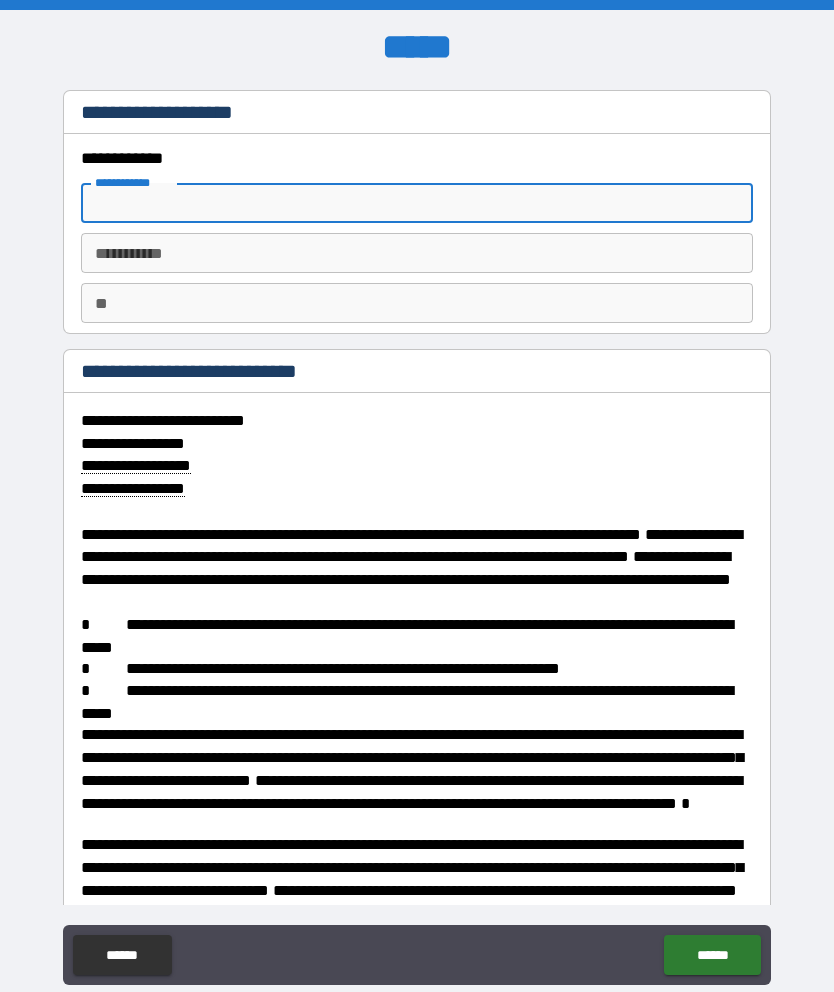 type on "*" 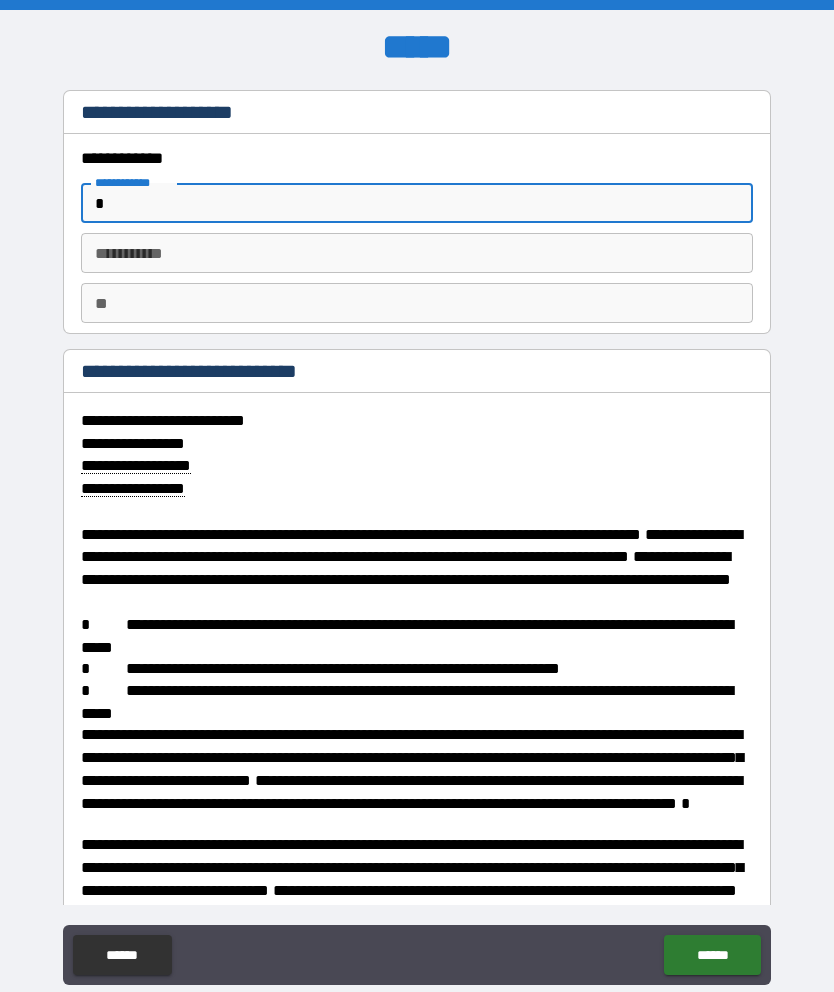 type on "*" 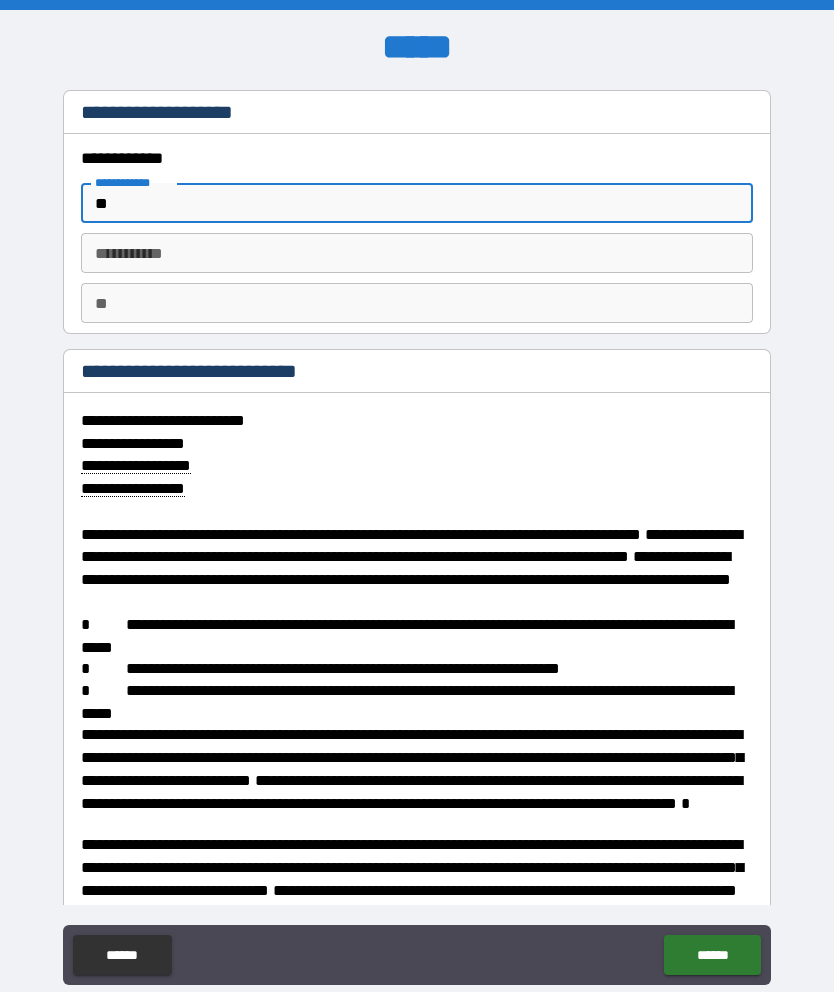 type on "*" 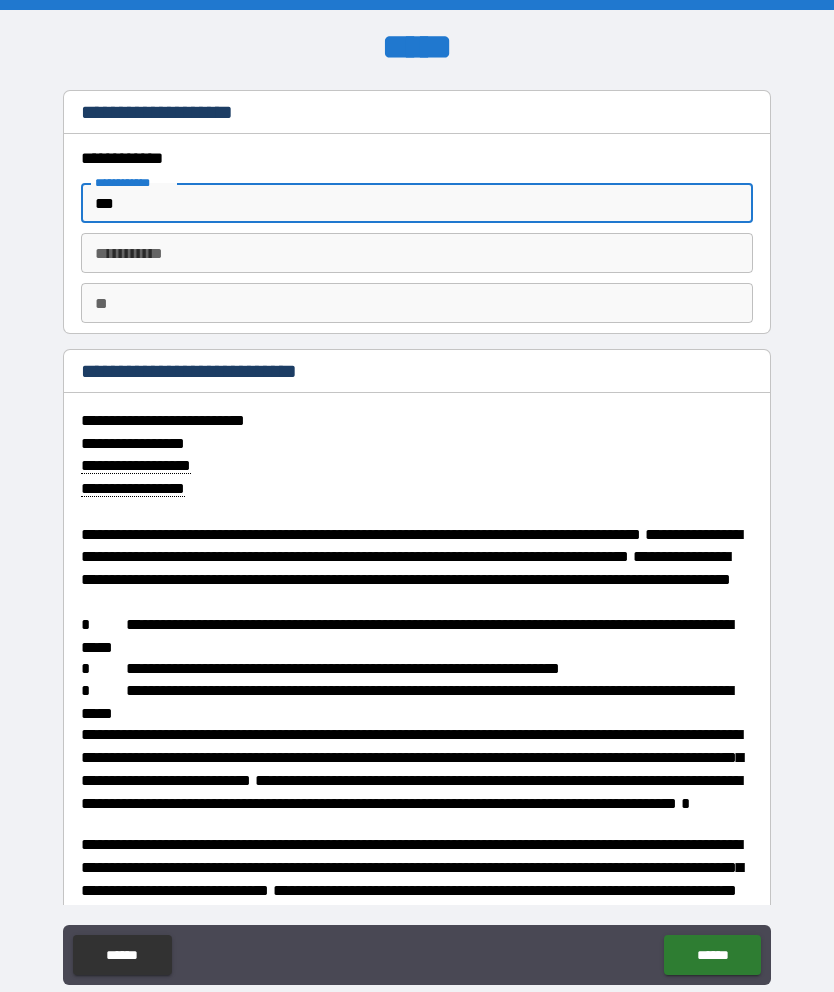 type on "*" 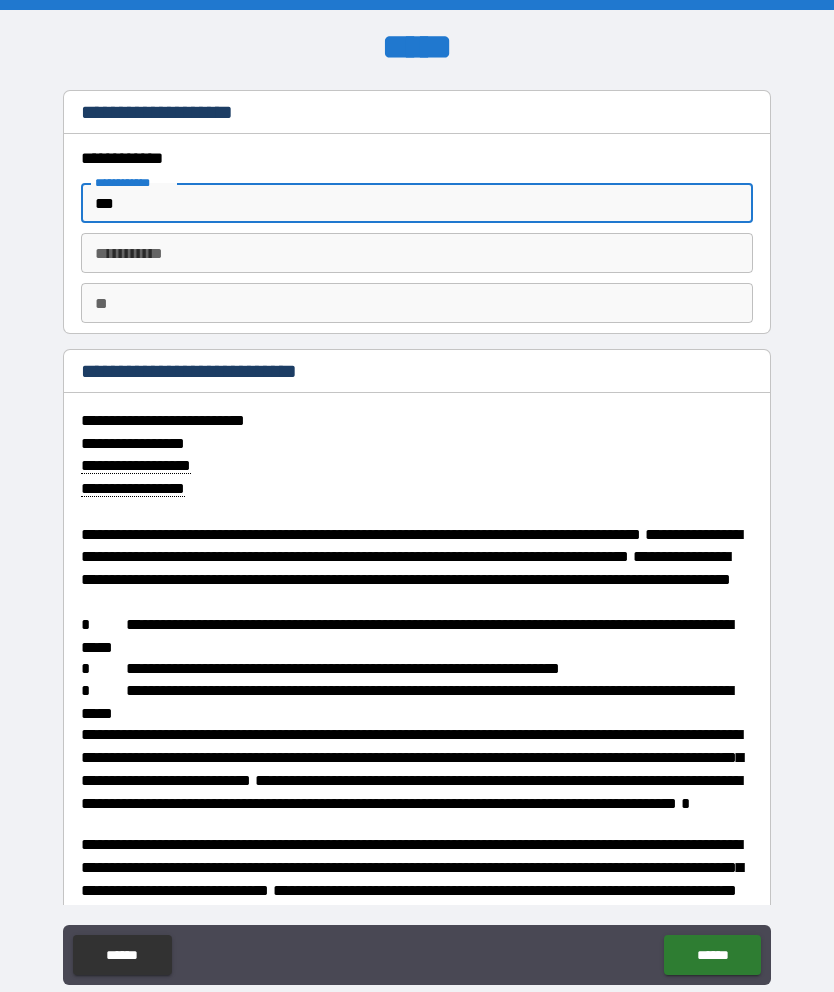 type on "**" 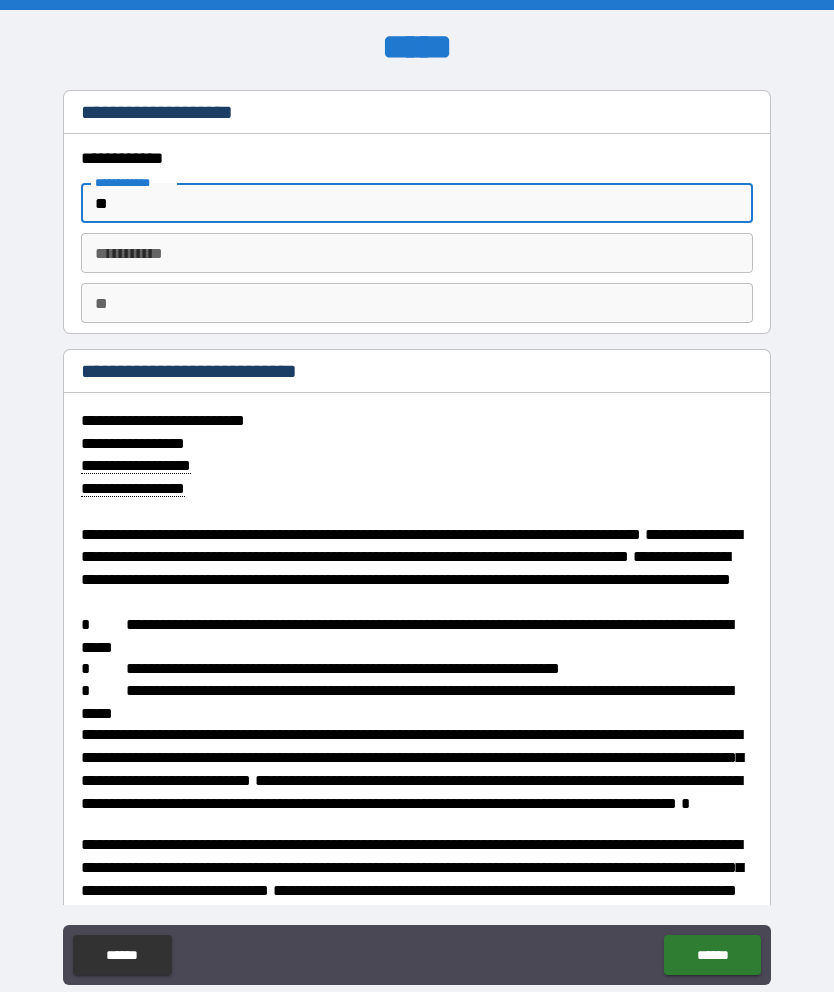 type on "*" 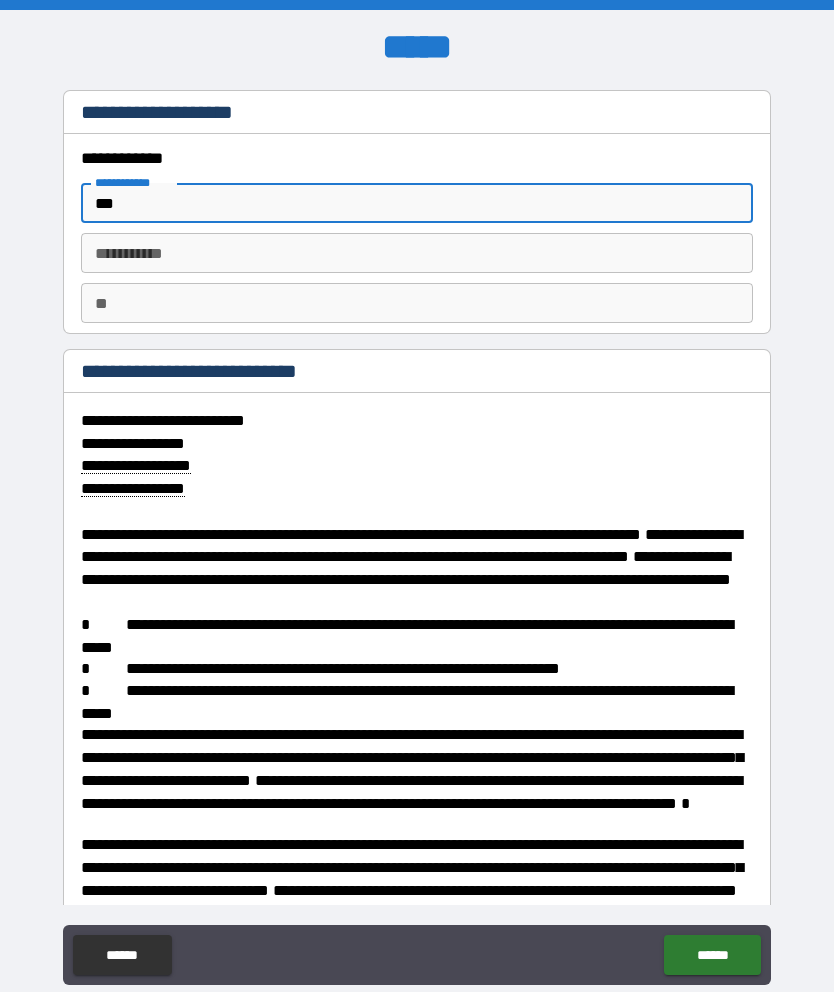 type on "*" 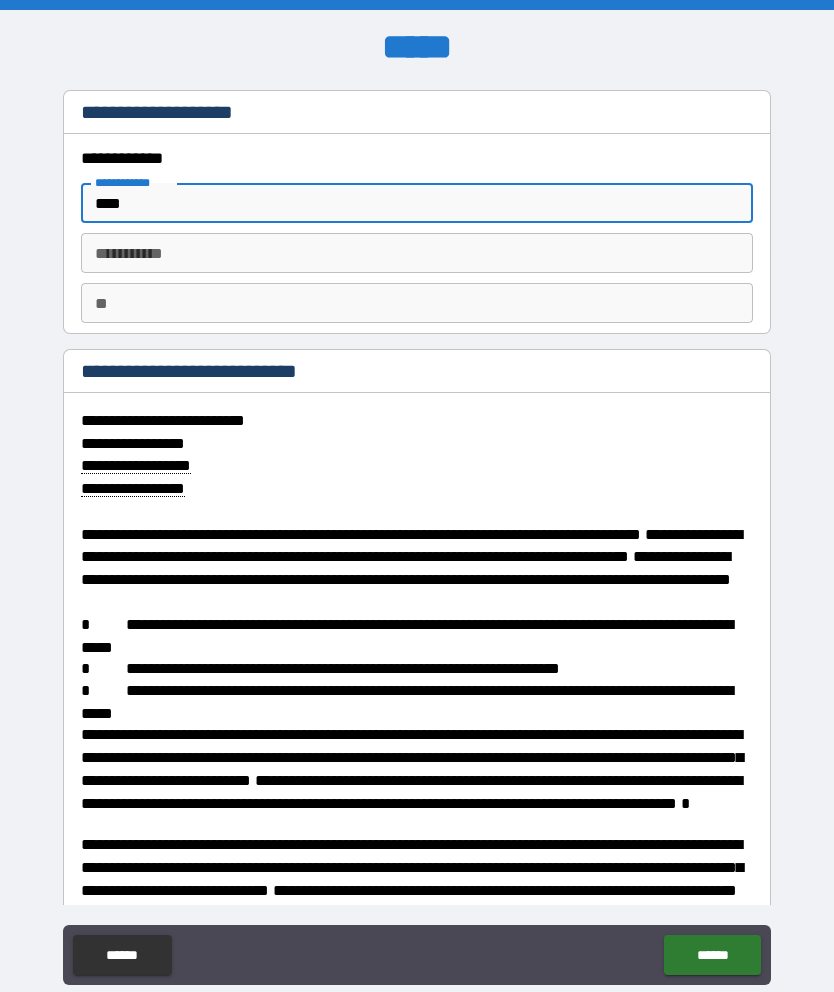 type on "*" 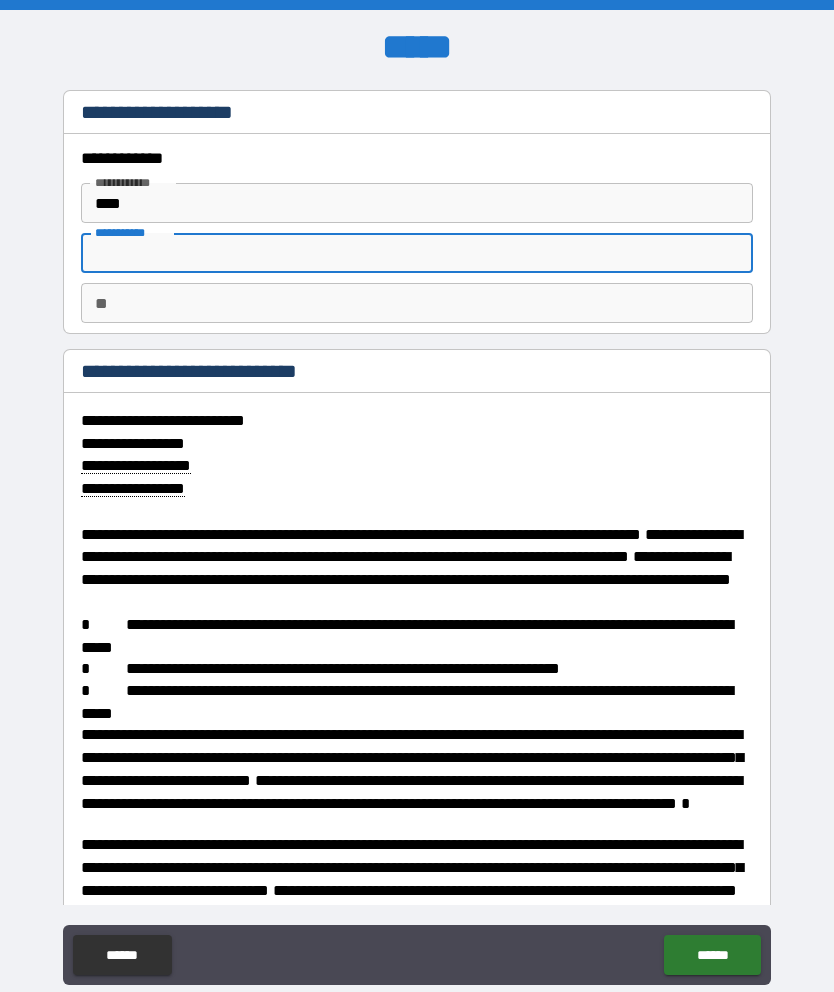 type on "*" 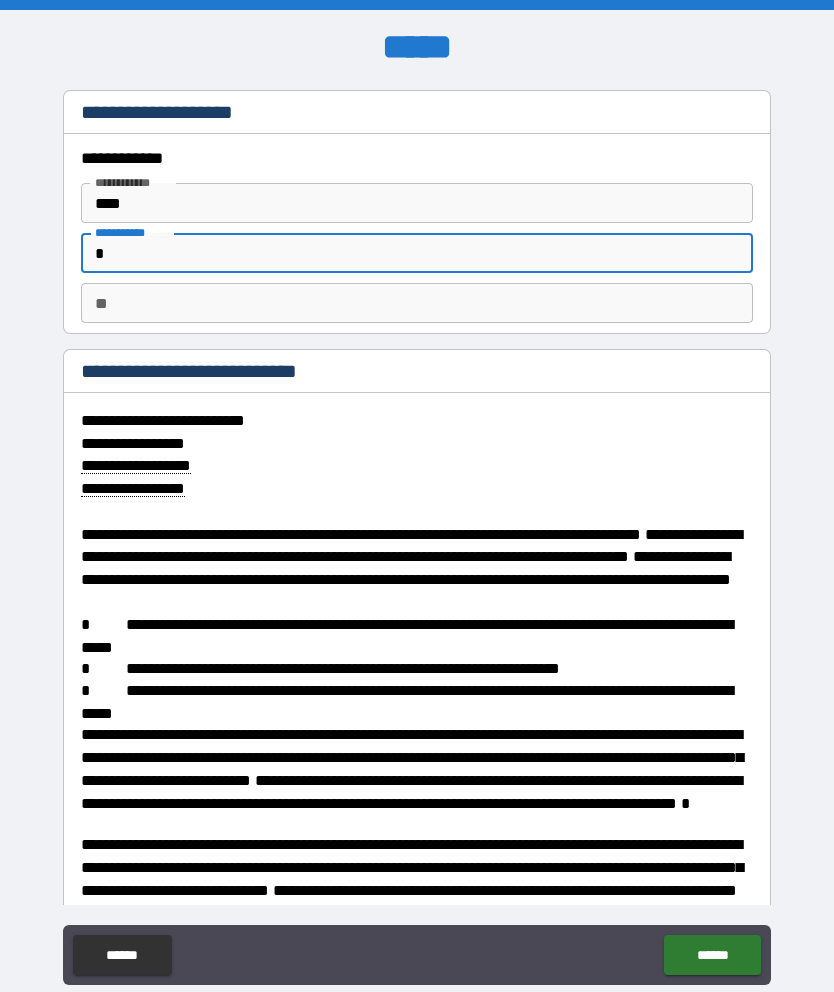 type on "*" 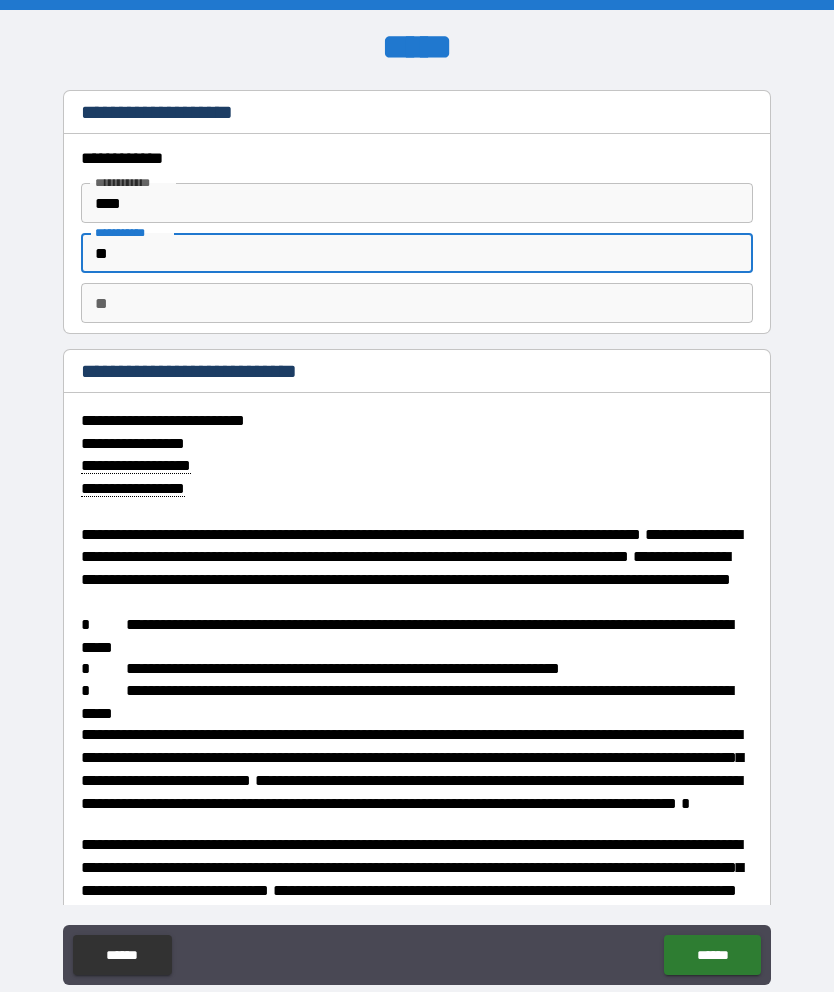 type on "*" 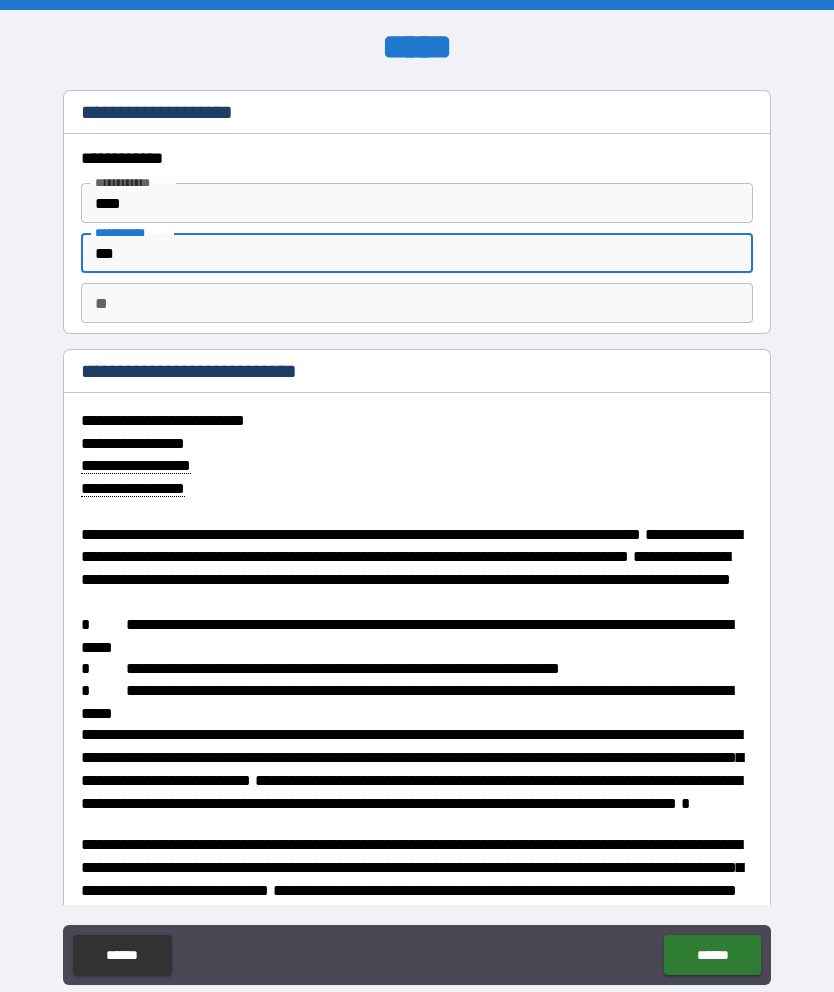 type on "*" 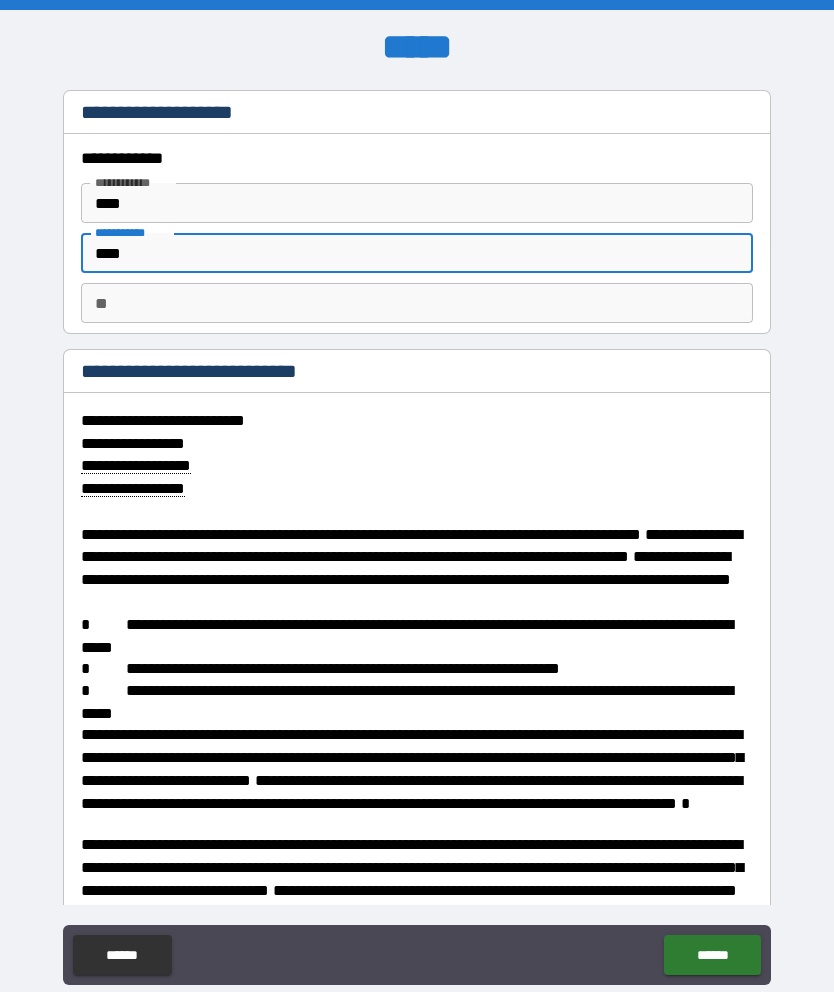 type on "*" 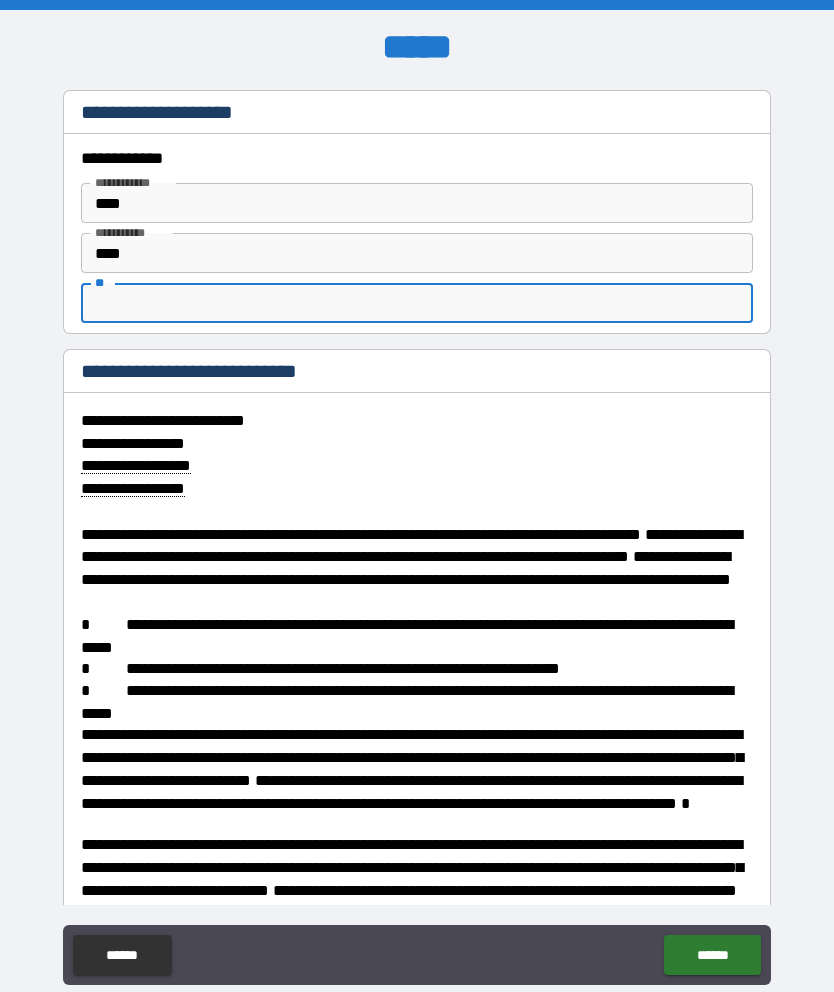 type on "*" 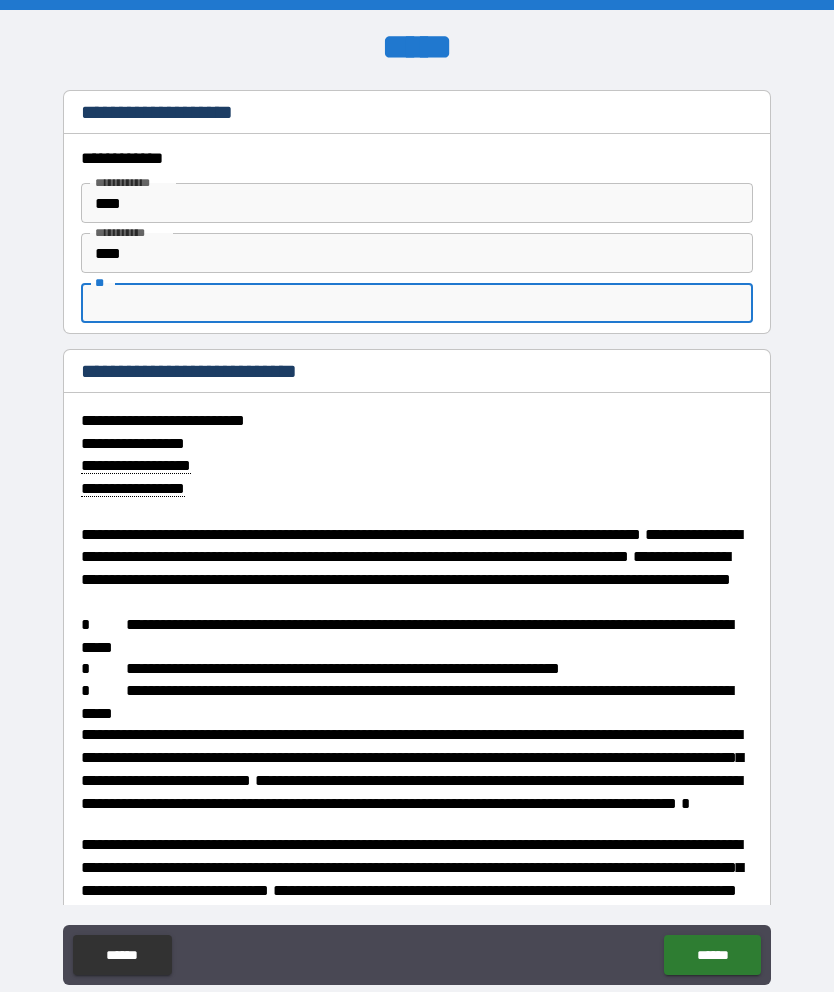 click on "****" at bounding box center [417, 253] 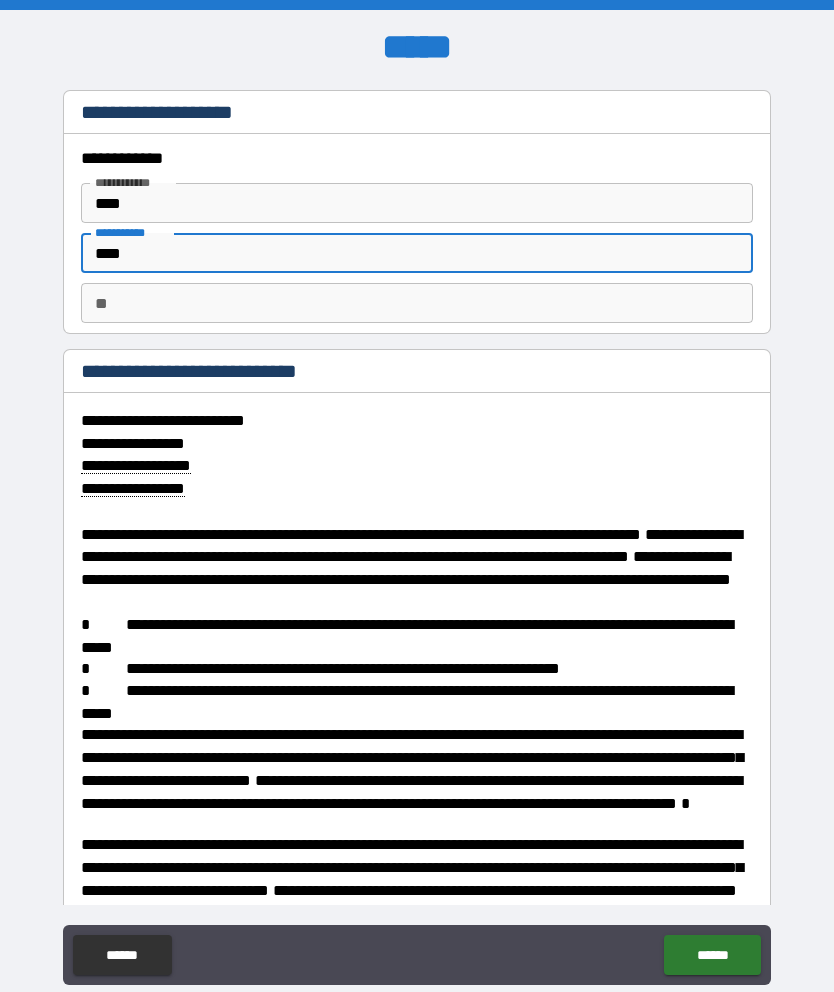 type on "***" 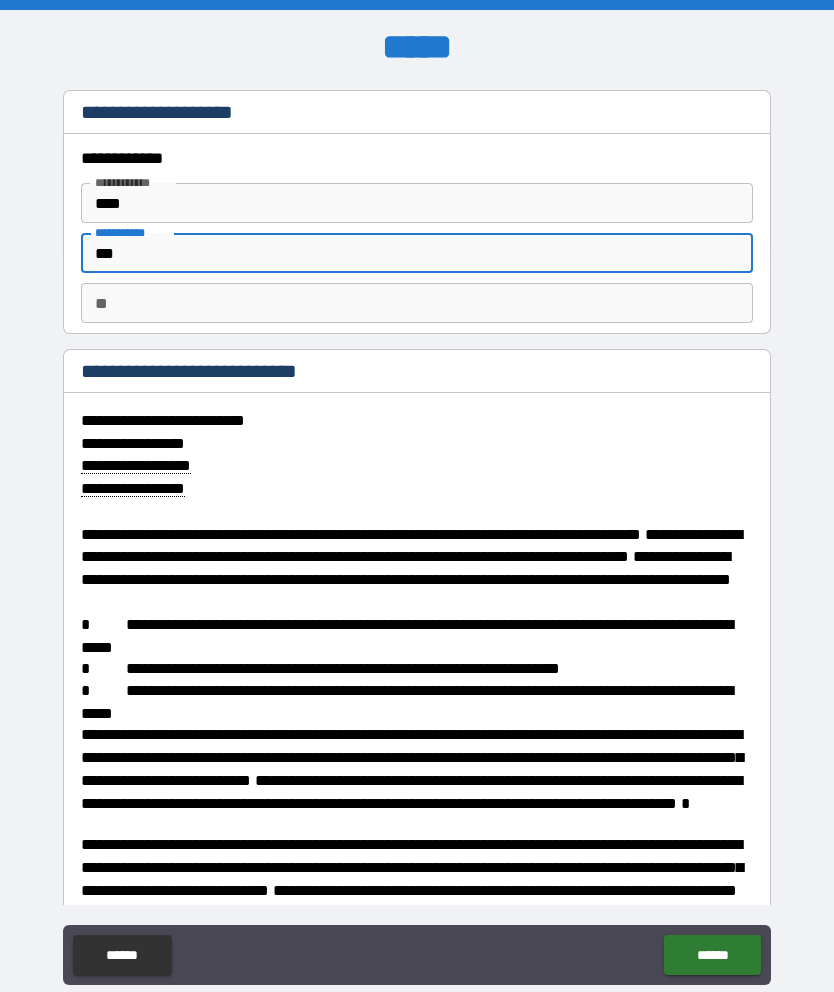 type on "**" 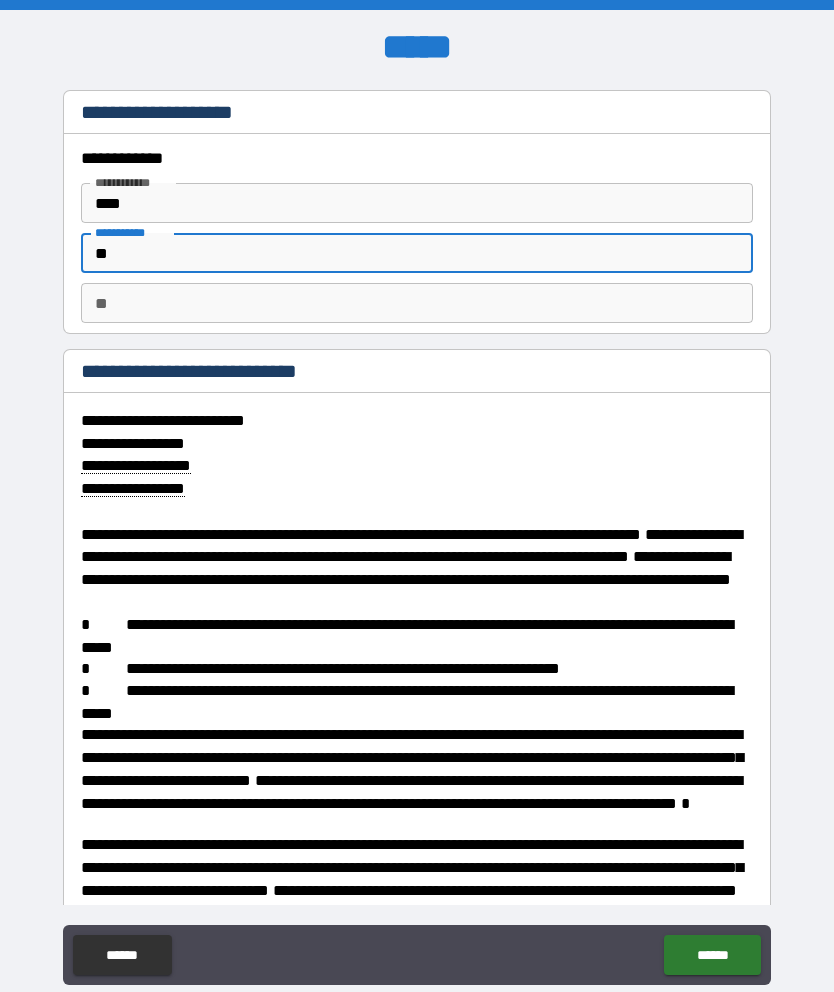 type on "*" 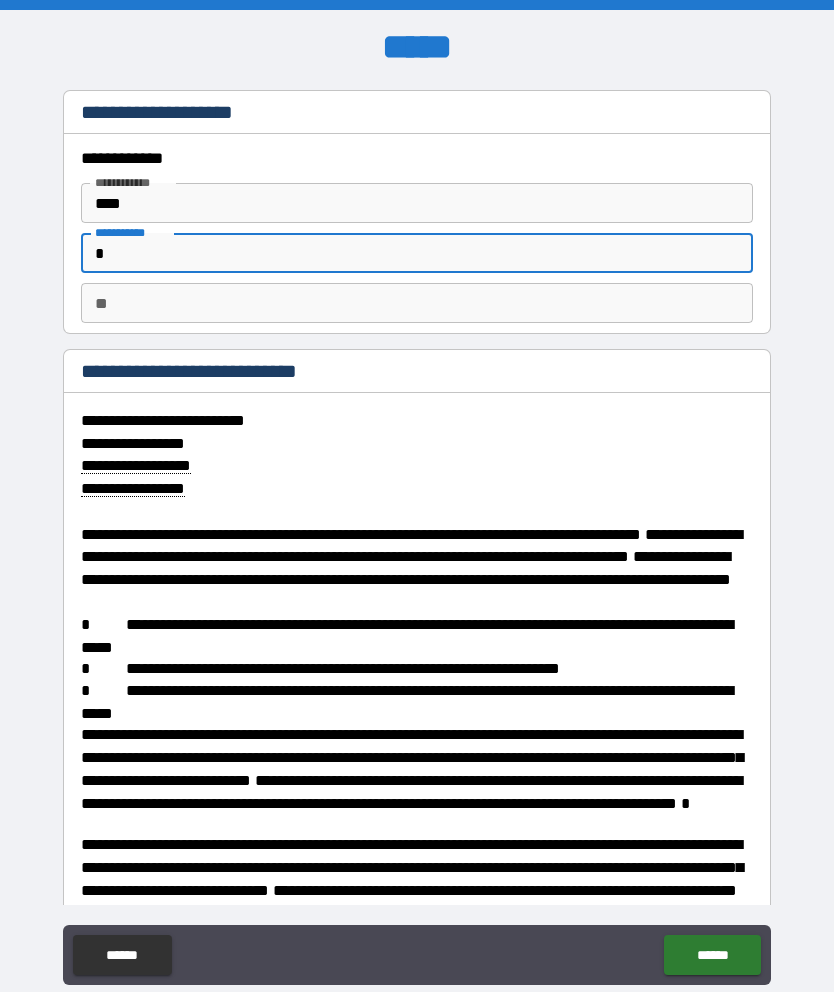 type 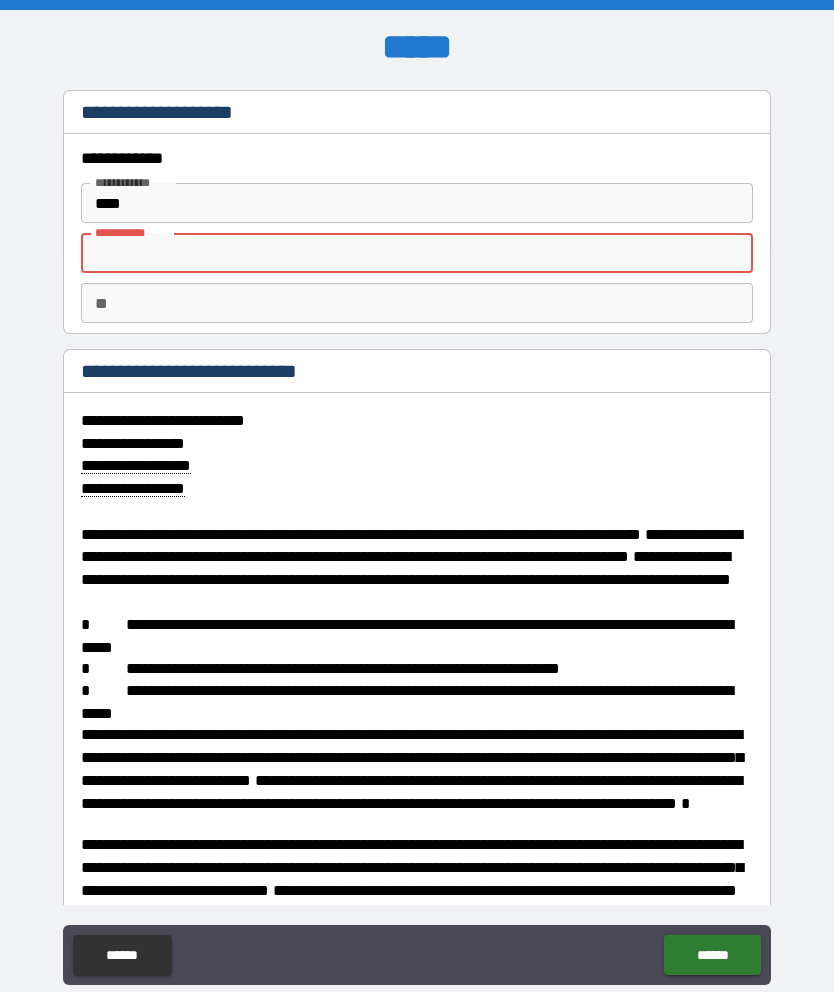 type on "*" 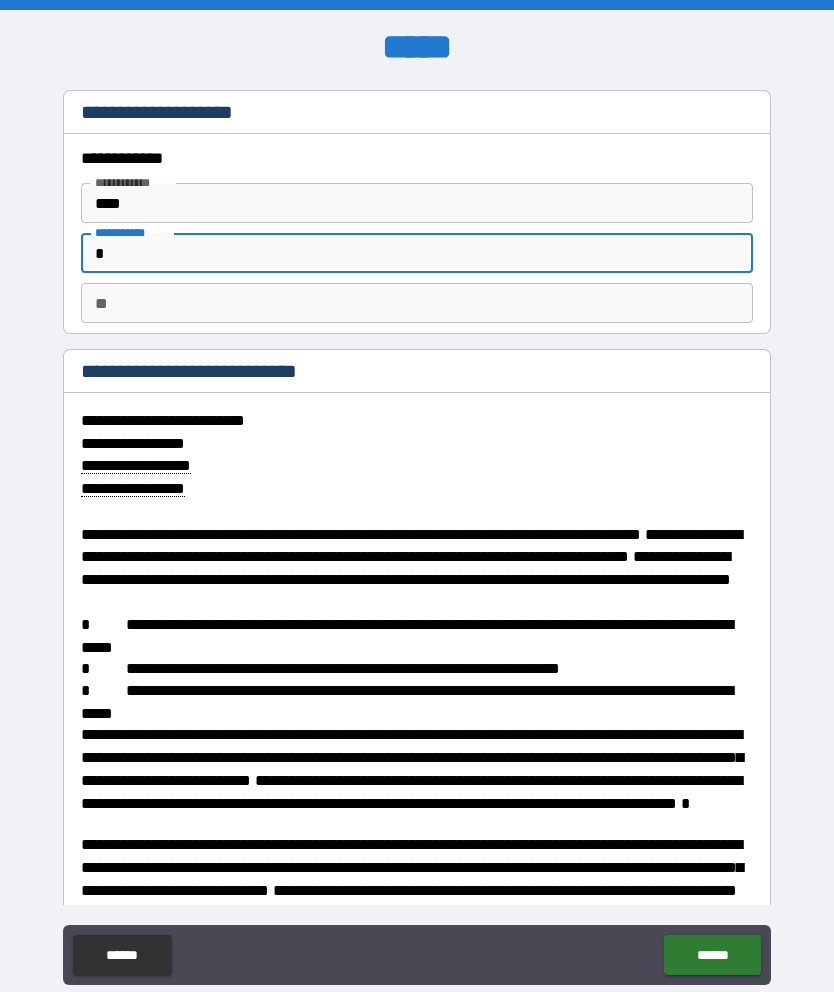 type on "**" 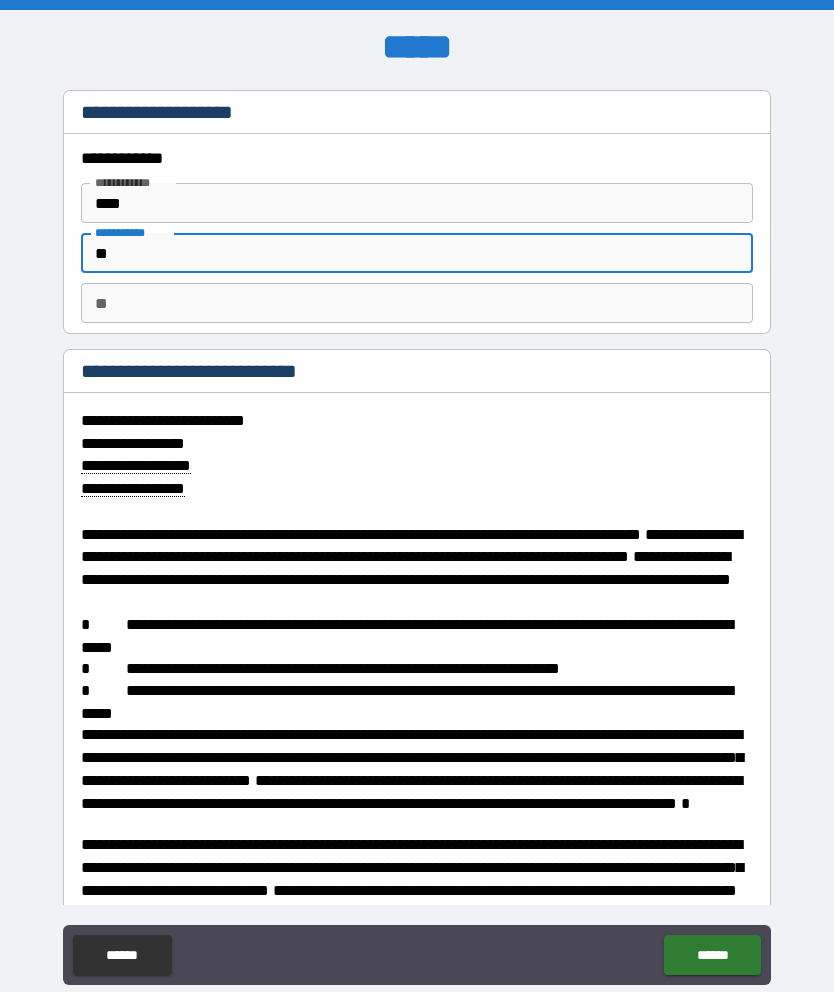 type on "***" 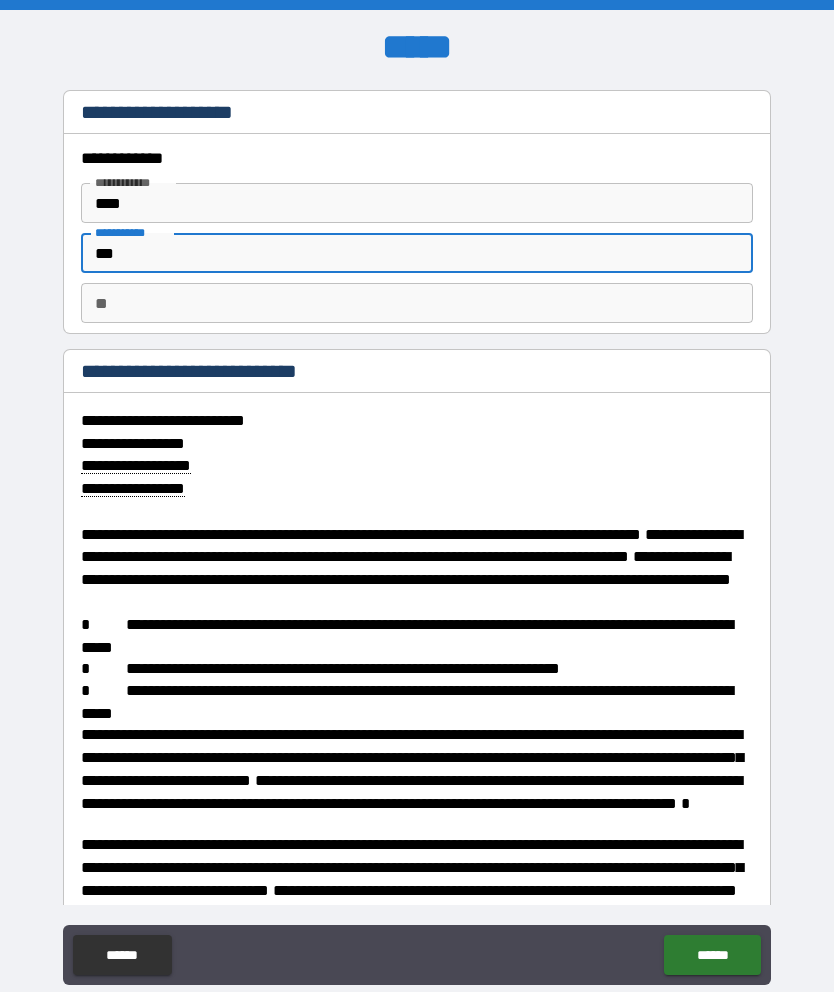 type on "****" 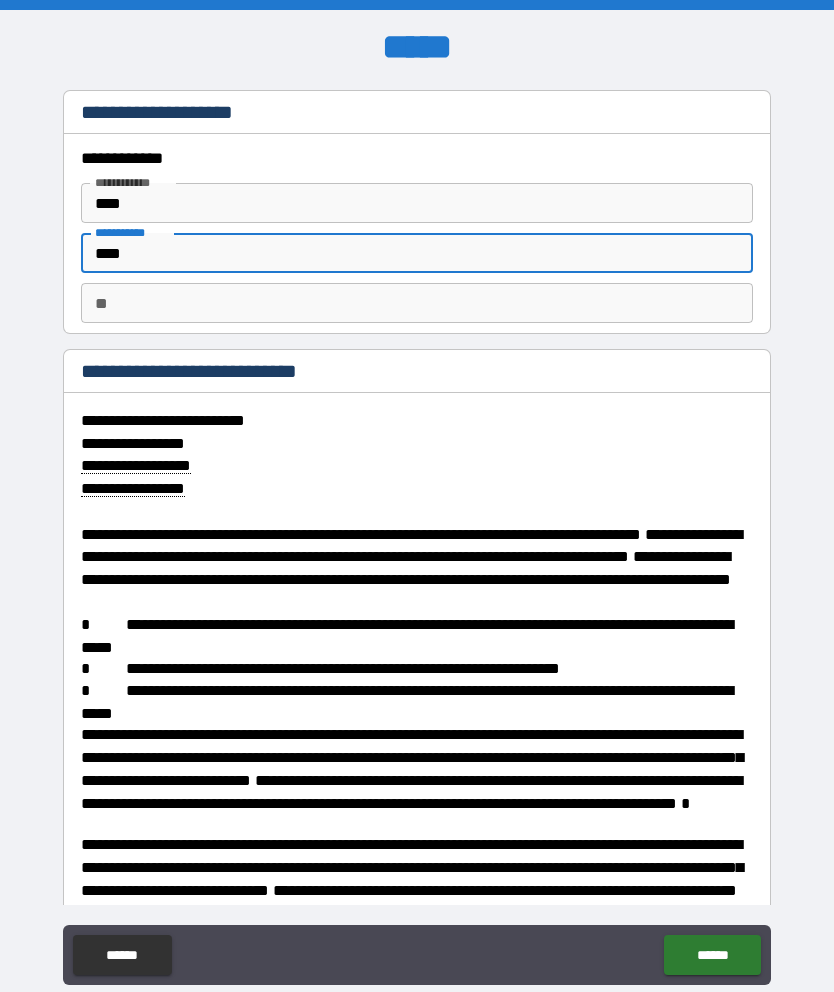 type on "*" 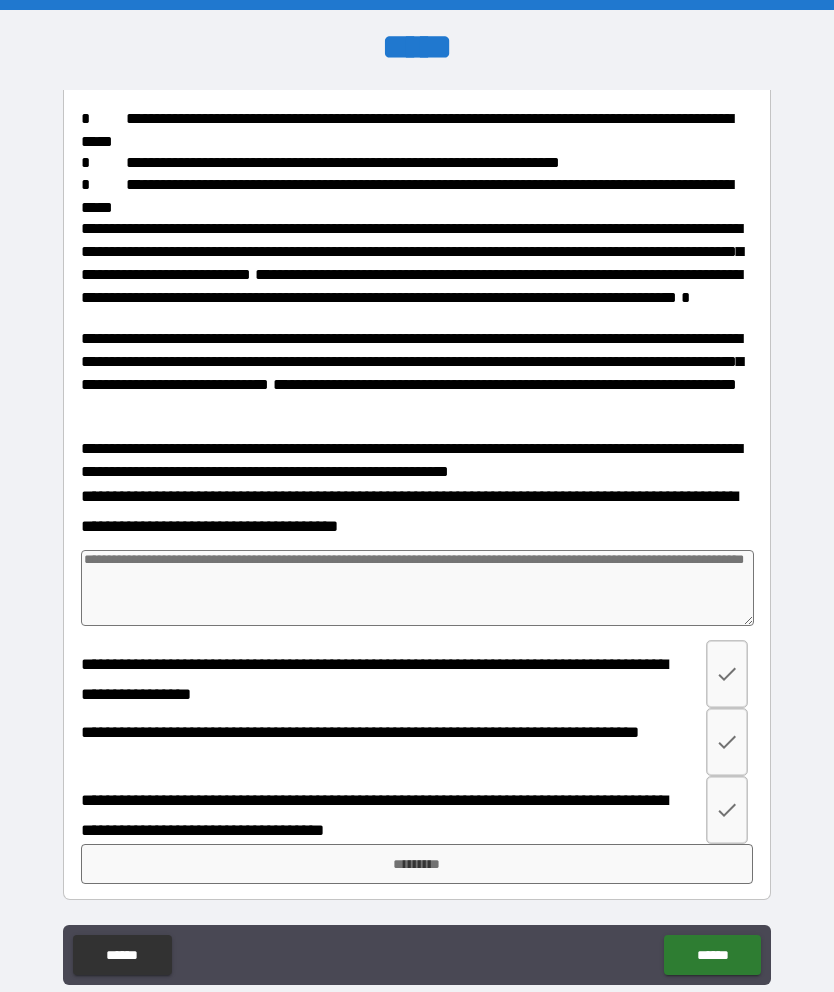scroll, scrollTop: 522, scrollLeft: 0, axis: vertical 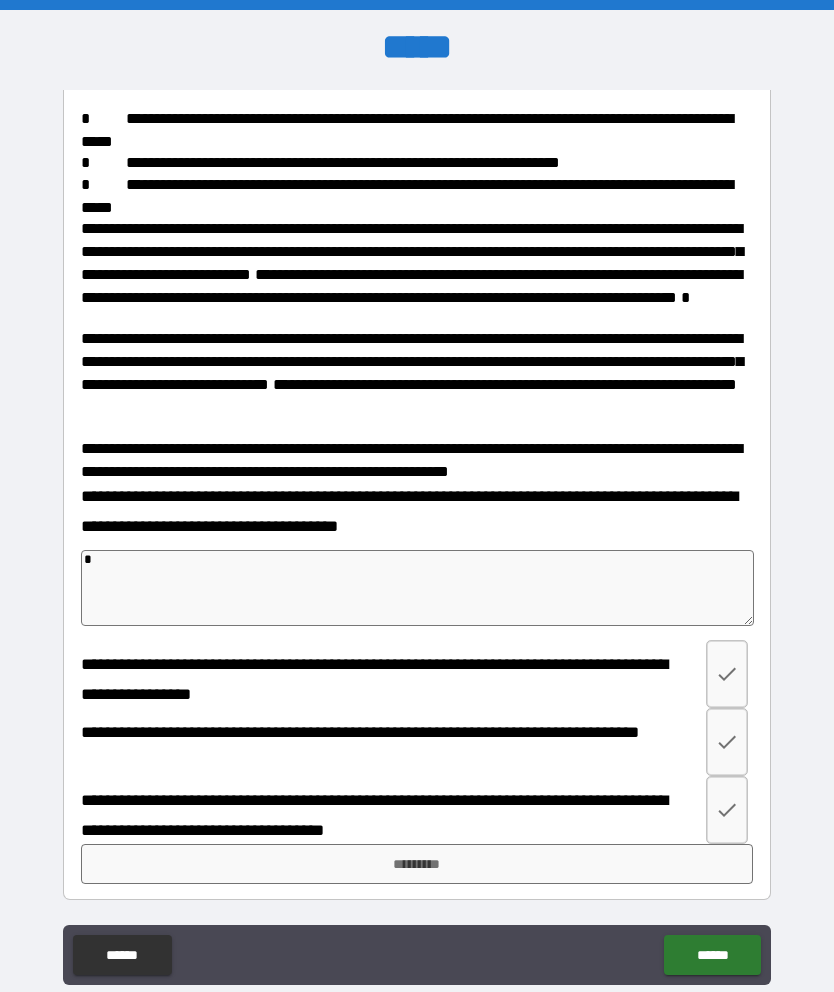 type on "*" 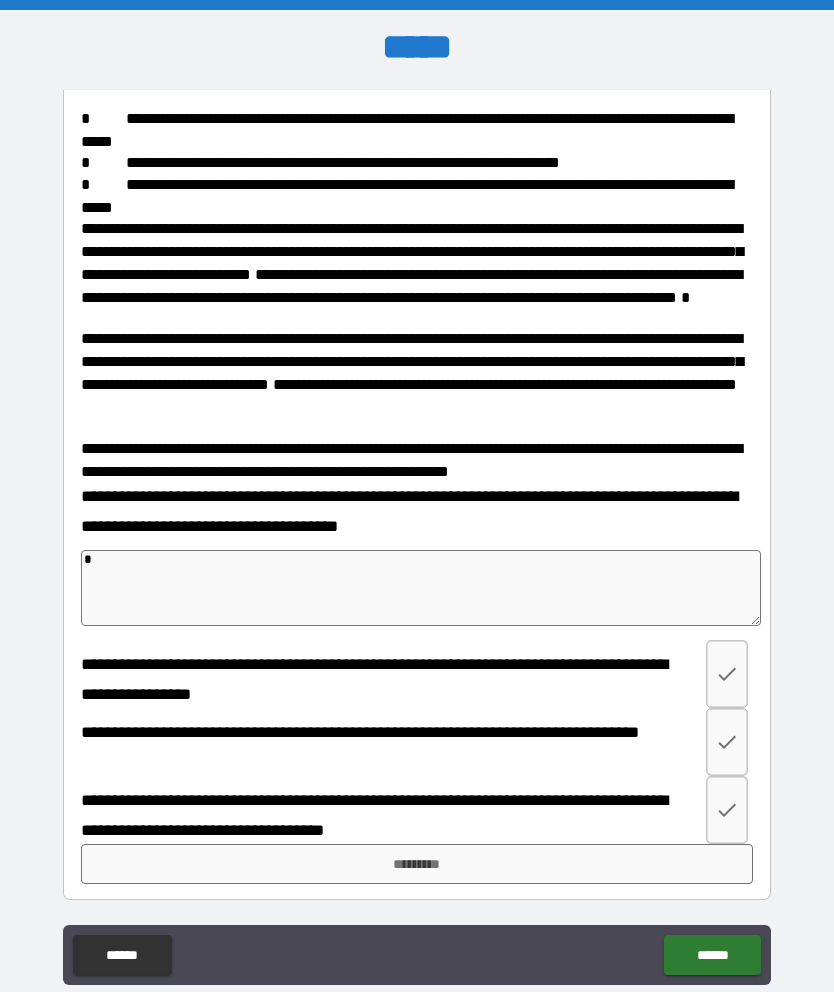 type on "**" 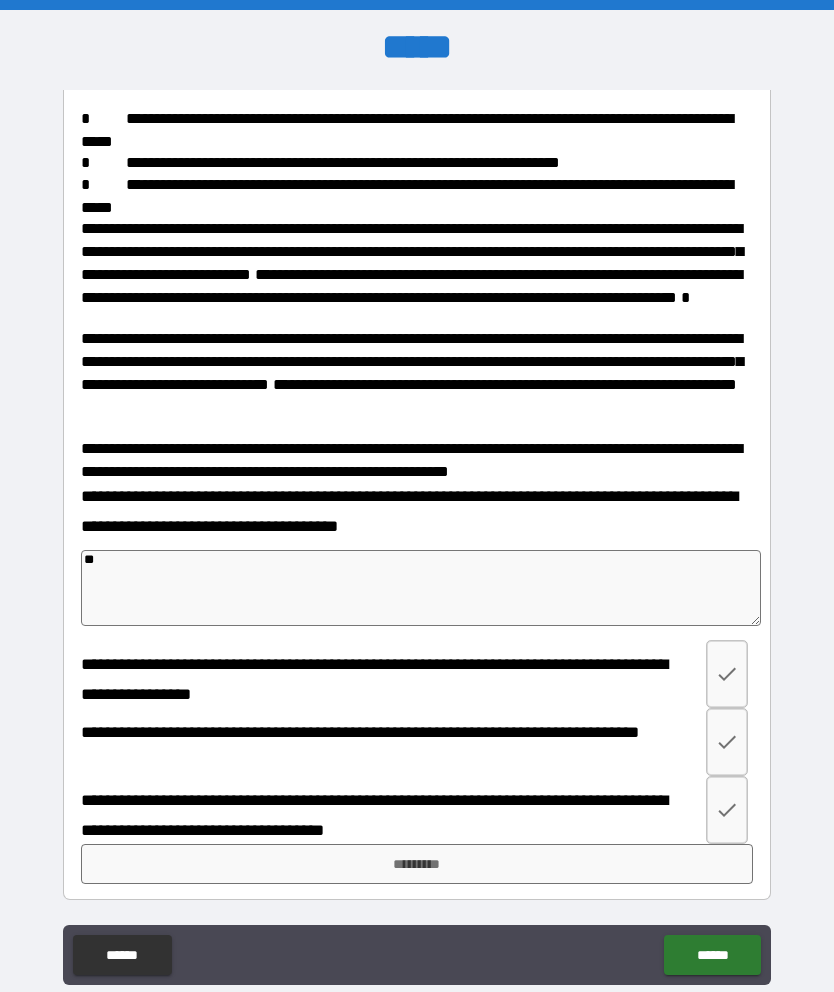 type on "*" 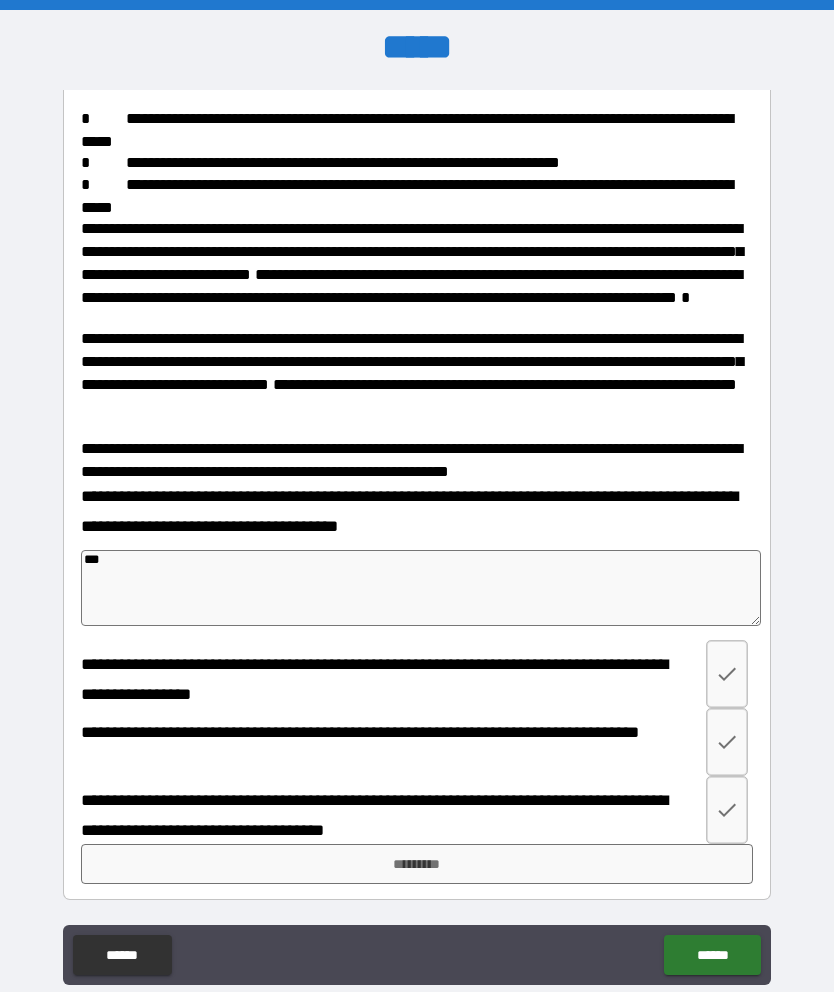 type on "*" 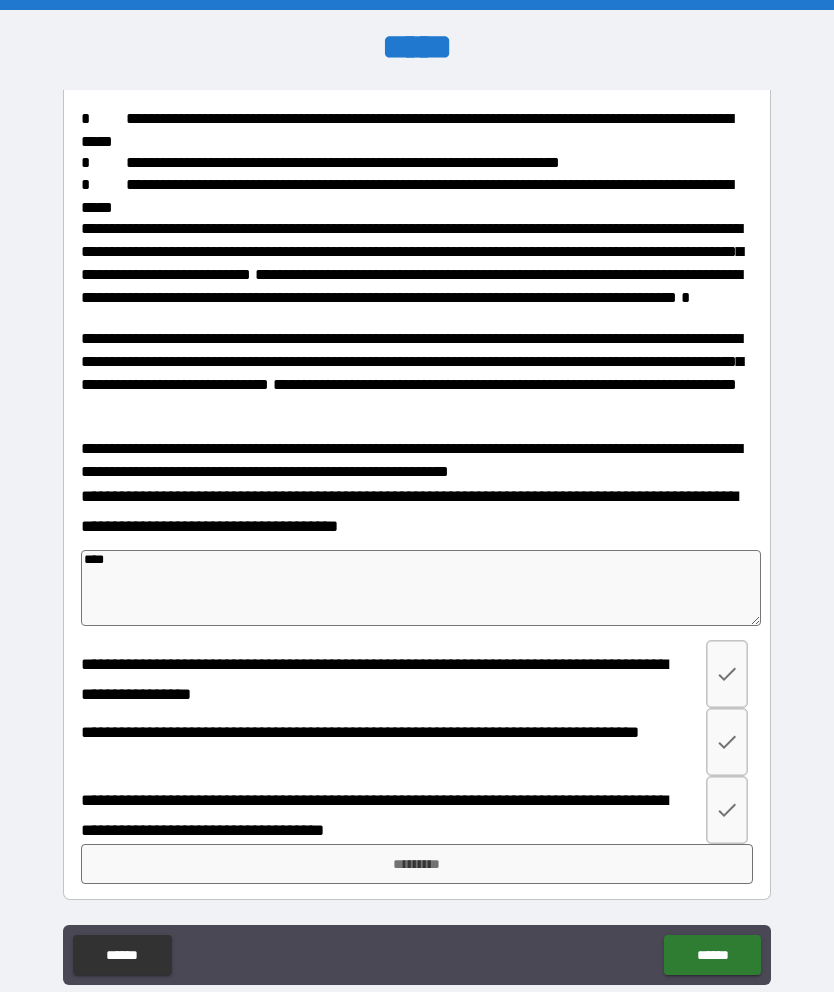 type on "*" 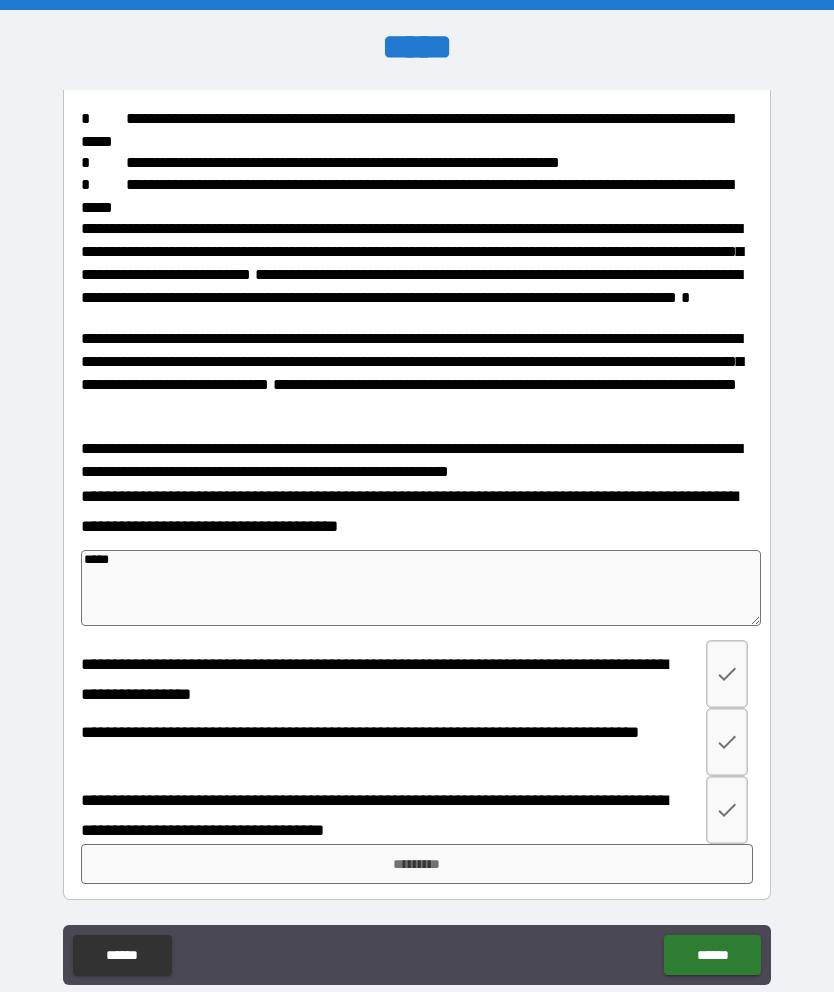type on "******" 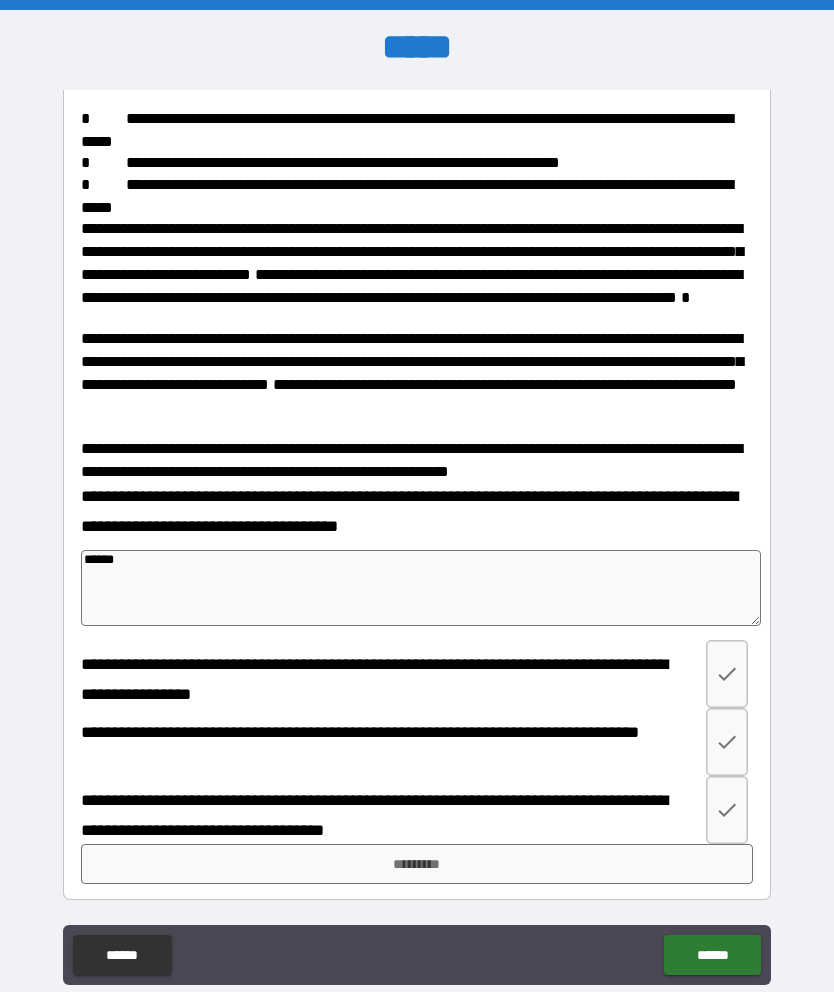 type on "*" 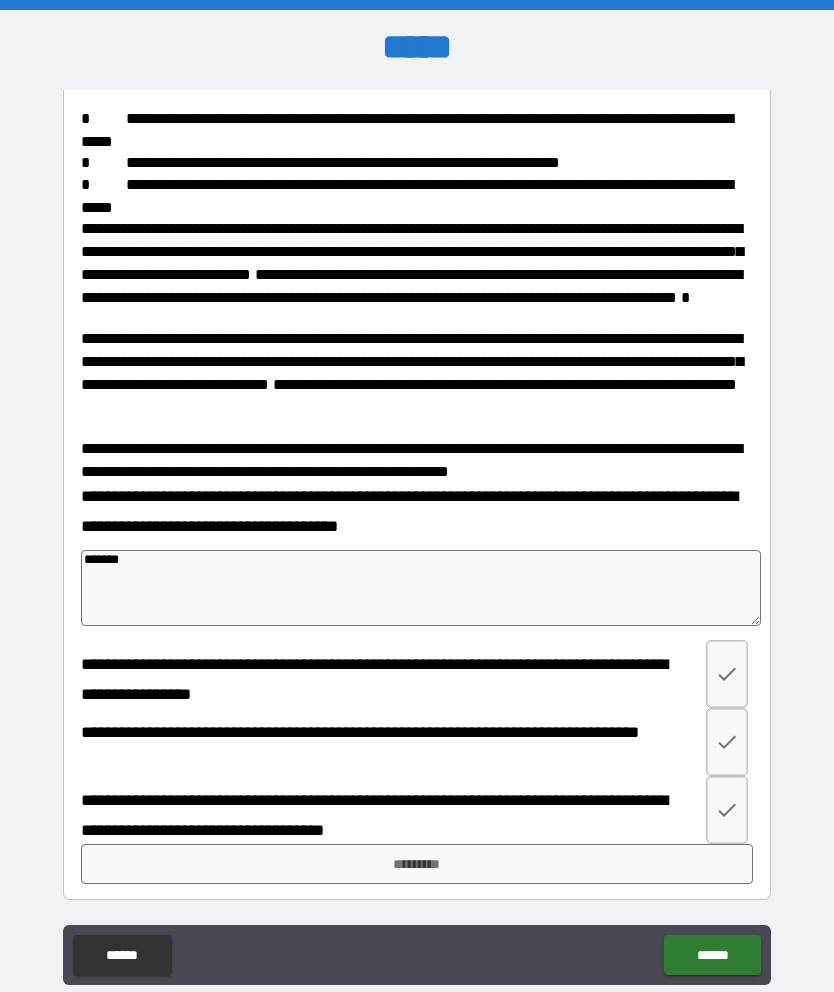 type on "*" 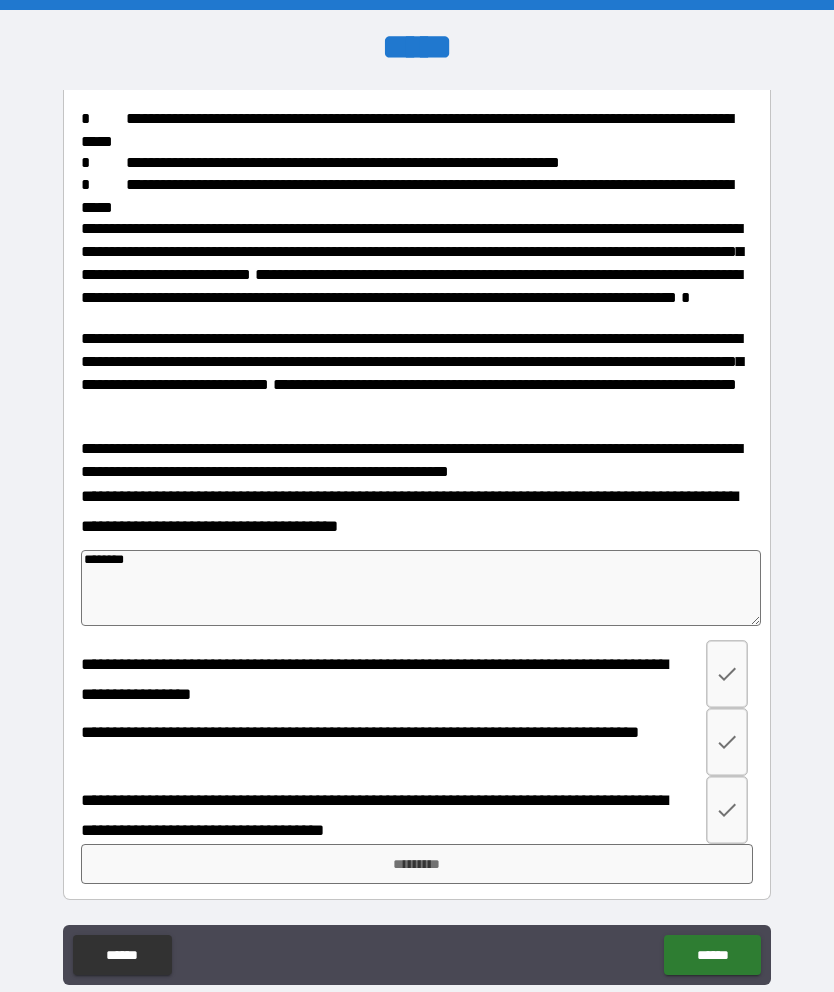 type on "*" 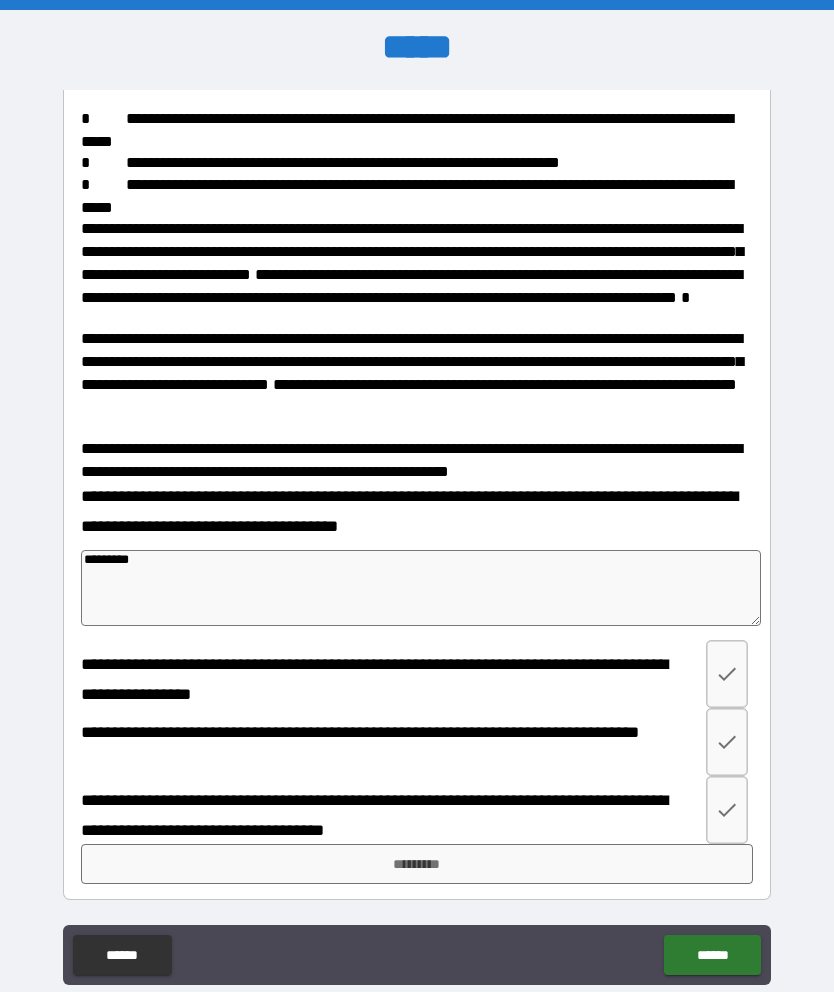 type on "**********" 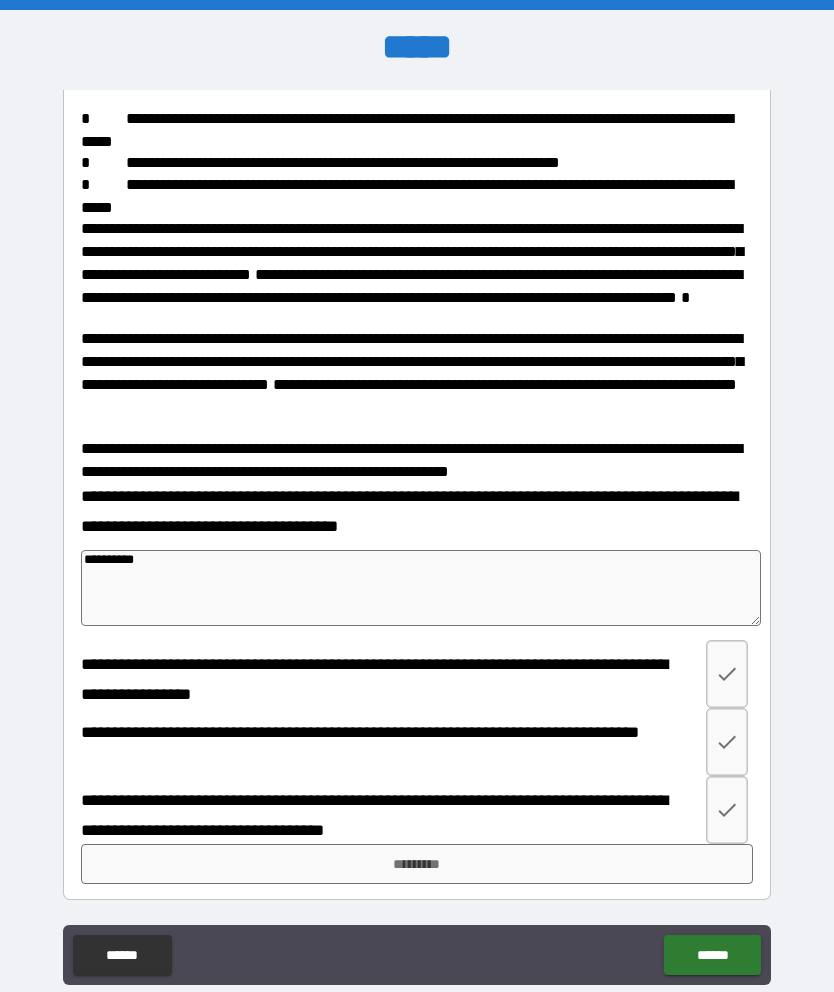 type on "*" 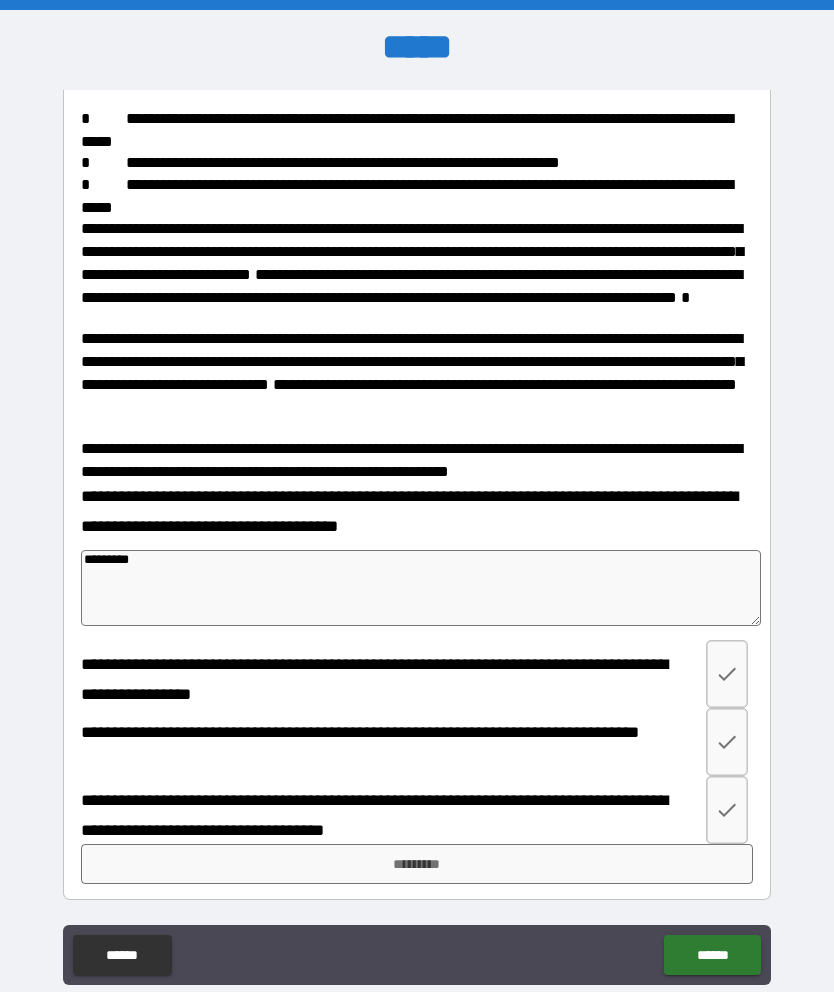type on "*" 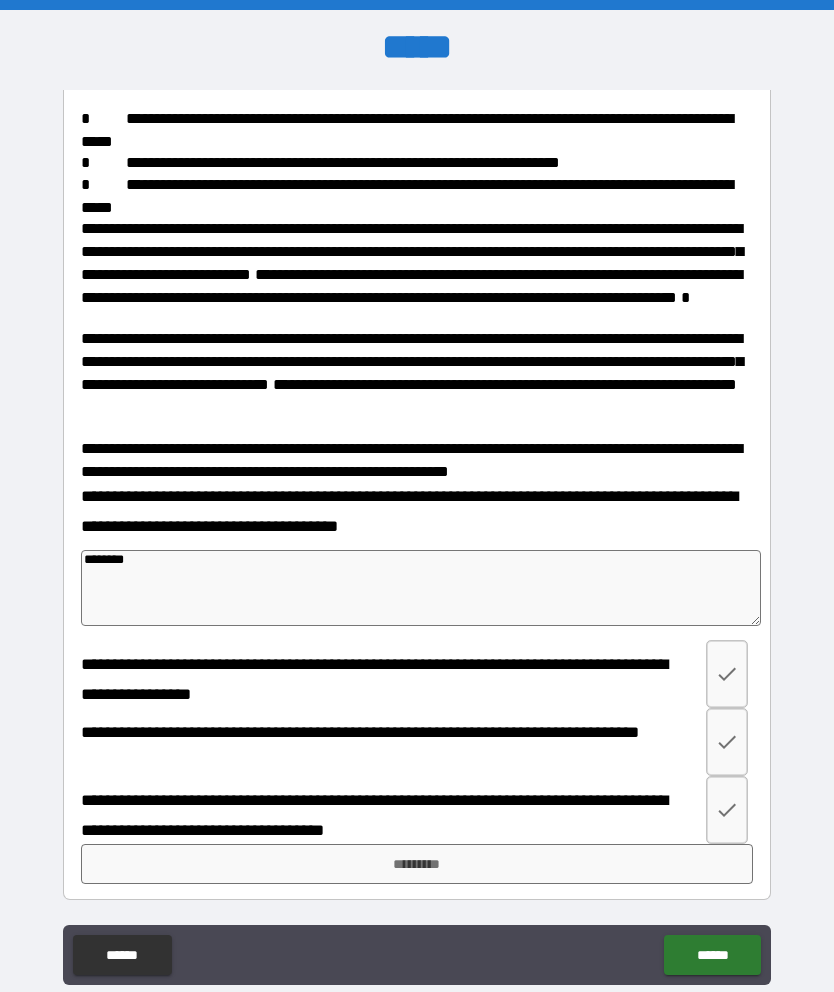 type on "*" 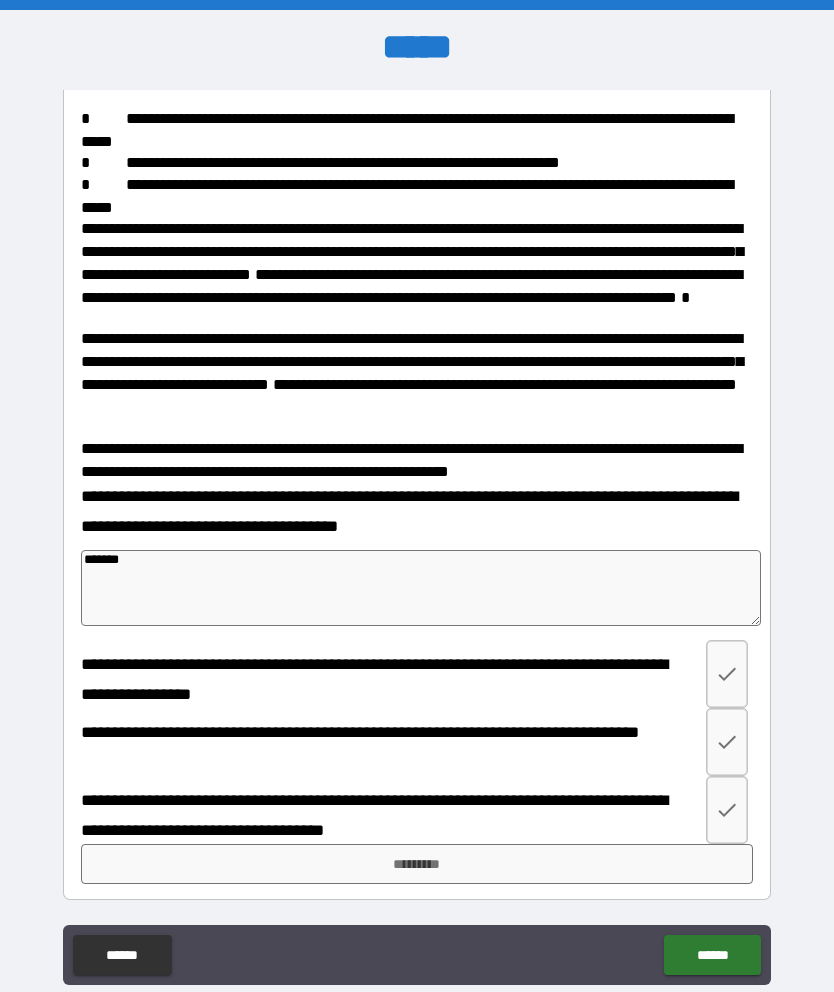 type on "*" 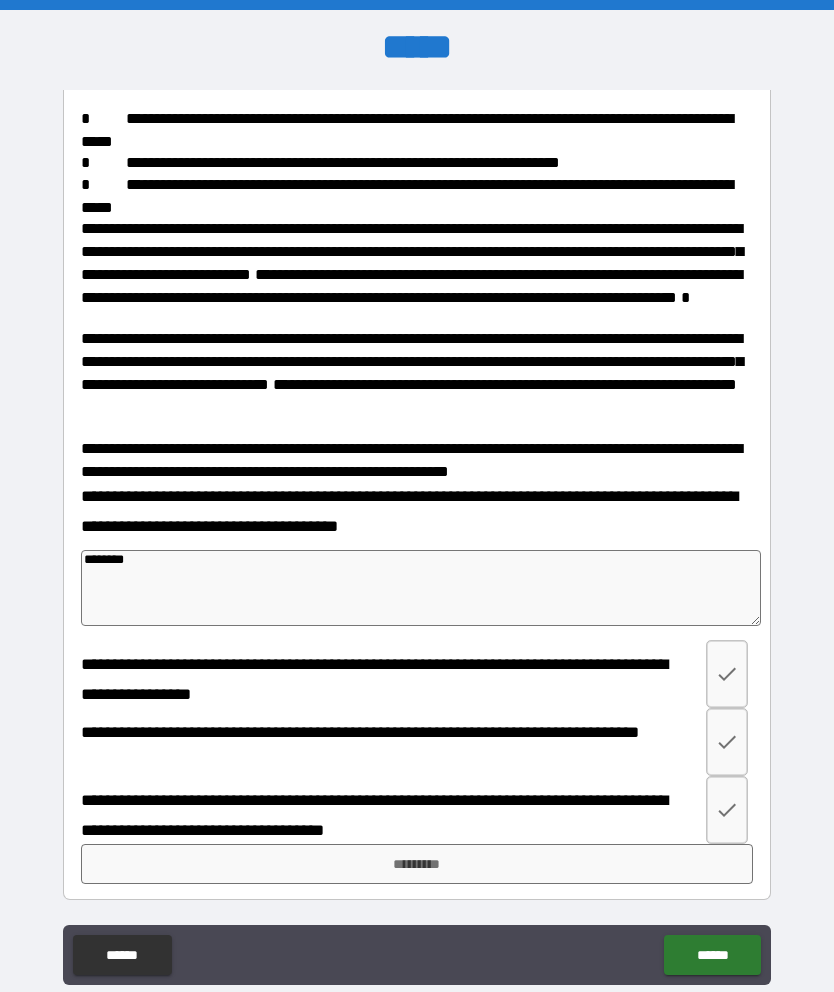 type on "*********" 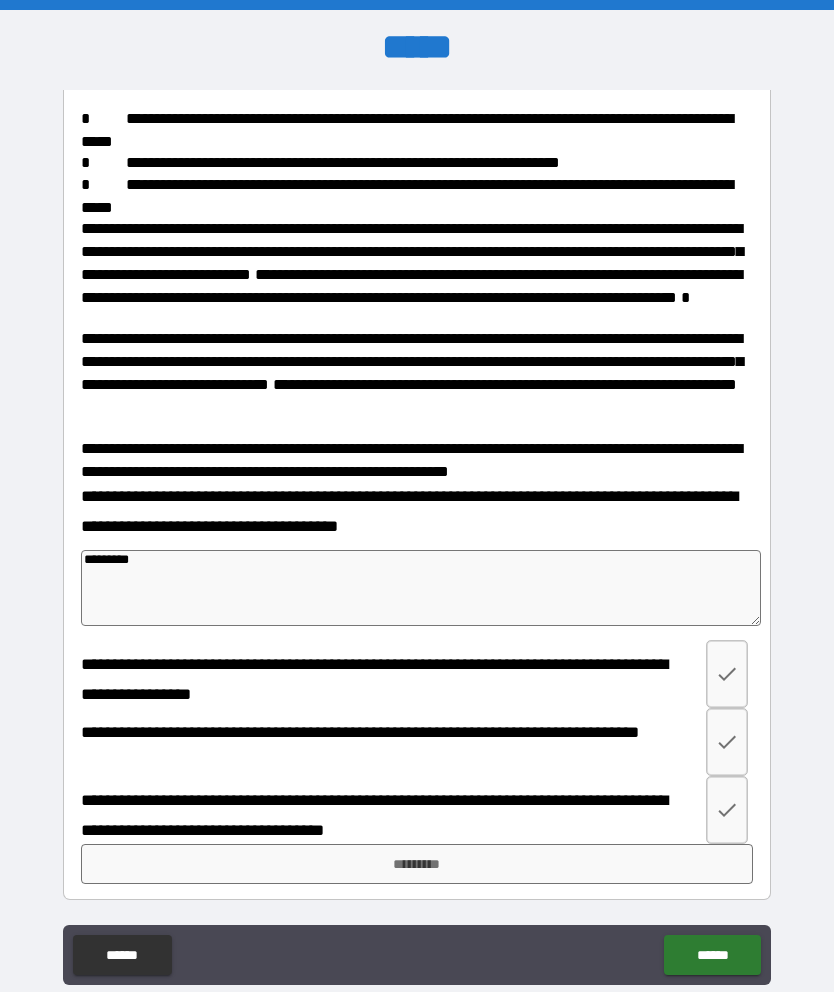 type on "*" 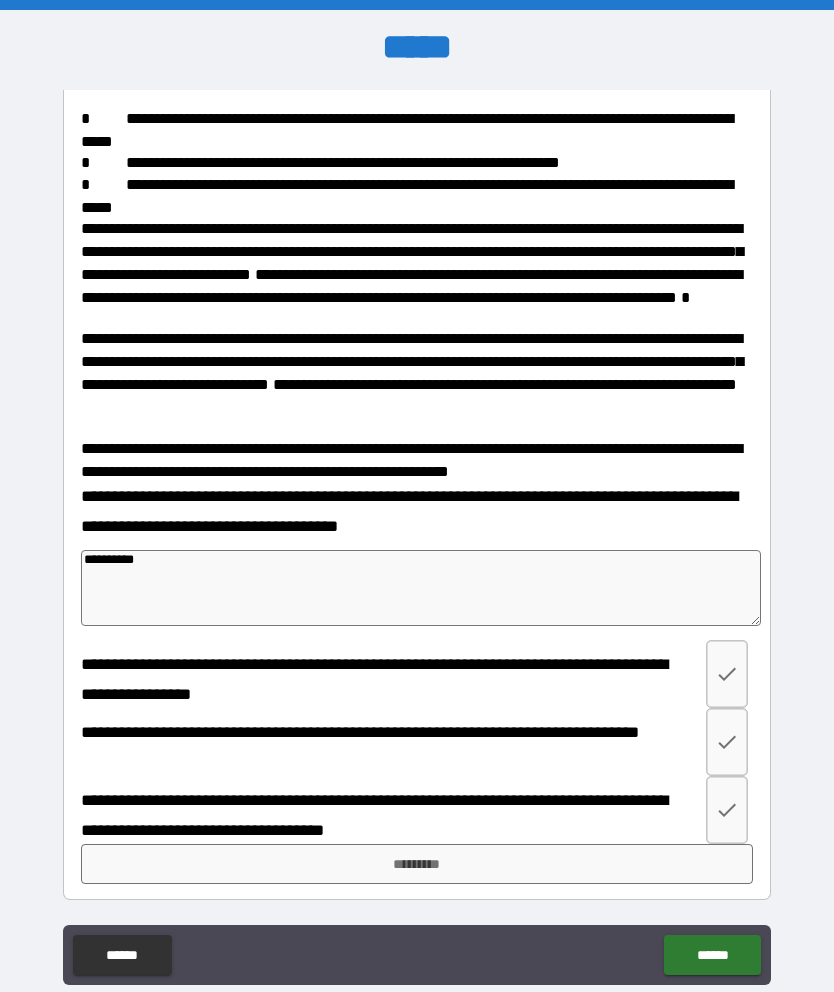 type on "**********" 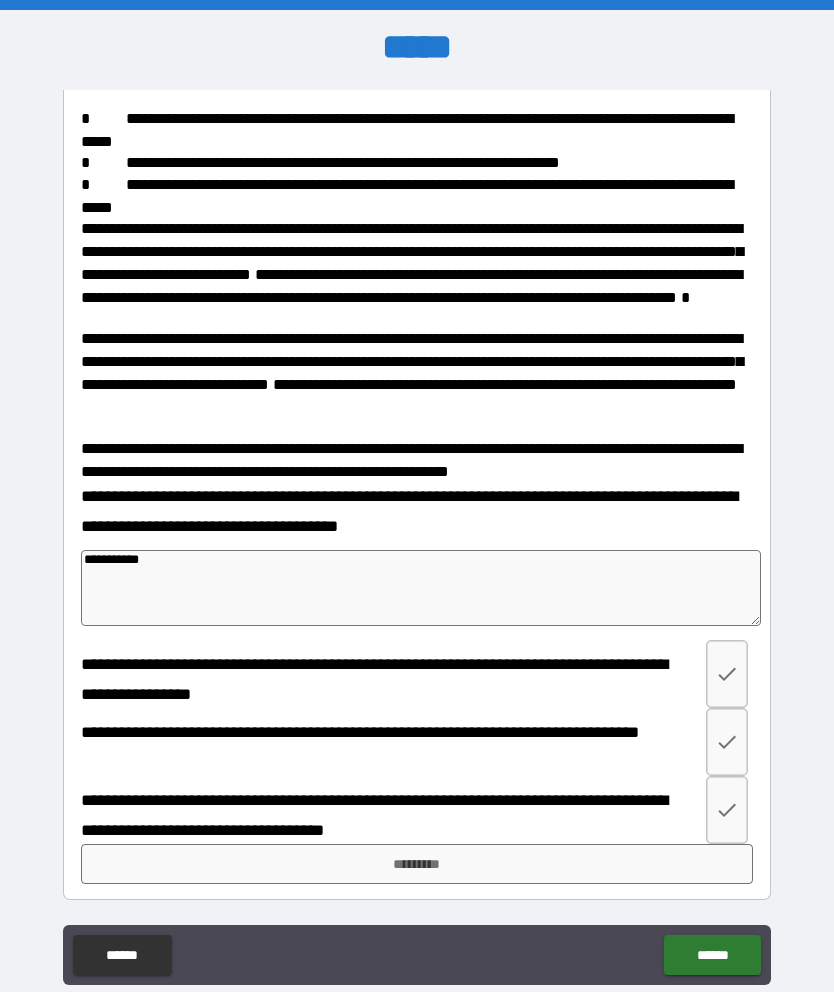 type on "*" 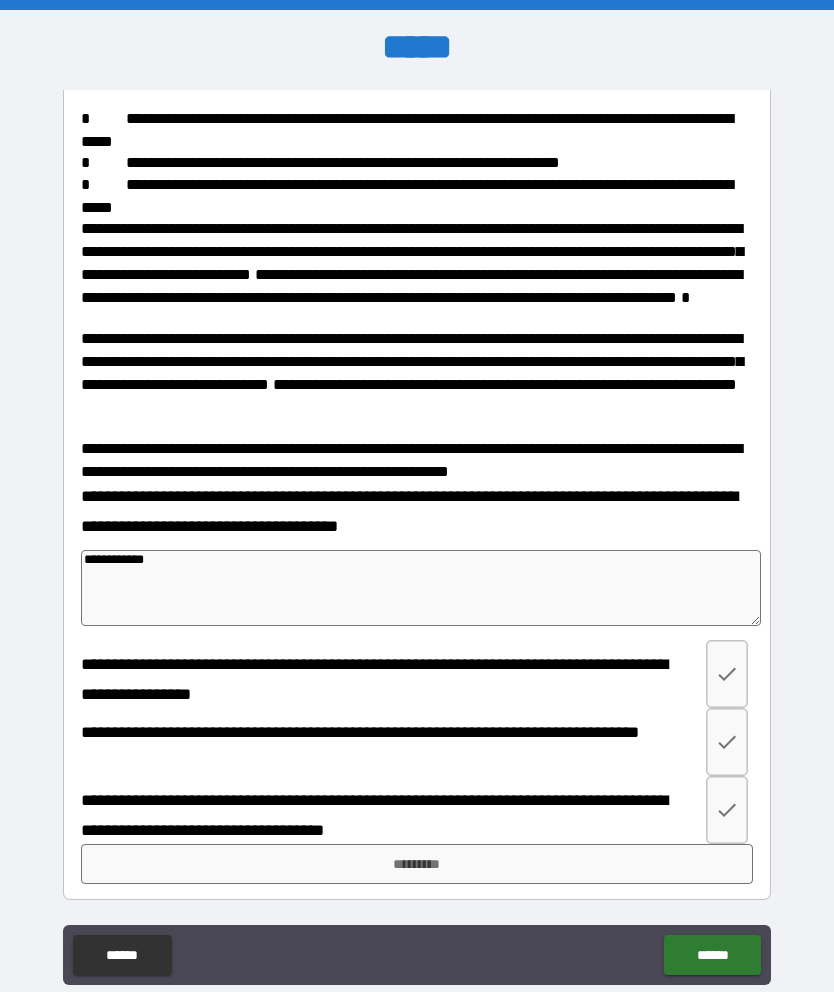 type on "*" 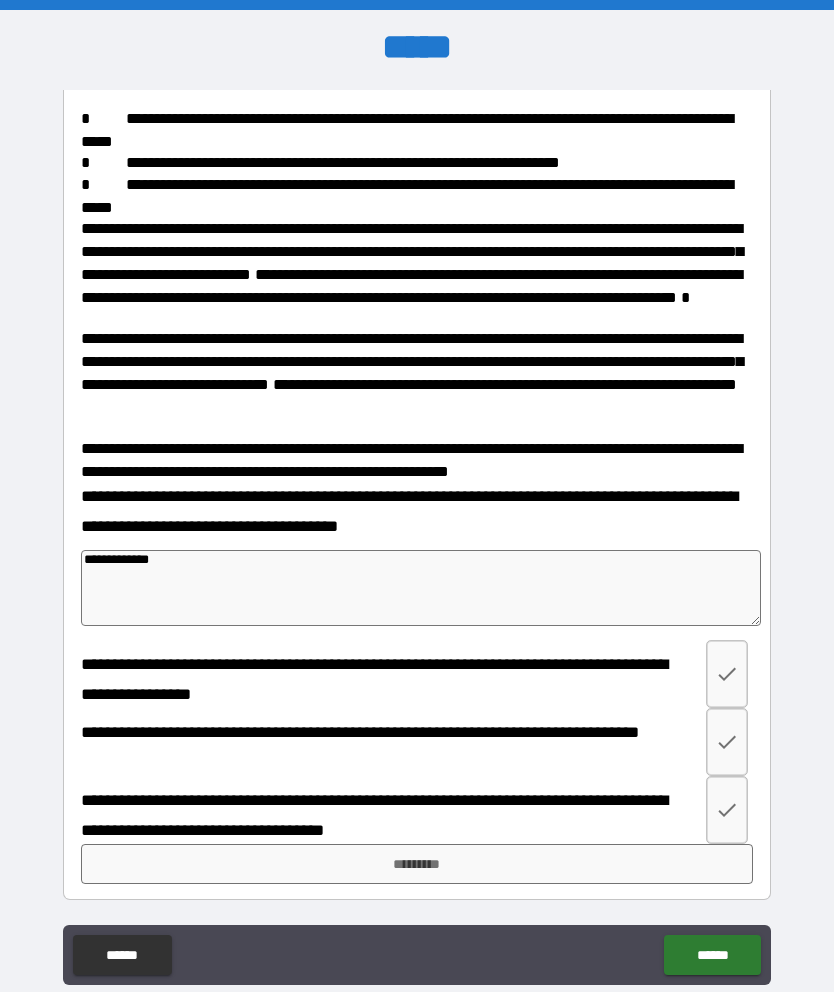 type on "*" 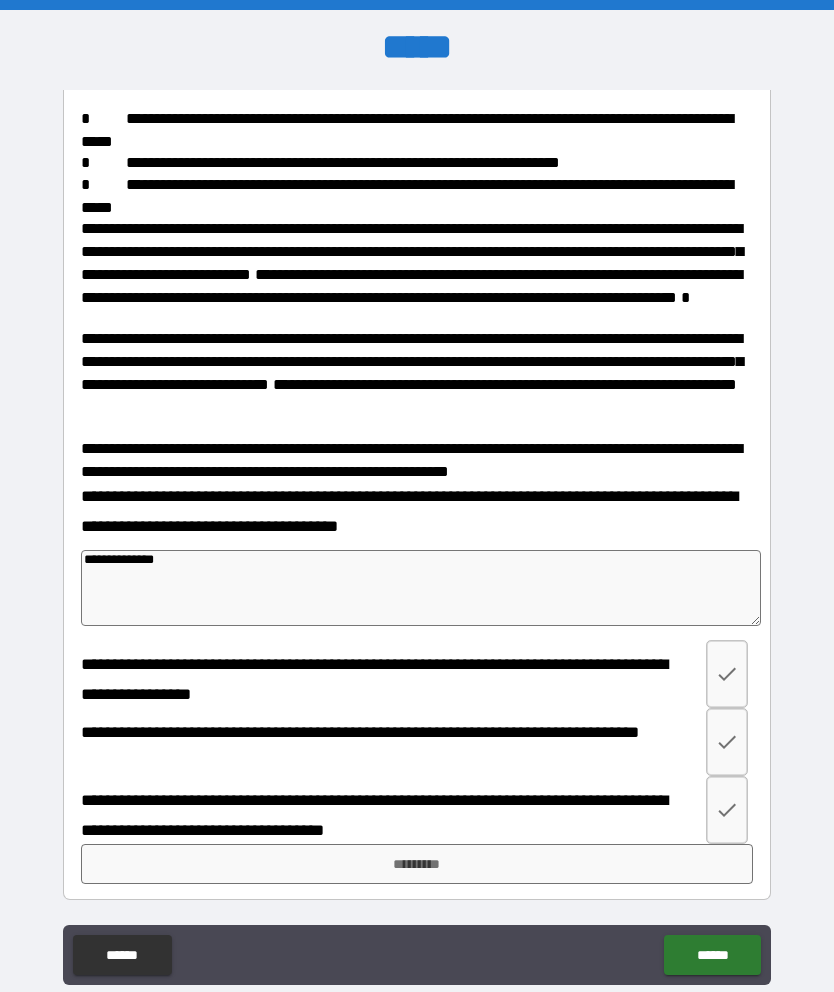 type on "*" 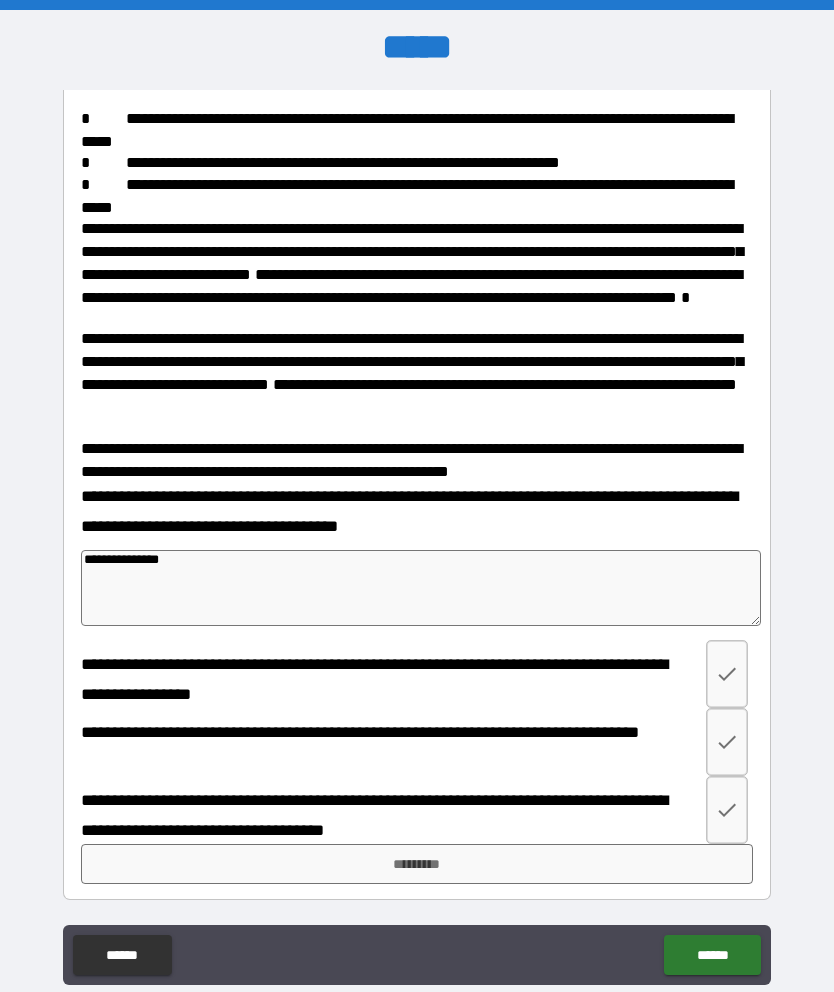 type on "*" 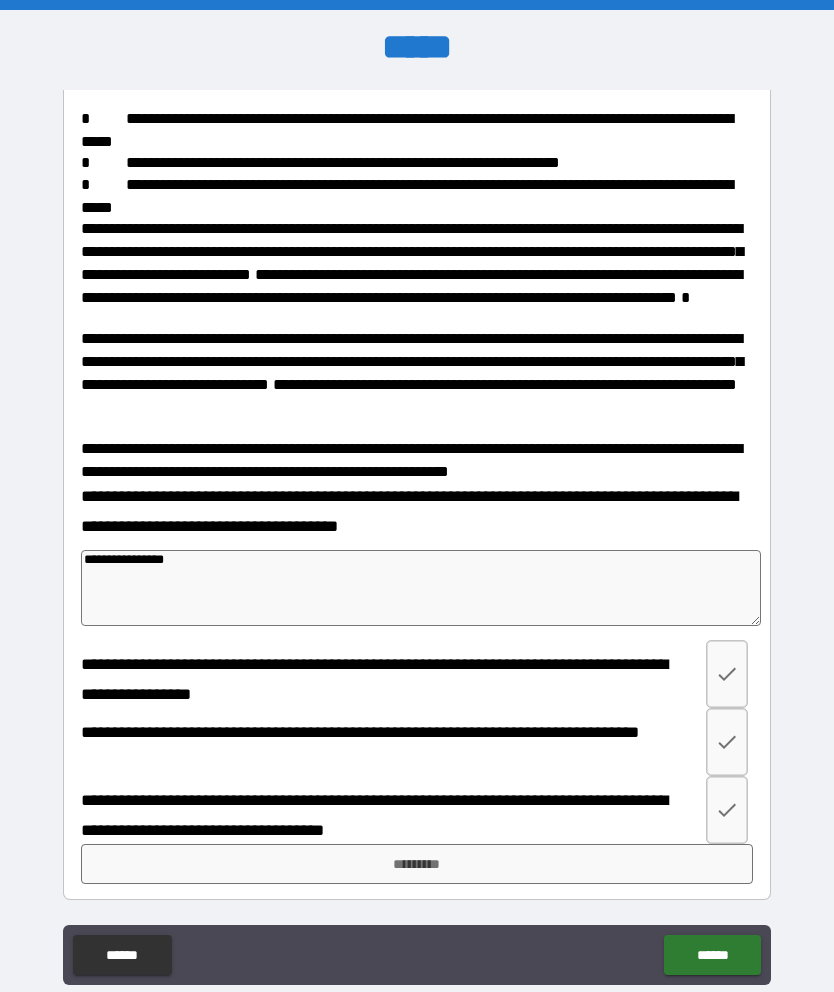 type on "**********" 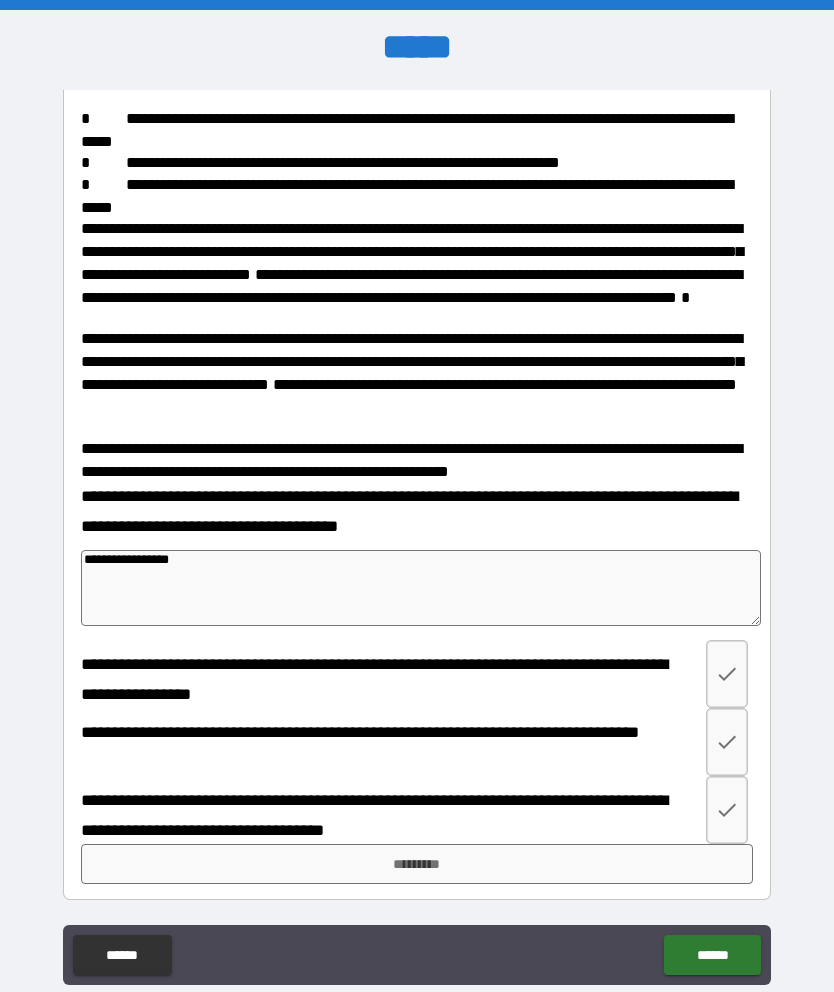 type on "*" 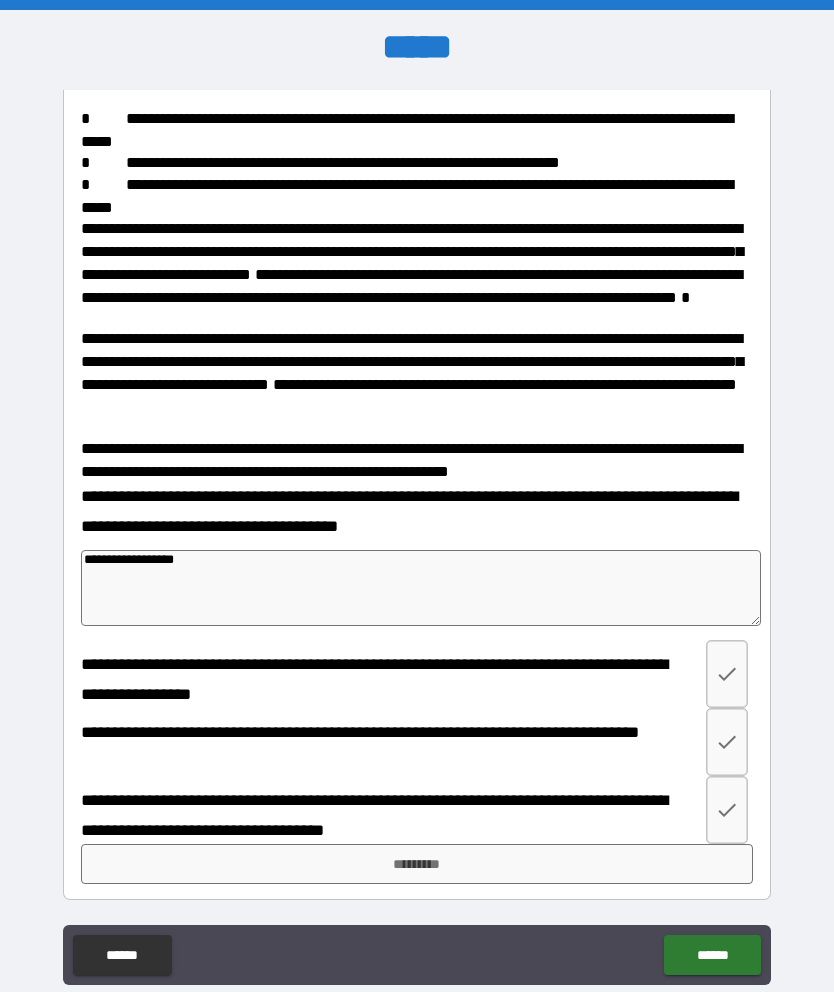 type on "*" 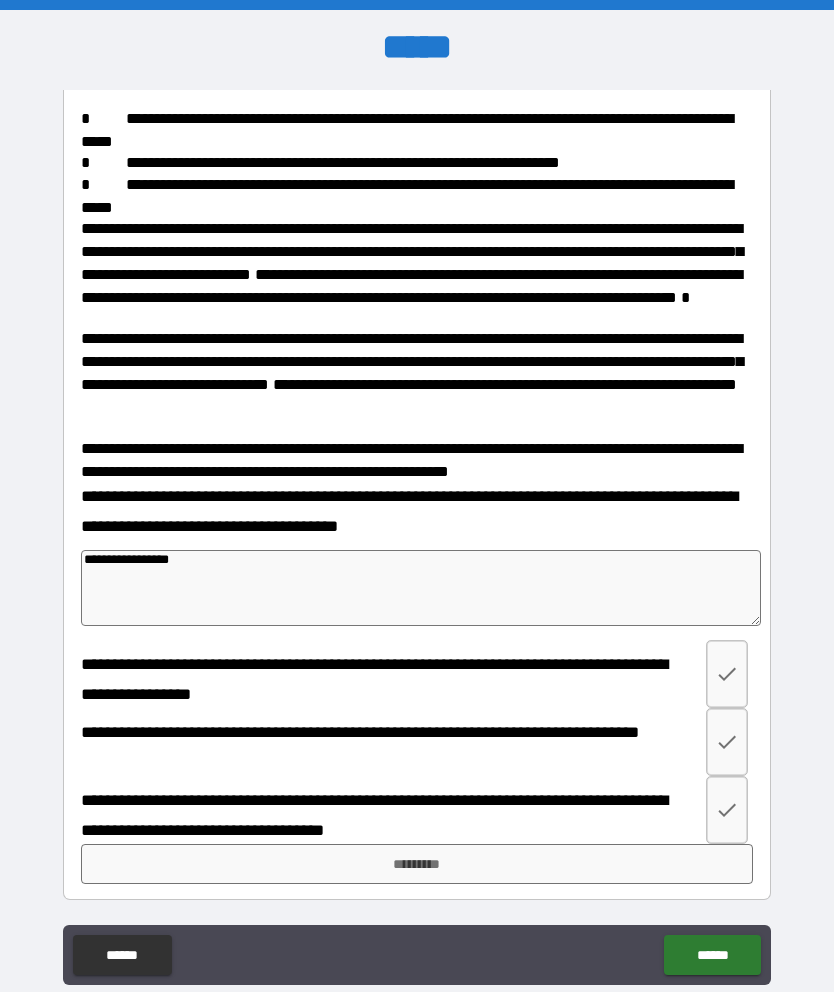 type on "*" 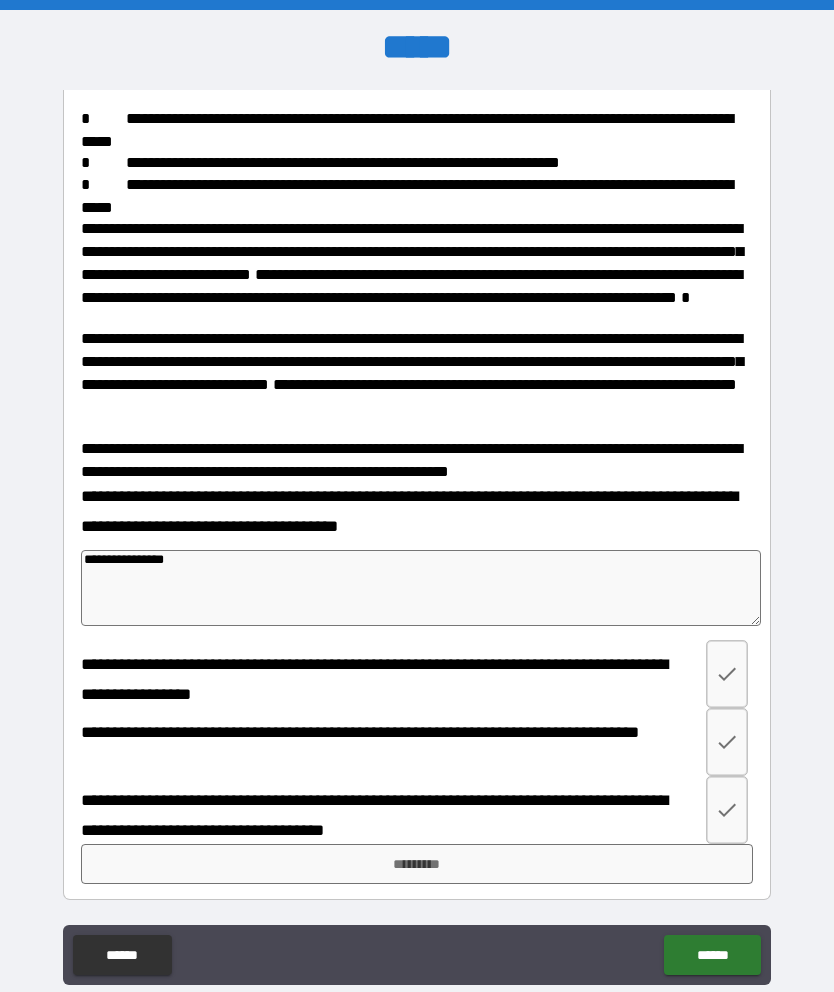 type on "*" 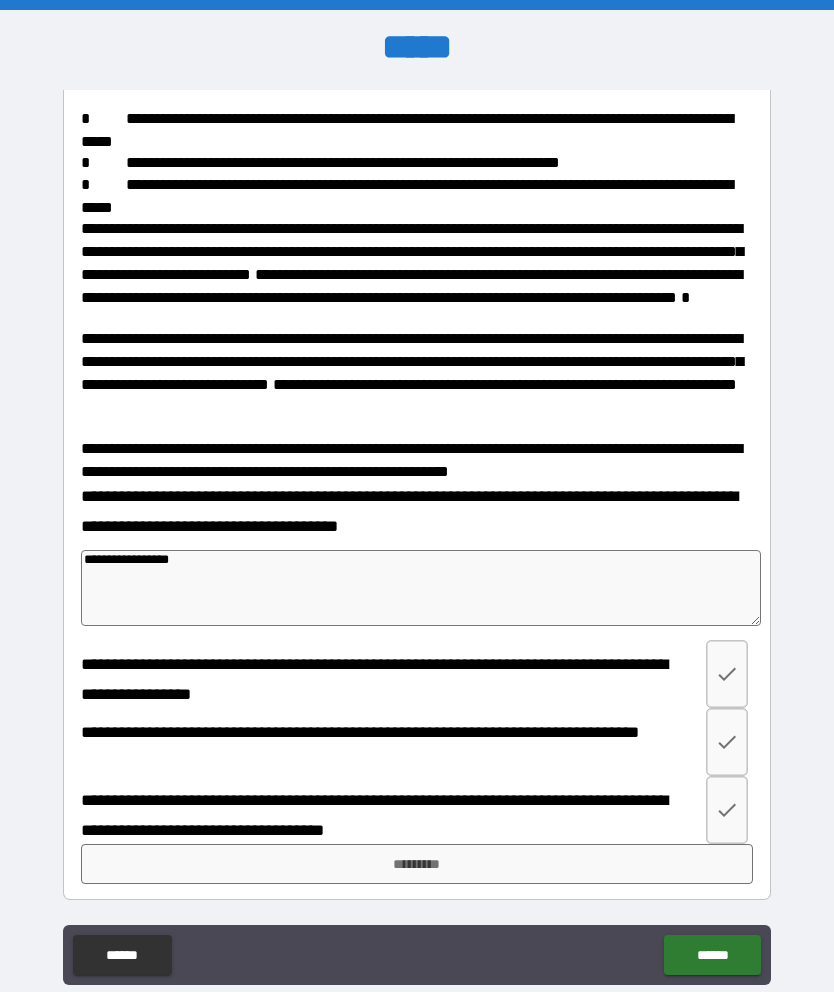 type on "*" 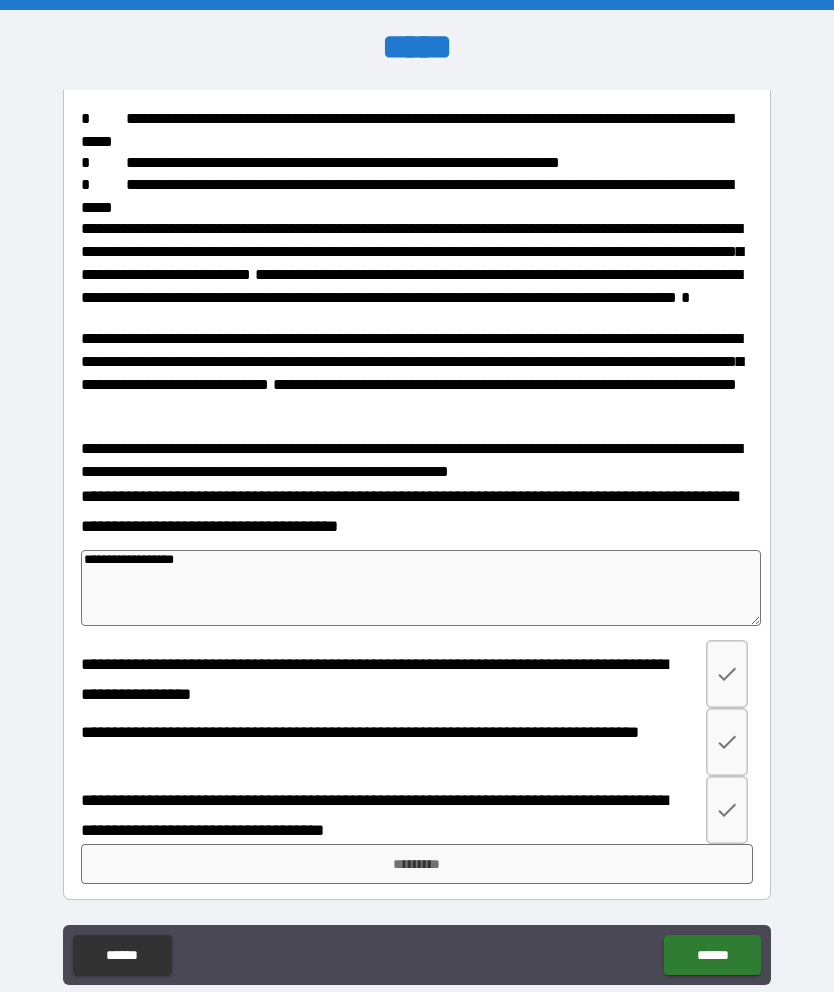 type on "*" 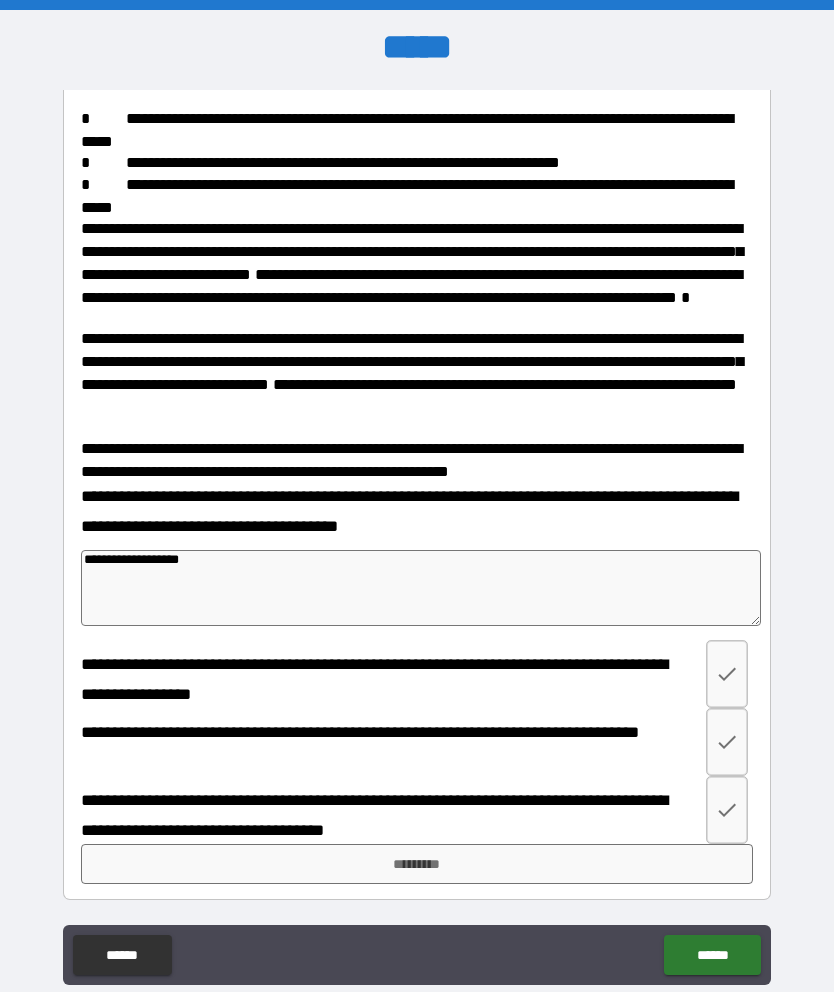 type on "*" 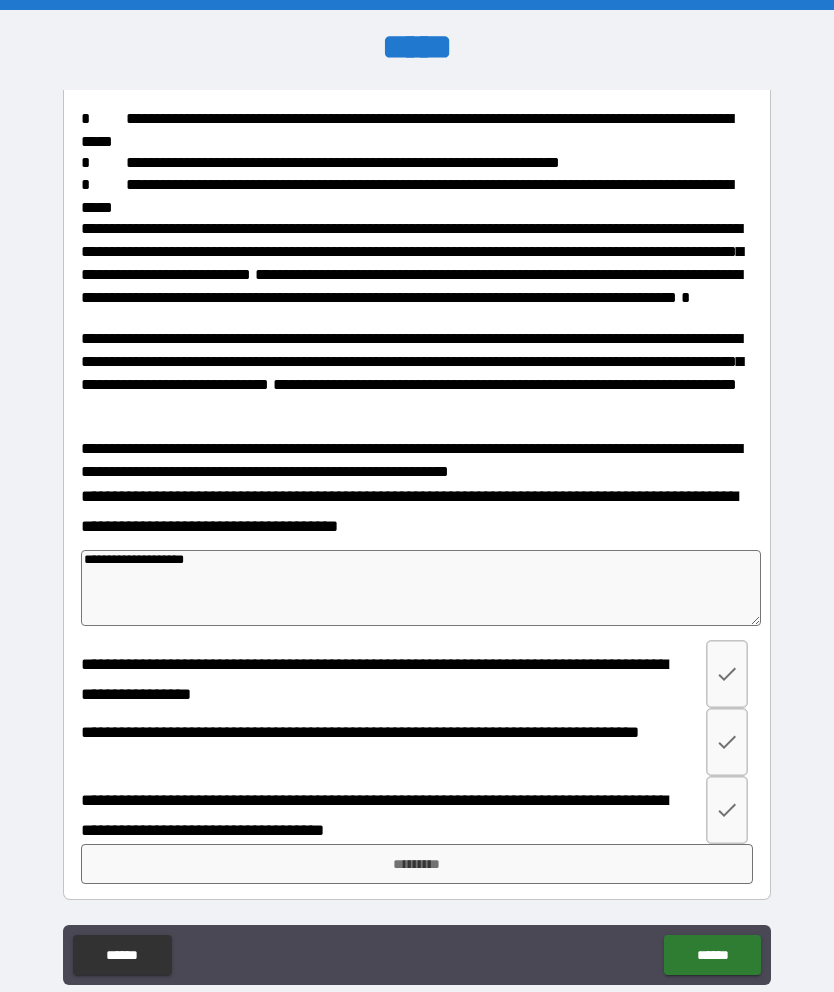 type 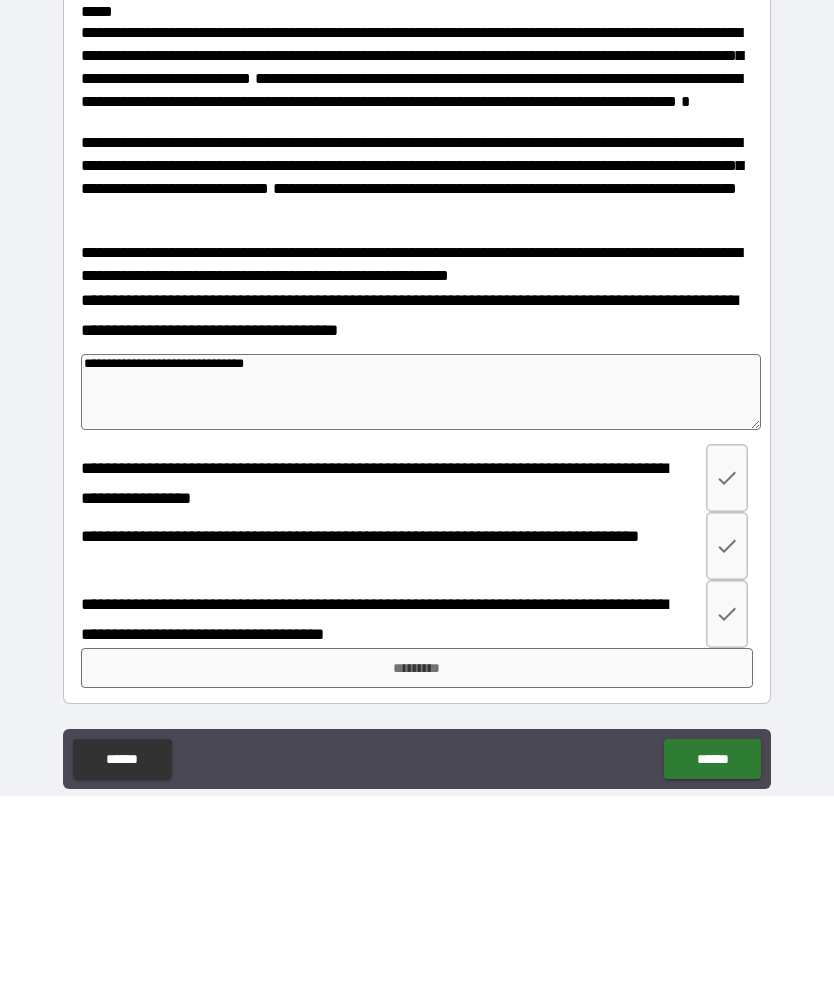 click at bounding box center [727, 674] 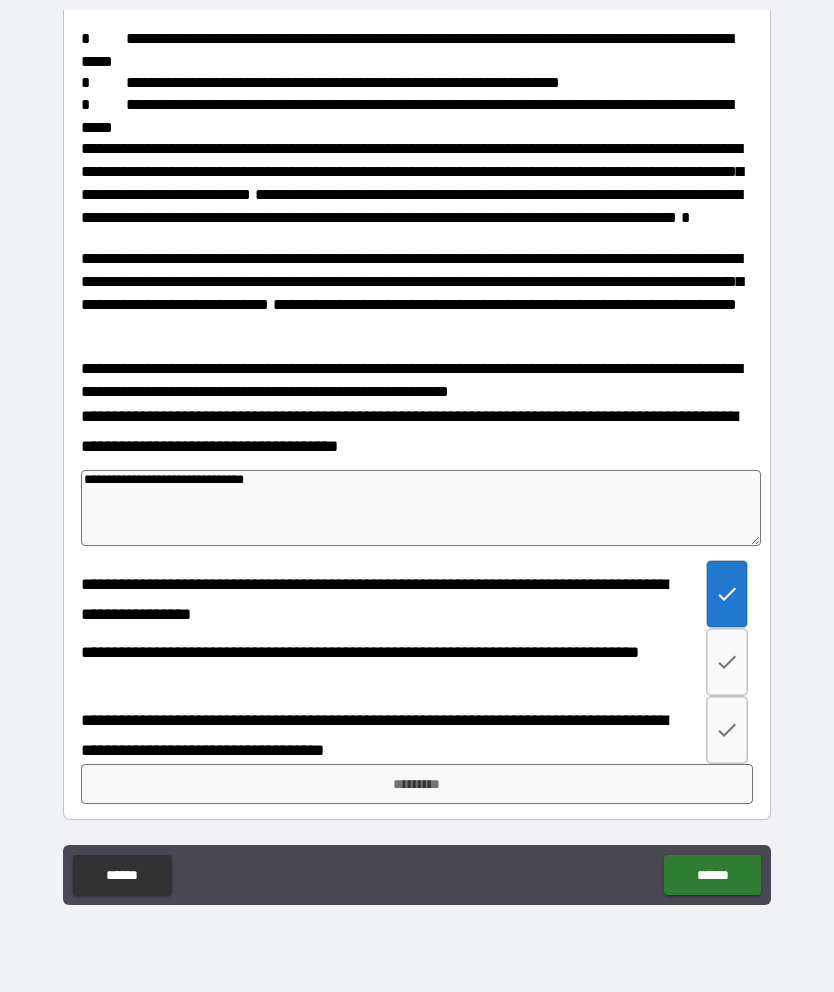 click 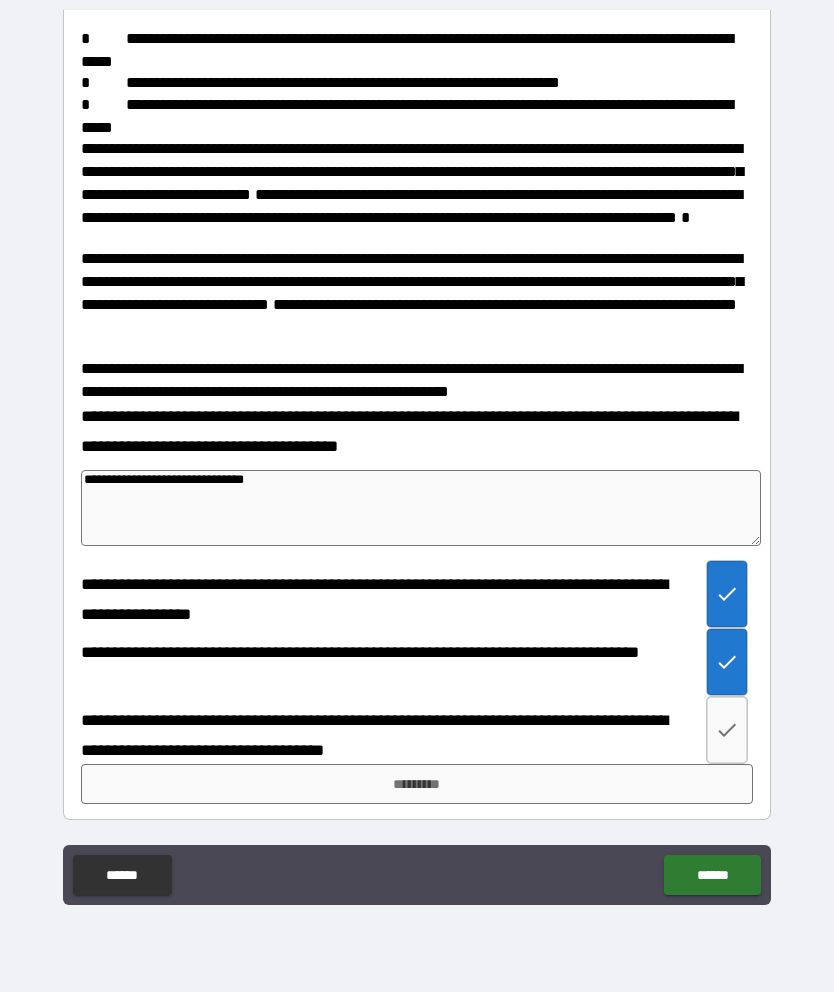 click 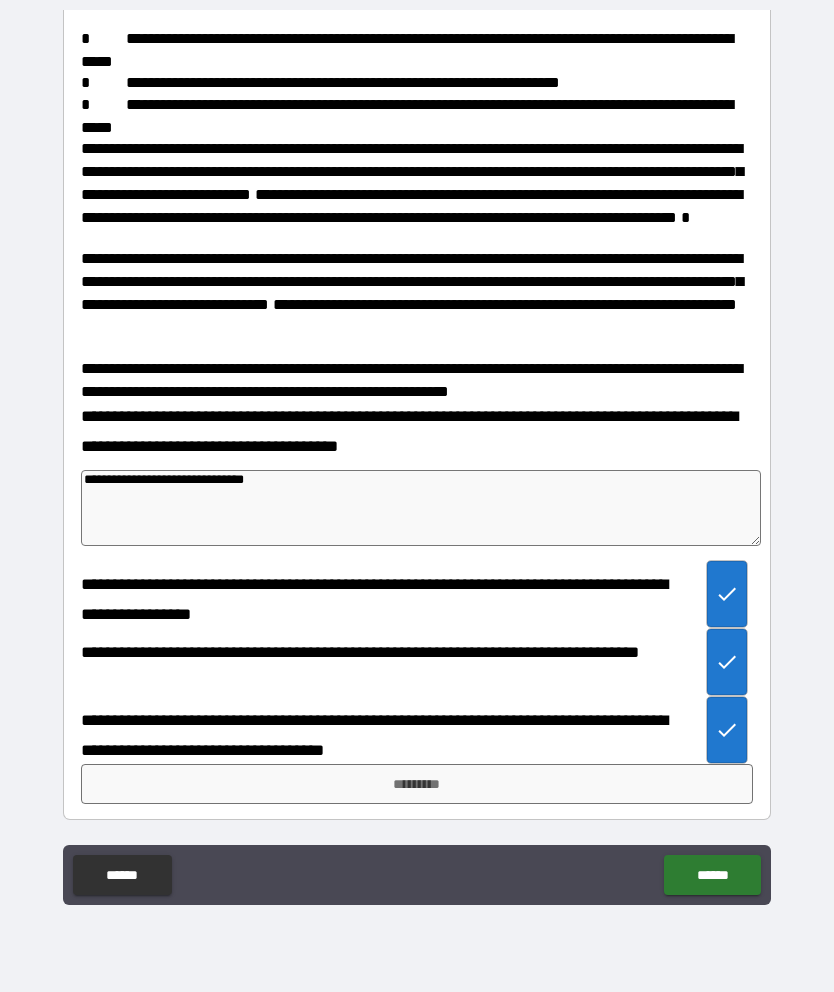 click on "*********" at bounding box center (417, 784) 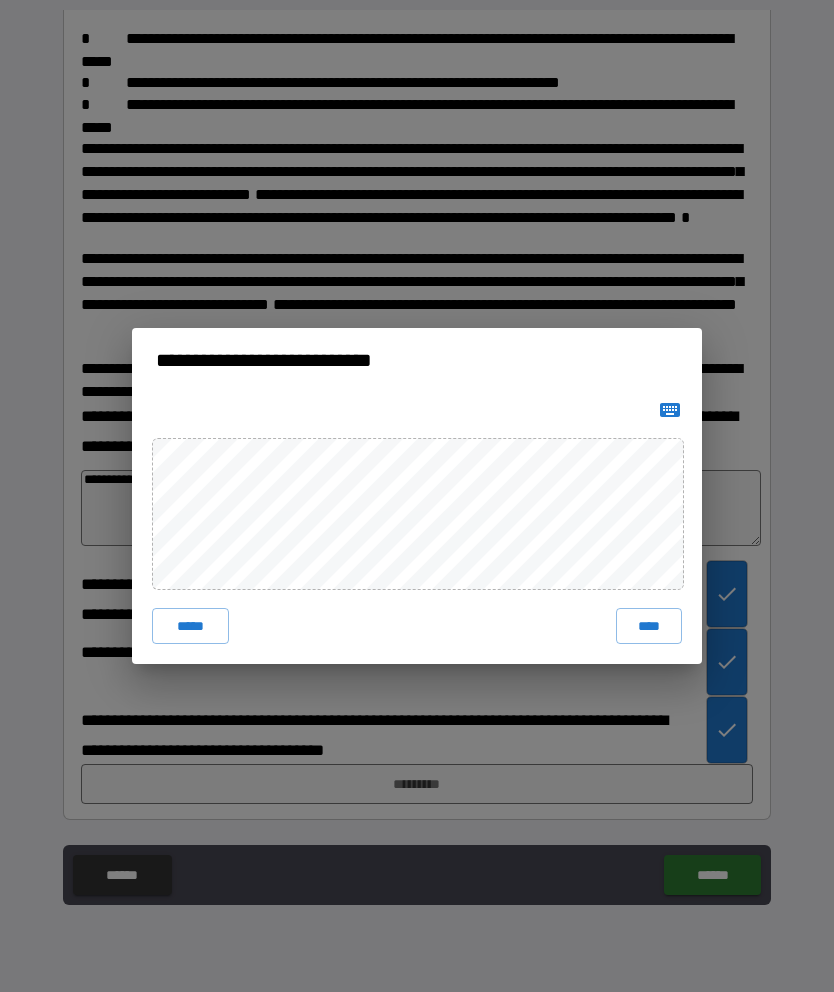 click on "****" at bounding box center (649, 626) 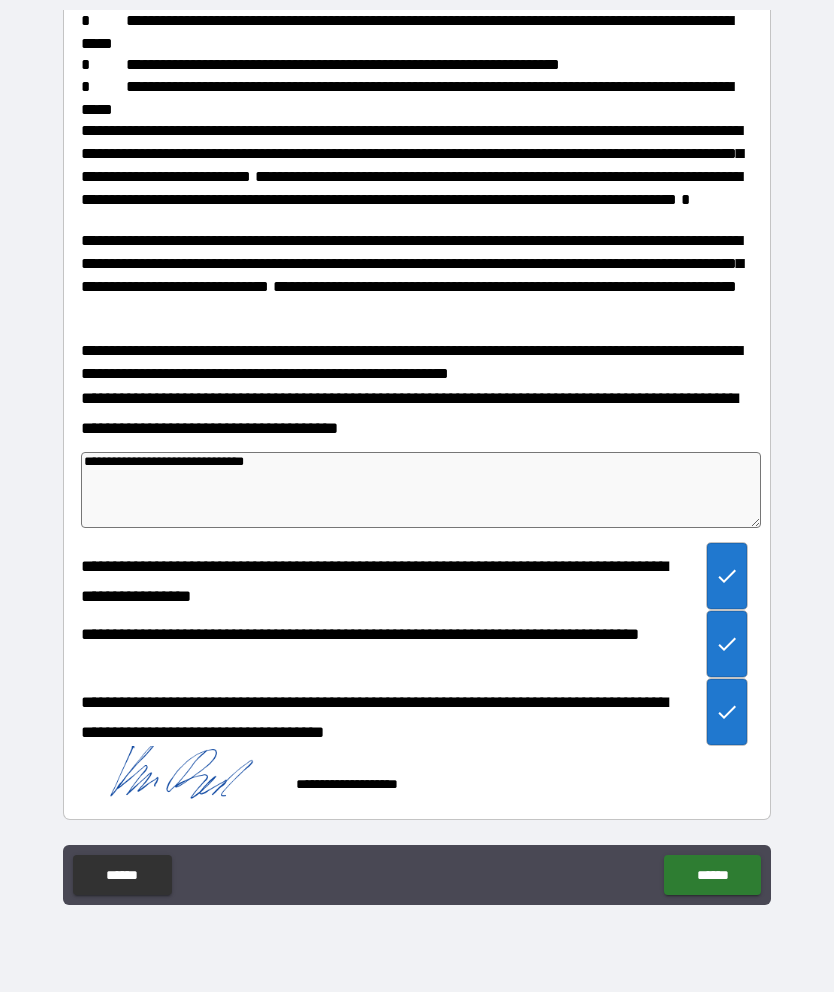 scroll, scrollTop: 543, scrollLeft: 0, axis: vertical 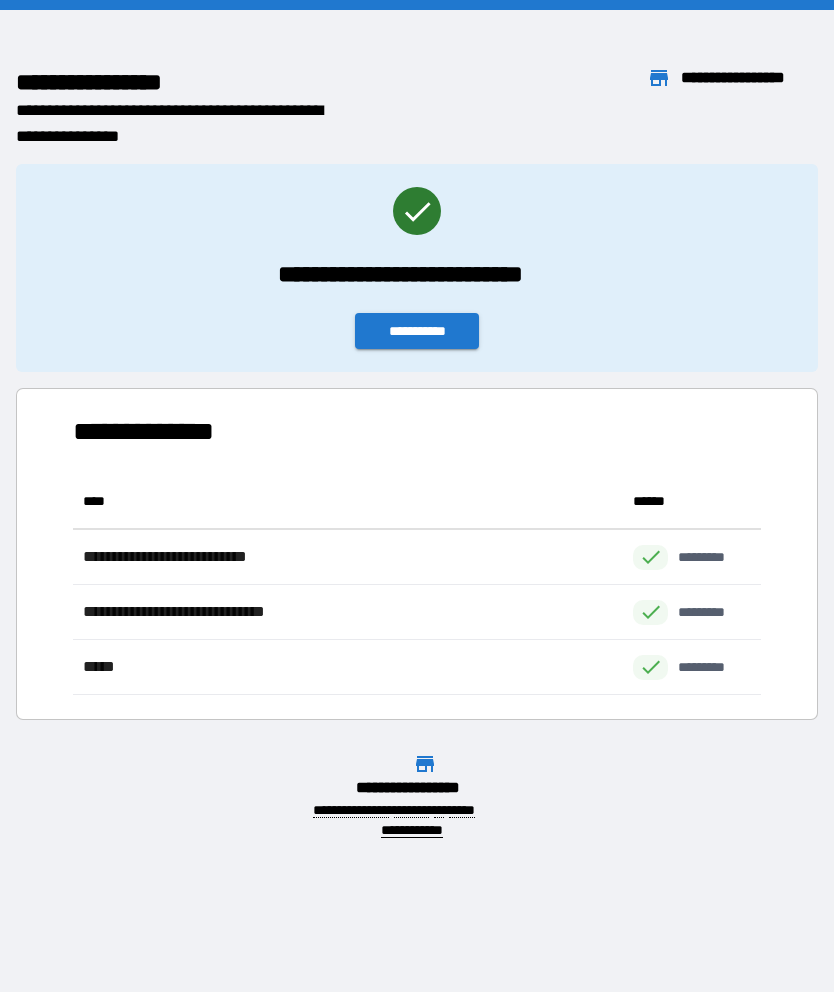 click on "[FIRST] [LAST] [STREET] [CITY], [STATE] [ZIP] [COUNTRY] [PHONE] [EMAIL] [SSN] [DLN] [CC] [DOB] [AGE] [GENDER] [RACE] [ETHNICITY] [OCCUPATION] [EMPLOYER] [JOB_TITLE] [SALARY] [EDUCATION] [MARITAL_STATUS] [RELIGION] [POLITICAL_PARTY] [VOTER_ID] [PASSPORT_NUMBER] [NATIONALITY] [CITIZENSHIP]" at bounding box center [417, 496] 